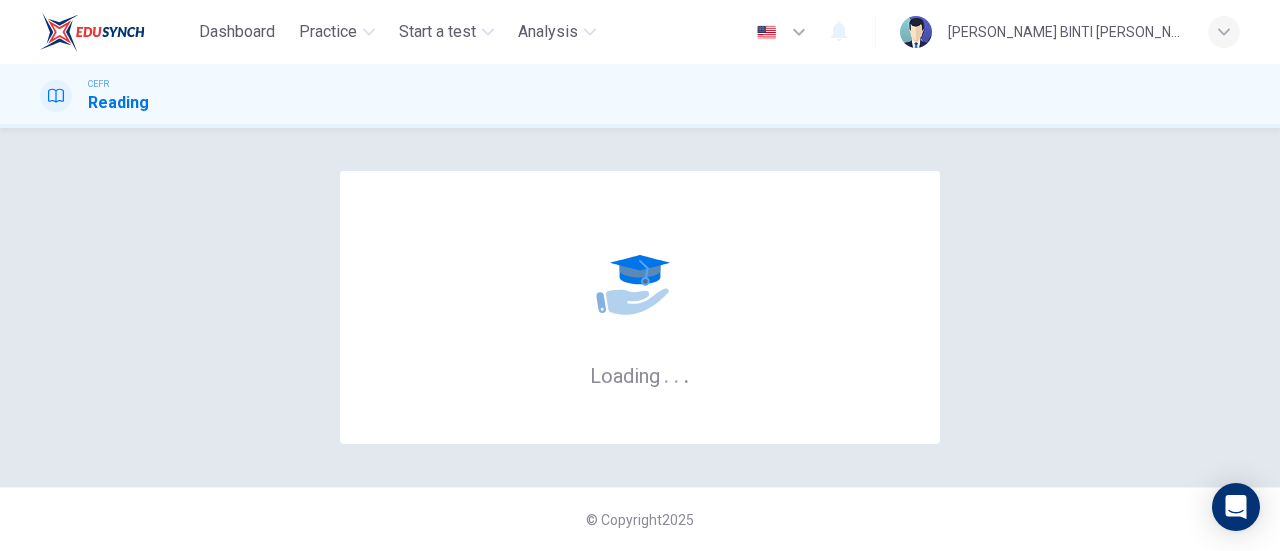 scroll, scrollTop: 0, scrollLeft: 0, axis: both 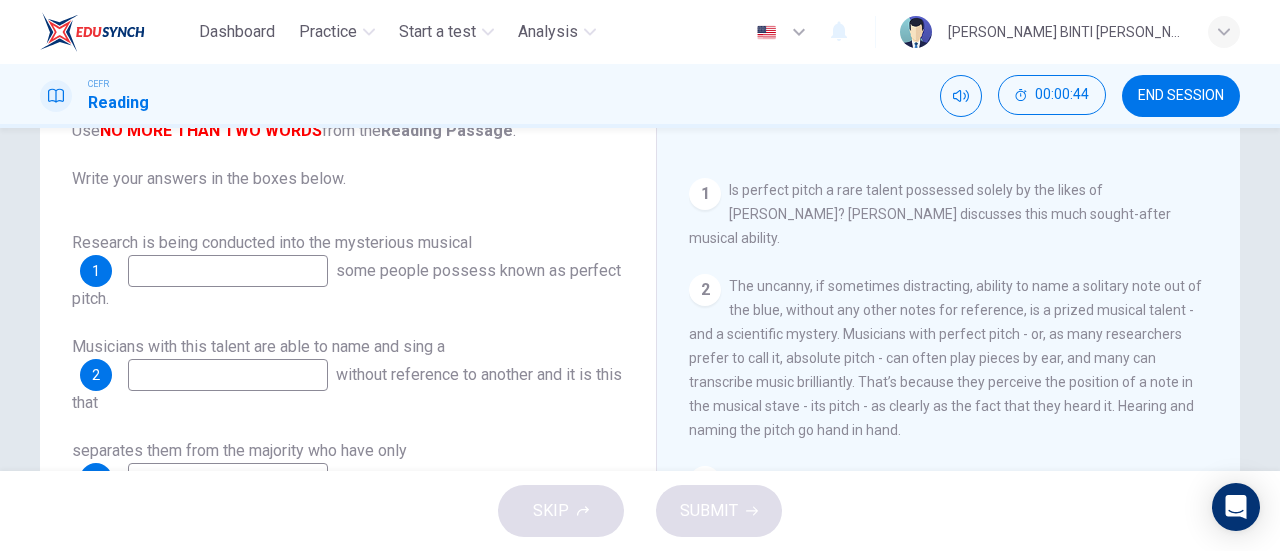 click at bounding box center [228, 271] 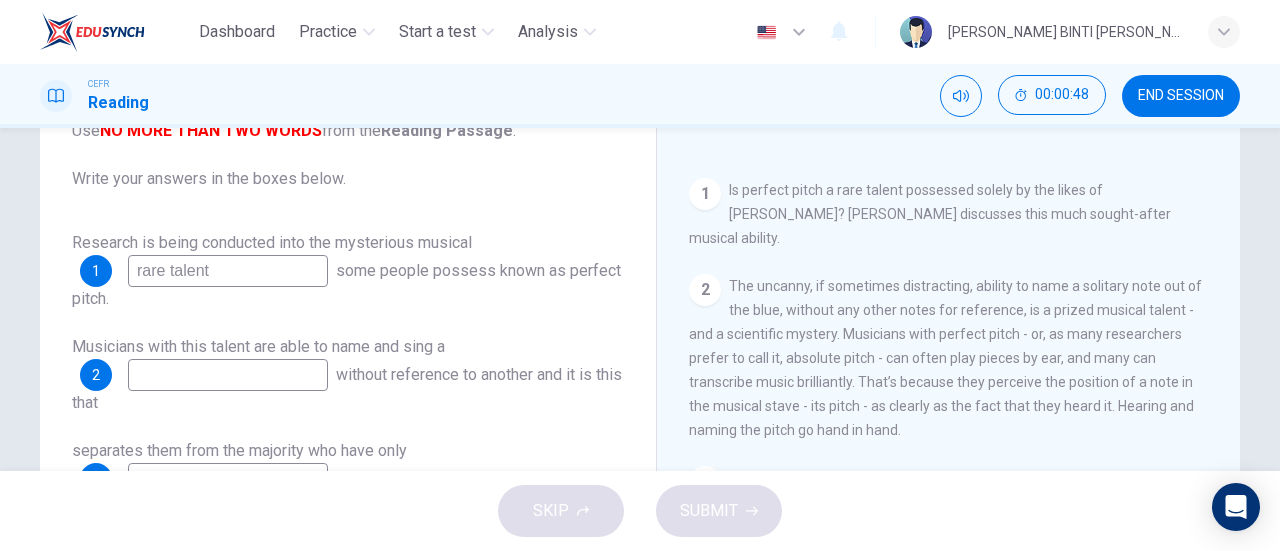 click at bounding box center [228, 375] 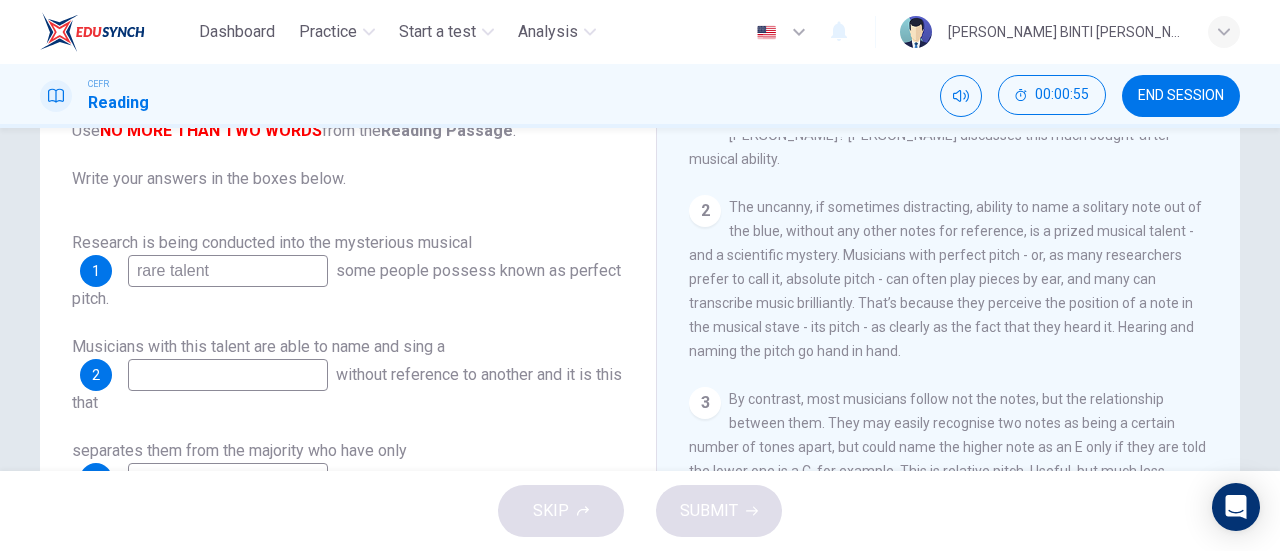 scroll, scrollTop: 461, scrollLeft: 0, axis: vertical 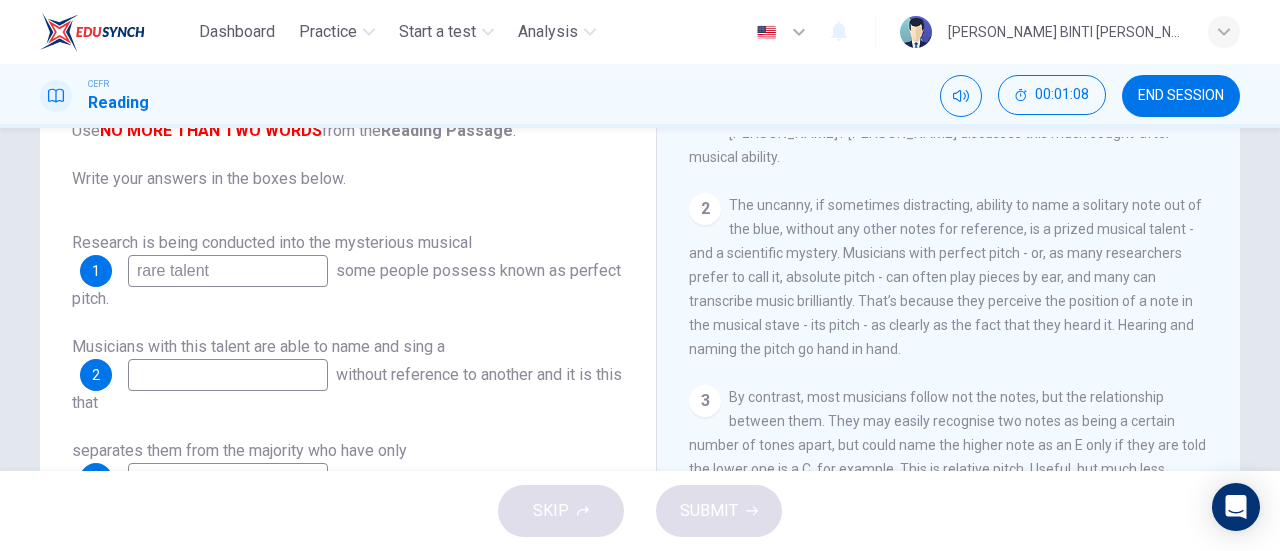 drag, startPoint x: 226, startPoint y: 277, endPoint x: 132, endPoint y: 279, distance: 94.02127 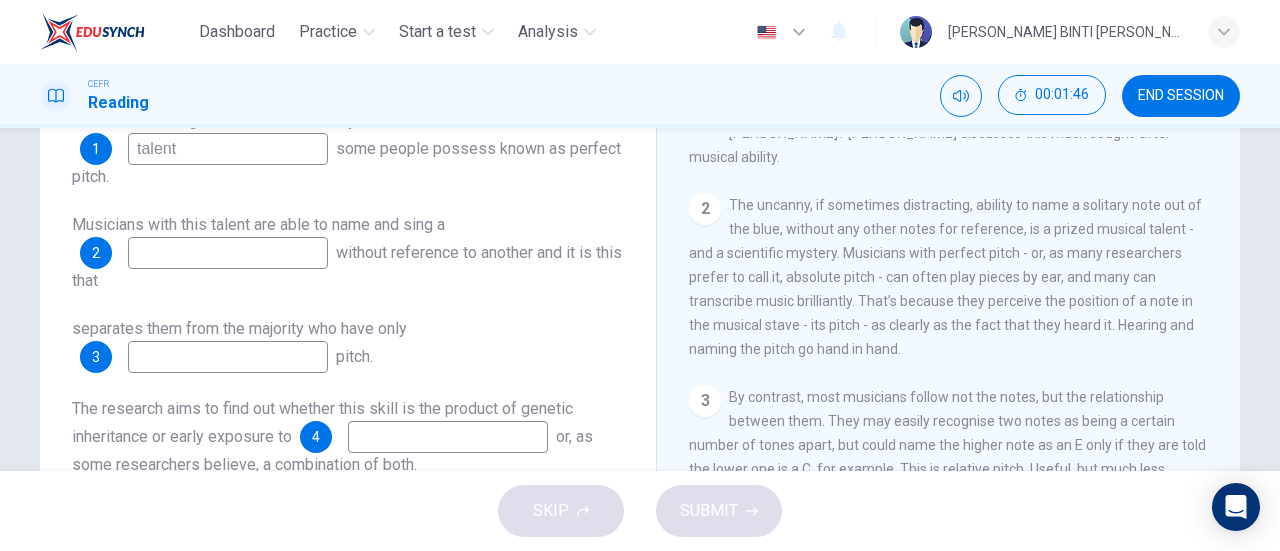 scroll, scrollTop: 200, scrollLeft: 0, axis: vertical 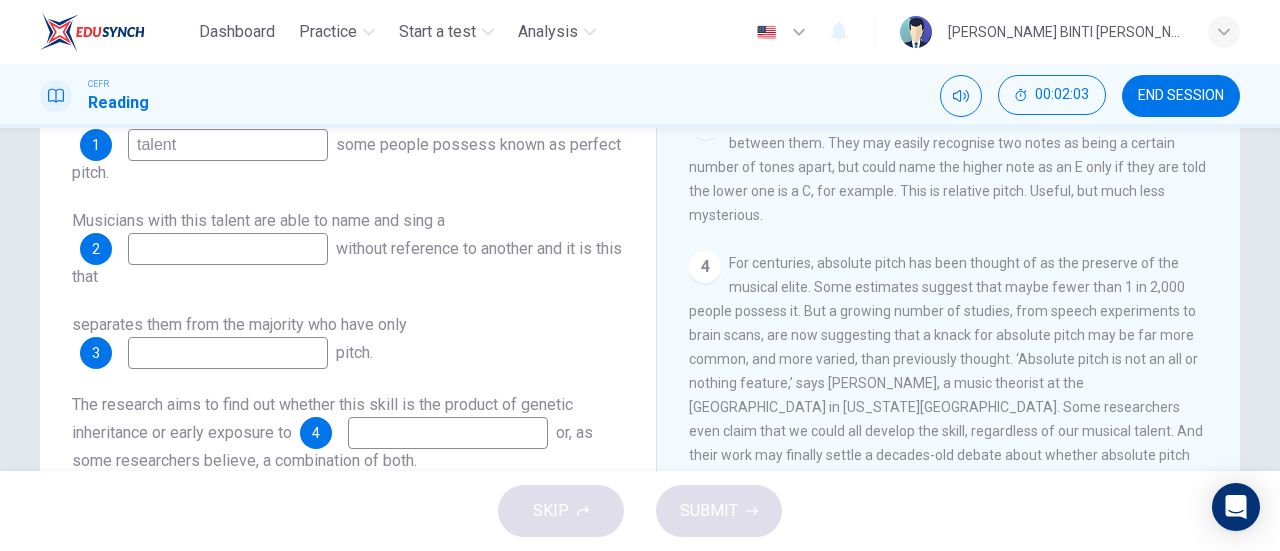 type on "talent" 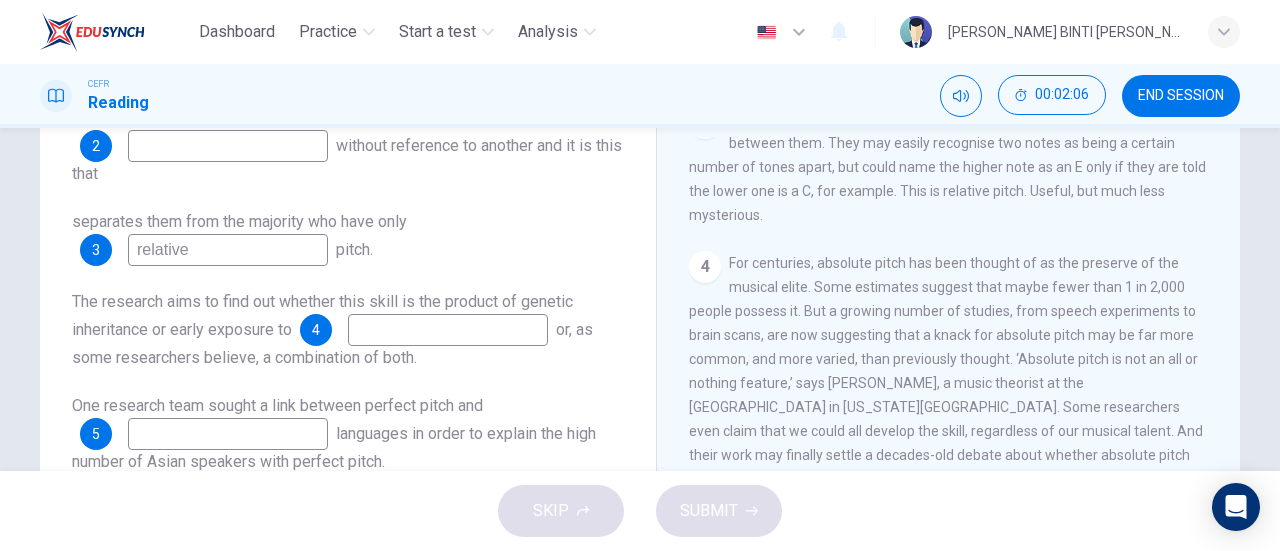 scroll, scrollTop: 336, scrollLeft: 0, axis: vertical 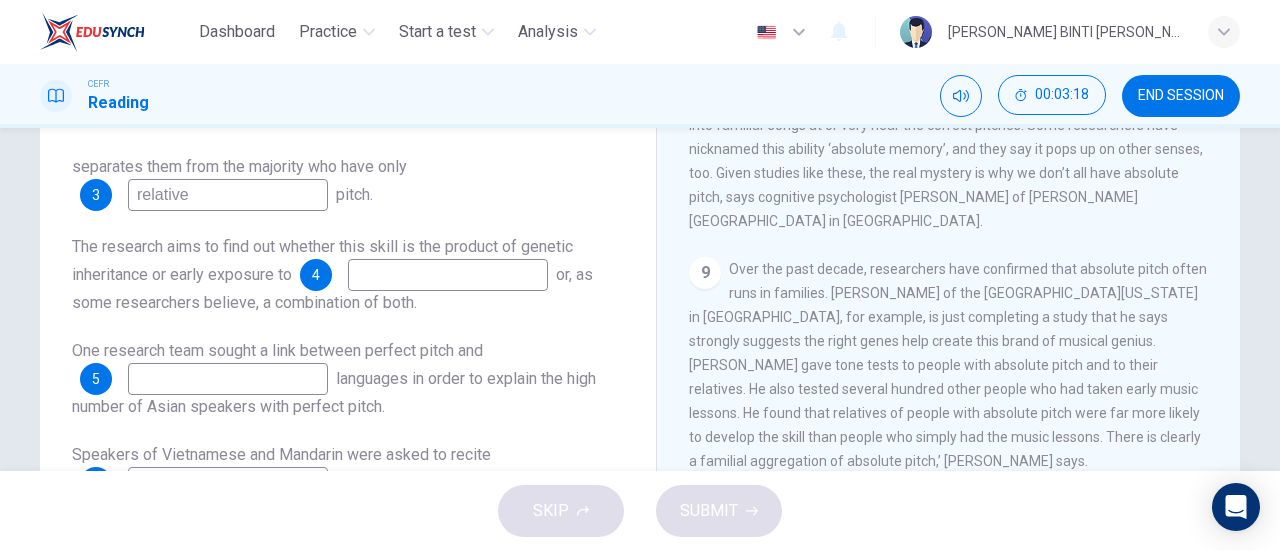 type on "relative" 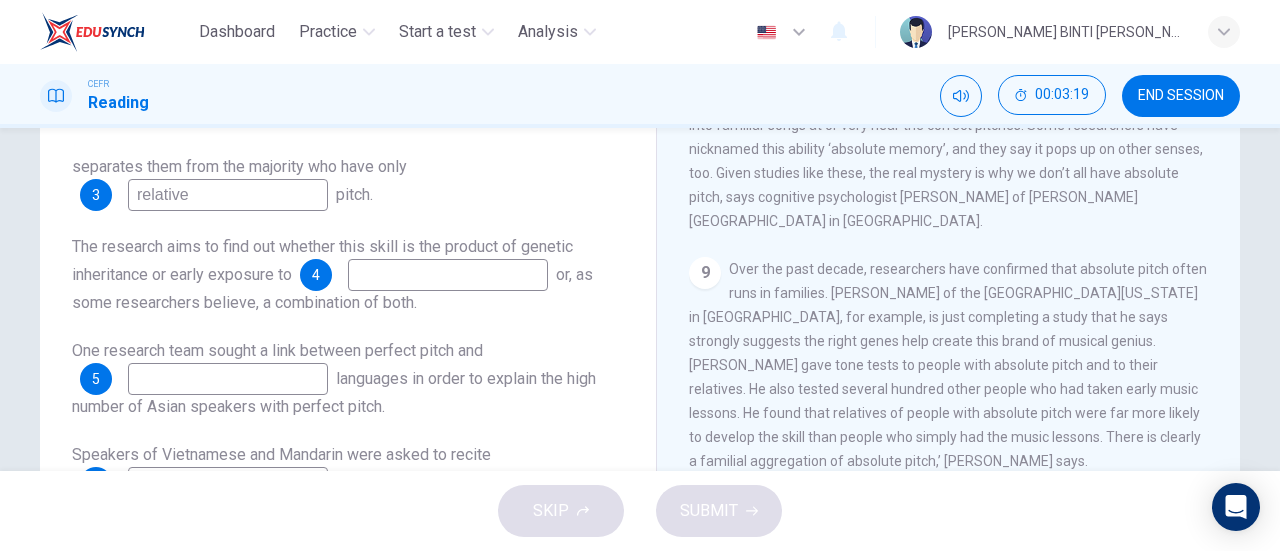 click at bounding box center (448, 275) 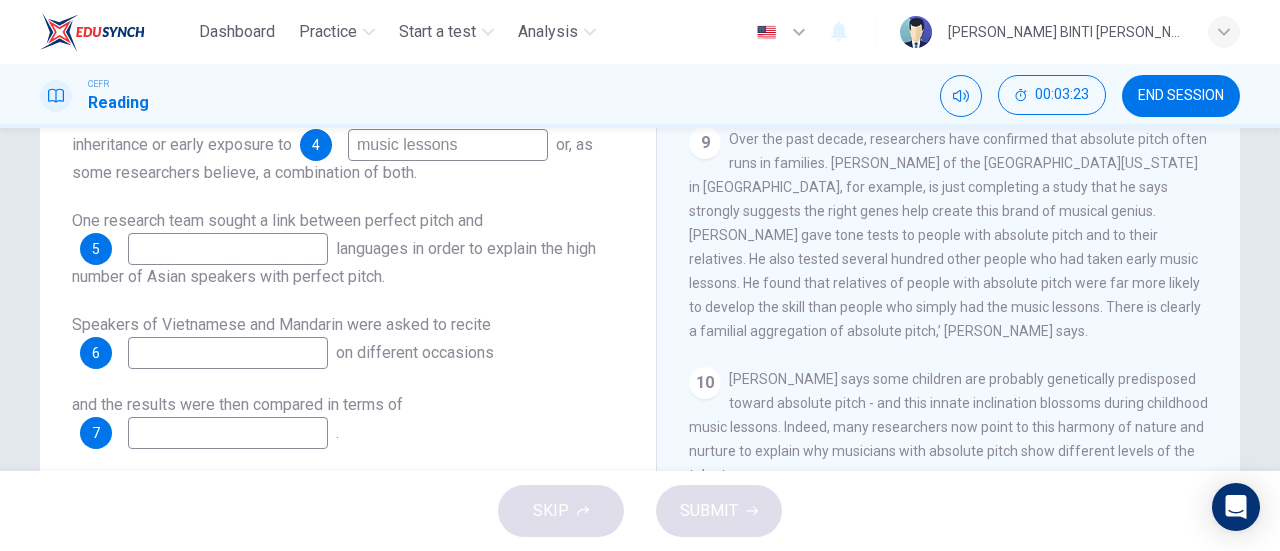 scroll, scrollTop: 273, scrollLeft: 0, axis: vertical 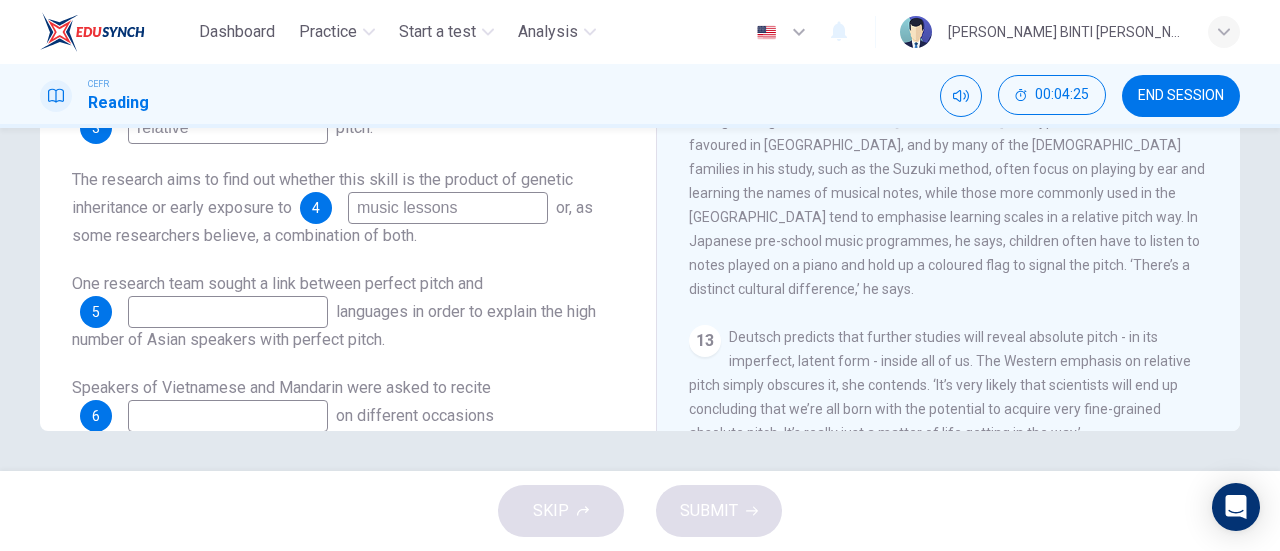 type on "music lessons" 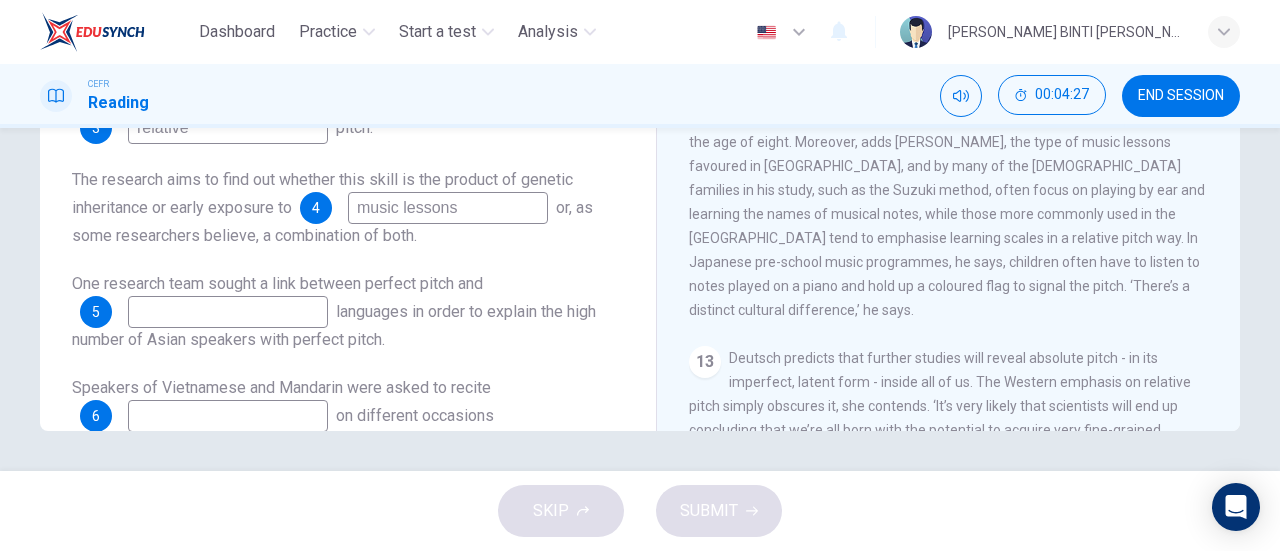 scroll, scrollTop: 2272, scrollLeft: 0, axis: vertical 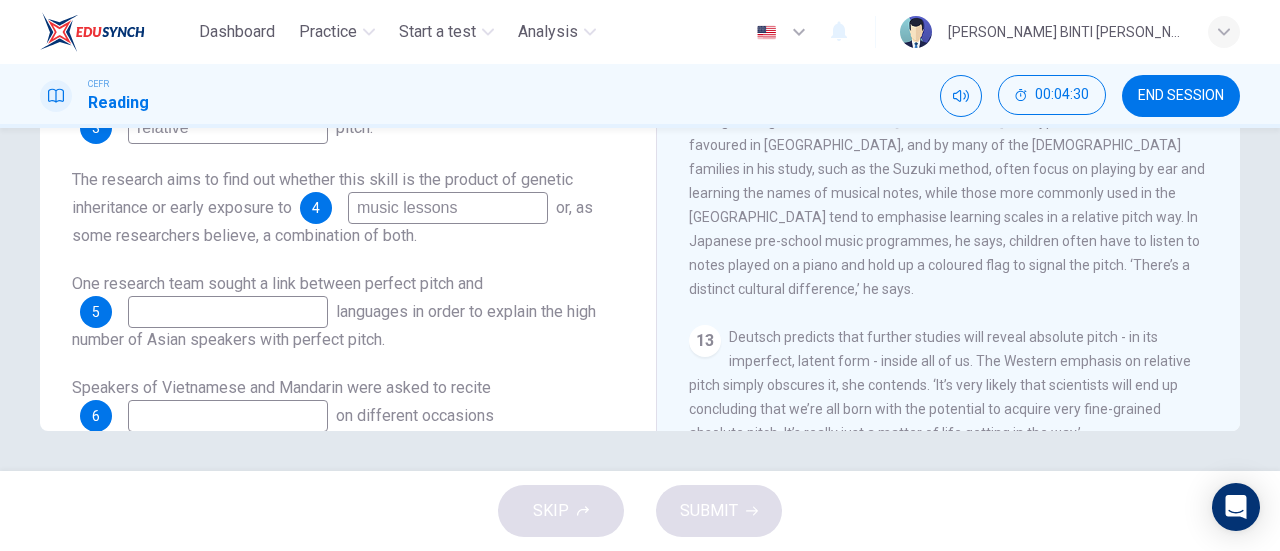 drag, startPoint x: 902, startPoint y: 259, endPoint x: 903, endPoint y: 241, distance: 18.027756 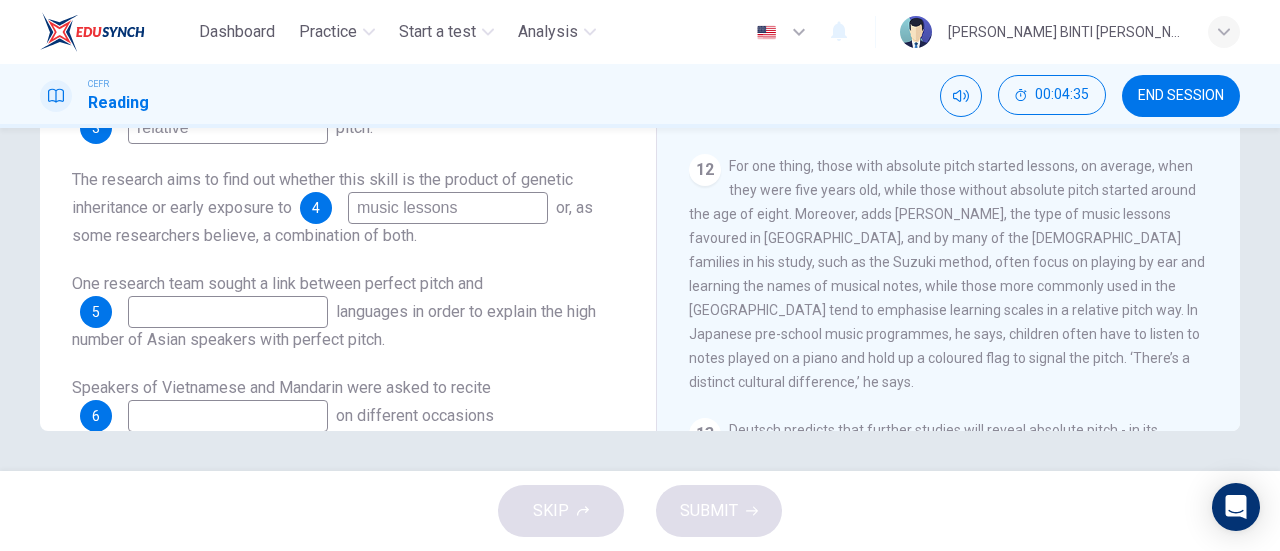 scroll, scrollTop: 2170, scrollLeft: 0, axis: vertical 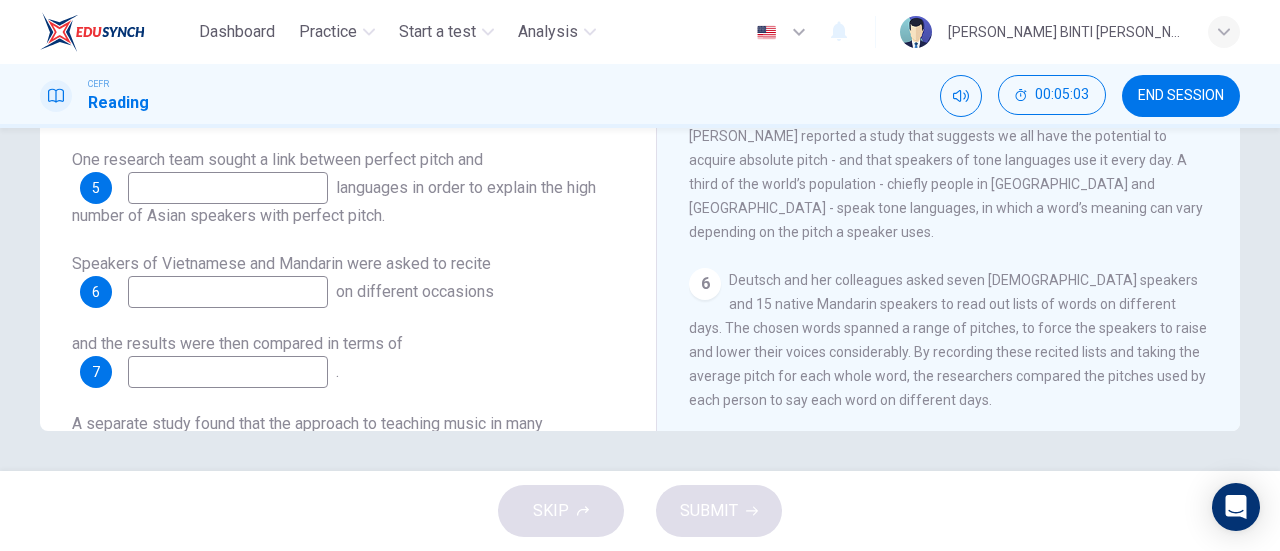 click at bounding box center [228, 292] 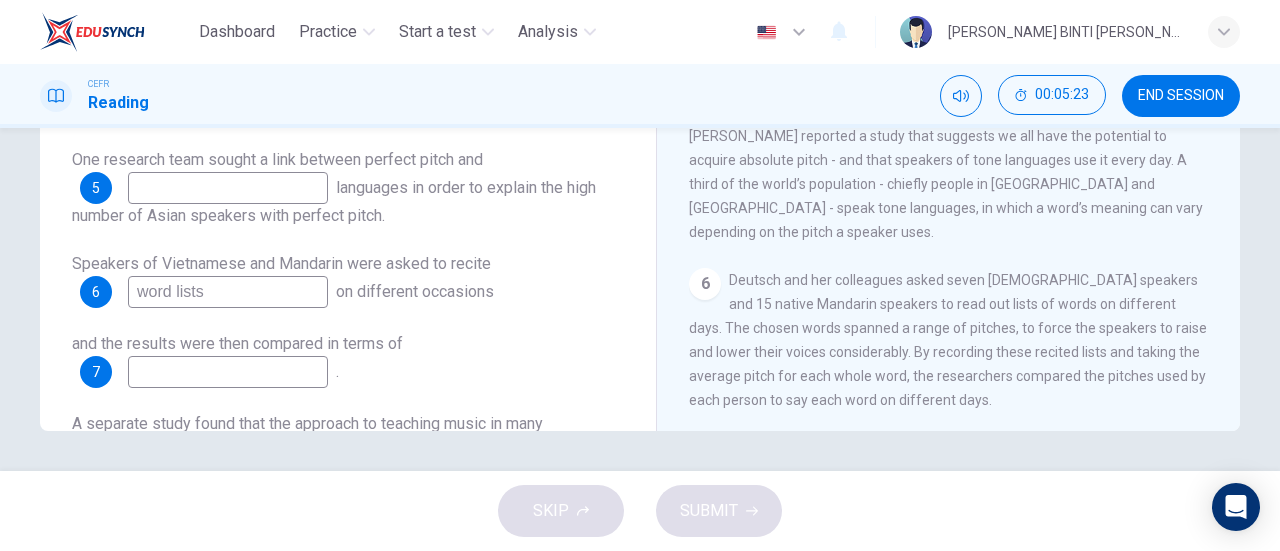 scroll, scrollTop: 266, scrollLeft: 0, axis: vertical 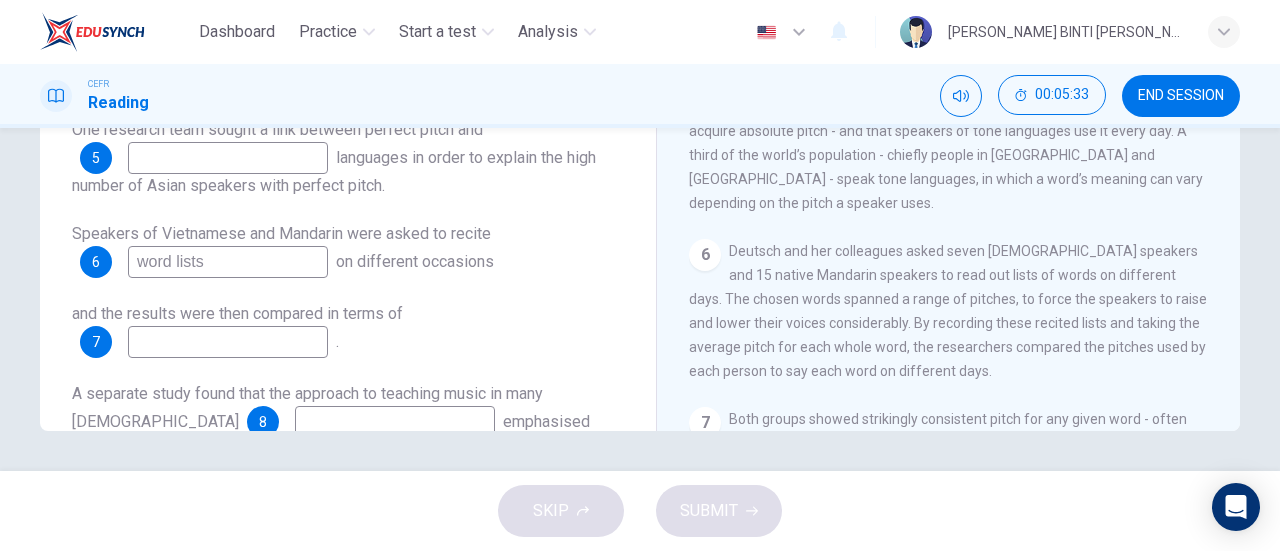 type on "word lists" 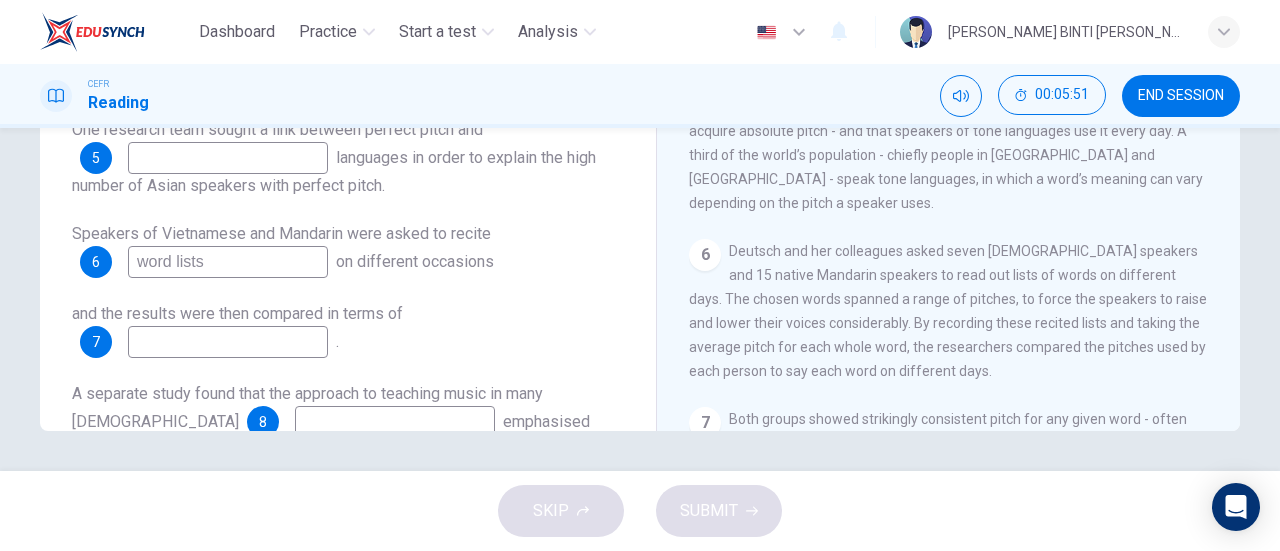 type on "p" 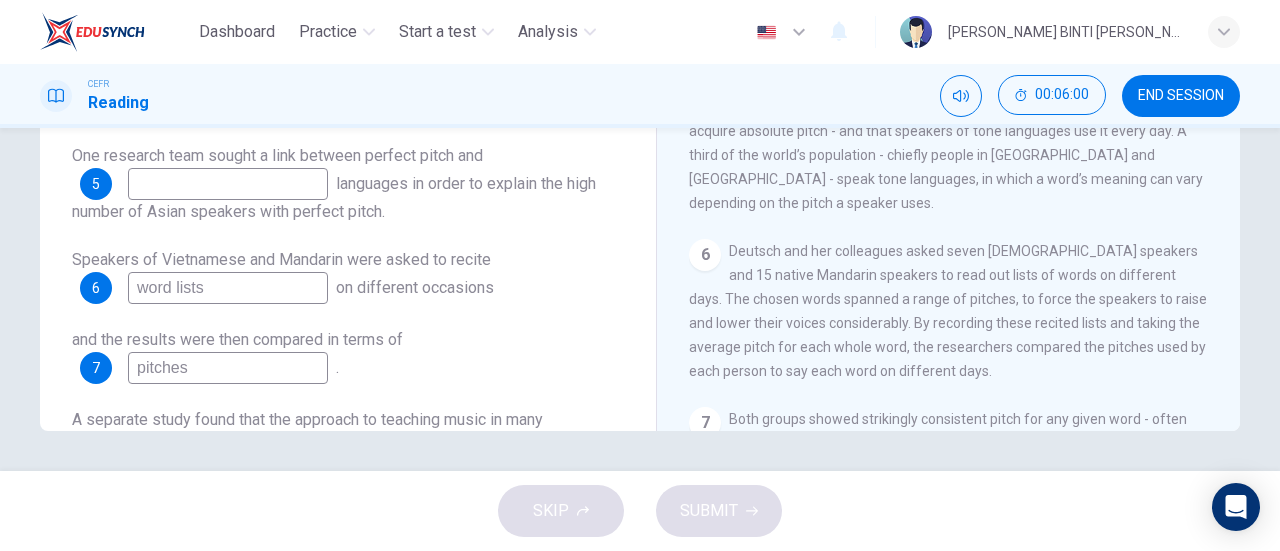scroll, scrollTop: 232, scrollLeft: 0, axis: vertical 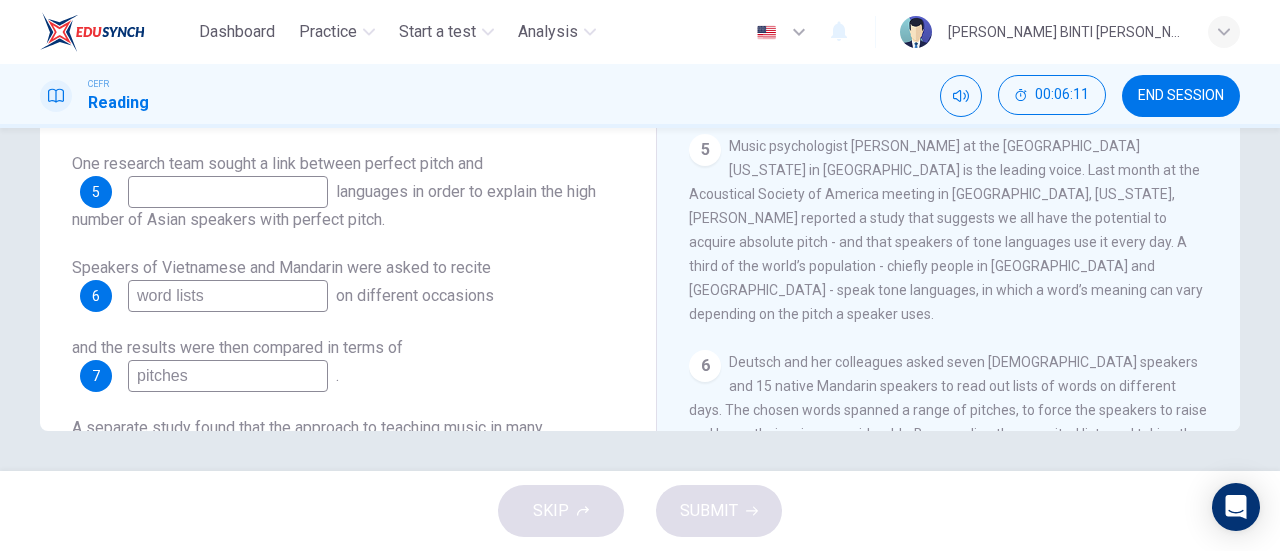 type on "pitches" 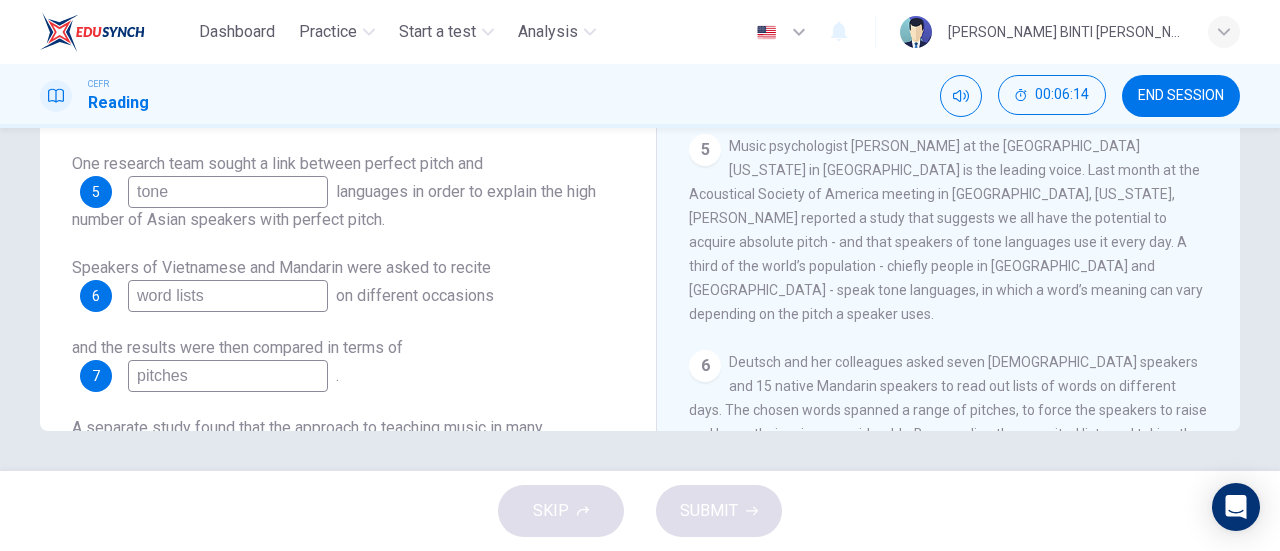 scroll, scrollTop: 336, scrollLeft: 0, axis: vertical 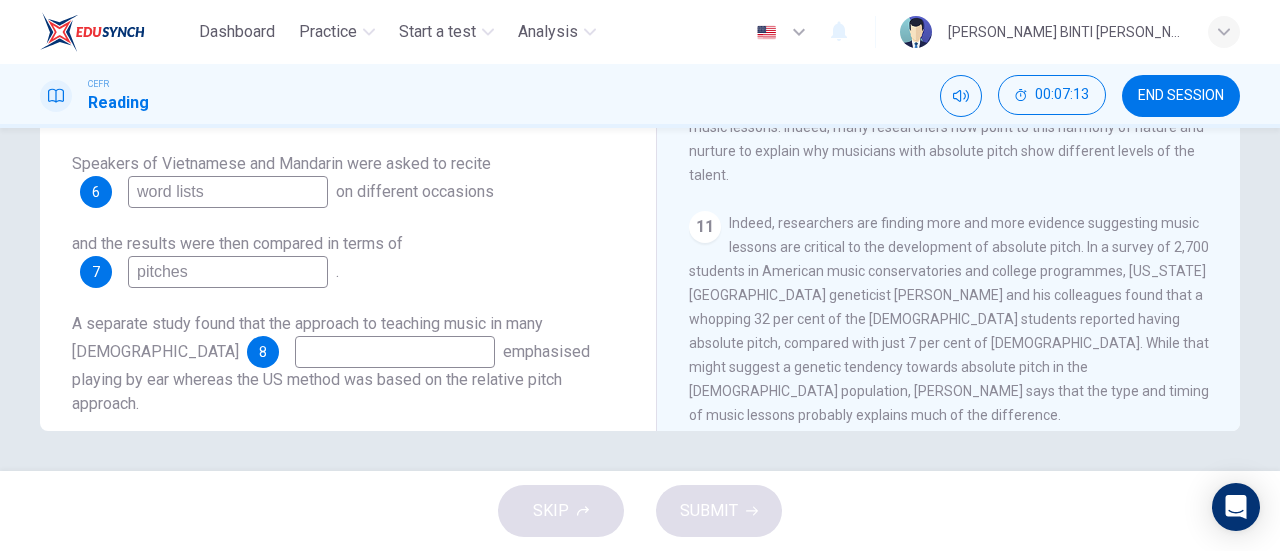type on "tone" 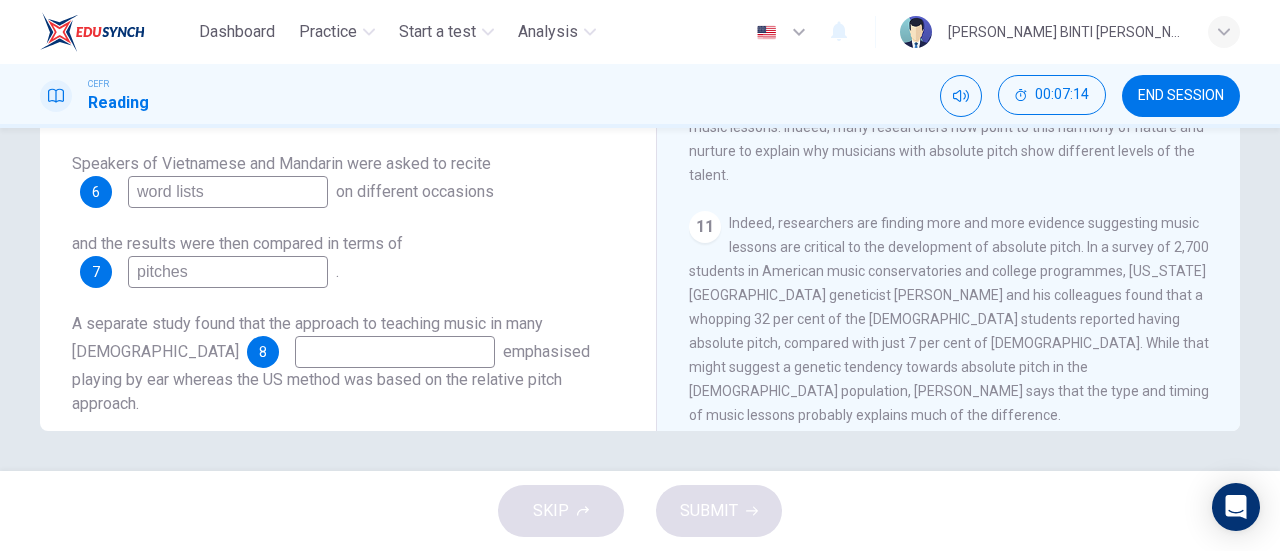 click at bounding box center (395, 352) 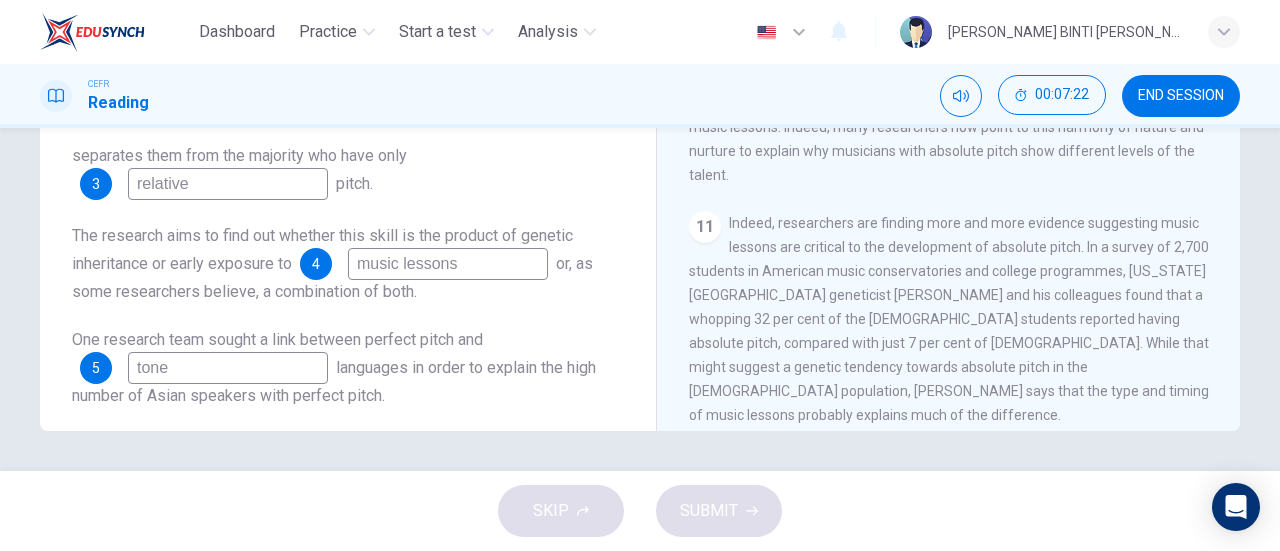 scroll, scrollTop: 0, scrollLeft: 0, axis: both 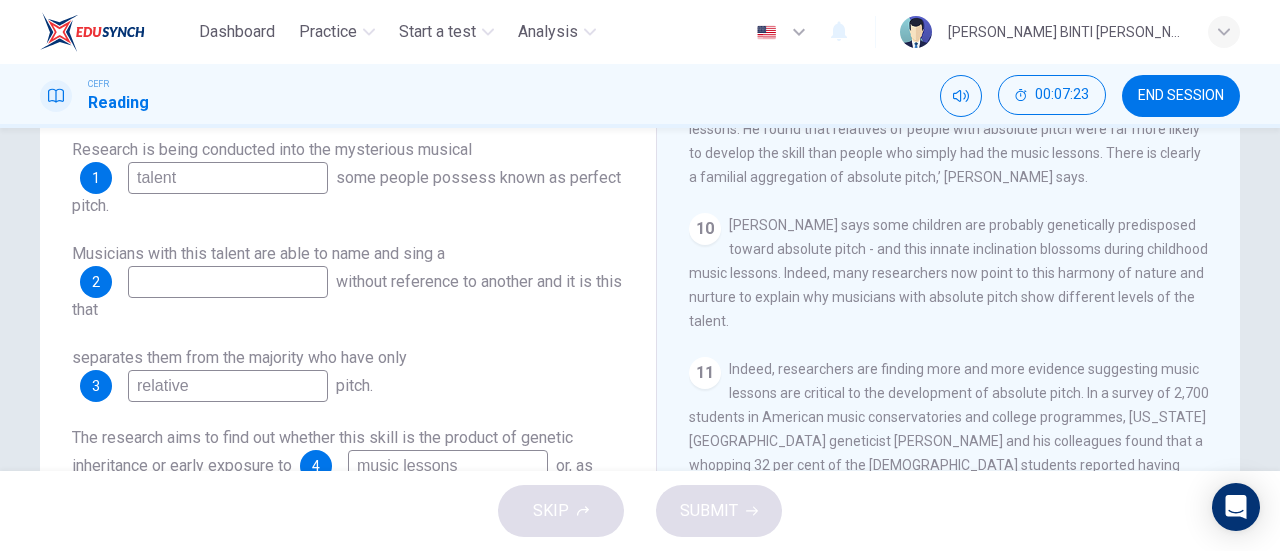 type on "population" 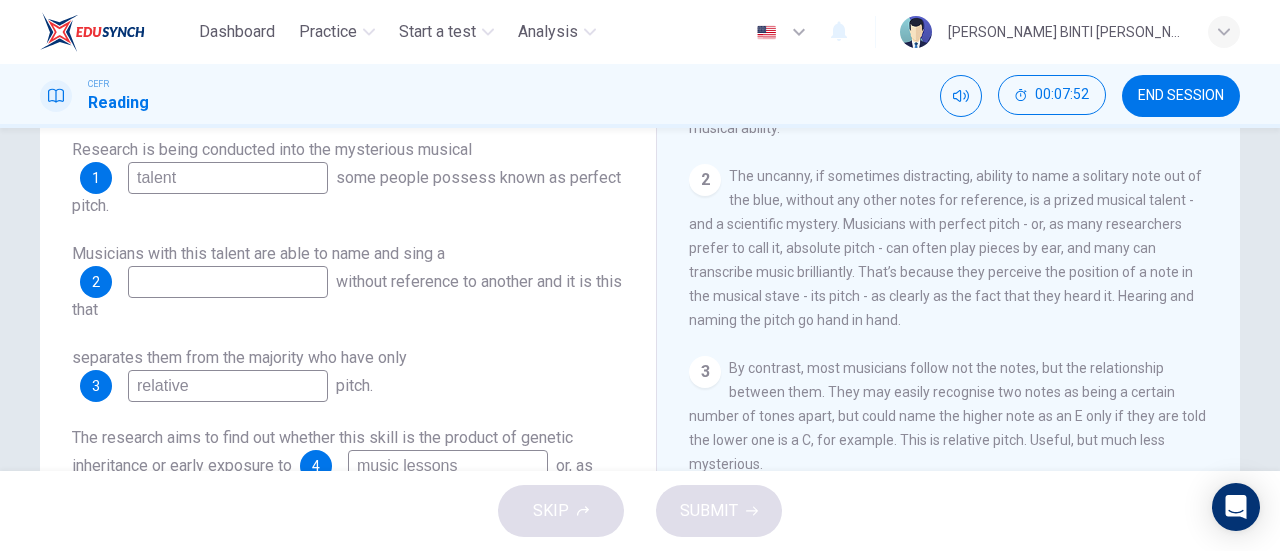 scroll, scrollTop: 334, scrollLeft: 0, axis: vertical 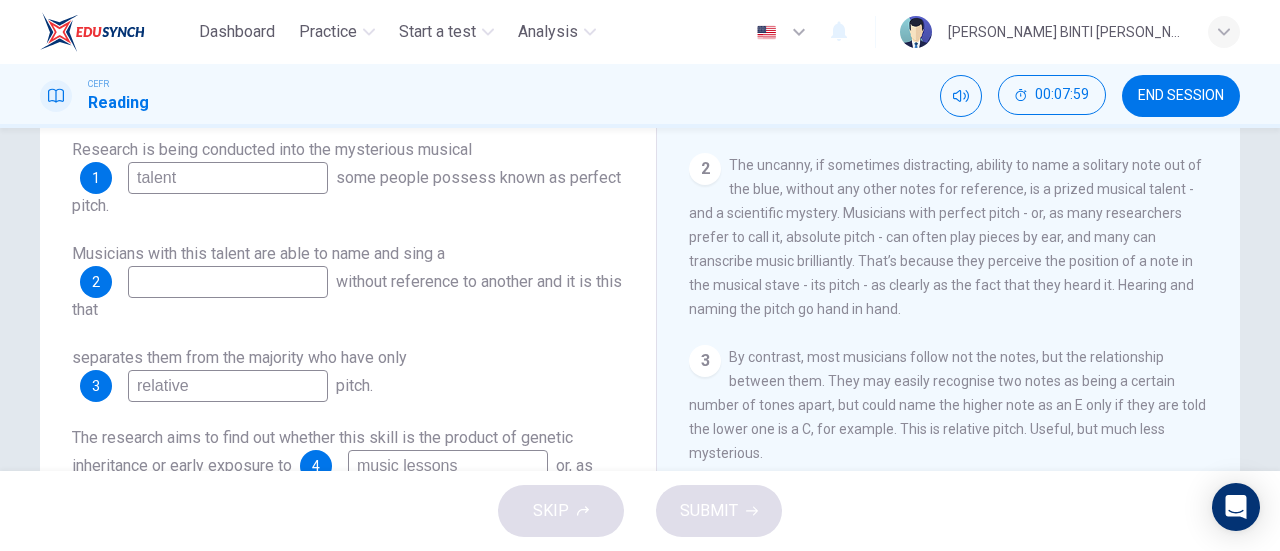 click at bounding box center [228, 282] 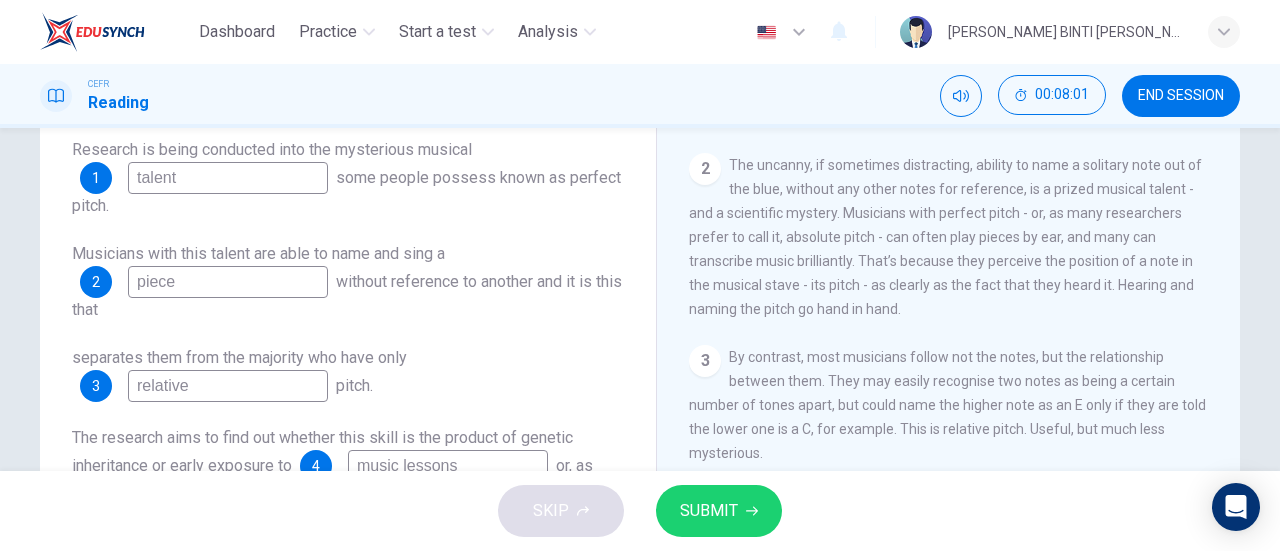 type on "piece" 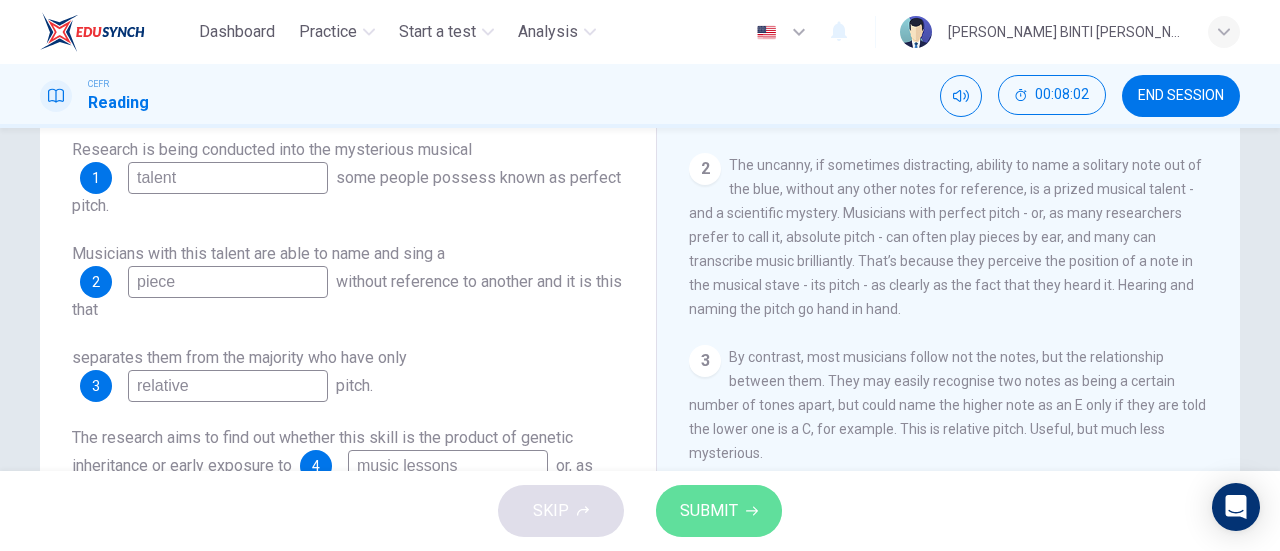 click on "SUBMIT" at bounding box center [709, 511] 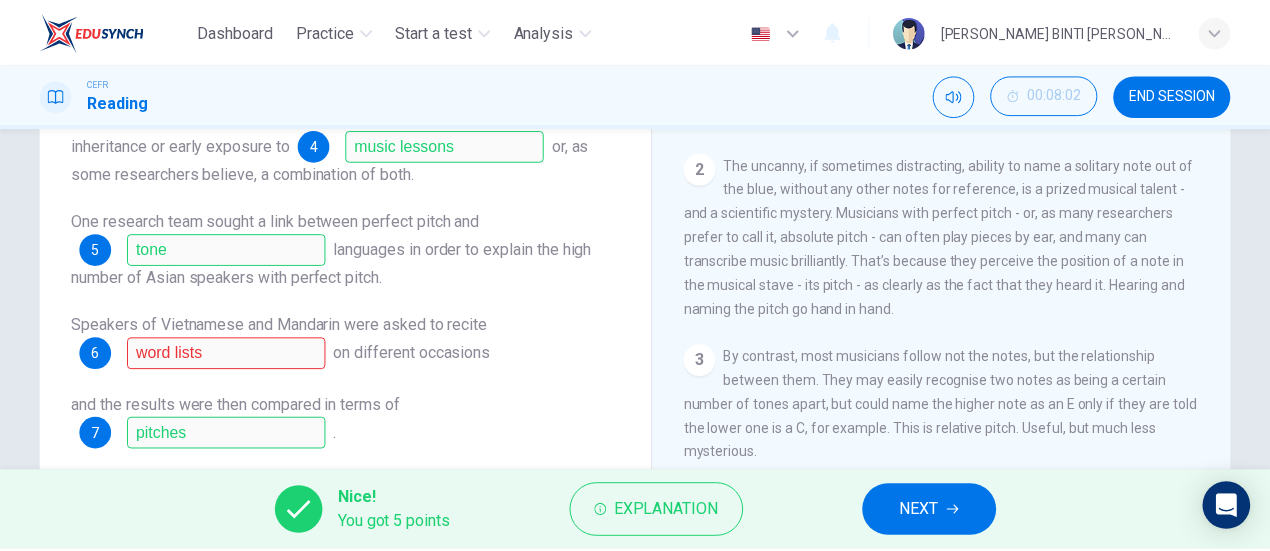 scroll, scrollTop: 336, scrollLeft: 0, axis: vertical 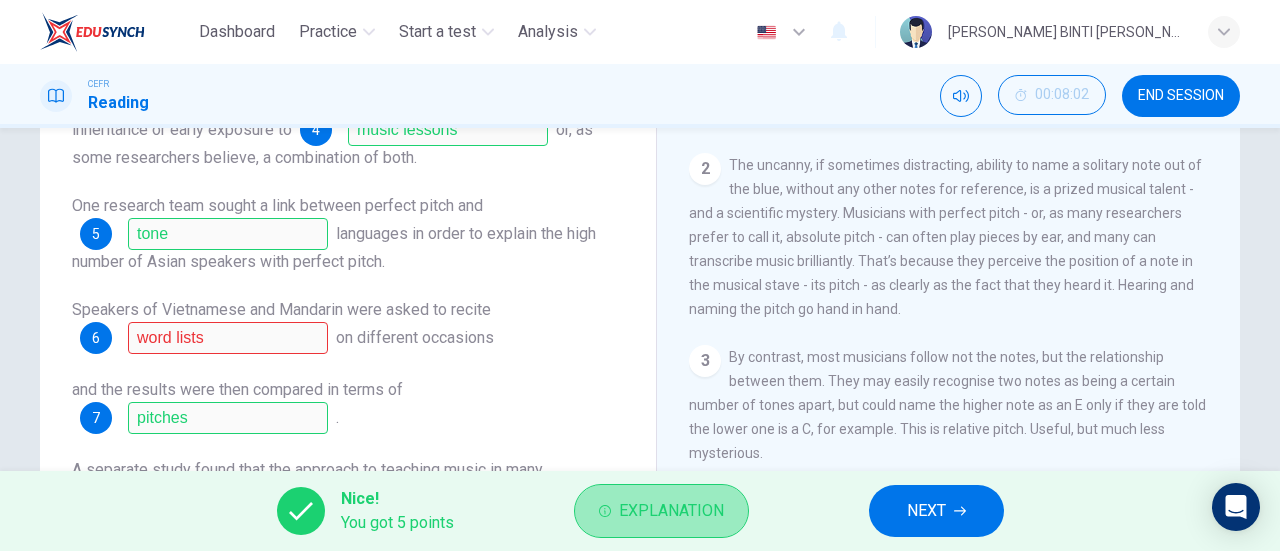 click on "Explanation" at bounding box center [671, 511] 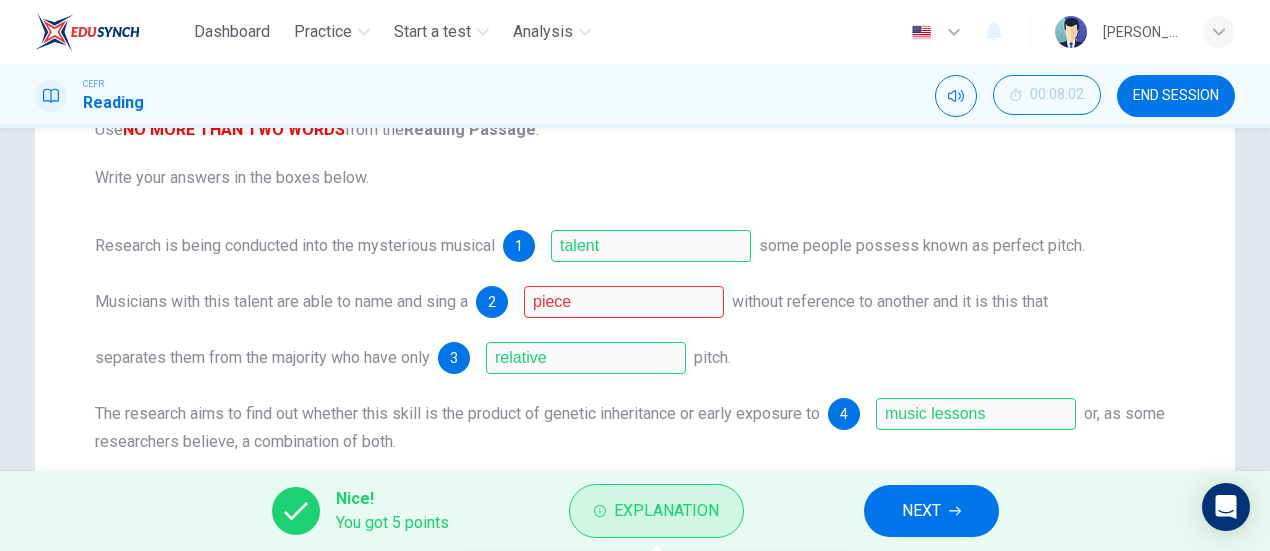 click on "Explanation" at bounding box center (666, 511) 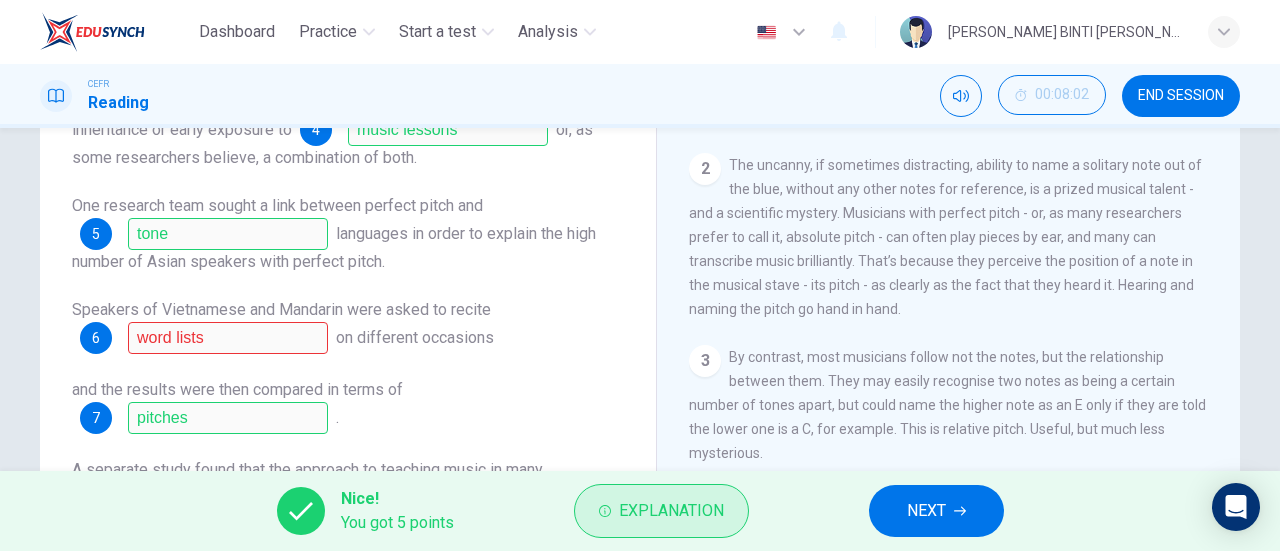 click on "Explanation" at bounding box center [671, 511] 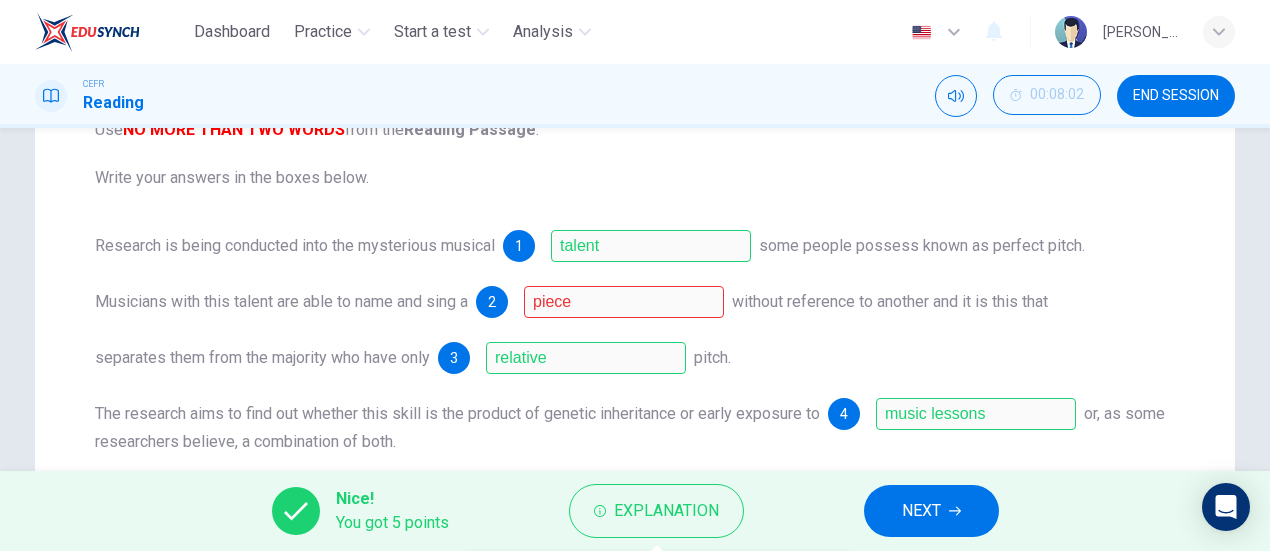 scroll, scrollTop: 0, scrollLeft: 0, axis: both 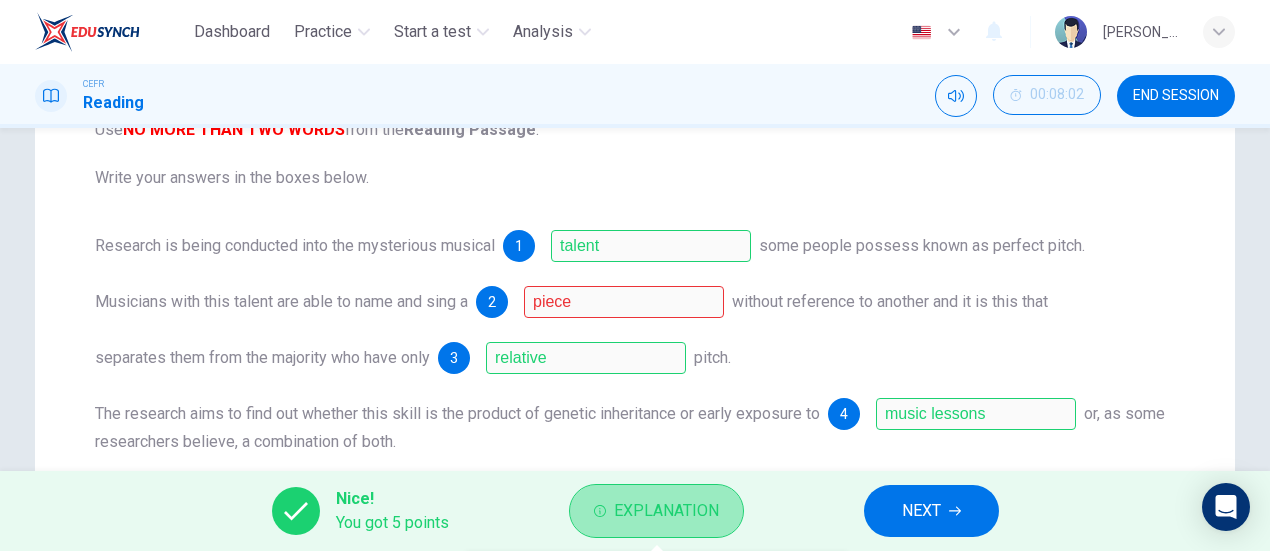 click on "Explanation" at bounding box center (656, 511) 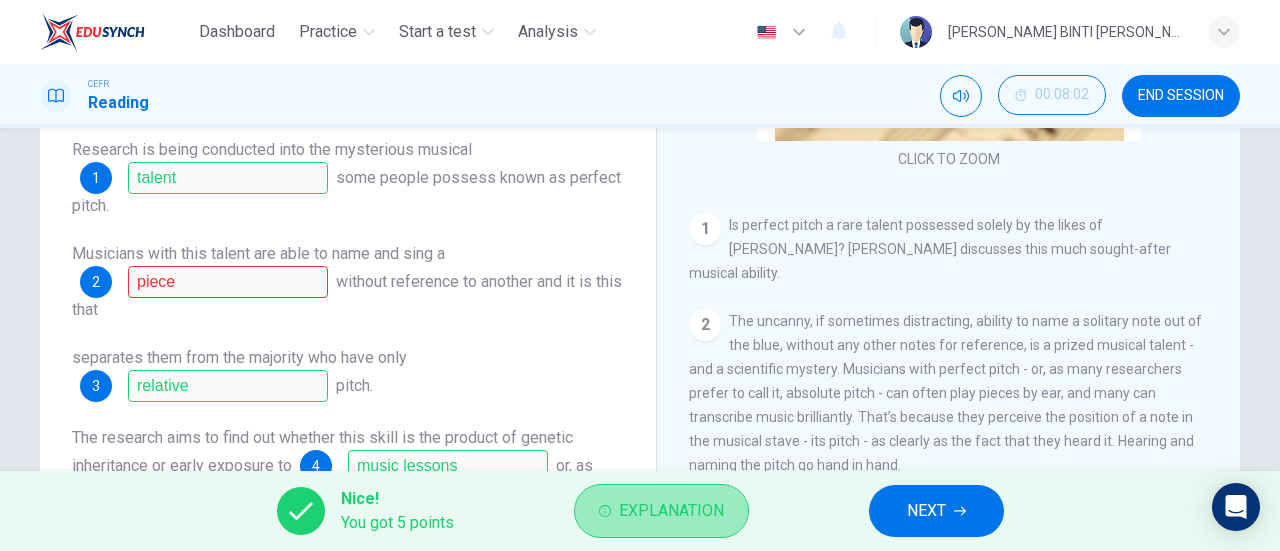click on "Explanation" at bounding box center [661, 511] 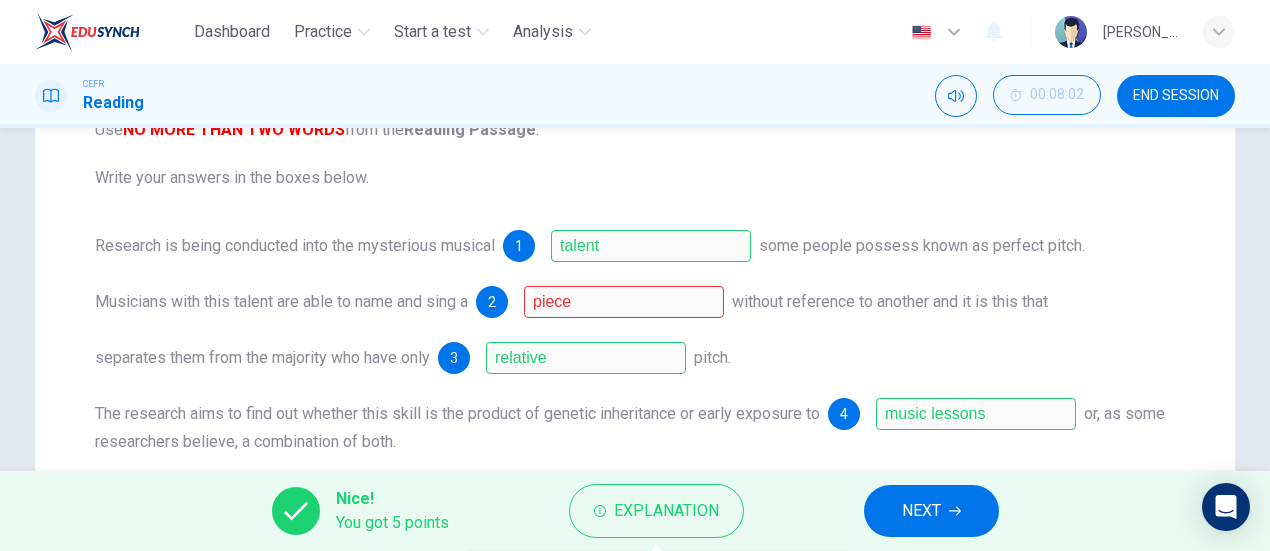 scroll, scrollTop: 2272, scrollLeft: 0, axis: vertical 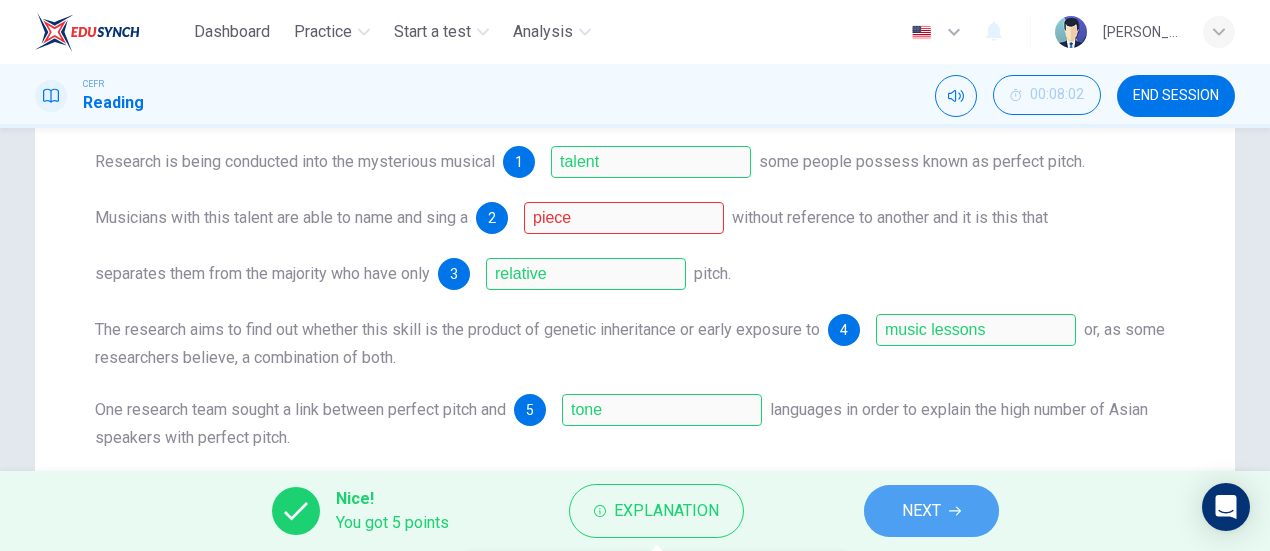 click on "NEXT" at bounding box center (931, 511) 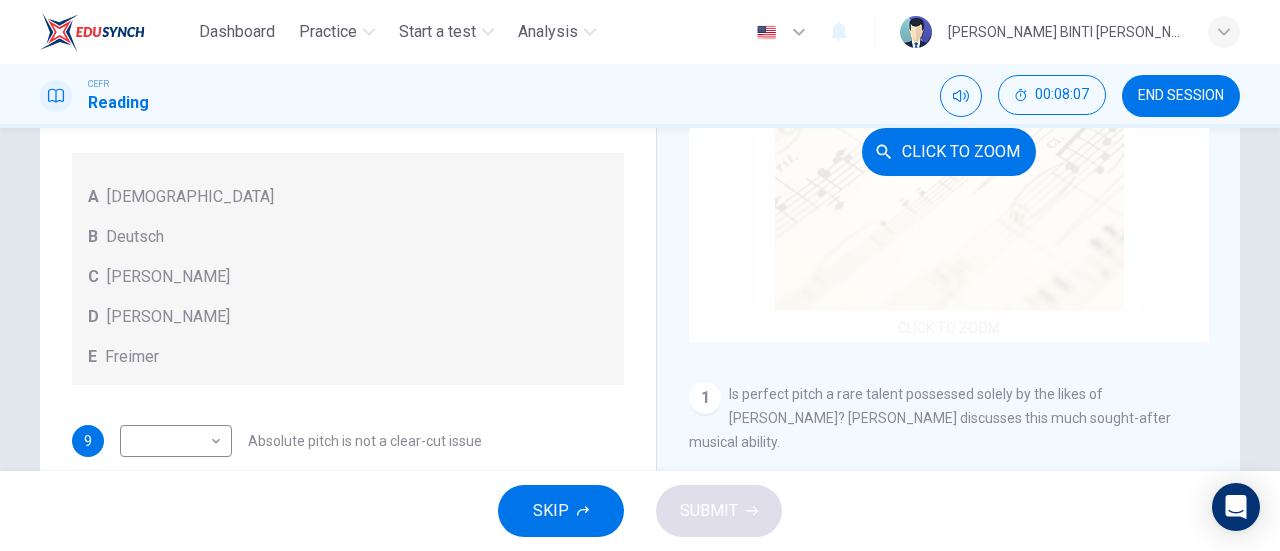 scroll, scrollTop: 253, scrollLeft: 0, axis: vertical 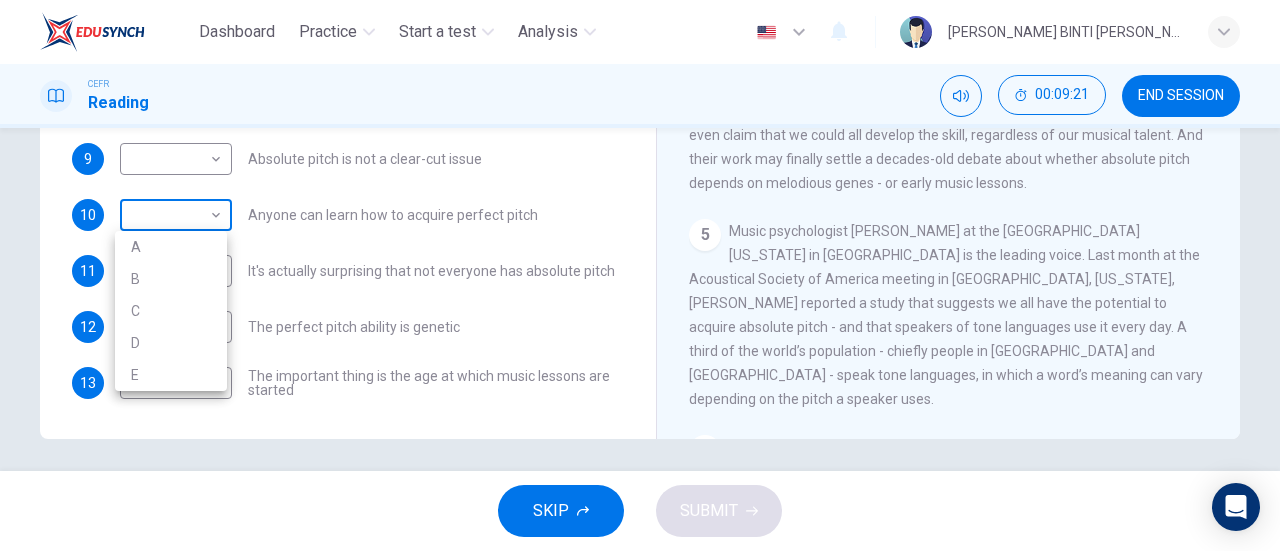 click on "Dashboard Practice Start a test Analysis English en ​ [PERSON_NAME] BINTI [PERSON_NAME] CEFR Reading 00:09:21 END SESSION Questions 9 - 13 The Reading Passage contains a number of opinions provided by five different scientists. Match each opinion with one of the scientists ( A-E  below).
Write your answers in the boxes below.
NB  You may use any of the choices  A-E  more than once. A Levitin B Deutsch C [PERSON_NAME] D [PERSON_NAME] 9 ​ ​ Absolute pitch is not a clear-cut issue 10 ​ ​ Anyone can learn how to acquire perfect pitch 11 ​ ​ It's actually surprising that not everyone has absolute pitch 12 ​ ​ The perfect pitch ability is genetic 13 ​ ​ The important thing is the age at which music lessons are started Striking the Right Note CLICK TO ZOOM Click to Zoom 1 Is perfect pitch a rare talent possessed solely by the likes of
[PERSON_NAME]? [PERSON_NAME] discusses this much sought-after musical ability. 2 3 4 5 6 7 8 9 10 11 12 13 SKIP SUBMIT EduSynch - Online Language Proficiency Testing" at bounding box center [640, 275] 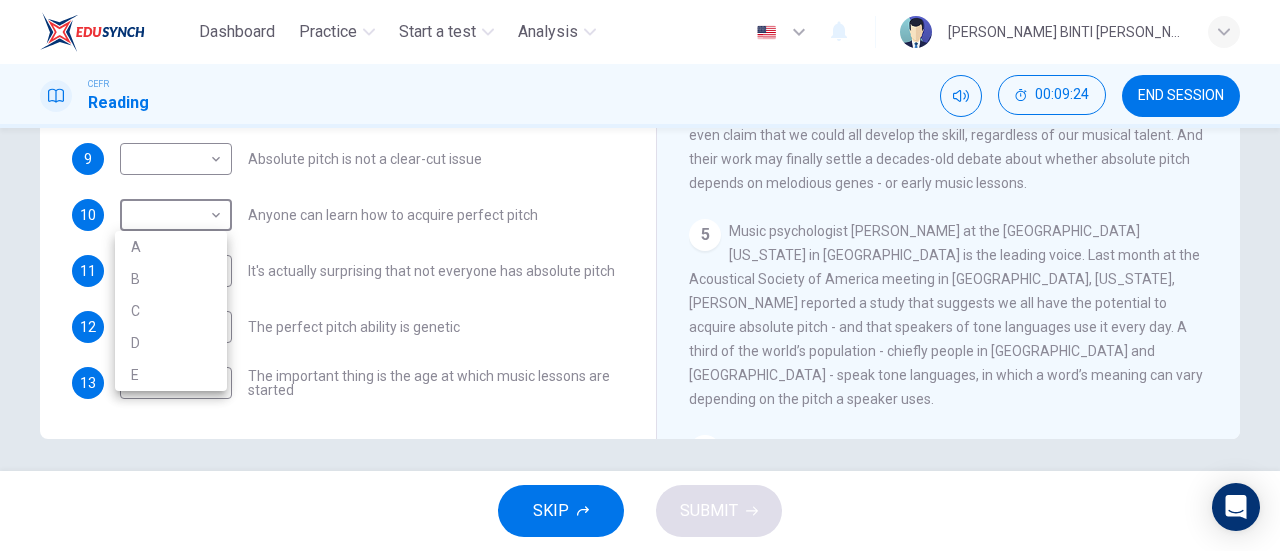 click at bounding box center (640, 275) 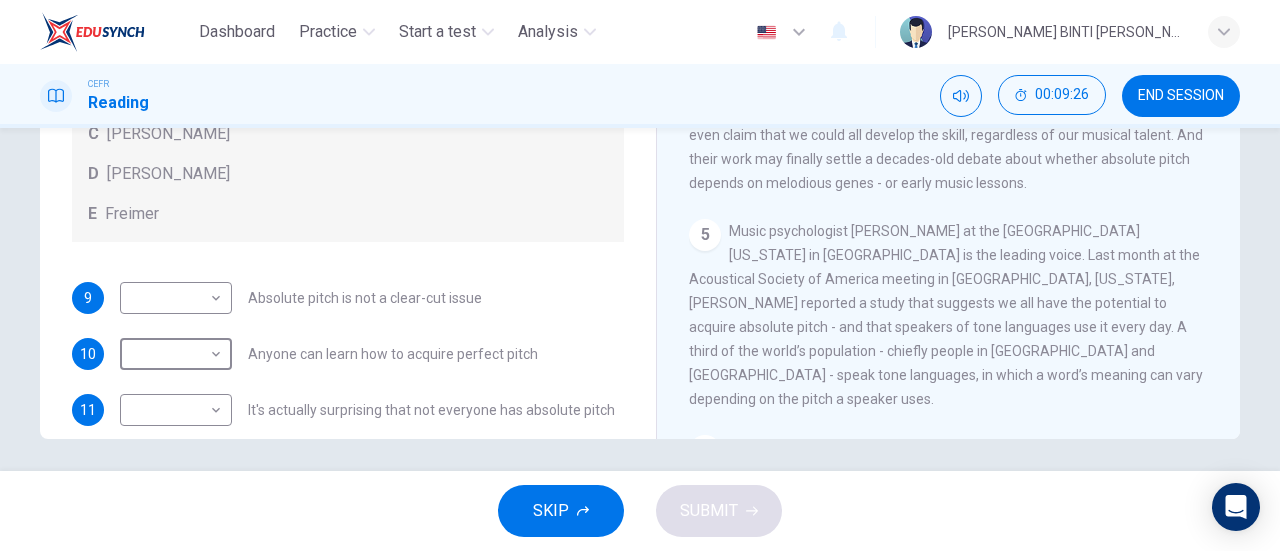 scroll, scrollTop: 0, scrollLeft: 0, axis: both 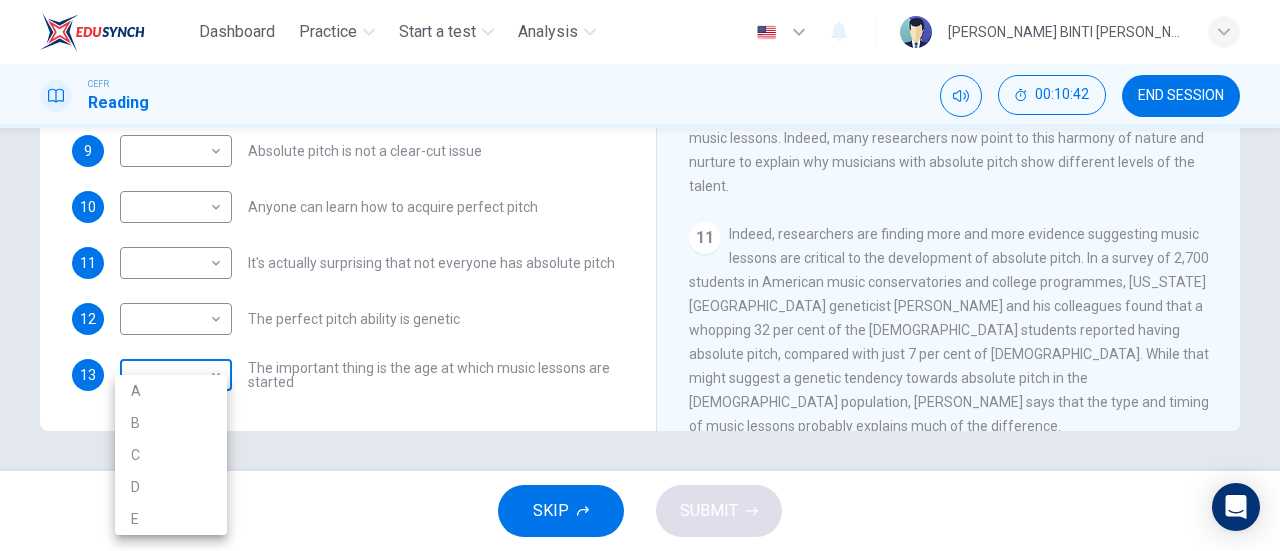 click on "Dashboard Practice Start a test Analysis English en ​ [PERSON_NAME] BINTI [PERSON_NAME] CEFR Reading 00:10:42 END SESSION Questions 9 - 13 The Reading Passage contains a number of opinions provided by five different scientists. Match each opinion with one of the scientists ( A-E  below).
Write your answers in the boxes below.
NB  You may use any of the choices  A-E  more than once. A Levitin B Deutsch C [PERSON_NAME] D [PERSON_NAME] 9 ​ ​ Absolute pitch is not a clear-cut issue 10 ​ ​ Anyone can learn how to acquire perfect pitch 11 ​ ​ It's actually surprising that not everyone has absolute pitch 12 ​ ​ The perfect pitch ability is genetic 13 ​ ​ The important thing is the age at which music lessons are started Striking the Right Note CLICK TO ZOOM Click to Zoom 1 Is perfect pitch a rare talent possessed solely by the likes of
[PERSON_NAME]? [PERSON_NAME] discusses this much sought-after musical ability. 2 3 4 5 6 7 8 9 10 11 12 13 SKIP SUBMIT EduSynch - Online Language Proficiency Testing" at bounding box center [640, 275] 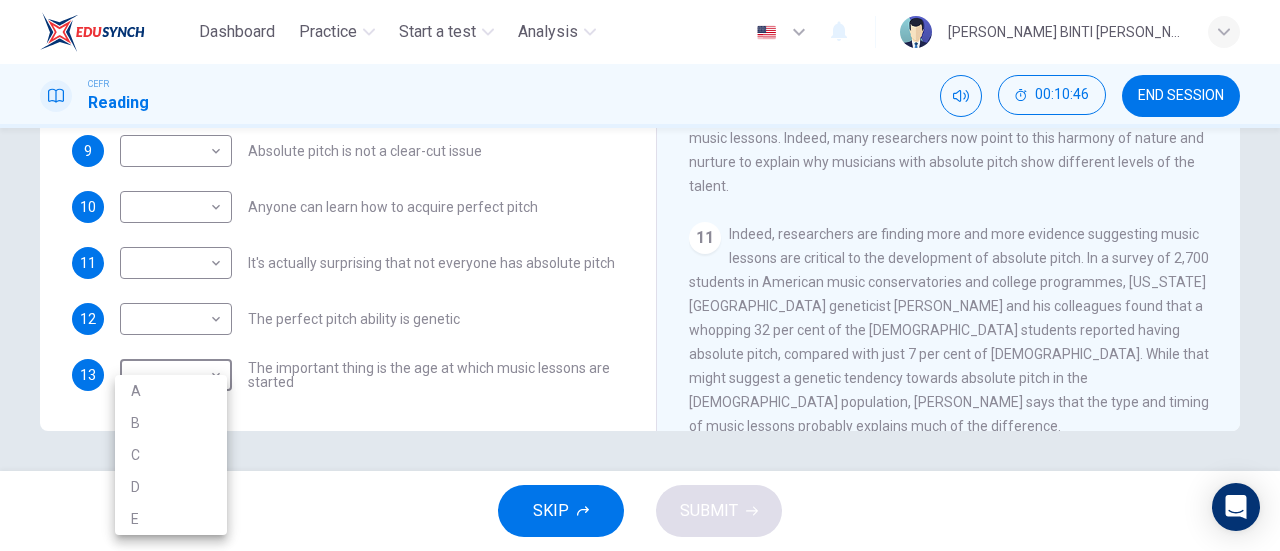 click at bounding box center (640, 275) 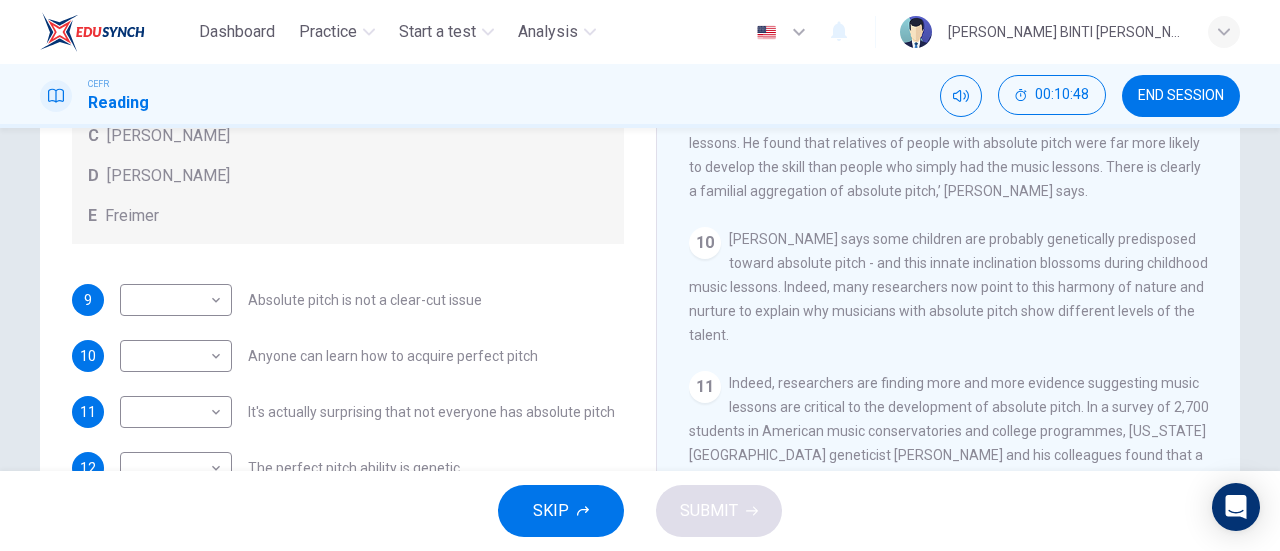 scroll, scrollTop: 432, scrollLeft: 0, axis: vertical 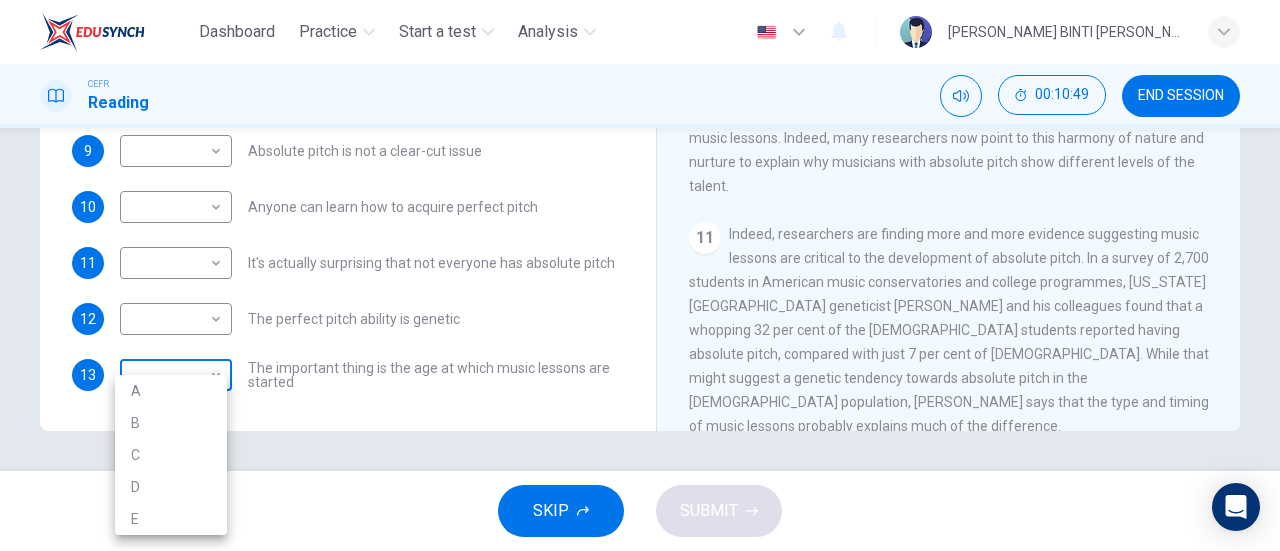 click on "Dashboard Practice Start a test Analysis English en ​ [PERSON_NAME] BINTI [PERSON_NAME] CEFR Reading 00:10:49 END SESSION Questions 9 - 13 The Reading Passage contains a number of opinions provided by five different scientists. Match each opinion with one of the scientists ( A-E  below).
Write your answers in the boxes below.
NB  You may use any of the choices  A-E  more than once. A Levitin B Deutsch C [PERSON_NAME] D [PERSON_NAME] 9 ​ ​ Absolute pitch is not a clear-cut issue 10 ​ ​ Anyone can learn how to acquire perfect pitch 11 ​ ​ It's actually surprising that not everyone has absolute pitch 12 ​ ​ The perfect pitch ability is genetic 13 ​ ​ The important thing is the age at which music lessons are started Striking the Right Note CLICK TO ZOOM Click to Zoom 1 Is perfect pitch a rare talent possessed solely by the likes of
[PERSON_NAME]? [PERSON_NAME] discusses this much sought-after musical ability. 2 3 4 5 6 7 8 9 10 11 12 13 SKIP SUBMIT EduSynch - Online Language Proficiency Testing" at bounding box center (640, 275) 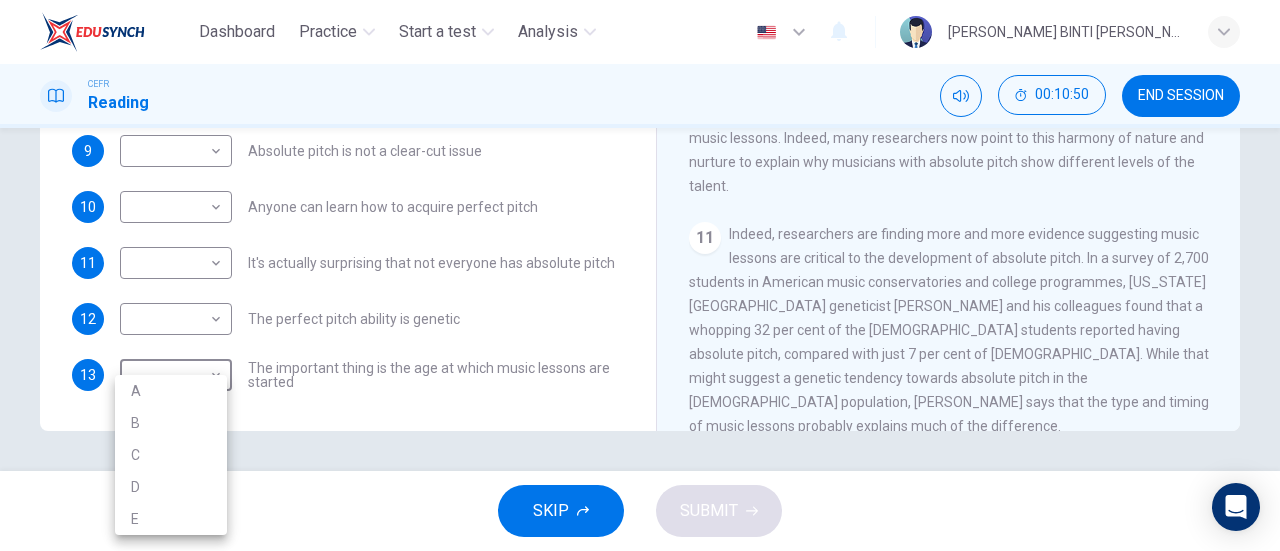 click on "C" at bounding box center (171, 455) 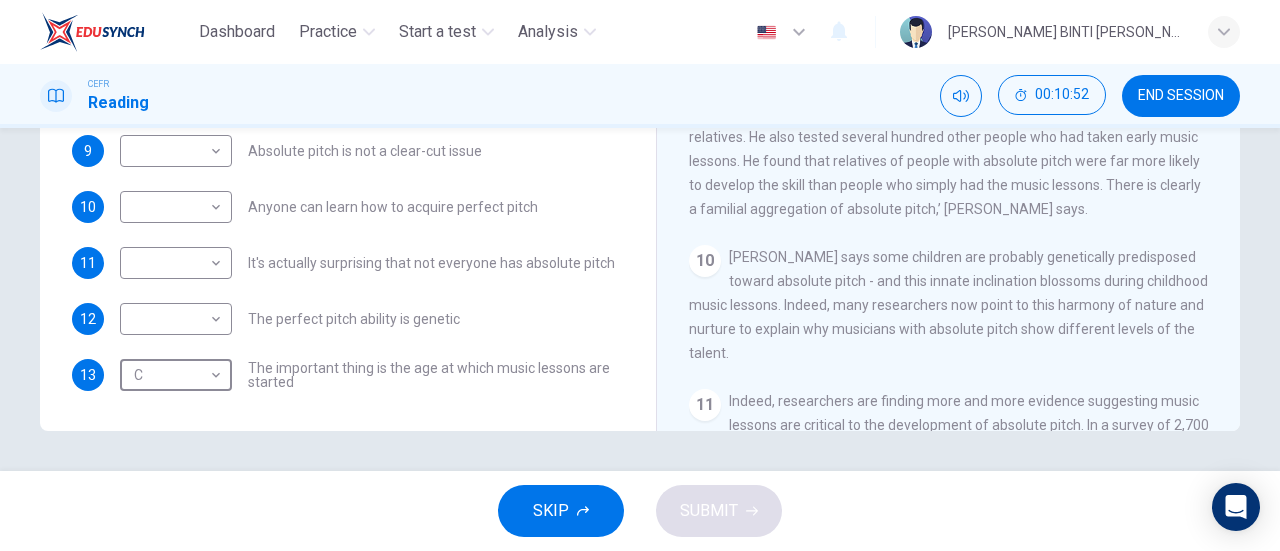 scroll, scrollTop: 1703, scrollLeft: 0, axis: vertical 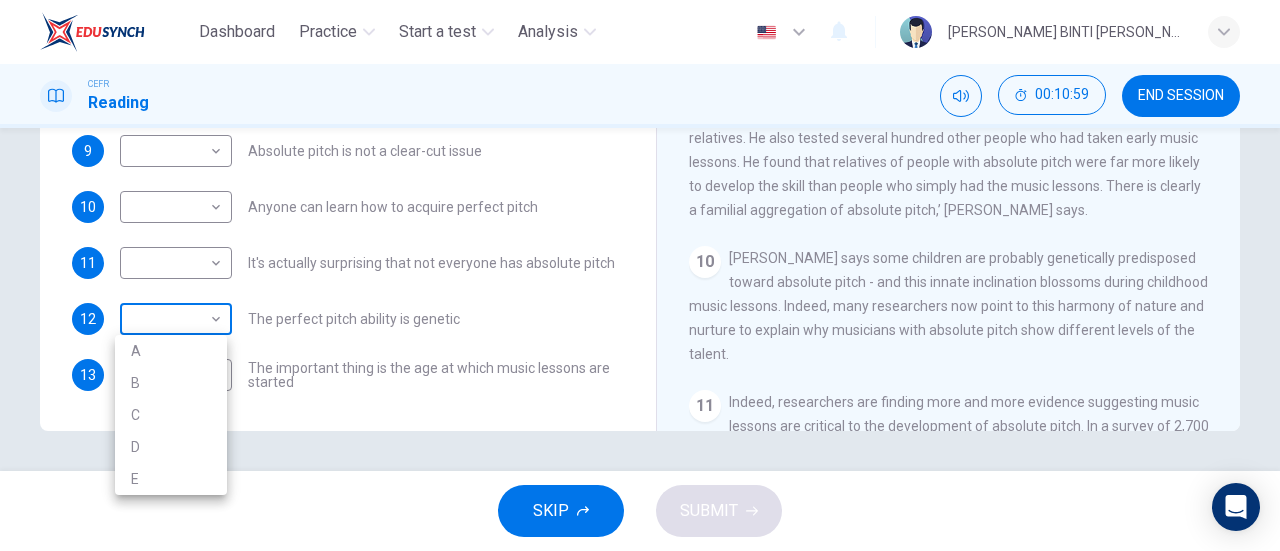 click on "Dashboard Practice Start a test Analysis English en ​ [PERSON_NAME] BINTI [PERSON_NAME] CEFR Reading 00:10:59 END SESSION Questions 9 - 13 The Reading Passage contains a number of opinions provided by five different scientists. Match each opinion with one of the scientists ( A-E  below).
Write your answers in the boxes below.
NB  You may use any of the choices  A-E  more than once. A Levitin B Deutsch C [PERSON_NAME] D [PERSON_NAME] 9 ​ ​ Absolute pitch is not a clear-cut issue 10 ​ ​ Anyone can learn how to acquire perfect pitch 11 ​ ​ It's actually surprising that not everyone has absolute pitch 12 ​ ​ The perfect pitch ability is genetic 13 C C ​ The important thing is the age at which music lessons are started Striking the Right Note CLICK TO ZOOM Click to Zoom 1 Is perfect pitch a rare talent possessed solely by the likes of
[PERSON_NAME]? [PERSON_NAME] discusses this much sought-after musical ability. 2 3 4 5 6 7 8 9 10 11 12 13 SKIP SUBMIT EduSynch - Online Language Proficiency Testing" at bounding box center (640, 275) 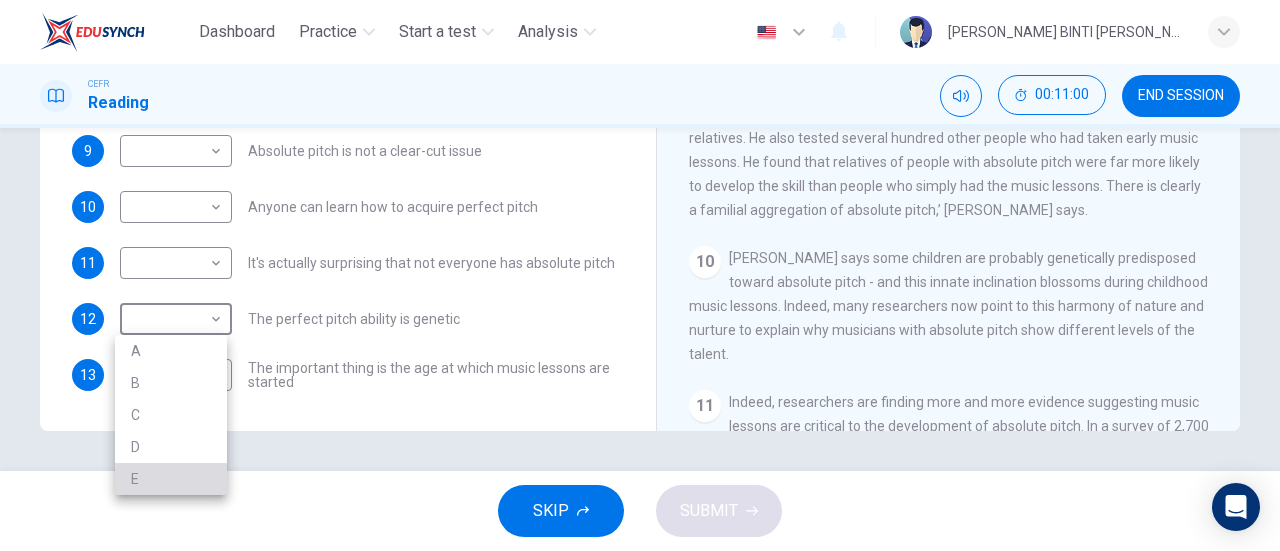 click on "E" at bounding box center [171, 479] 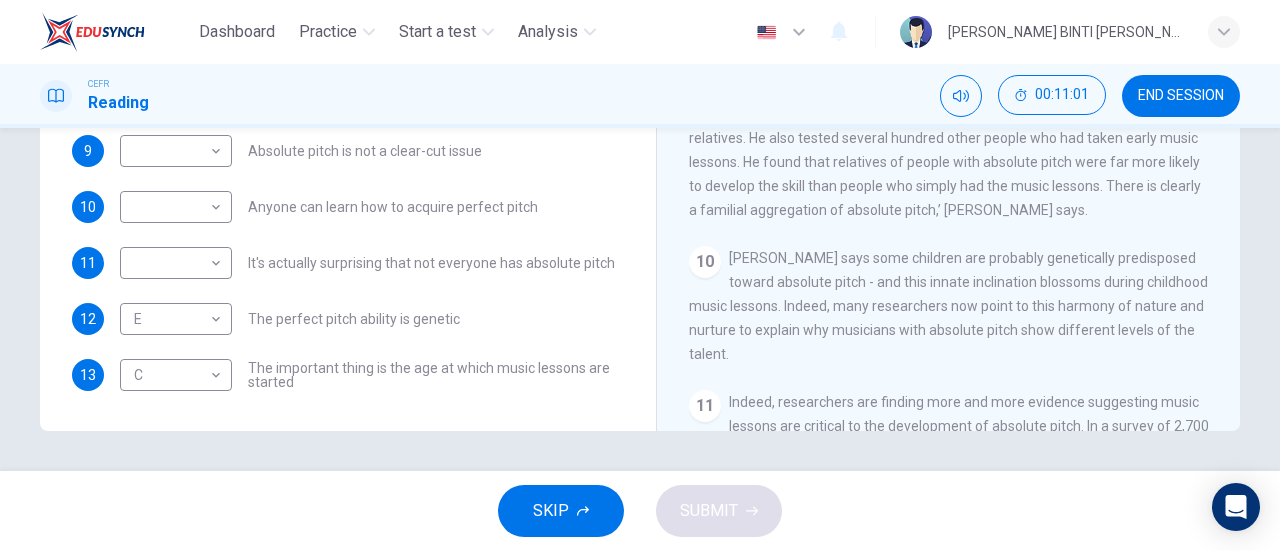 click on "[PERSON_NAME] says some children are probably genetically predisposed toward absolute pitch - and this innate inclination blossoms during childhood music lessons. Indeed, many researchers now point to this harmony of nature and nurture to explain why musicians with absolute pitch show different levels of the talent." at bounding box center (948, 306) 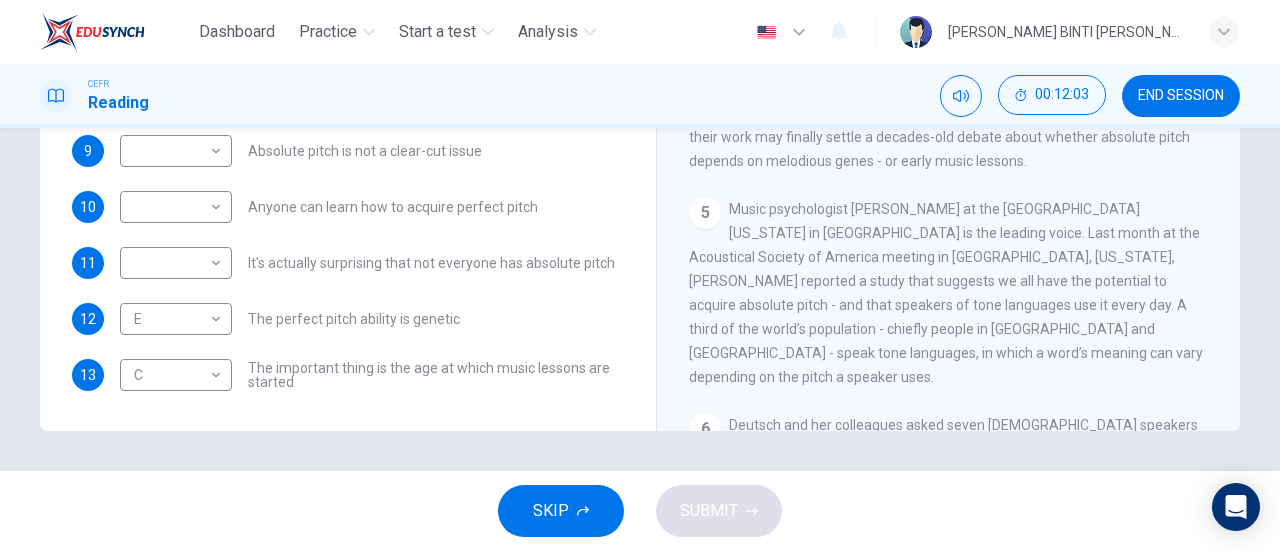 scroll, scrollTop: 743, scrollLeft: 0, axis: vertical 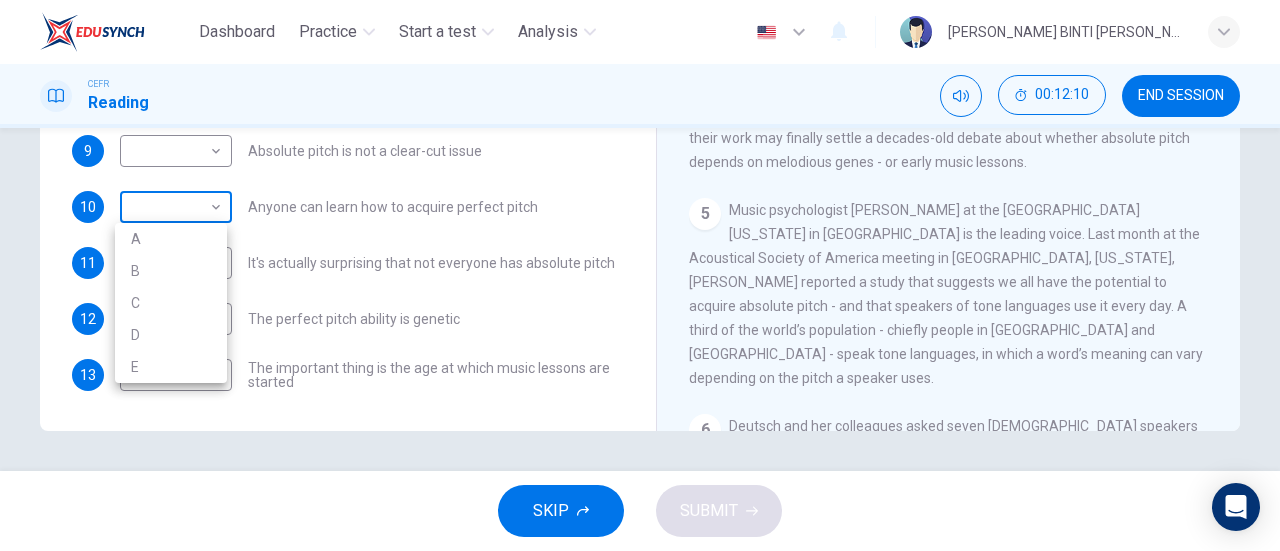 click on "Dashboard Practice Start a test Analysis English en ​ [PERSON_NAME] BINTI [PERSON_NAME] CEFR Reading 00:12:10 END SESSION Questions 9 - 13 The Reading Passage contains a number of opinions provided by five different scientists. Match each opinion with one of the scientists ( A-E  below).
Write your answers in the boxes below.
NB  You may use any of the choices  A-E  more than once. A Levitin B Deutsch C [PERSON_NAME] D [PERSON_NAME] 9 ​ ​ Absolute pitch is not a clear-cut issue 10 ​ ​ Anyone can learn how to acquire perfect pitch 11 ​ ​ It's actually surprising that not everyone has absolute pitch 12 E E ​ The perfect pitch ability is genetic 13 C C ​ The important thing is the age at which music lessons are started Striking the Right Note CLICK TO ZOOM Click to Zoom 1 Is perfect pitch a rare talent possessed solely by the likes of
[PERSON_NAME]? [PERSON_NAME] discusses this much sought-after musical ability. 2 3 4 5 6 7 8 9 10 11 12 13 SKIP SUBMIT EduSynch - Online Language Proficiency Testing" at bounding box center [640, 275] 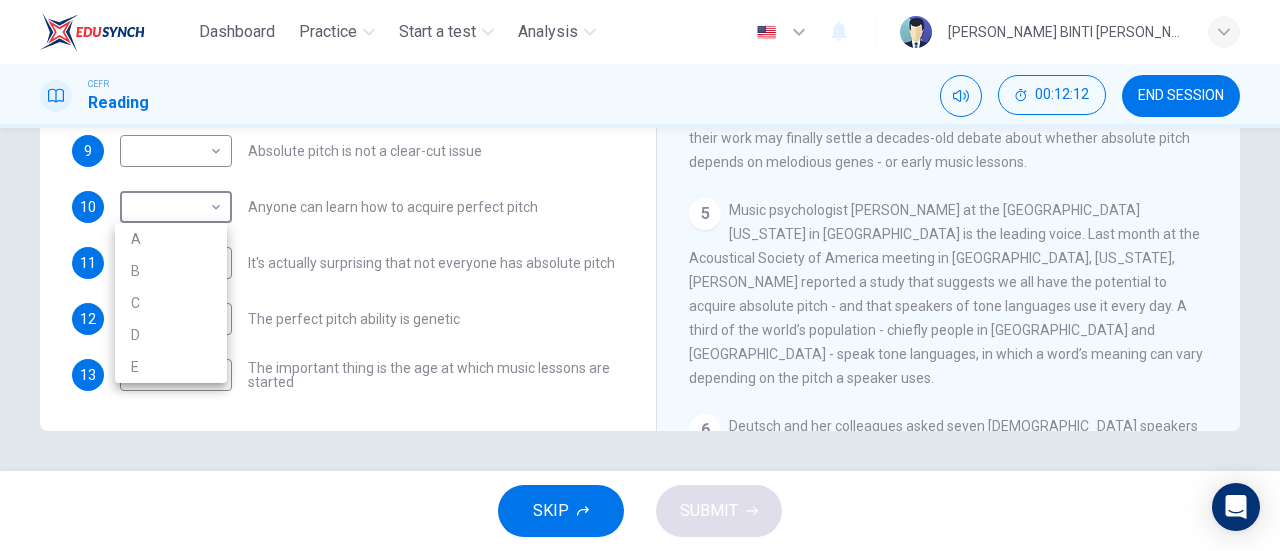 click at bounding box center (640, 275) 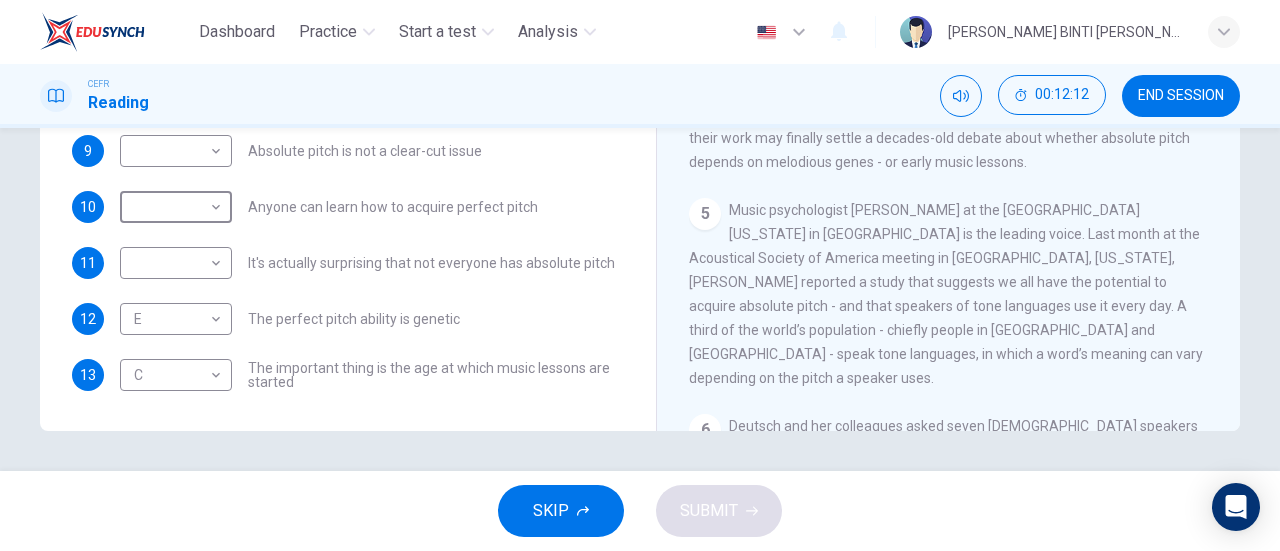 scroll, scrollTop: 0, scrollLeft: 0, axis: both 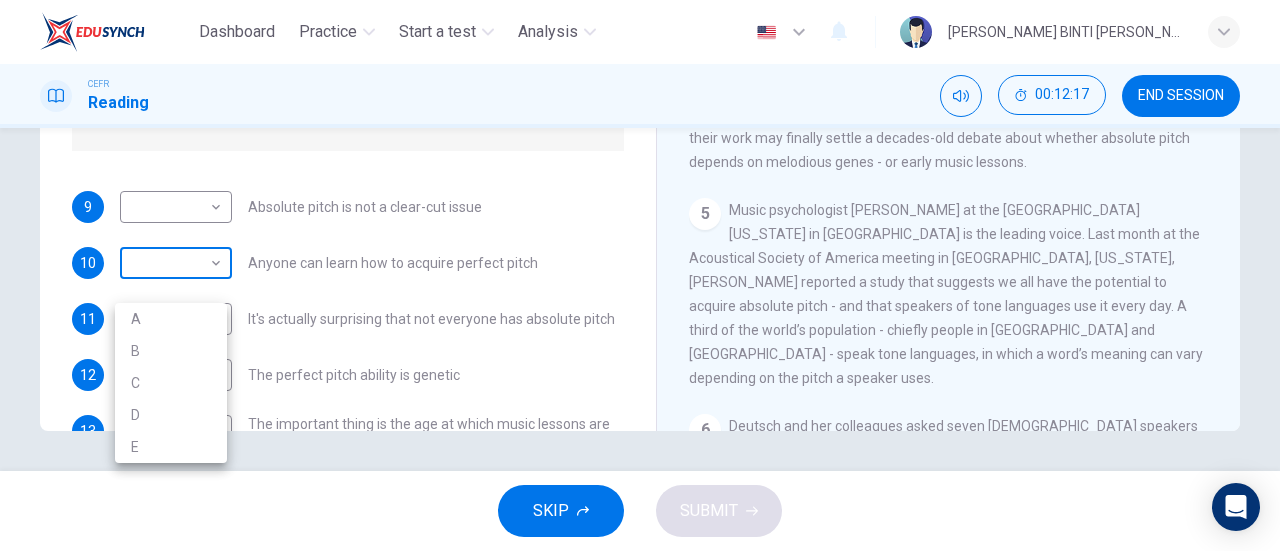 click on "Dashboard Practice Start a test Analysis English en ​ [PERSON_NAME] BINTI [PERSON_NAME] CEFR Reading 00:12:17 END SESSION Questions 9 - 13 The Reading Passage contains a number of opinions provided by five different scientists. Match each opinion with one of the scientists ( A-E  below).
Write your answers in the boxes below.
NB  You may use any of the choices  A-E  more than once. A Levitin B Deutsch C [PERSON_NAME] D [PERSON_NAME] 9 ​ ​ Absolute pitch is not a clear-cut issue 10 ​ ​ Anyone can learn how to acquire perfect pitch 11 ​ ​ It's actually surprising that not everyone has absolute pitch 12 E E ​ The perfect pitch ability is genetic 13 C C ​ The important thing is the age at which music lessons are started Striking the Right Note CLICK TO ZOOM Click to Zoom 1 Is perfect pitch a rare talent possessed solely by the likes of
[PERSON_NAME]? [PERSON_NAME] discusses this much sought-after musical ability. 2 3 4 5 6 7 8 9 10 11 12 13 SKIP SUBMIT EduSynch - Online Language Proficiency Testing" at bounding box center [640, 275] 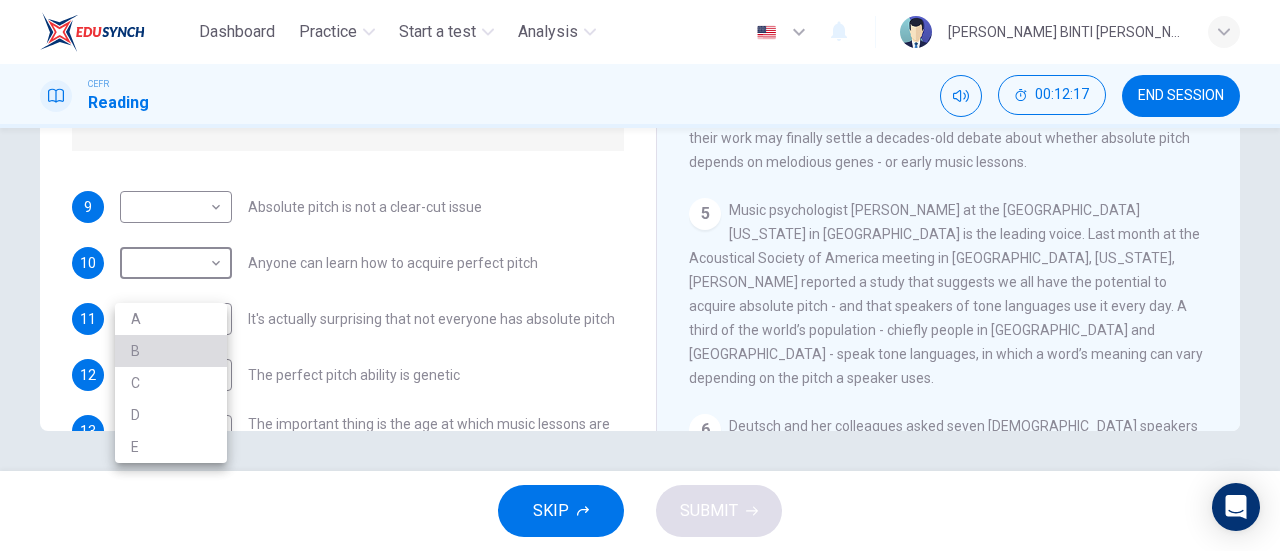 click on "B" at bounding box center (171, 351) 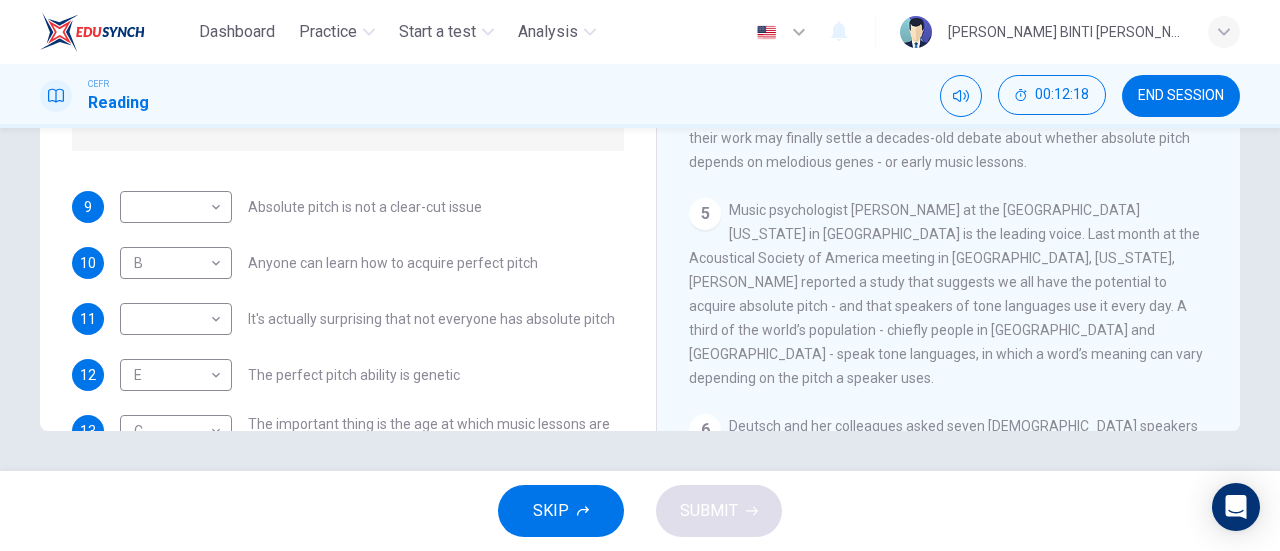 click on "Music psychologist [PERSON_NAME] at the [GEOGRAPHIC_DATA][US_STATE] in [GEOGRAPHIC_DATA] is the leading voice. Last month at the Acoustical Society of America meeting in [GEOGRAPHIC_DATA], [US_STATE], [PERSON_NAME] reported a study that suggests we all have the potential to acquire absolute pitch - and that speakers of tone languages use it every day. A third of the world’s population - chiefly people in [GEOGRAPHIC_DATA] and [GEOGRAPHIC_DATA] -
speak tone languages, in which a word’s meaning can vary depending on the pitch a speaker uses." at bounding box center [946, 294] 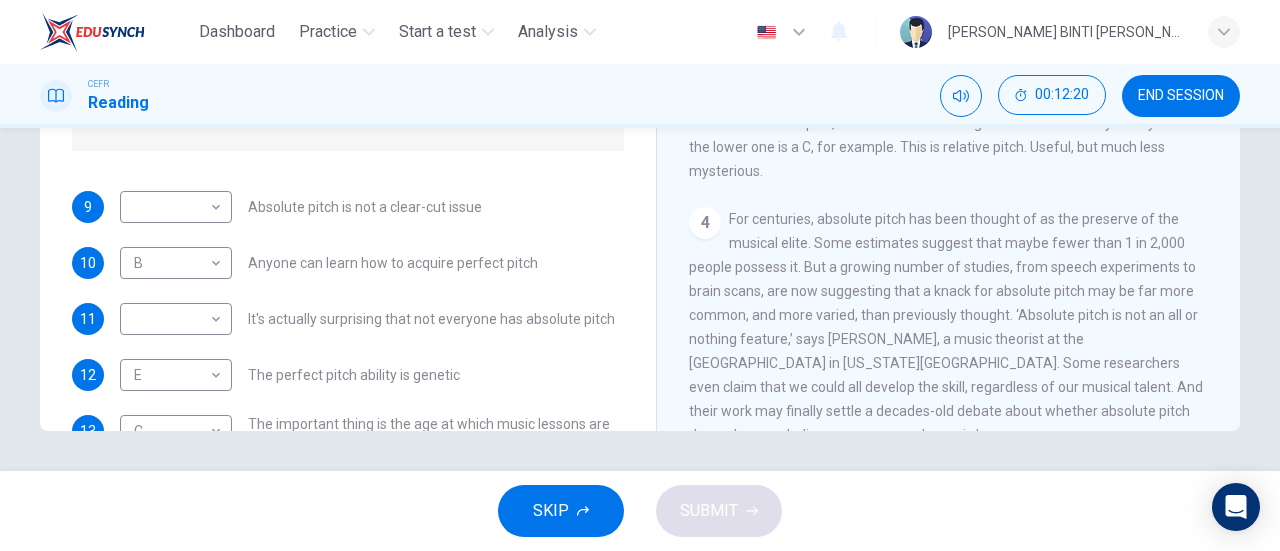 scroll, scrollTop: 464, scrollLeft: 0, axis: vertical 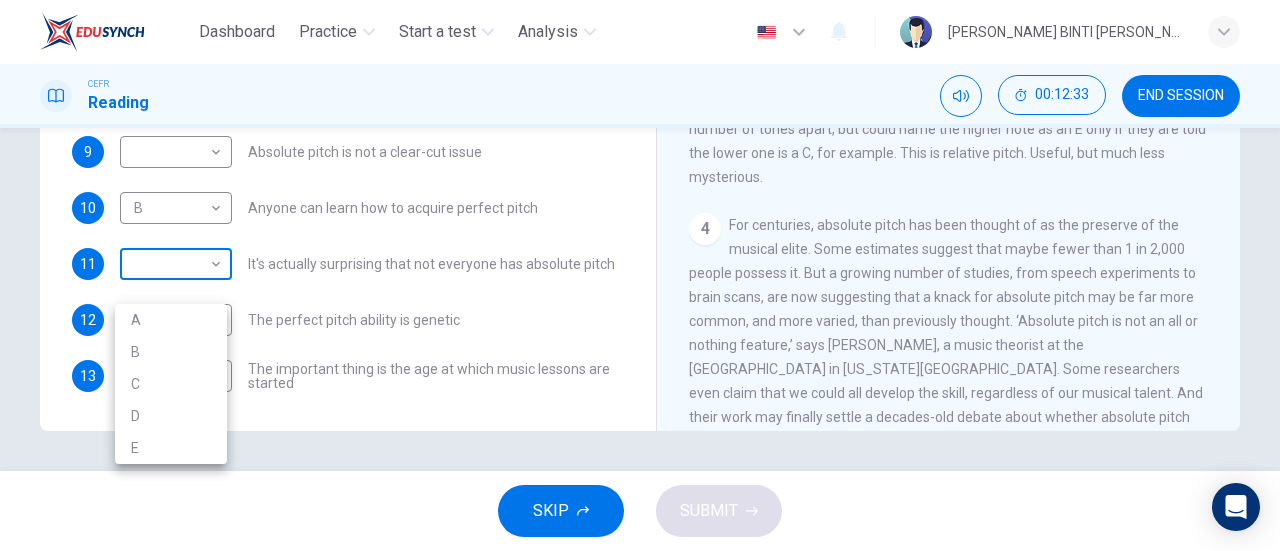 click on "Dashboard Practice Start a test Analysis English en ​ [PERSON_NAME] BINTI [PERSON_NAME] CEFR Reading 00:12:33 END SESSION Questions 9 - 13 The Reading Passage contains a number of opinions provided by five different scientists. Match each opinion with one of the scientists ( A-E  below).
Write your answers in the boxes below.
NB  You may use any of the choices  A-E  more than once. A Levitin B Deutsch C [PERSON_NAME] D [PERSON_NAME] 9 ​ ​ Absolute pitch is not a clear-cut issue 10 B B ​ Anyone can learn how to acquire perfect pitch 11 ​ ​ It's actually surprising that not everyone has absolute pitch 12 E E ​ The perfect pitch ability is genetic 13 C C ​ The important thing is the age at which music lessons are started Striking the Right Note CLICK TO ZOOM Click to Zoom 1 Is perfect pitch a rare talent possessed solely by the likes of
[PERSON_NAME]? [PERSON_NAME] discusses this much sought-after musical ability. 2 3 4 5 6 7 8 9 10 11 12 13 SKIP SUBMIT EduSynch - Online Language Proficiency Testing" at bounding box center (640, 275) 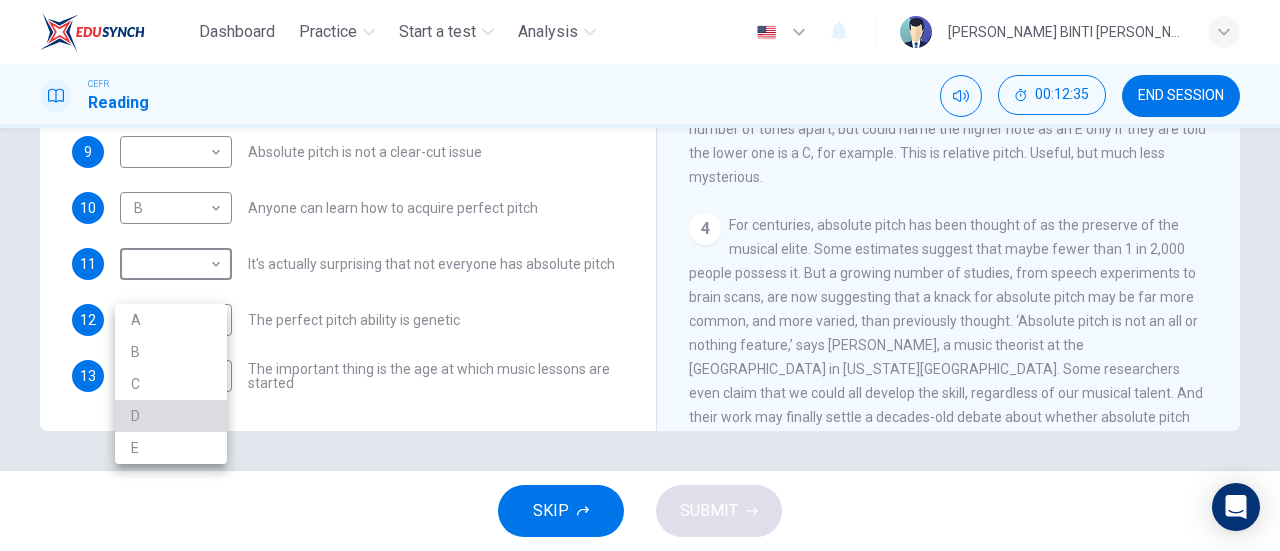 click on "D" at bounding box center (171, 416) 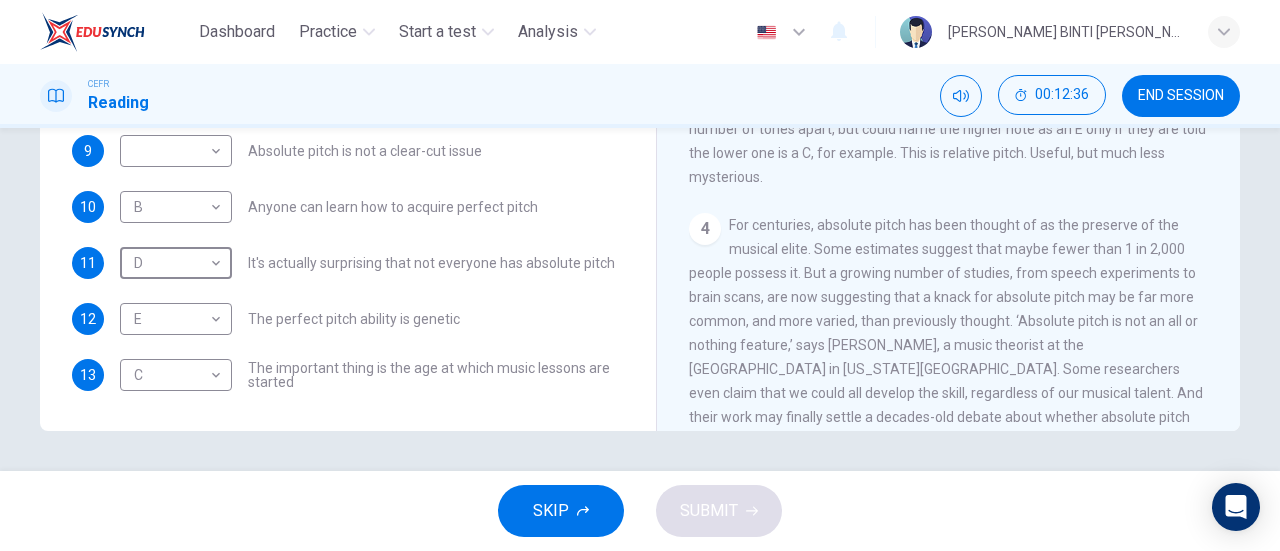 scroll, scrollTop: 92, scrollLeft: 0, axis: vertical 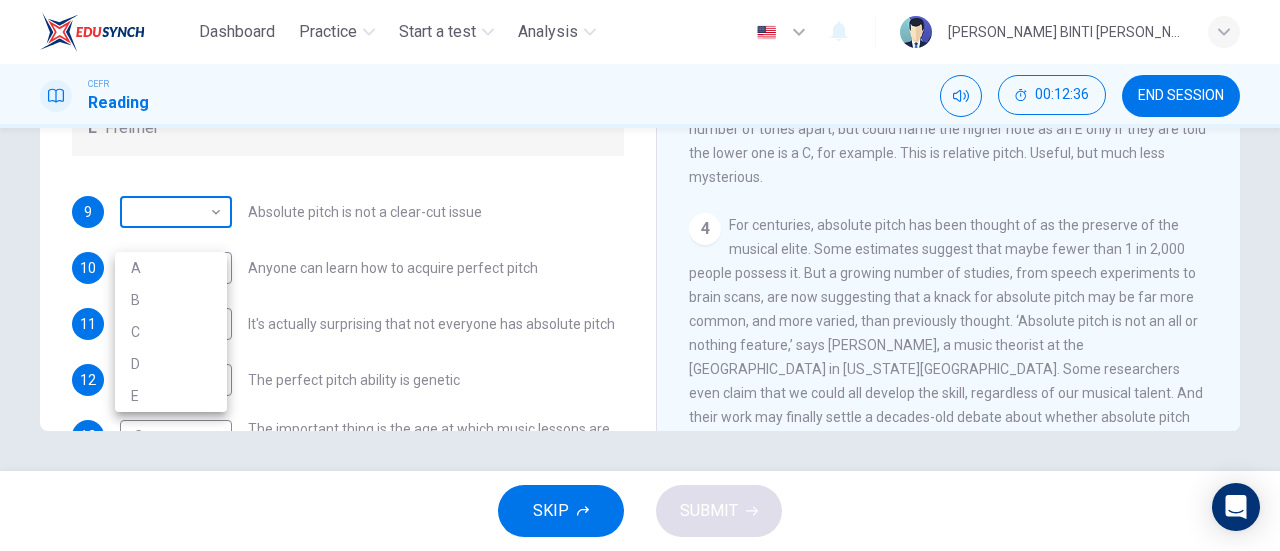 click on "Dashboard Practice Start a test Analysis English en ​ [PERSON_NAME] BINTI [PERSON_NAME] CEFR Reading 00:12:36 END SESSION Questions 9 - 13 The Reading Passage contains a number of opinions provided by five different scientists. Match each opinion with one of the scientists ( A-E  below).
Write your answers in the boxes below.
NB  You may use any of the choices  A-E  more than once. A Levitin B Deutsch C [PERSON_NAME] D [PERSON_NAME] 9 ​ ​ Absolute pitch is not a clear-cut issue 10 B B ​ Anyone can learn how to acquire perfect pitch 11 D D ​ It's actually surprising that not everyone has absolute pitch 12 E E ​ The perfect pitch ability is genetic 13 C C ​ The important thing is the age at which music lessons are started Striking the Right Note CLICK TO ZOOM Click to Zoom 1 Is perfect pitch a rare talent possessed solely by the likes of
[PERSON_NAME]? [PERSON_NAME] discusses this much sought-after musical ability. 2 3 4 5 6 7 8 9 10 11 12 13 SKIP SUBMIT EduSynch - Online Language Proficiency Testing" at bounding box center (640, 275) 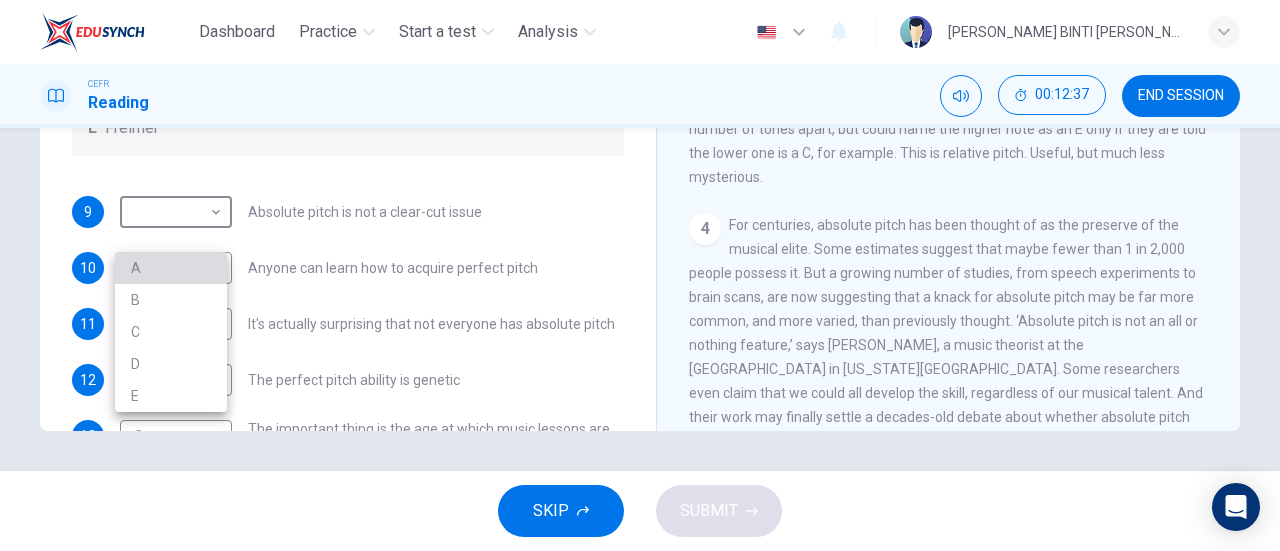 click on "A" at bounding box center (171, 268) 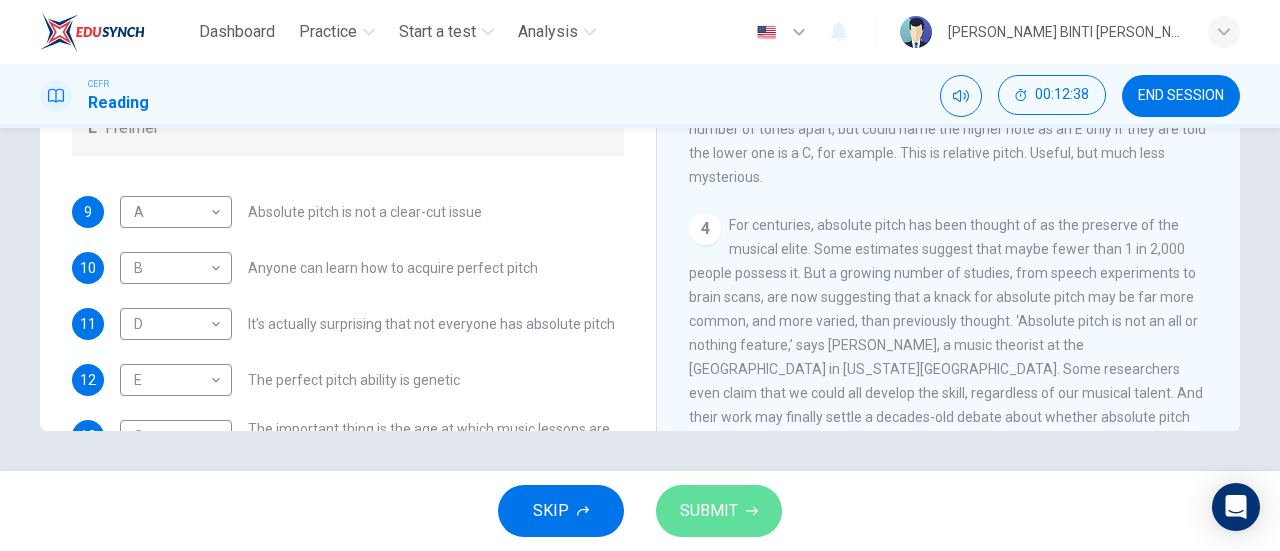 click on "SUBMIT" at bounding box center (709, 511) 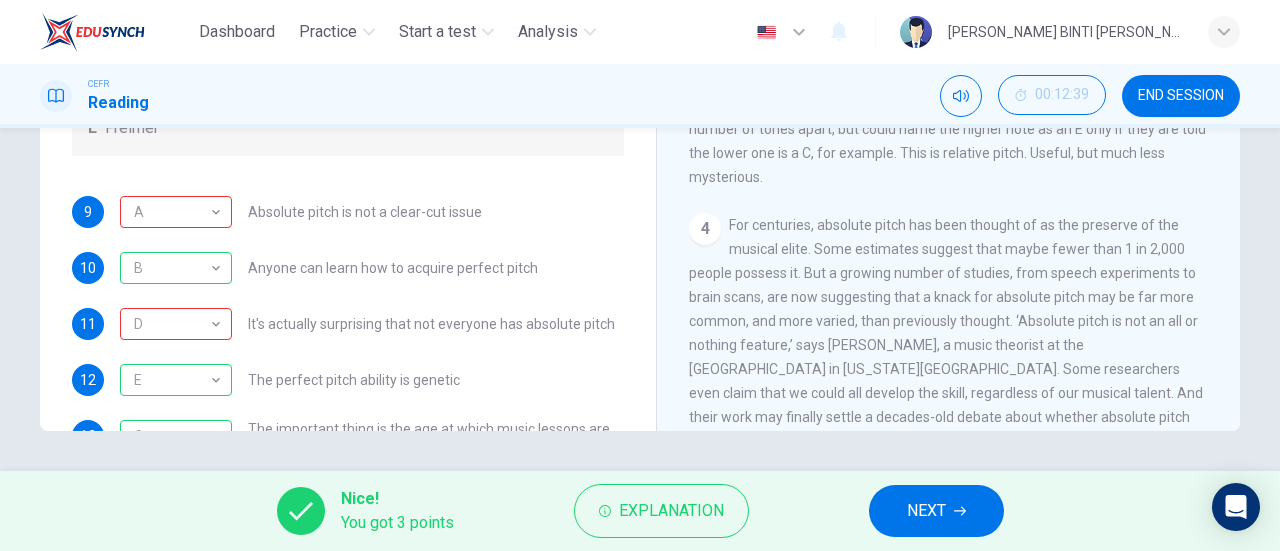 scroll, scrollTop: 176, scrollLeft: 0, axis: vertical 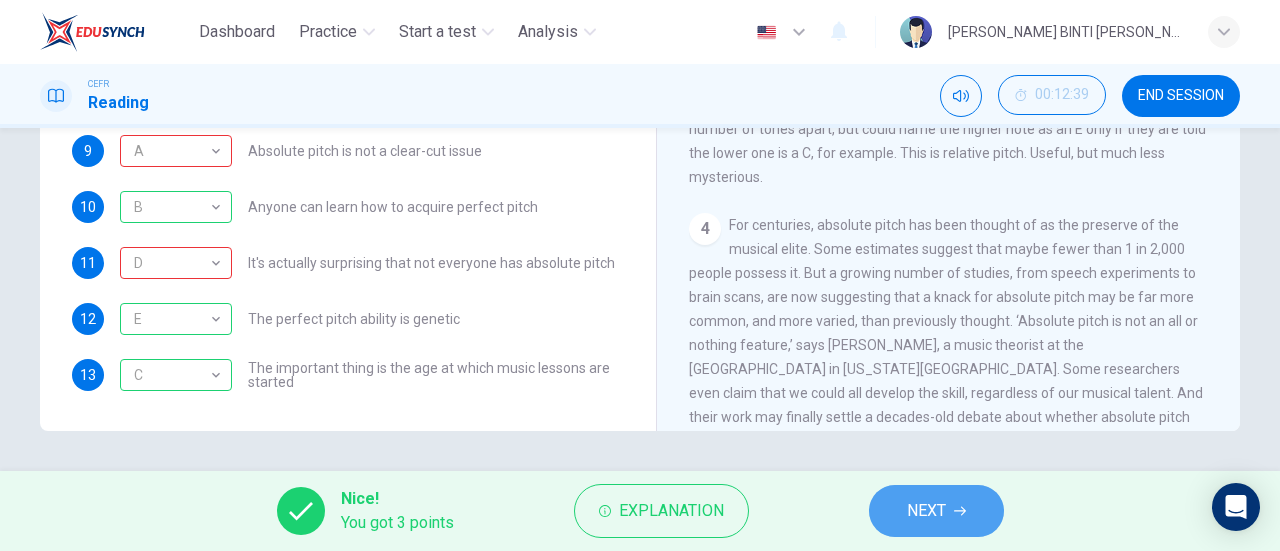 click on "NEXT" at bounding box center (926, 511) 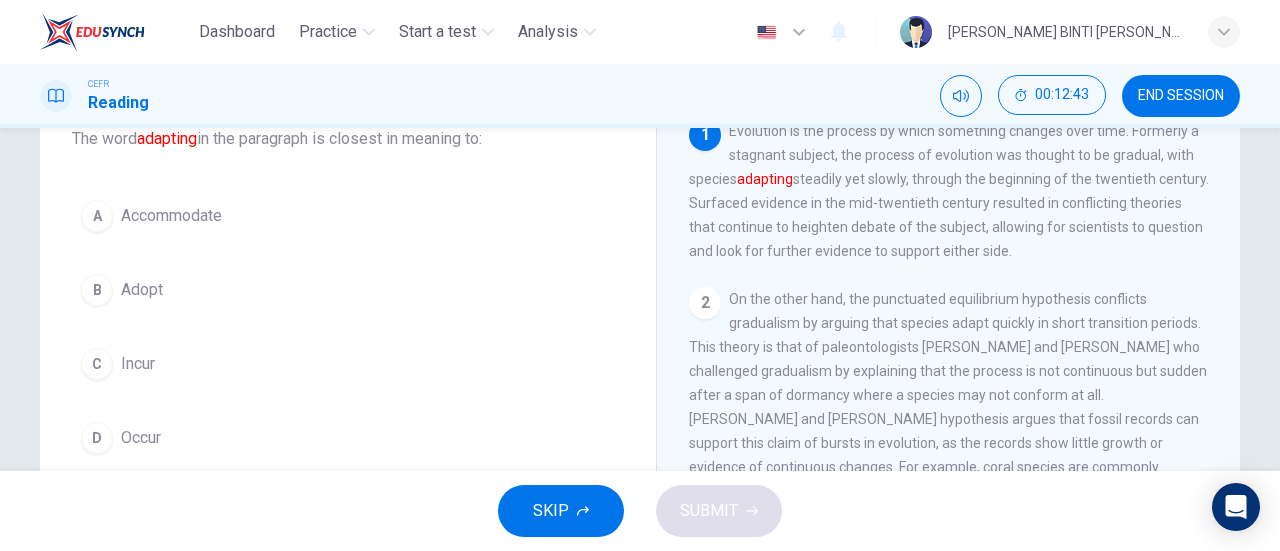 scroll, scrollTop: 135, scrollLeft: 0, axis: vertical 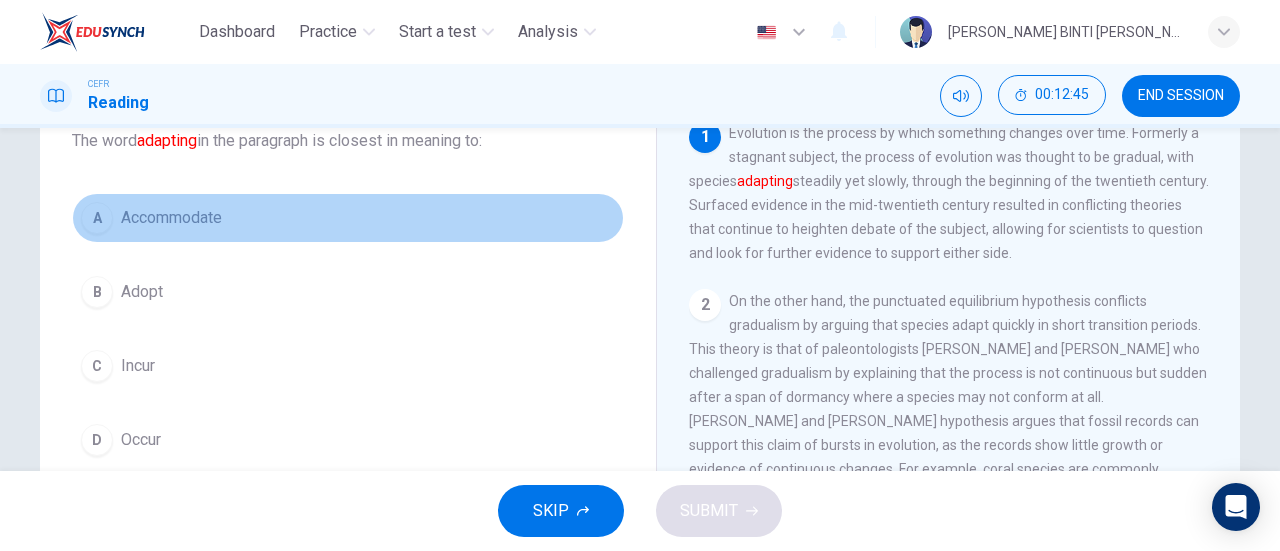 click on "Accommodate" at bounding box center (171, 218) 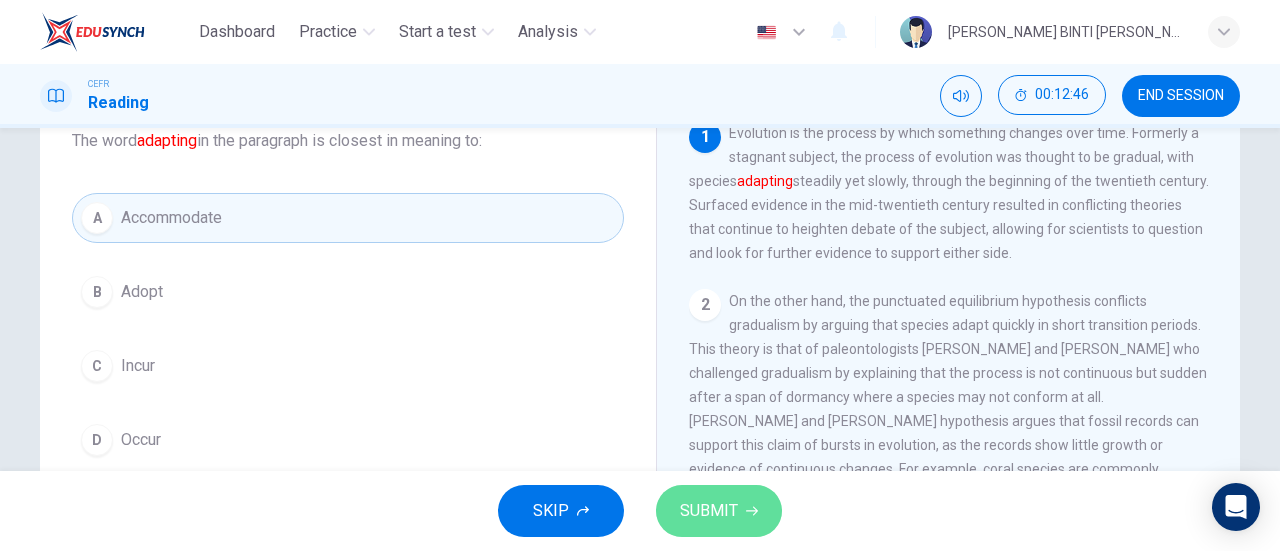 click on "SUBMIT" at bounding box center (709, 511) 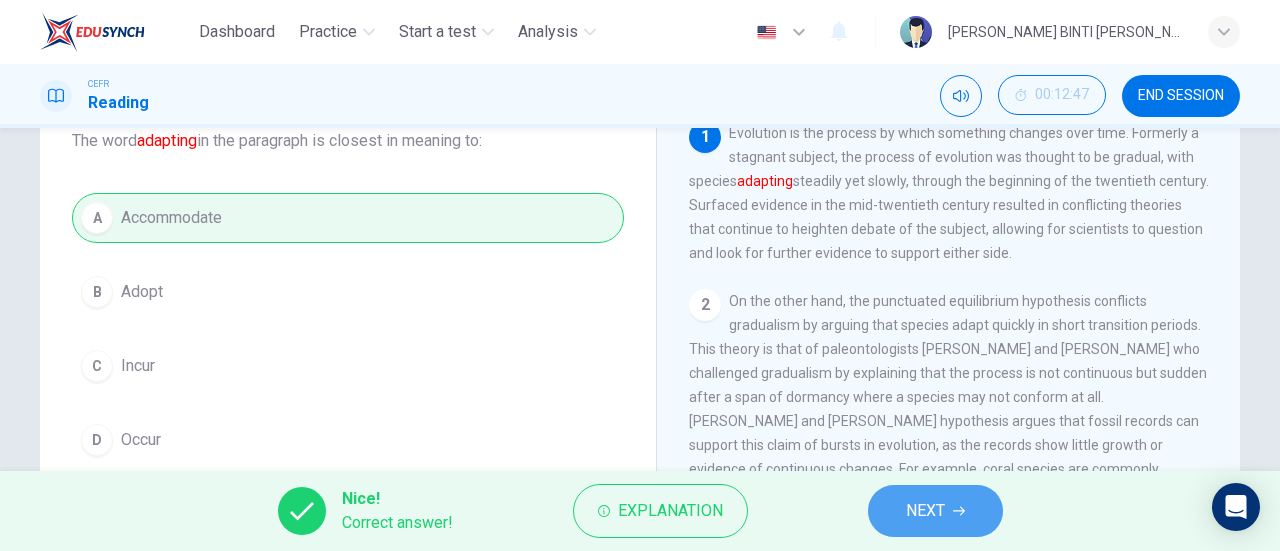 click on "NEXT" at bounding box center (935, 511) 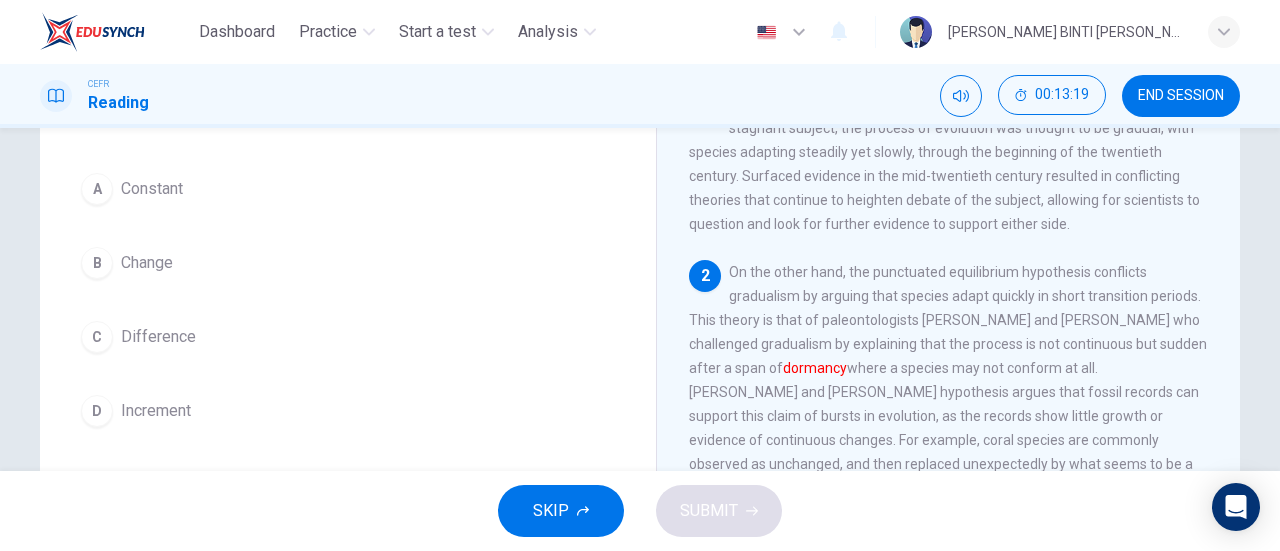scroll, scrollTop: 155, scrollLeft: 0, axis: vertical 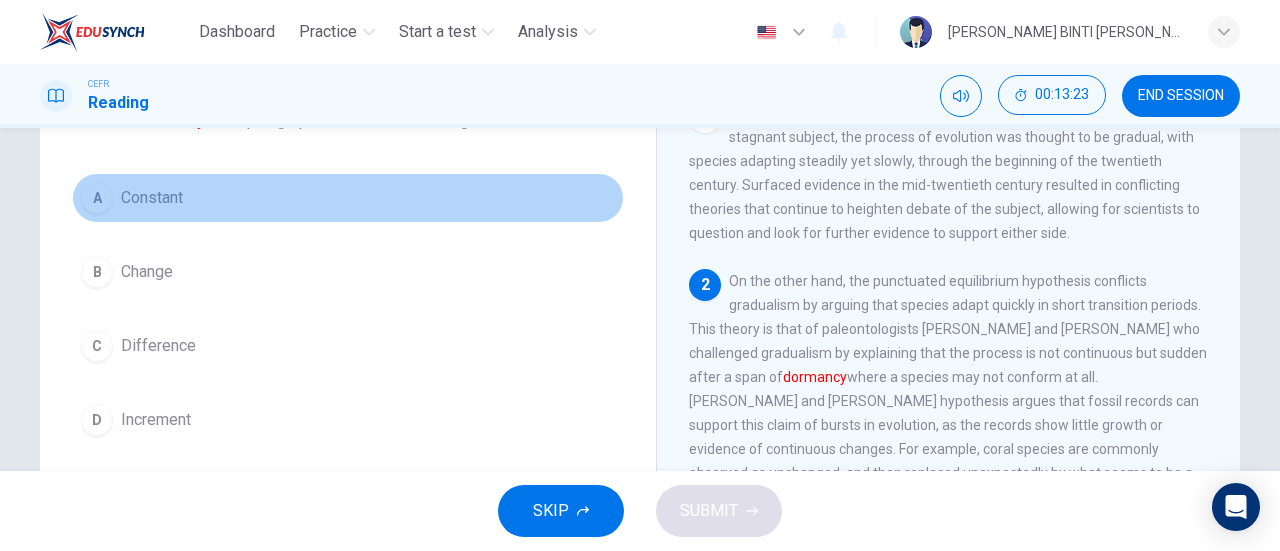click on "Constant" at bounding box center (152, 198) 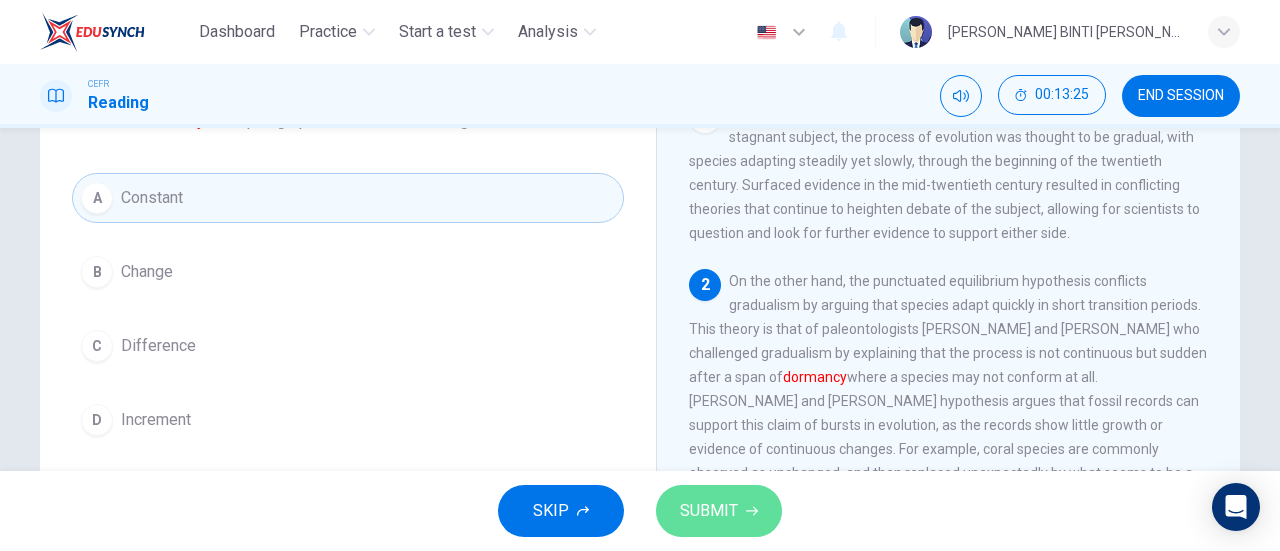 click on "SUBMIT" at bounding box center [719, 511] 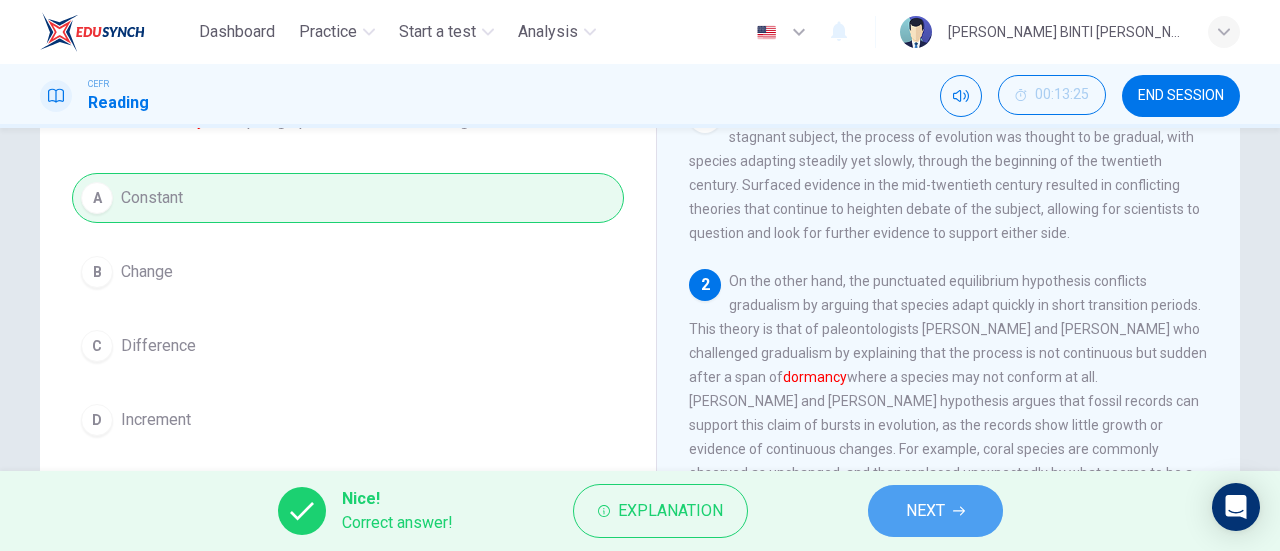 click on "NEXT" at bounding box center [925, 511] 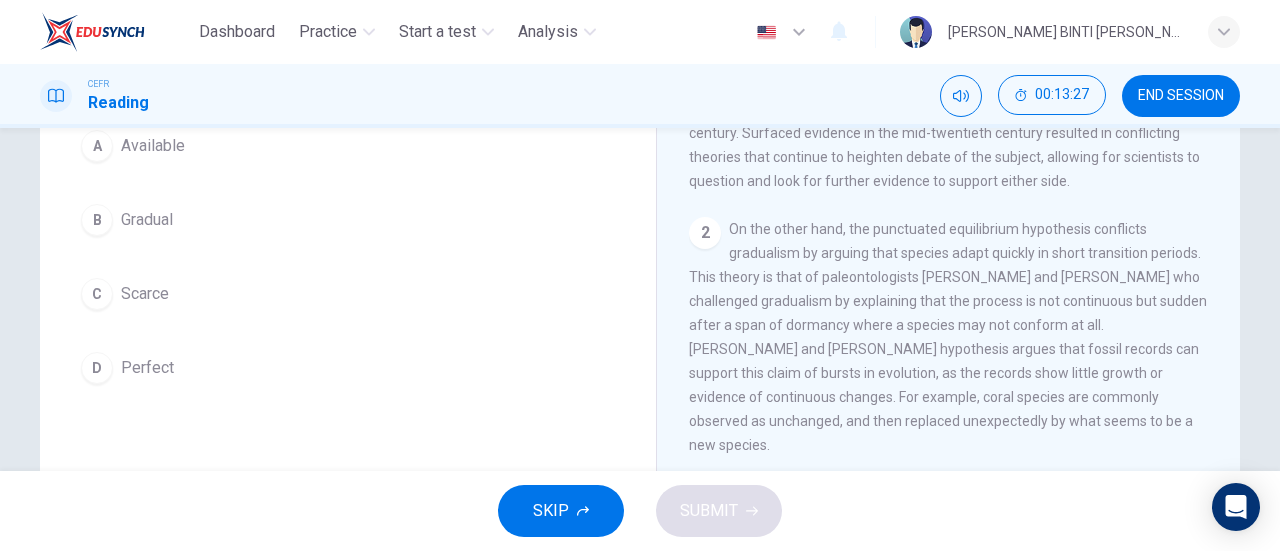 scroll, scrollTop: 208, scrollLeft: 0, axis: vertical 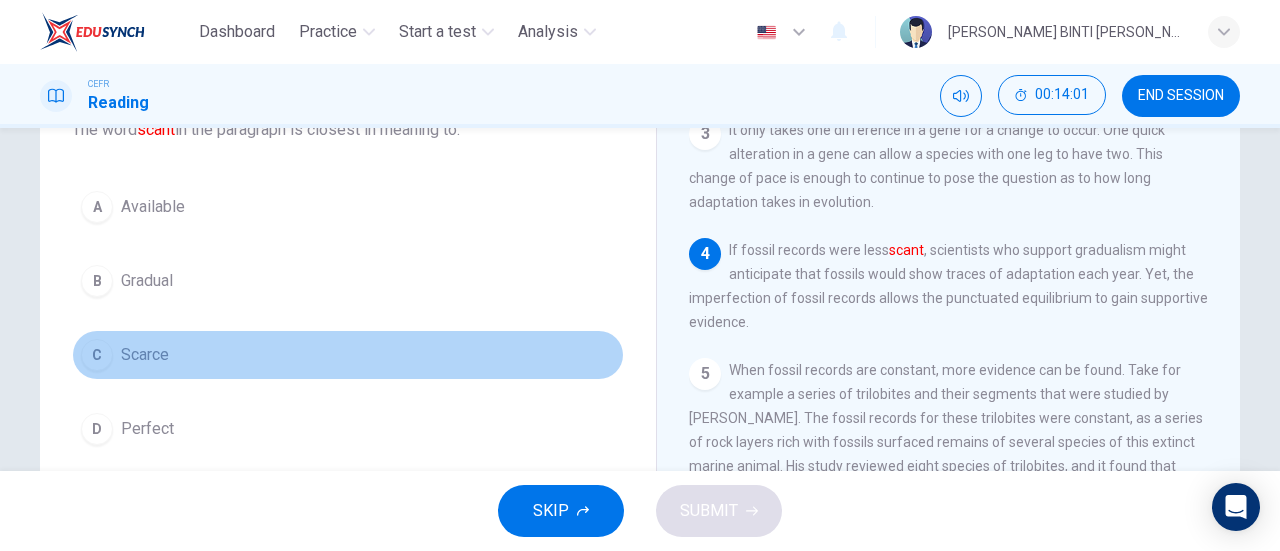 click on "C Scarce" at bounding box center (348, 355) 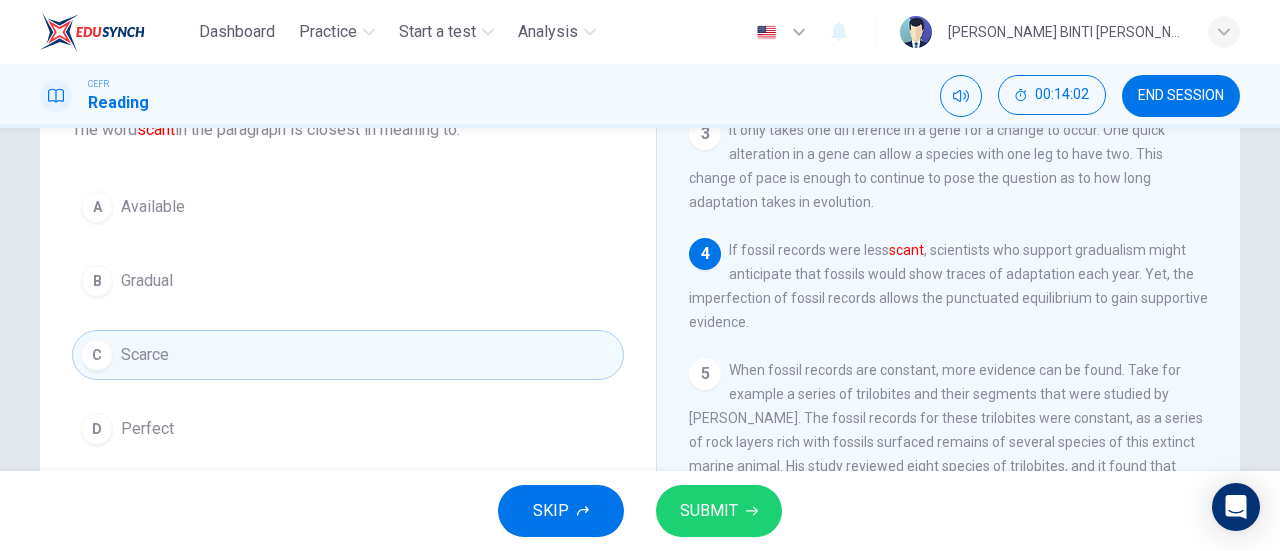 click on "SUBMIT" at bounding box center [709, 511] 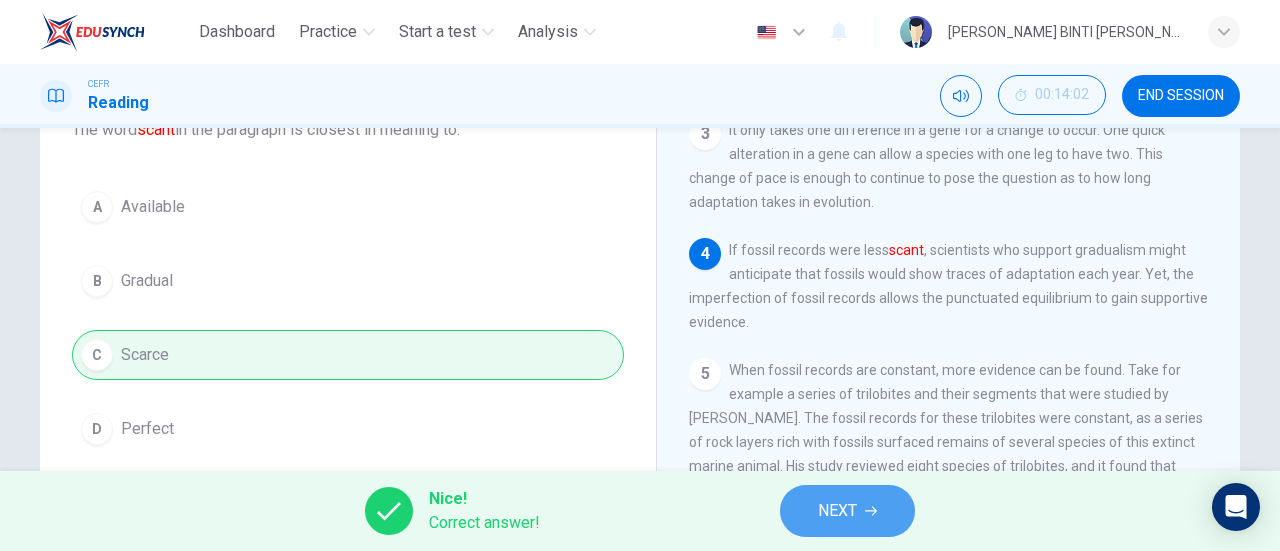 click on "NEXT" at bounding box center [837, 511] 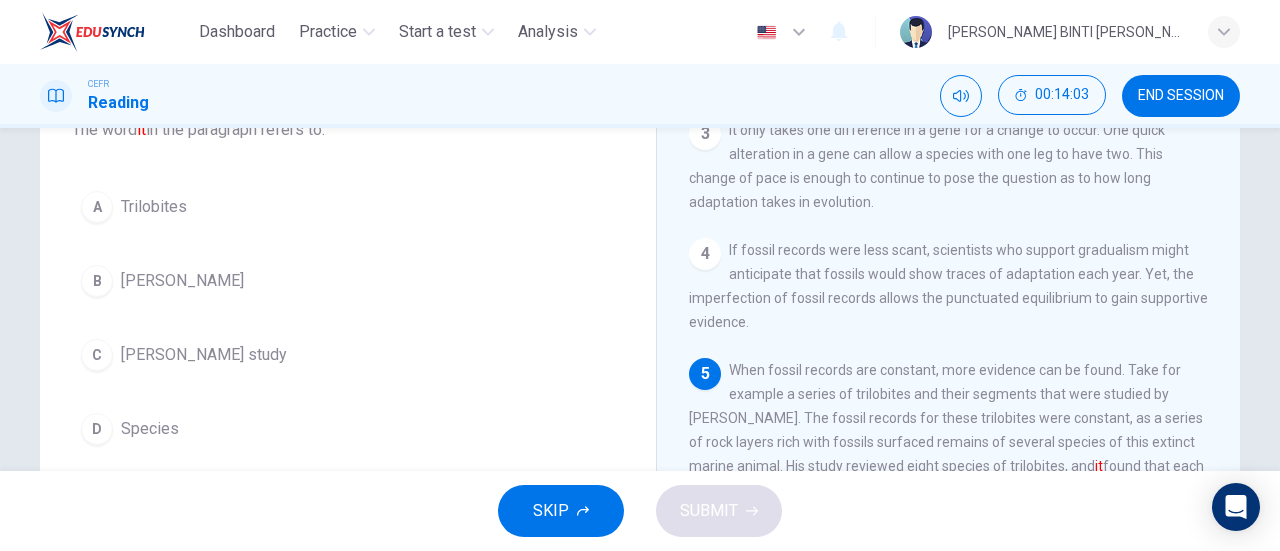 scroll, scrollTop: 646, scrollLeft: 0, axis: vertical 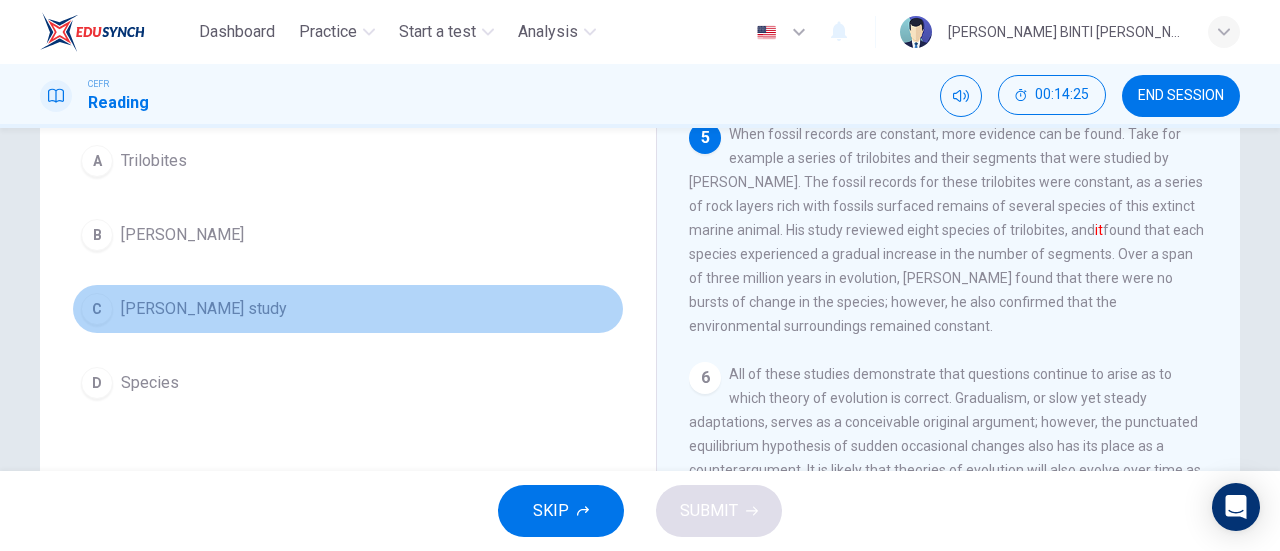 click on "[PERSON_NAME] study" at bounding box center (348, 309) 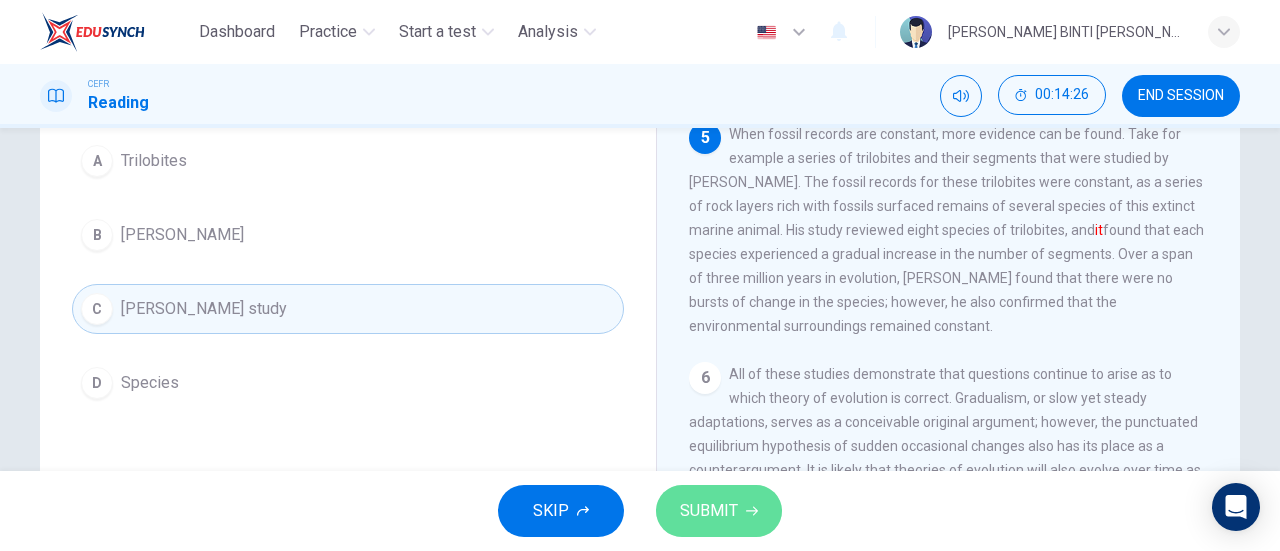 click on "SUBMIT" at bounding box center (719, 511) 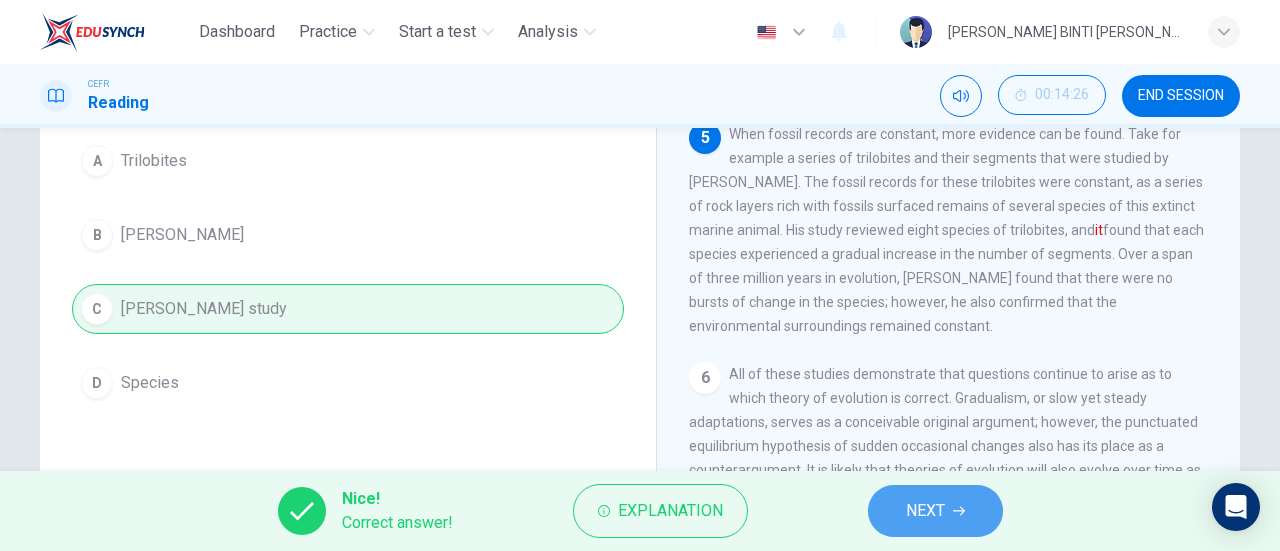 click on "NEXT" at bounding box center (935, 511) 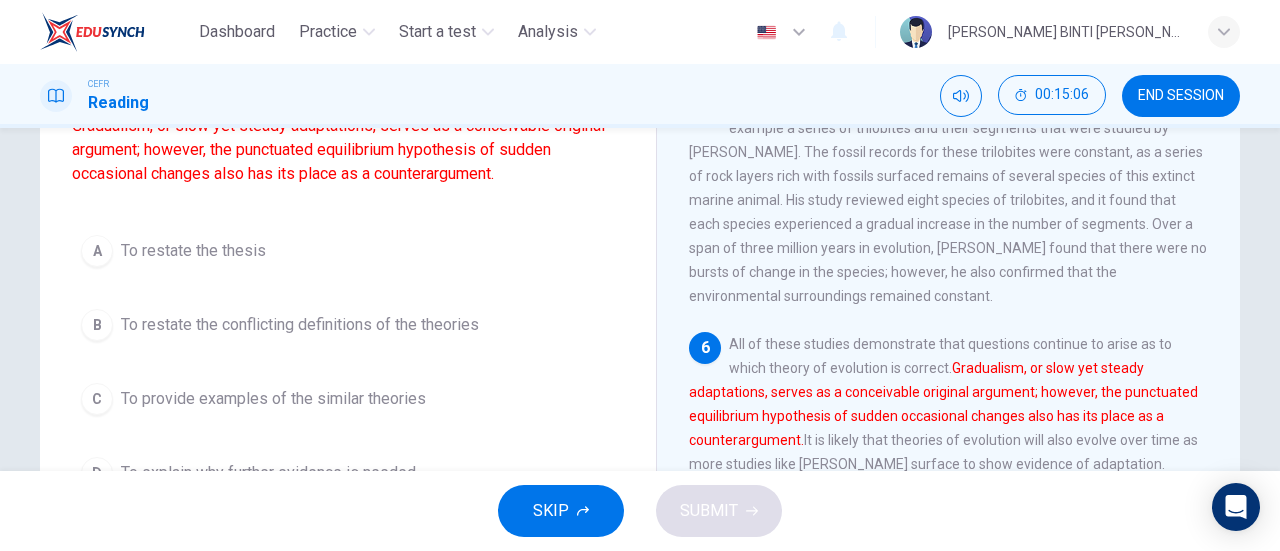 scroll, scrollTop: 204, scrollLeft: 0, axis: vertical 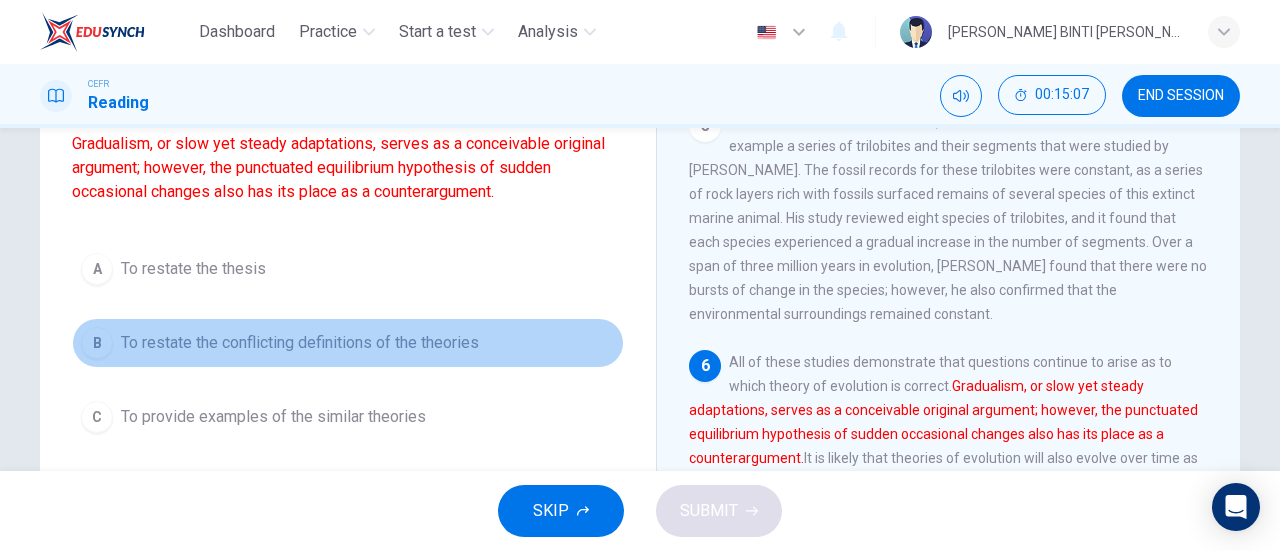 click on "To restate the conflicting definitions of the theories" at bounding box center [300, 343] 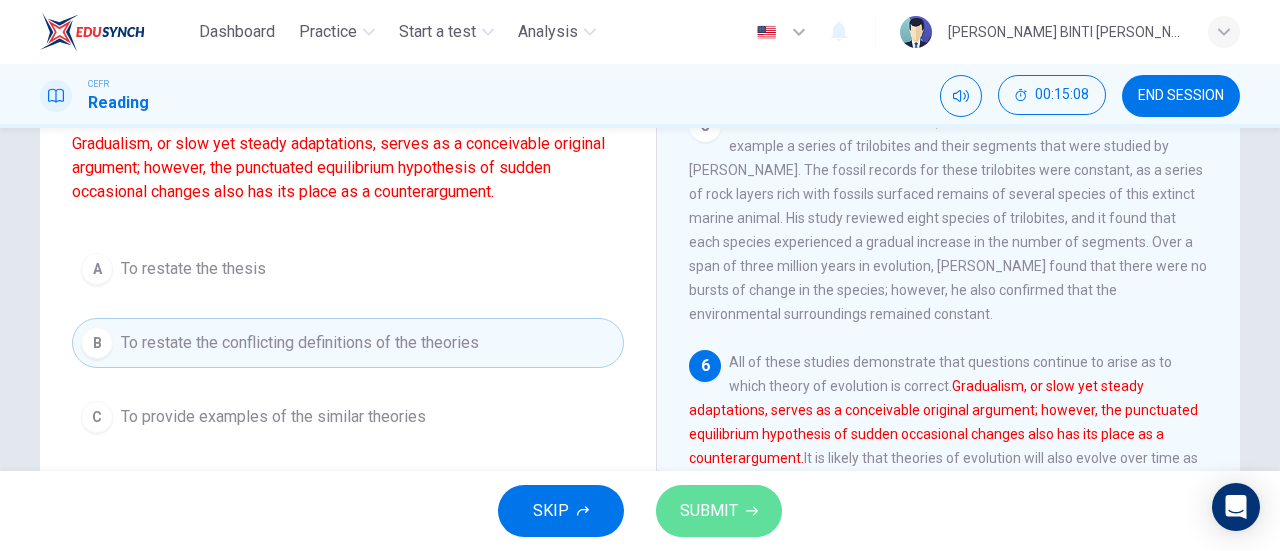 click on "SUBMIT" at bounding box center (709, 511) 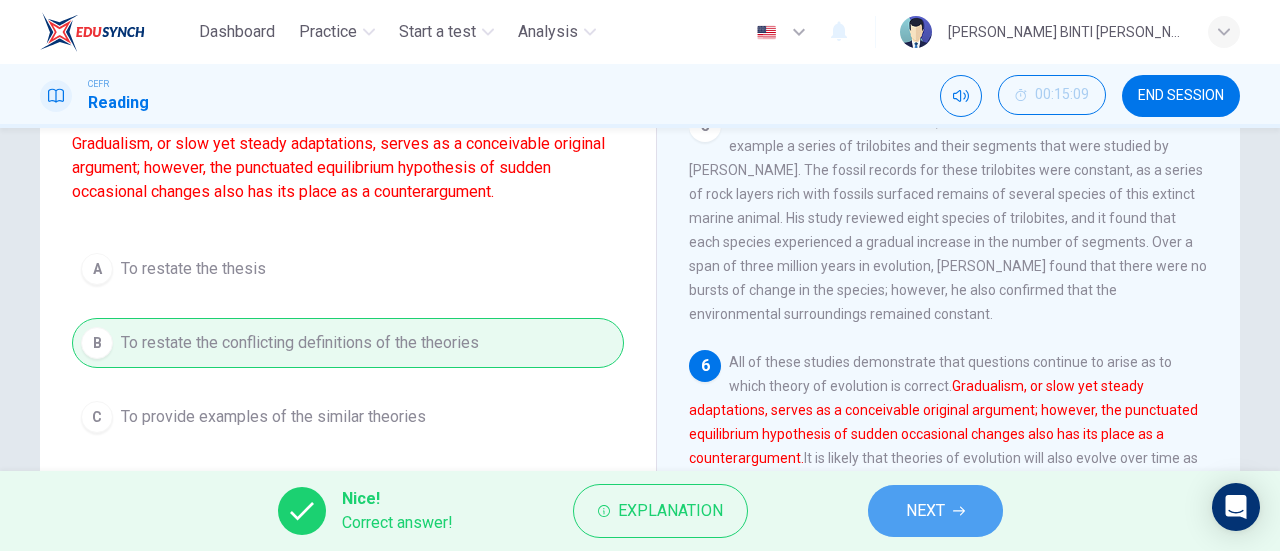 click on "NEXT" at bounding box center (925, 511) 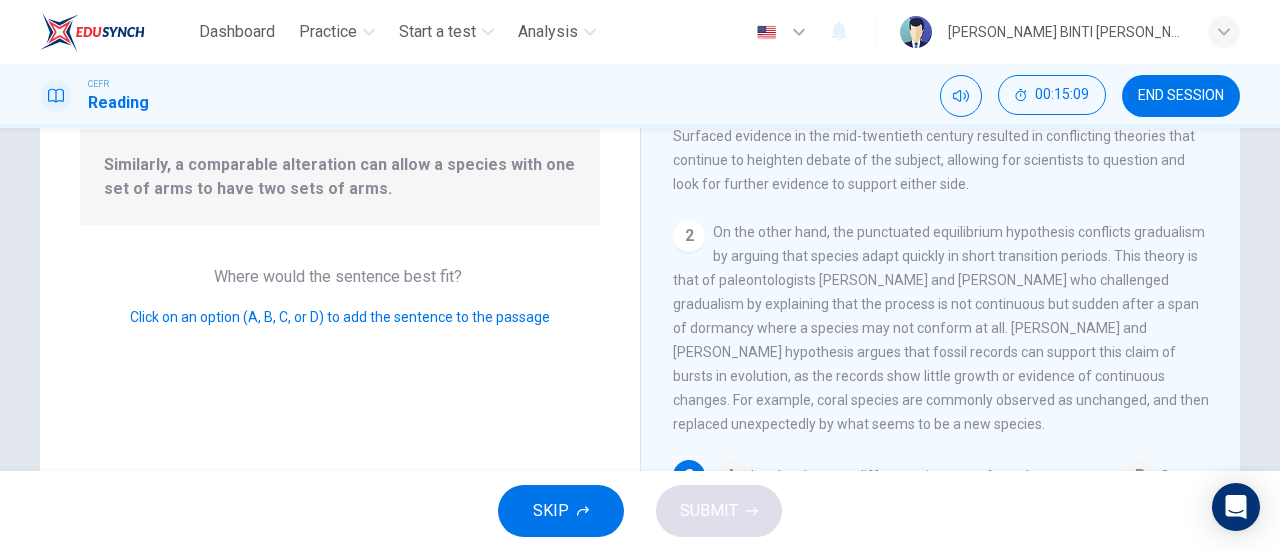 scroll, scrollTop: 163, scrollLeft: 0, axis: vertical 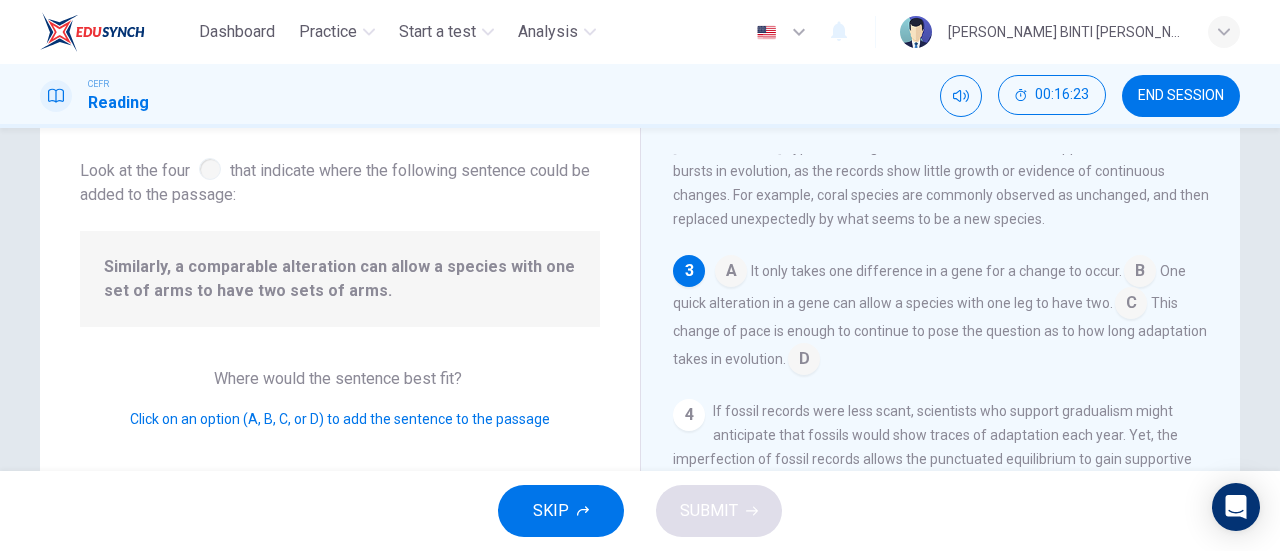 click at bounding box center (1131, 305) 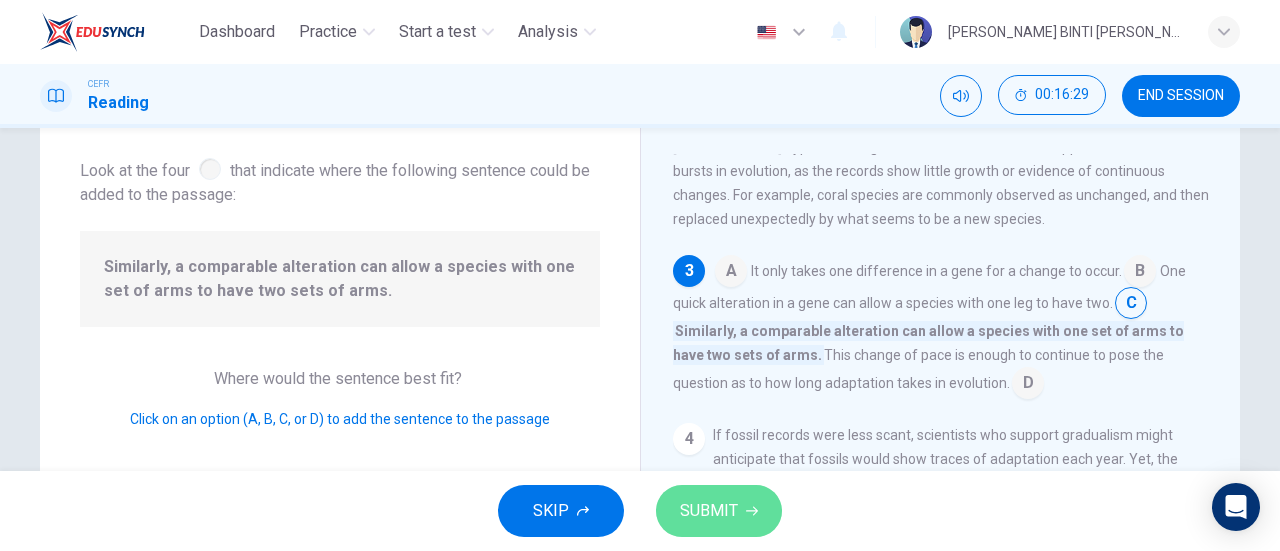 click on "SUBMIT" at bounding box center [709, 511] 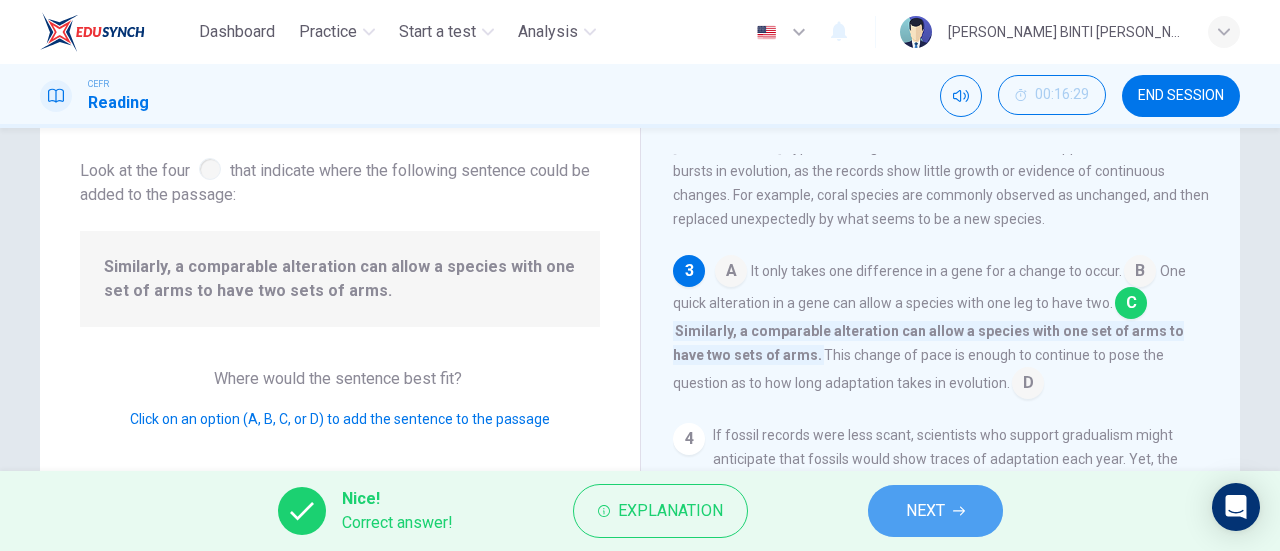 click on "NEXT" at bounding box center [925, 511] 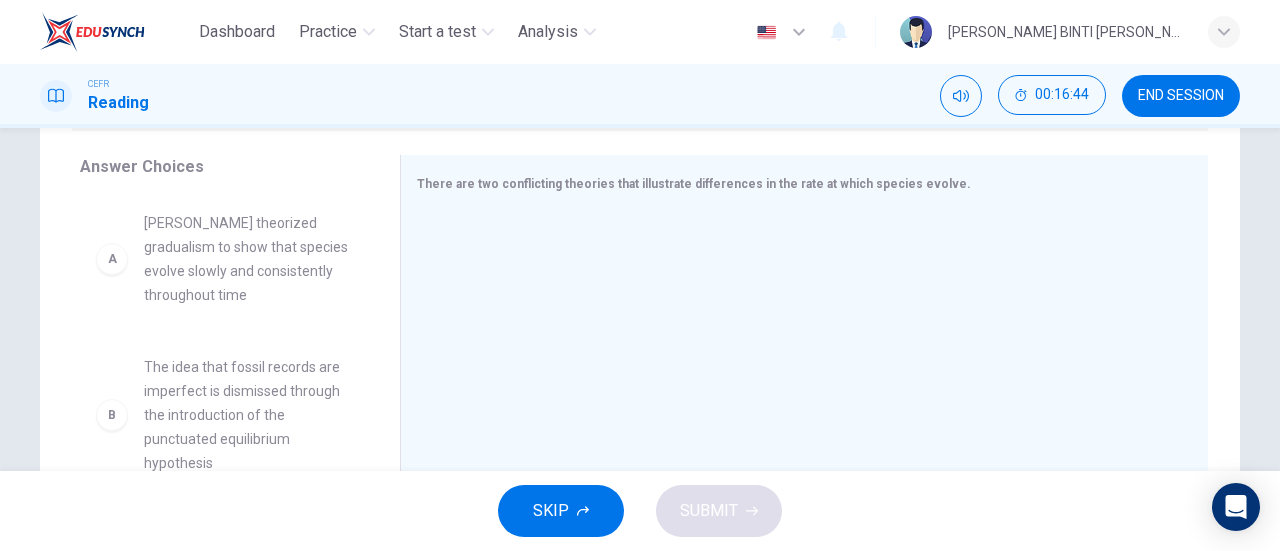 scroll, scrollTop: 314, scrollLeft: 0, axis: vertical 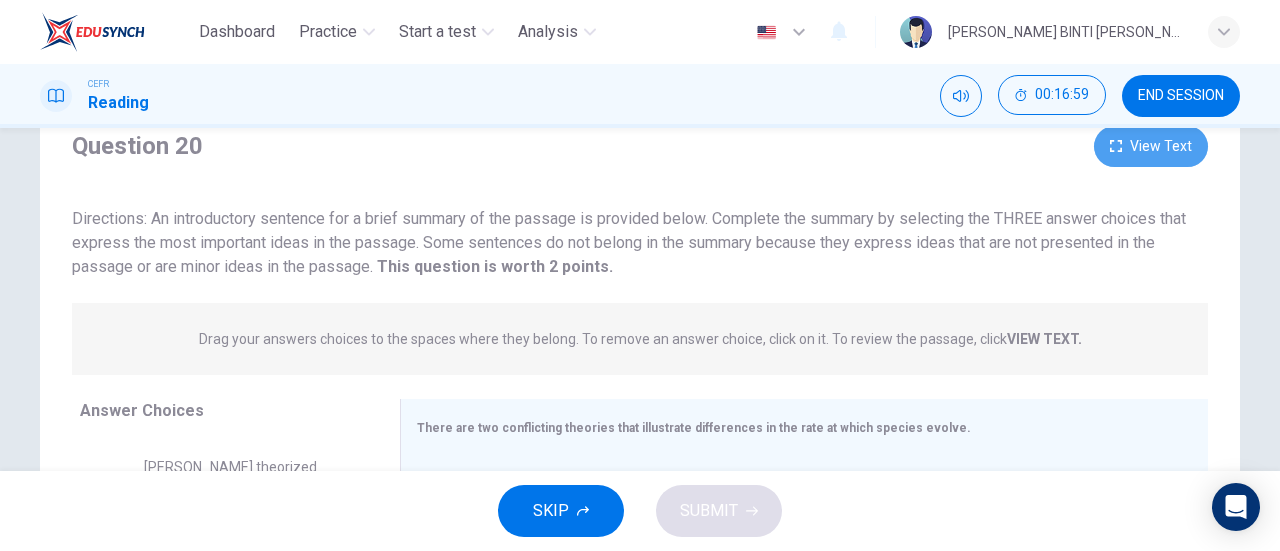 click on "View Text" at bounding box center [1151, 146] 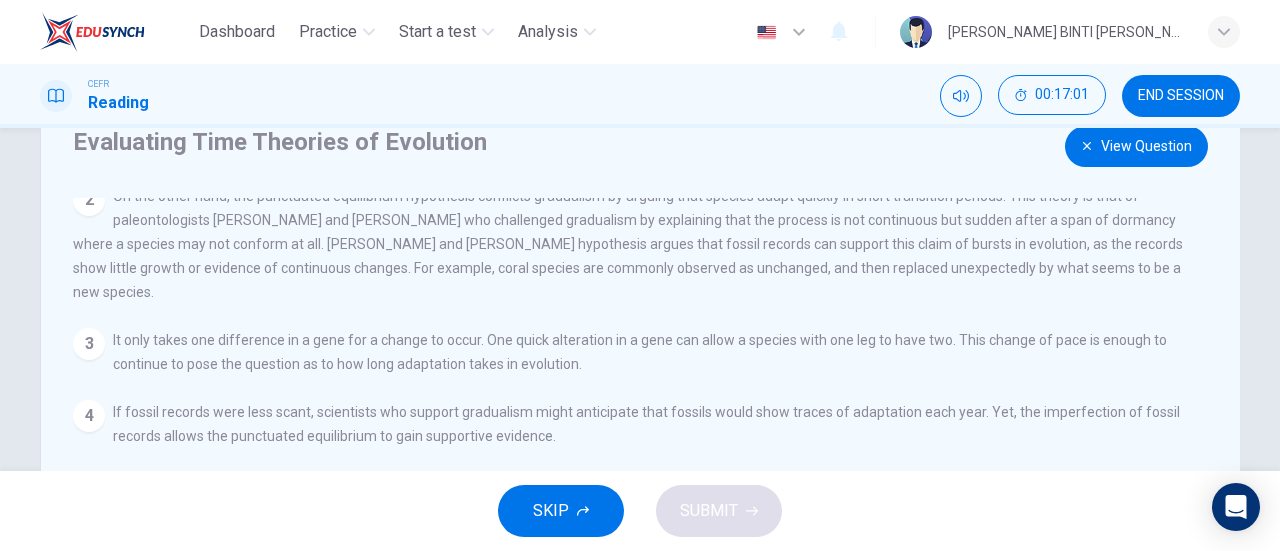 scroll, scrollTop: 0, scrollLeft: 0, axis: both 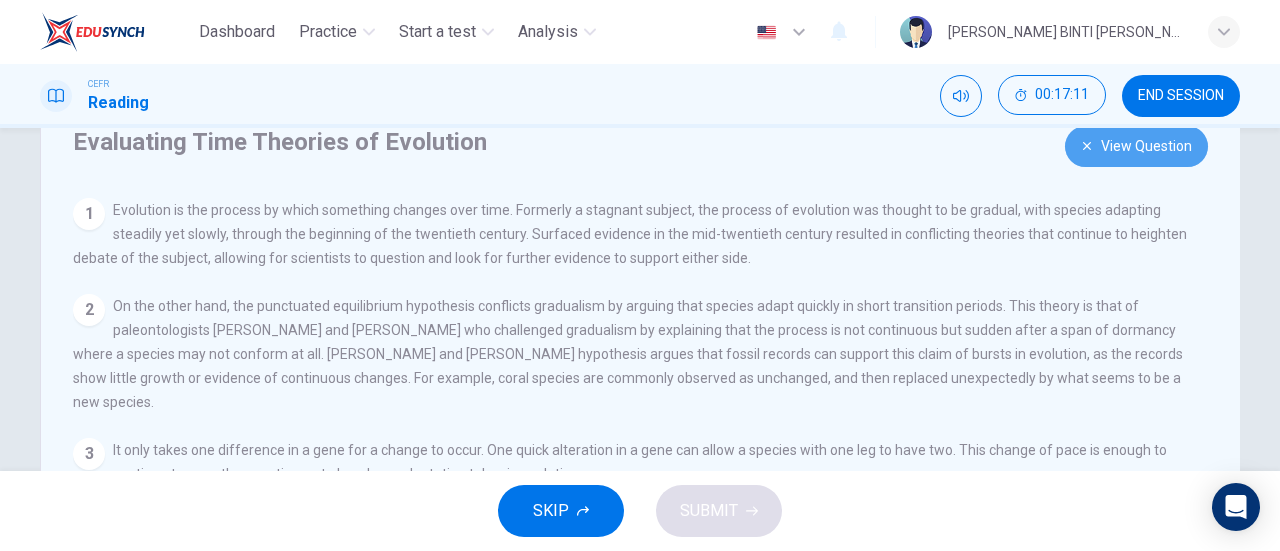 click on "View Question" at bounding box center [1136, 146] 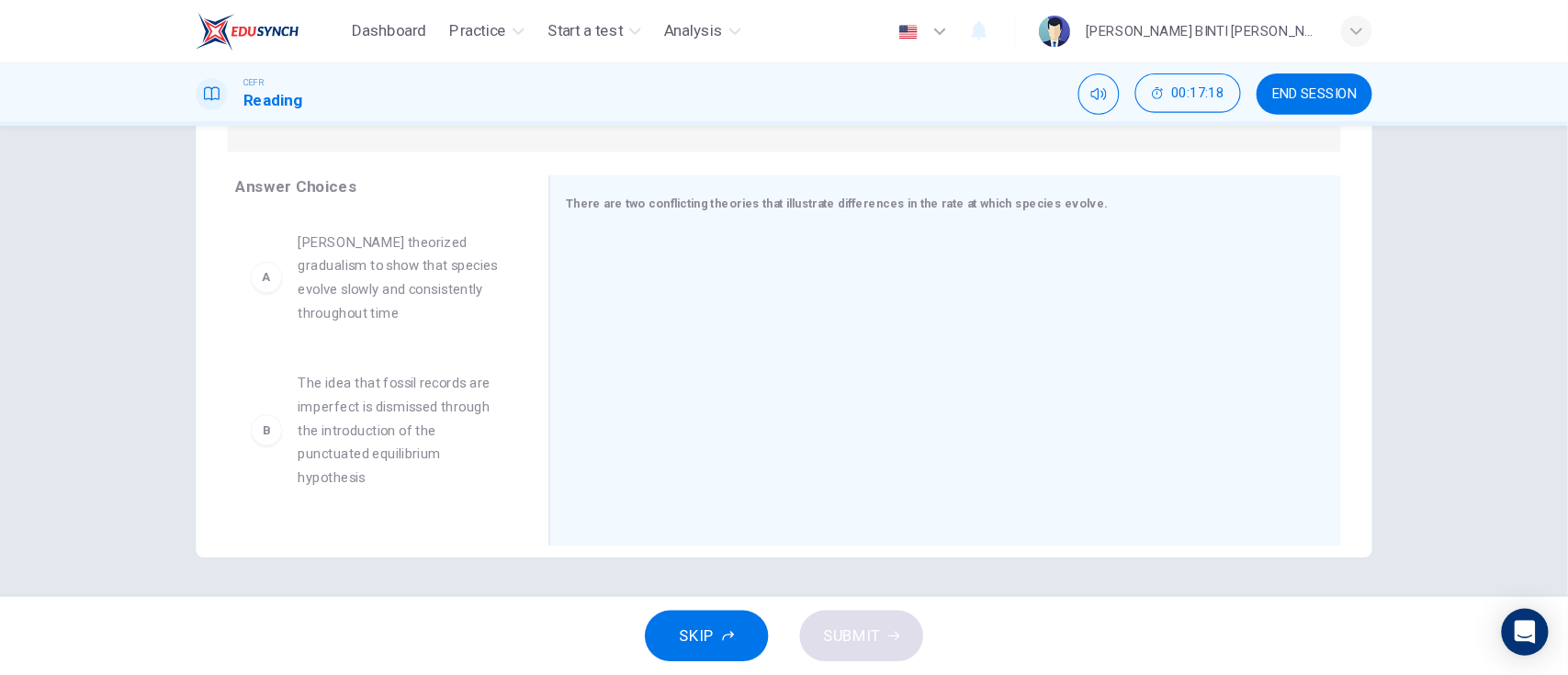 scroll, scrollTop: 228, scrollLeft: 0, axis: vertical 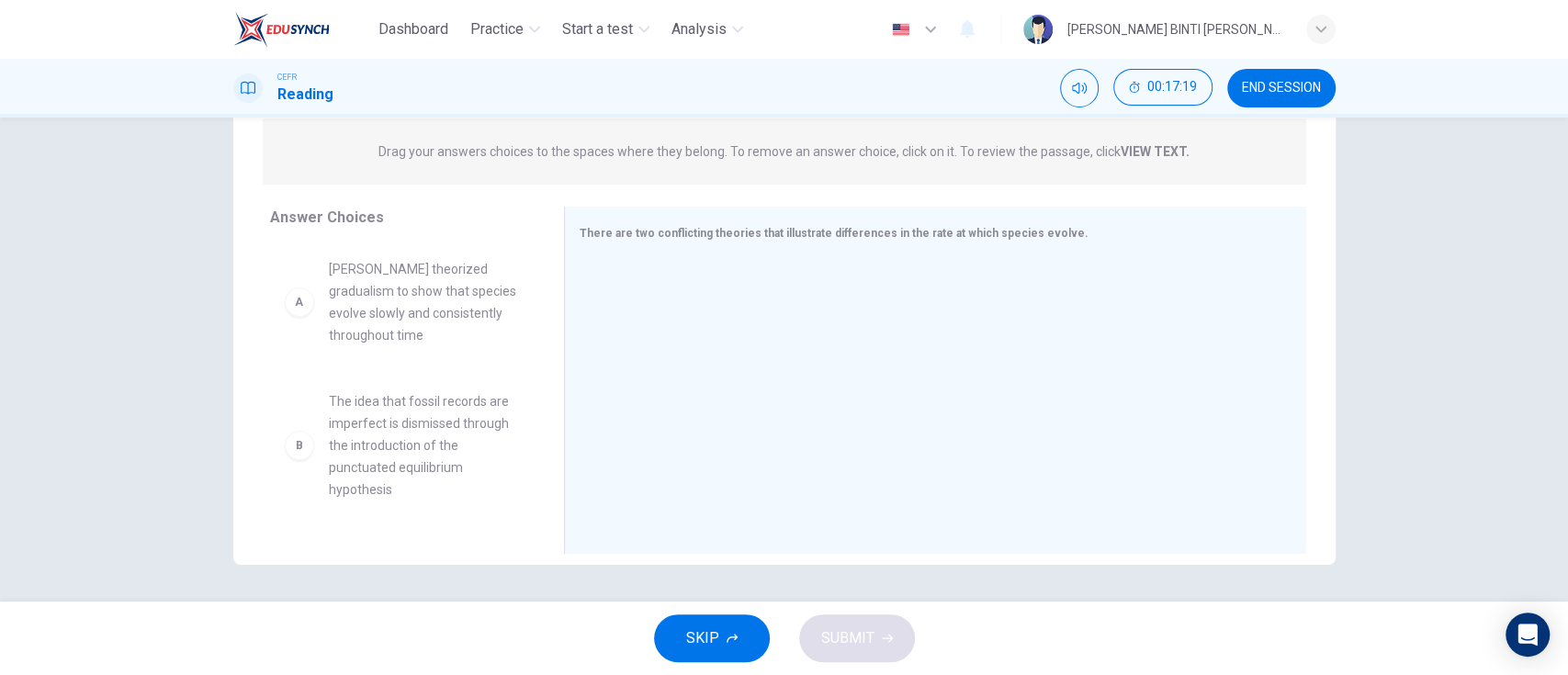 drag, startPoint x: 965, startPoint y: 2, endPoint x: 26, endPoint y: 377, distance: 1011.1113 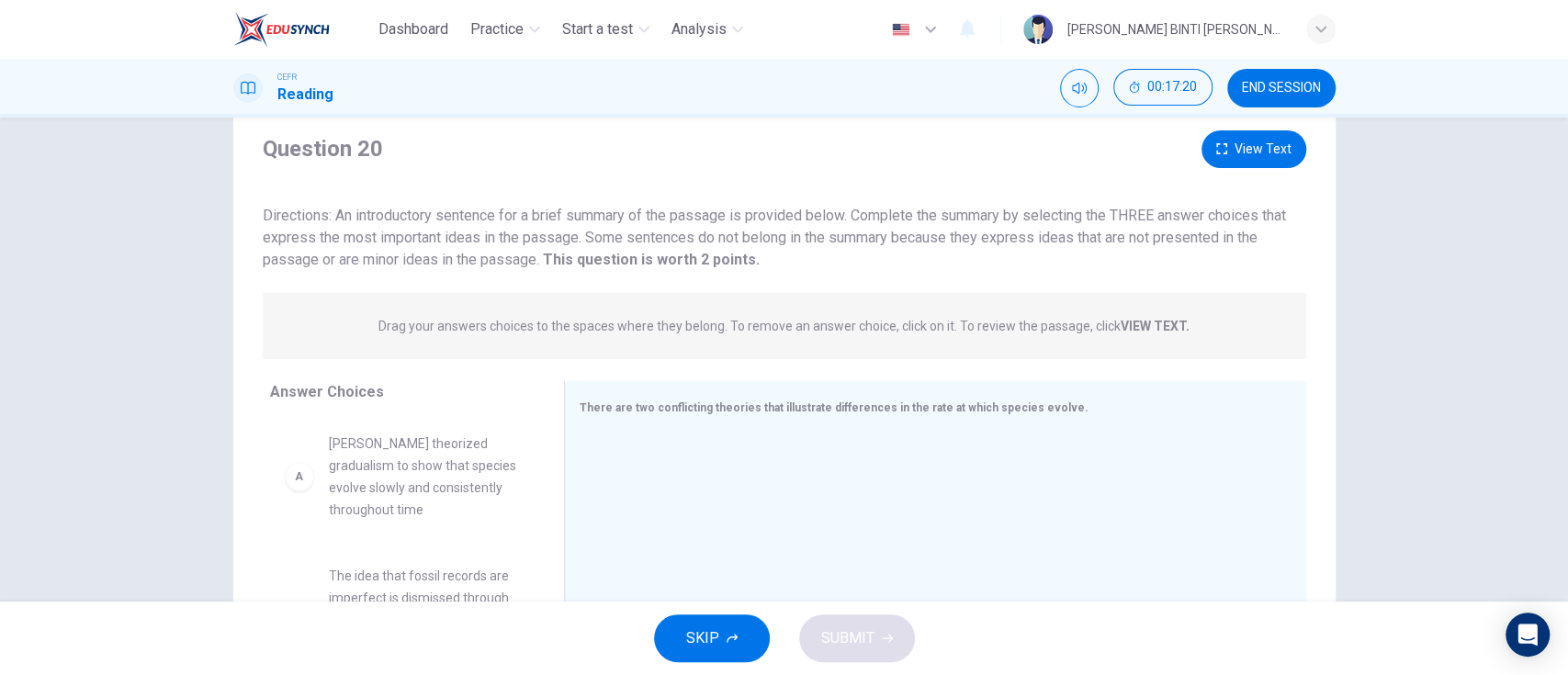 scroll, scrollTop: 75, scrollLeft: 0, axis: vertical 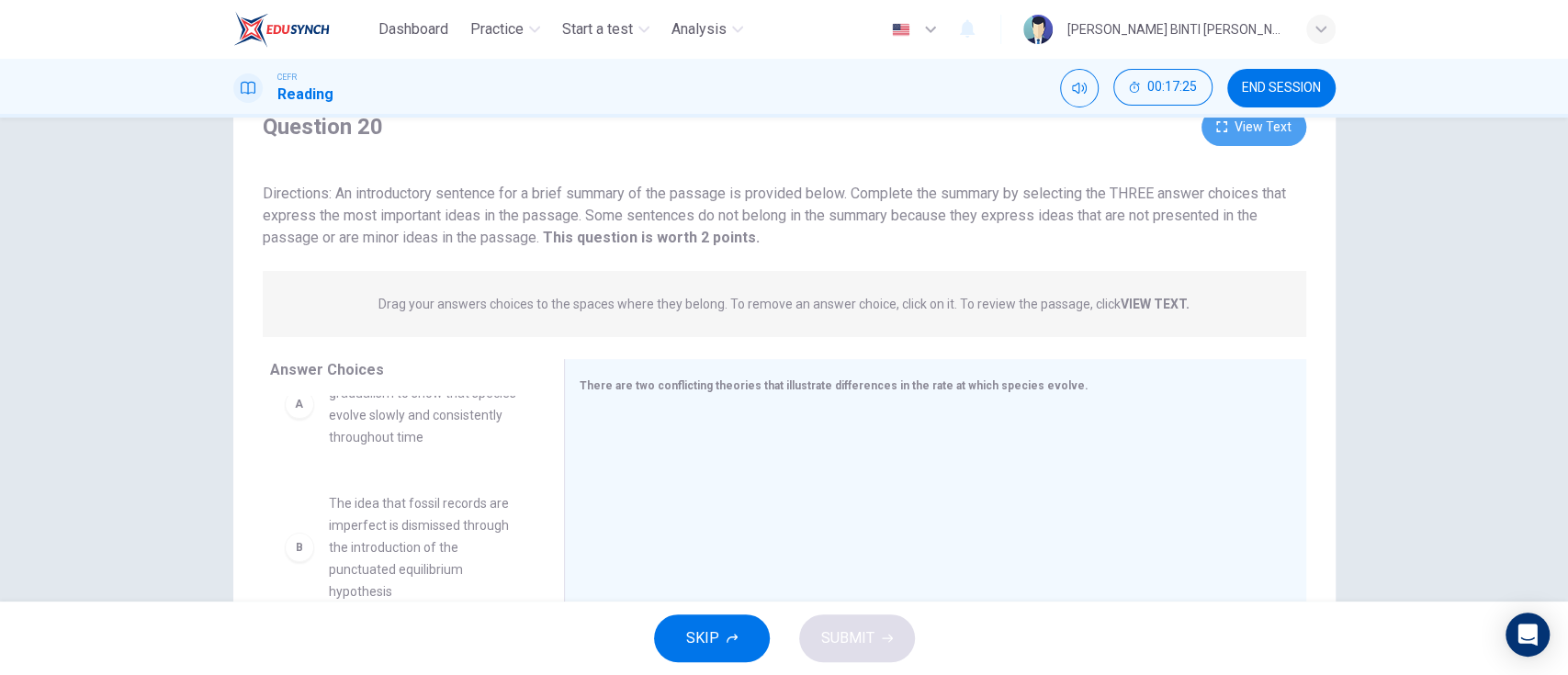 click on "View Text" at bounding box center (1254, 127) 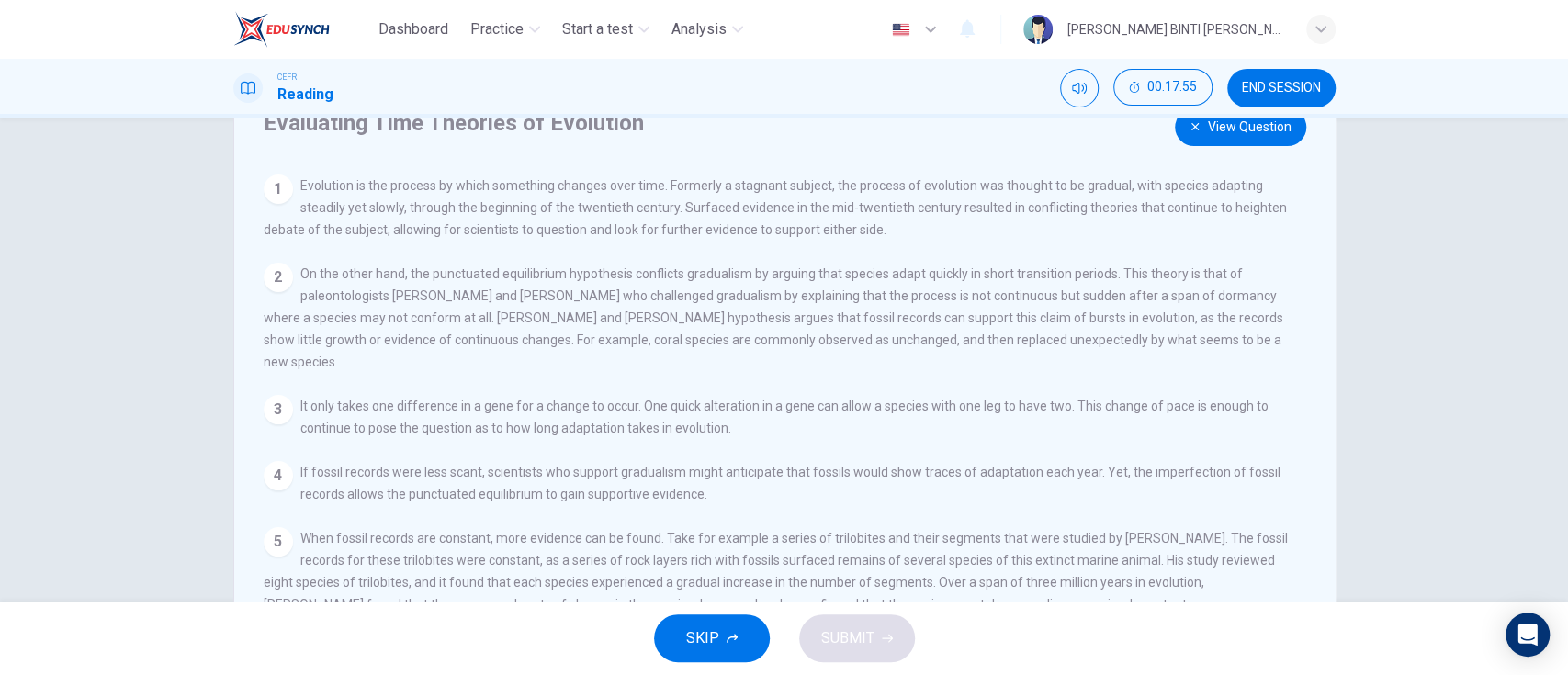 scroll, scrollTop: 88, scrollLeft: 0, axis: vertical 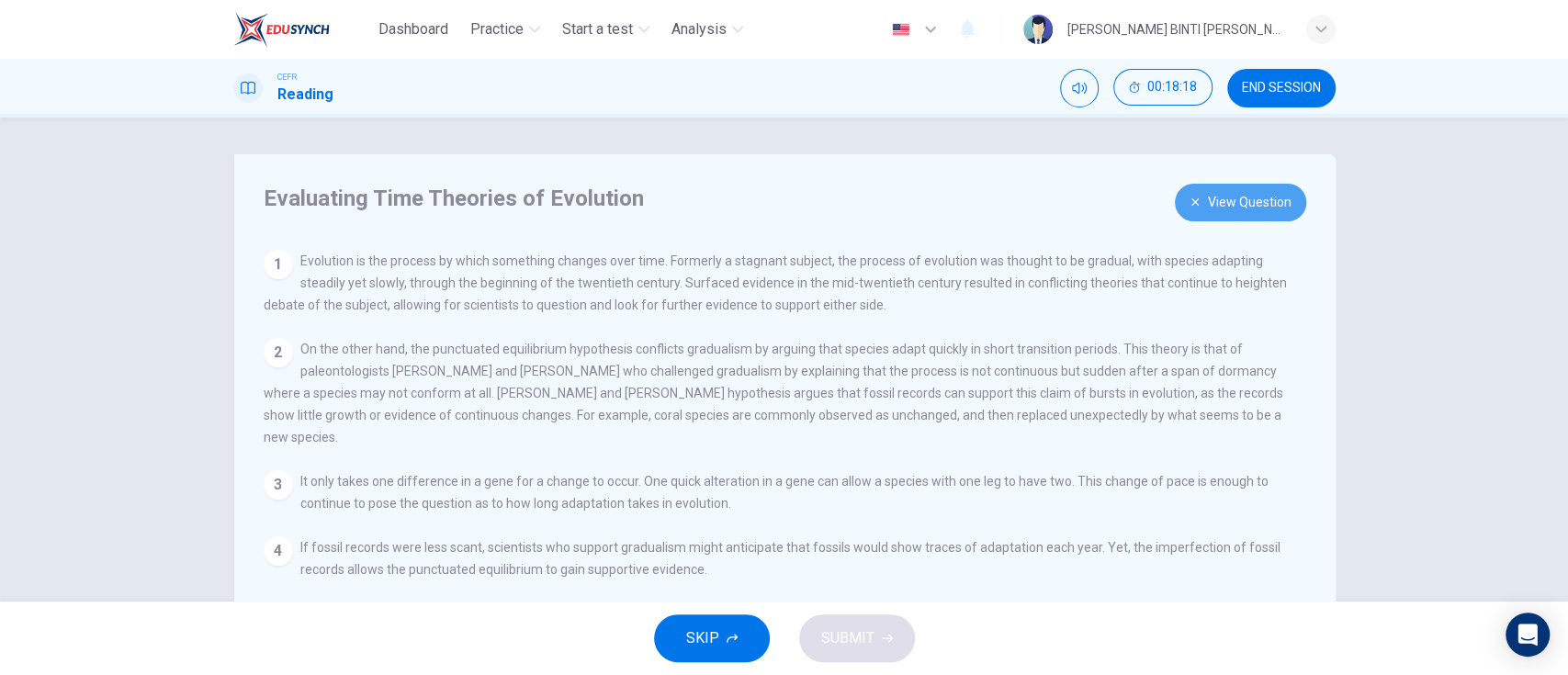 click on "View Question" at bounding box center [1240, 202] 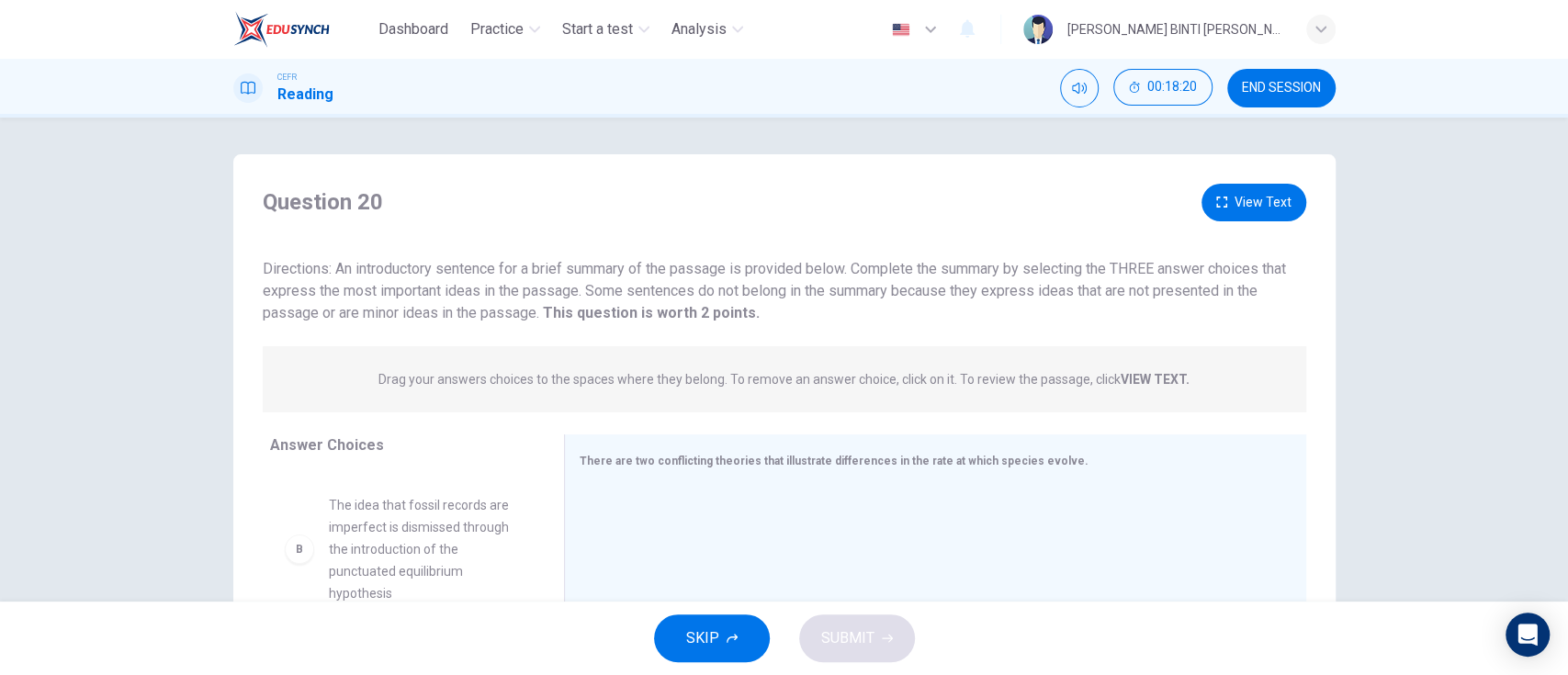 scroll, scrollTop: 0, scrollLeft: 0, axis: both 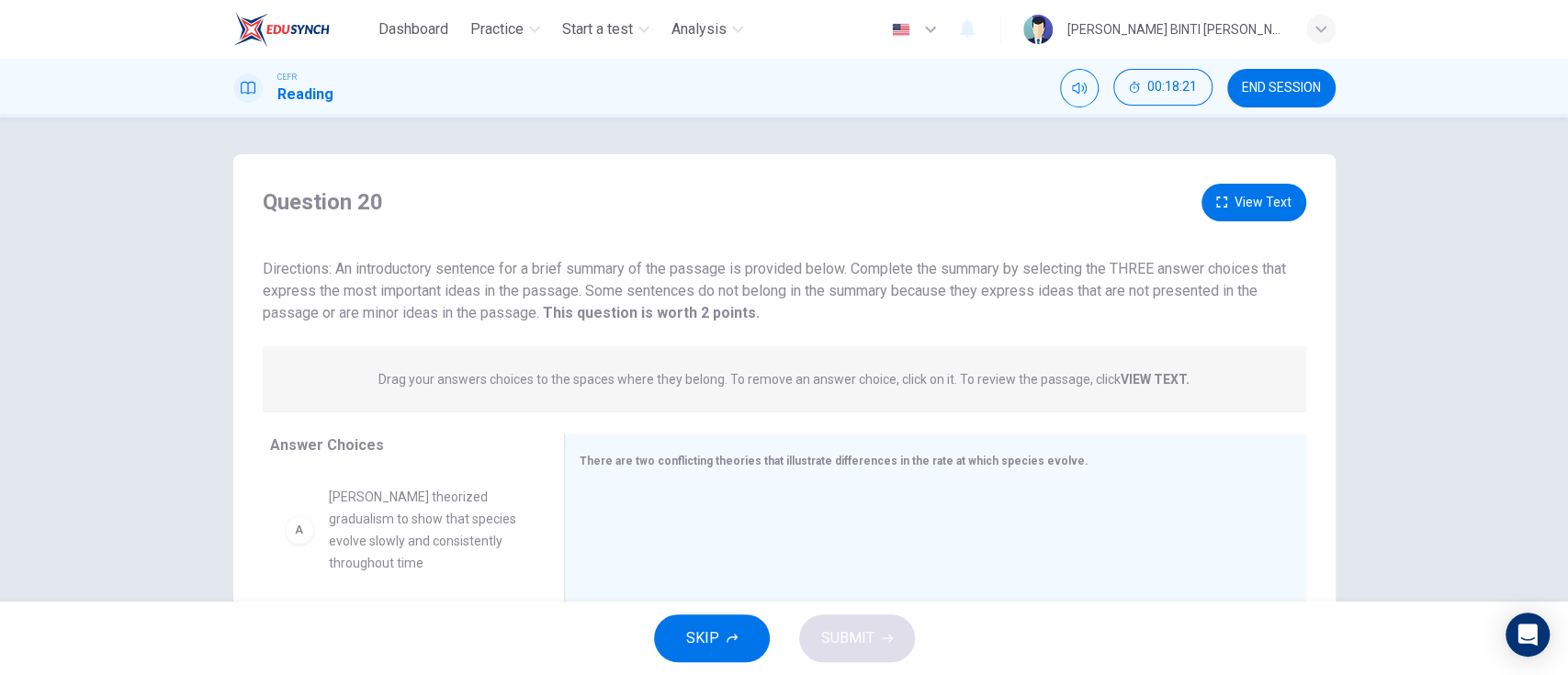 click on "[PERSON_NAME] theorized gradualism to show that species evolve slowly and consistently throughout time" at bounding box center (424, 530) 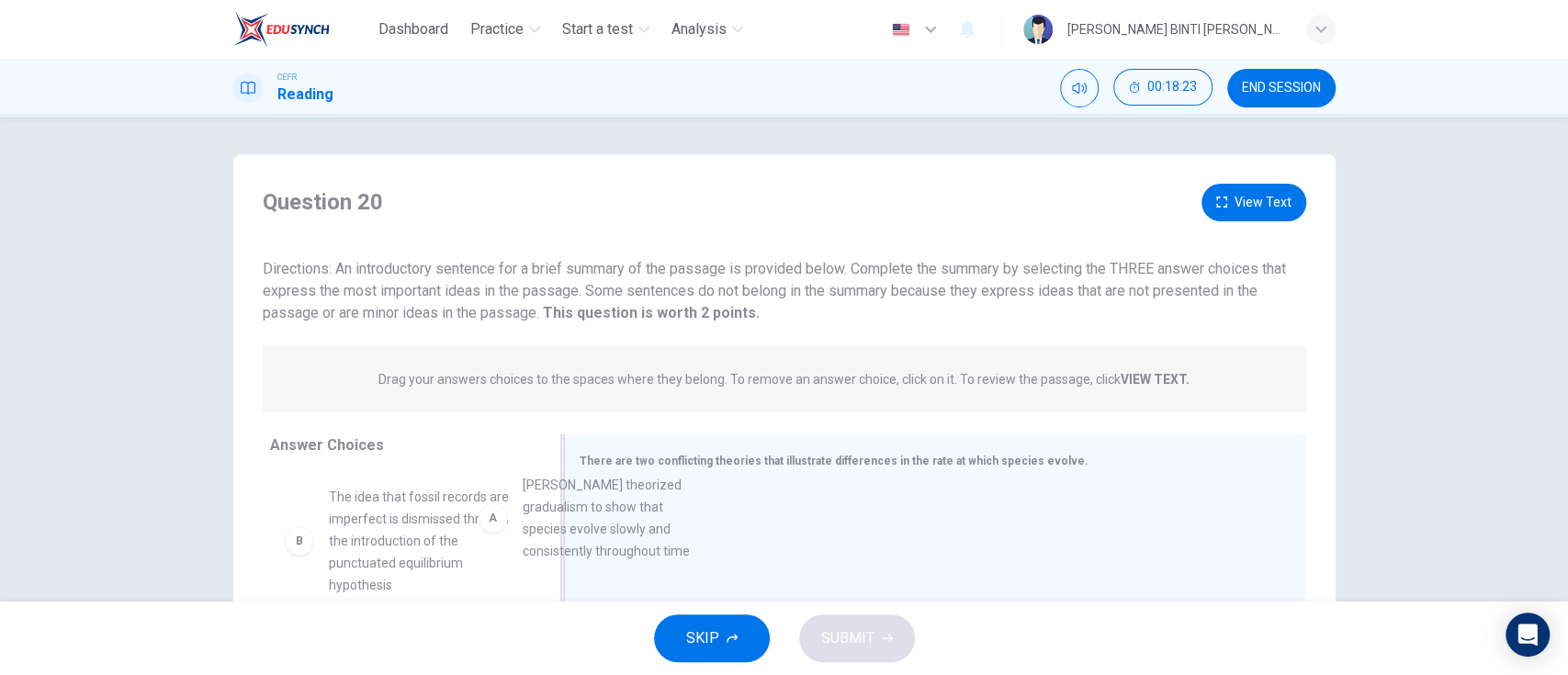 drag, startPoint x: 480, startPoint y: 538, endPoint x: 699, endPoint y: 525, distance: 219.3855 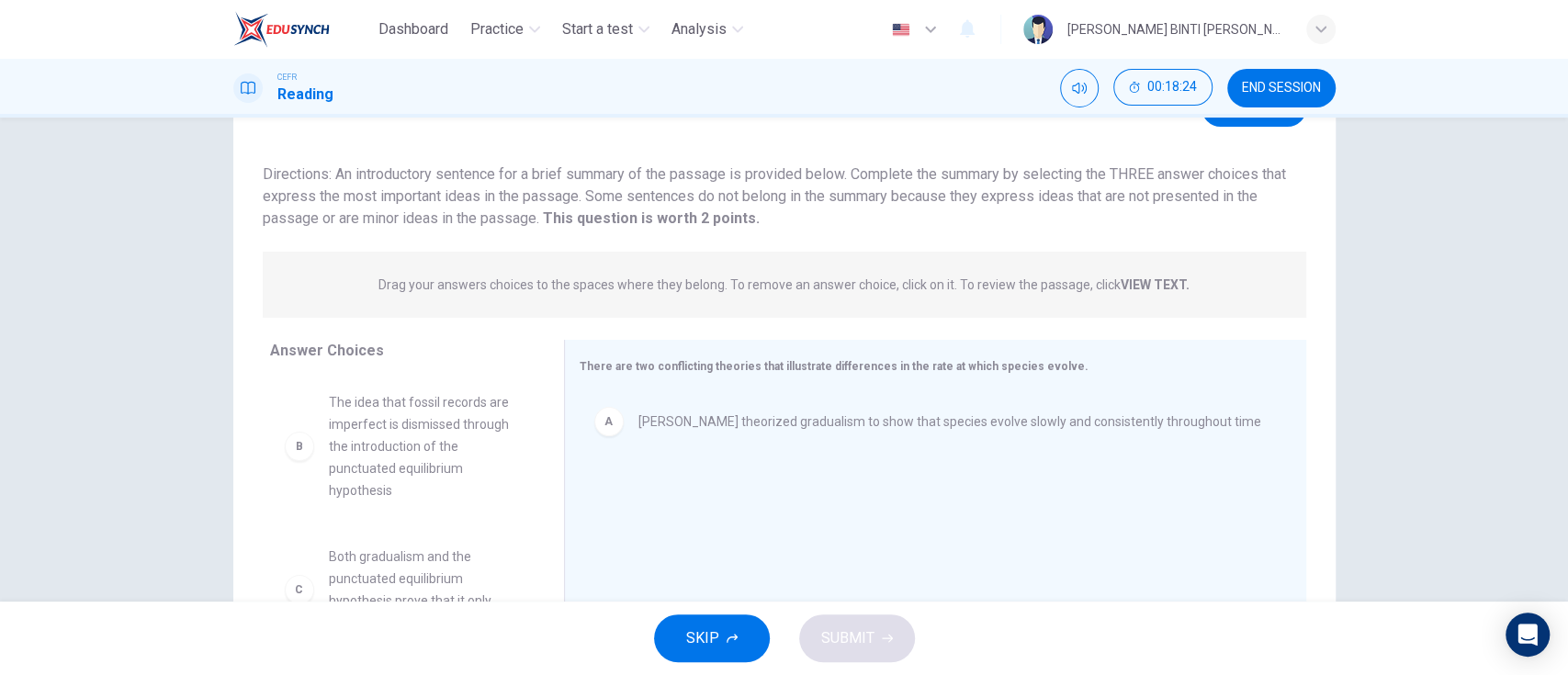 scroll, scrollTop: 125, scrollLeft: 0, axis: vertical 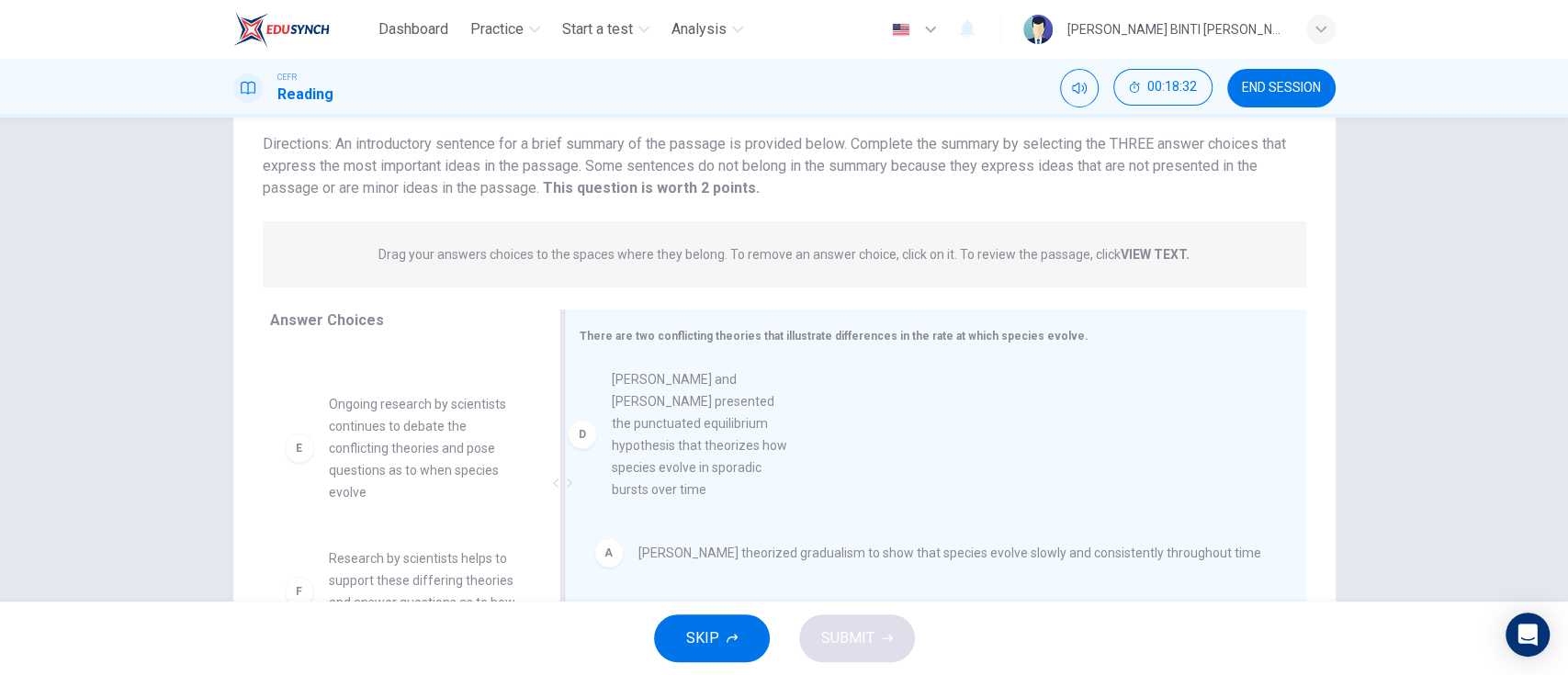 drag, startPoint x: 432, startPoint y: 507, endPoint x: 737, endPoint y: 459, distance: 308.7539 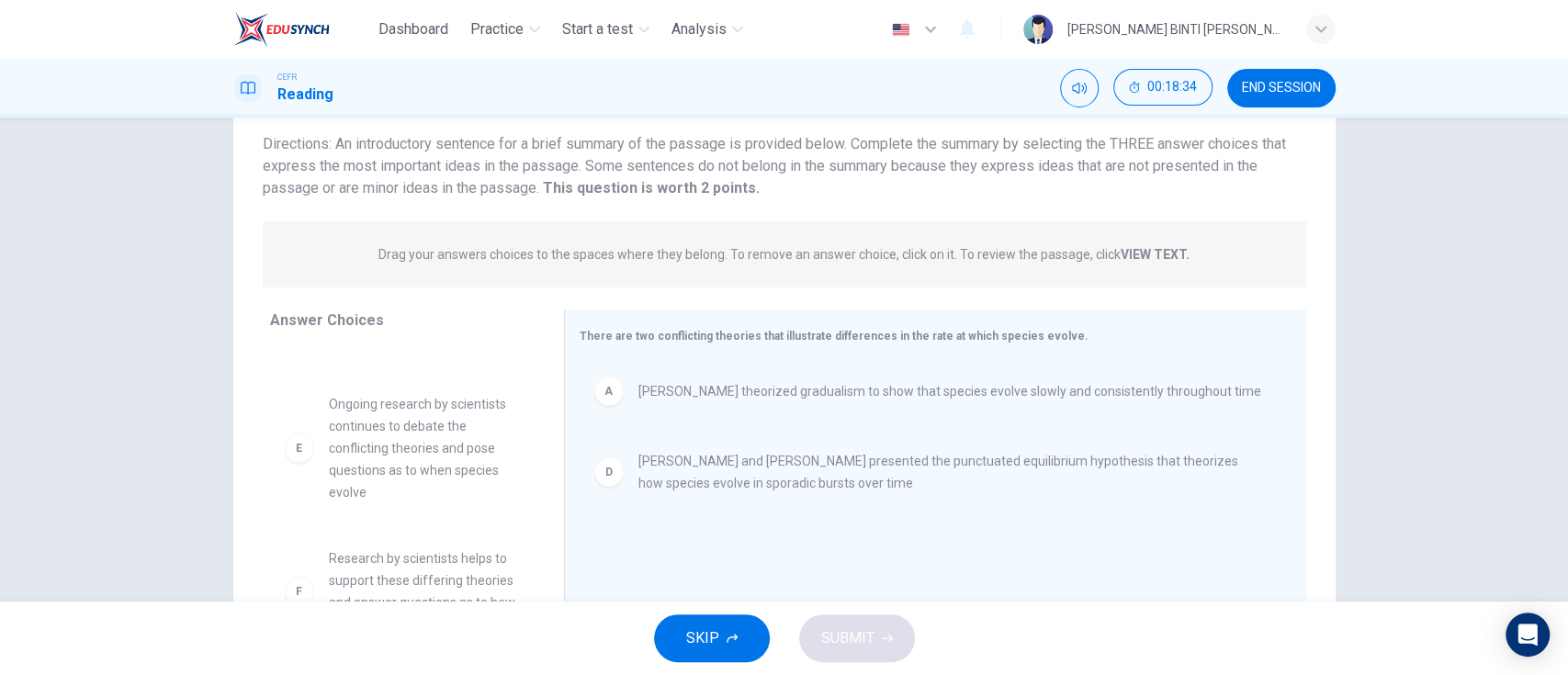 scroll, scrollTop: 297, scrollLeft: 0, axis: vertical 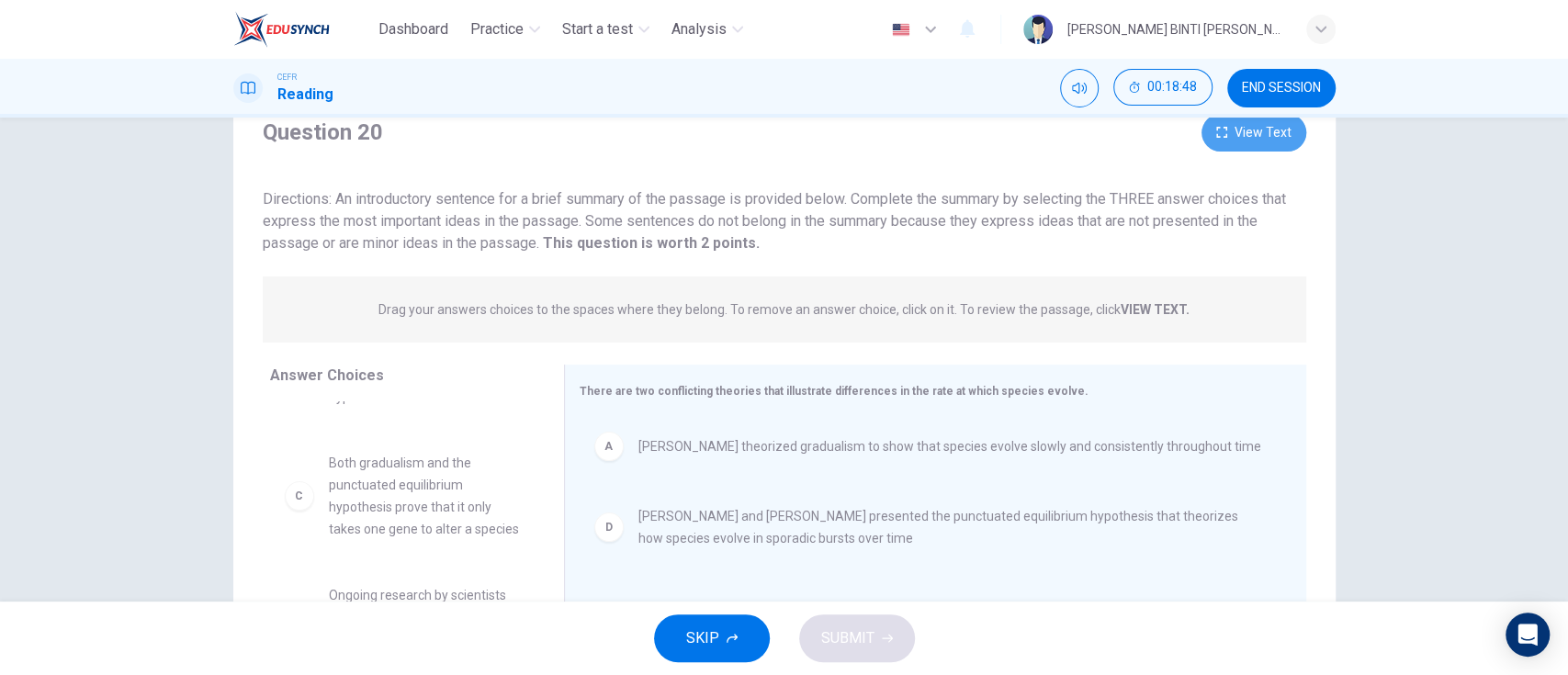 click on "View Text" at bounding box center (1254, 132) 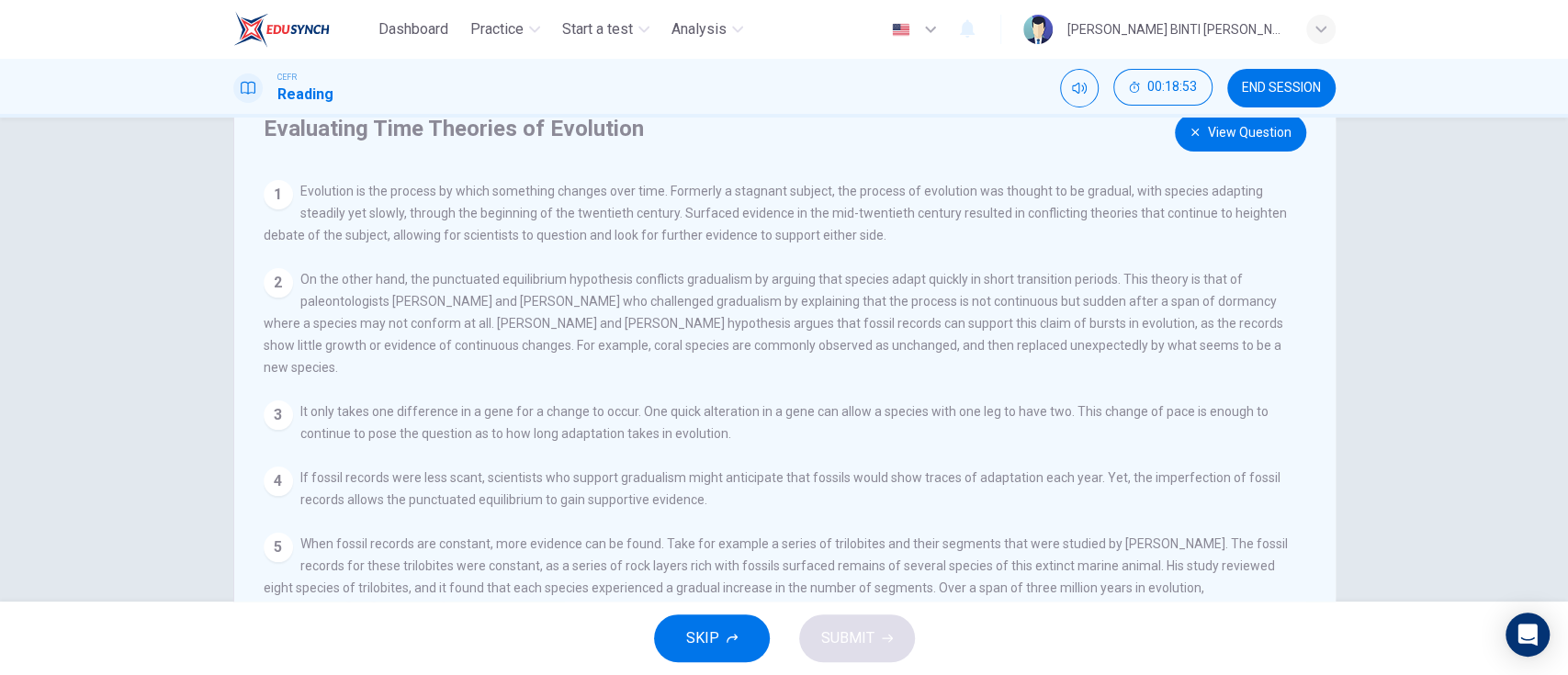 scroll, scrollTop: 88, scrollLeft: 0, axis: vertical 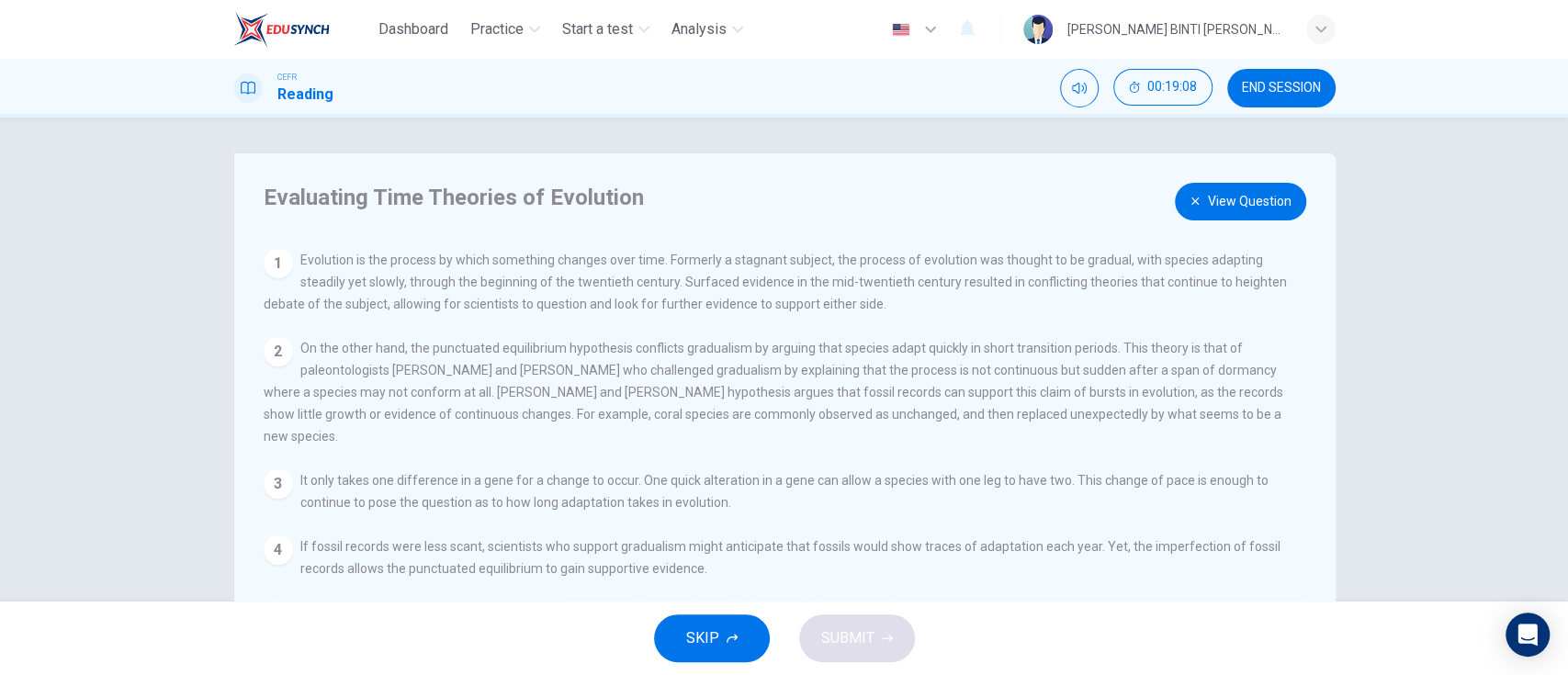click on "View Question" at bounding box center [1240, 201] 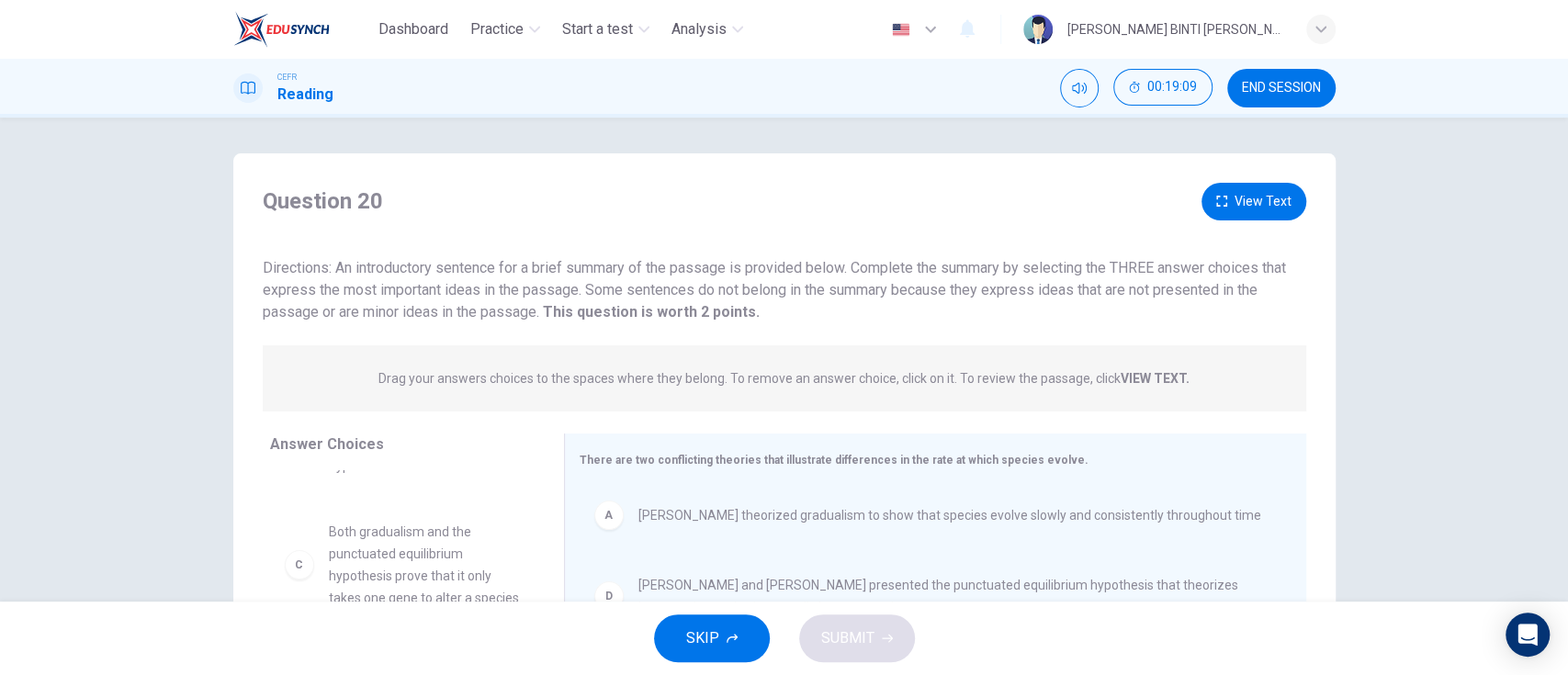 scroll, scrollTop: 297, scrollLeft: 0, axis: vertical 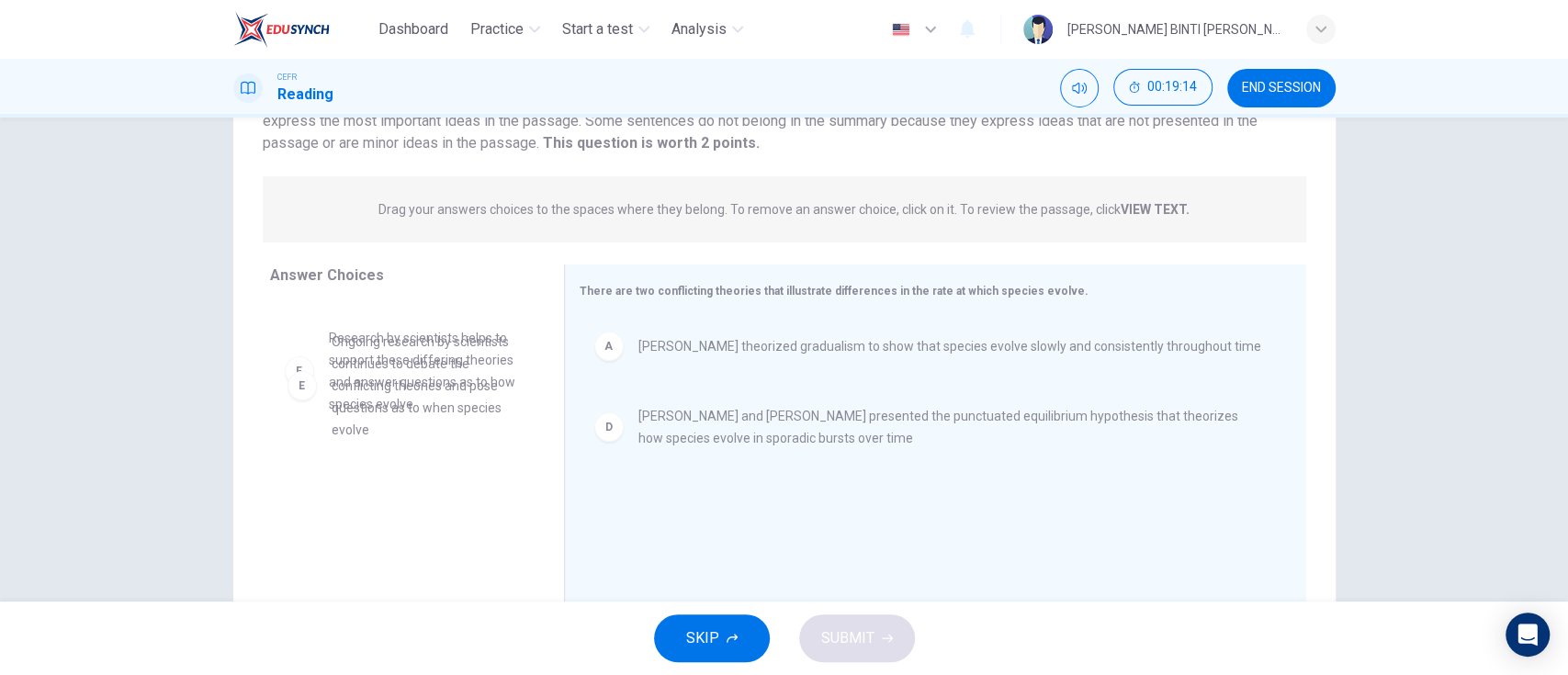drag, startPoint x: 412, startPoint y: 415, endPoint x: 430, endPoint y: 425, distance: 20.59126 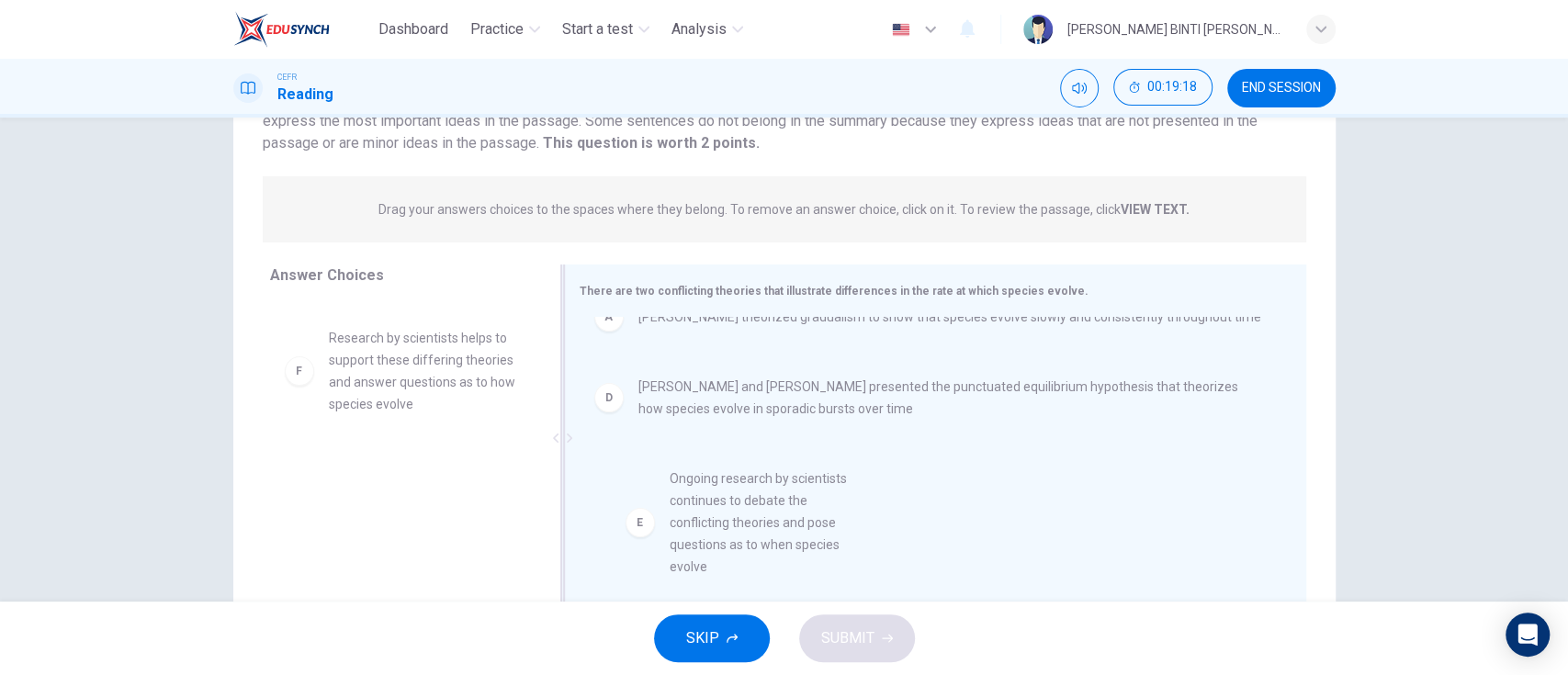 scroll, scrollTop: 38, scrollLeft: 0, axis: vertical 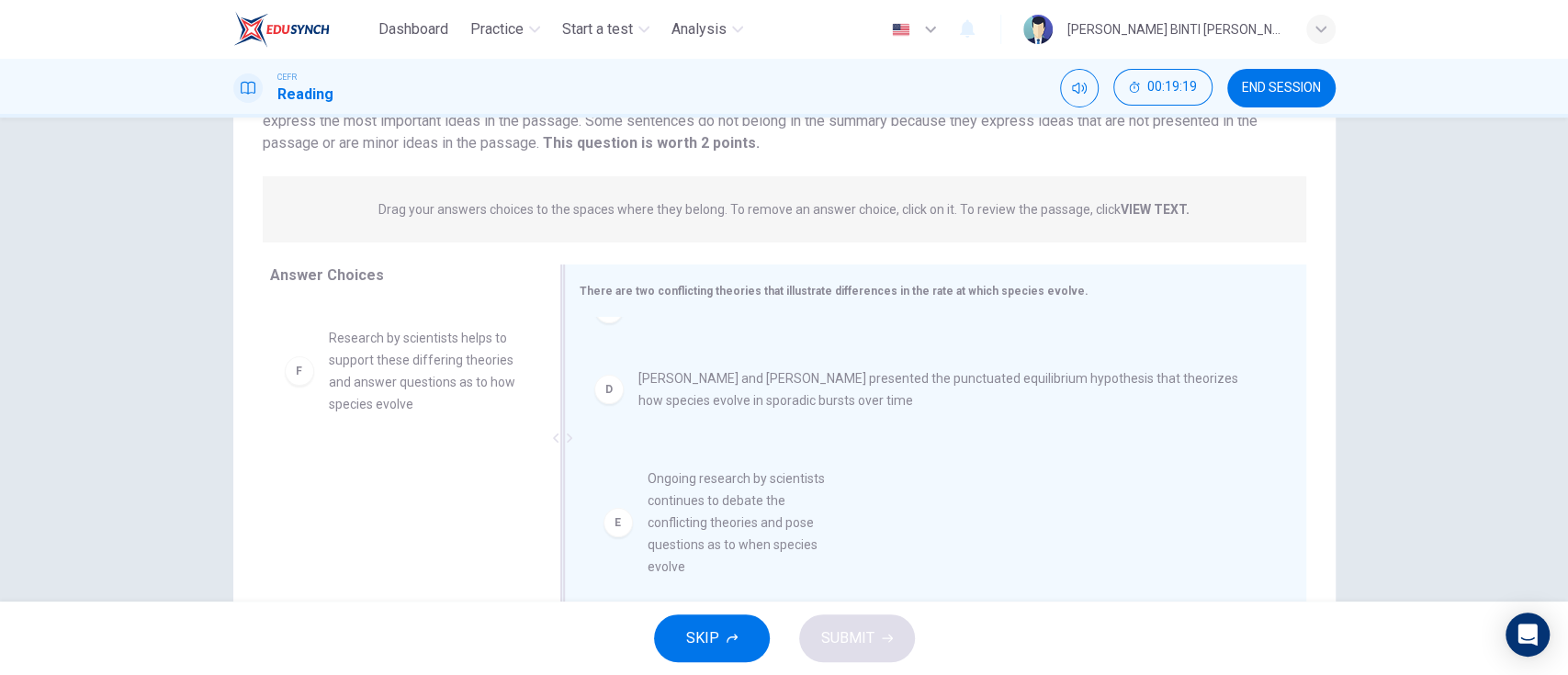 drag, startPoint x: 400, startPoint y: 398, endPoint x: 742, endPoint y: 533, distance: 367.68057 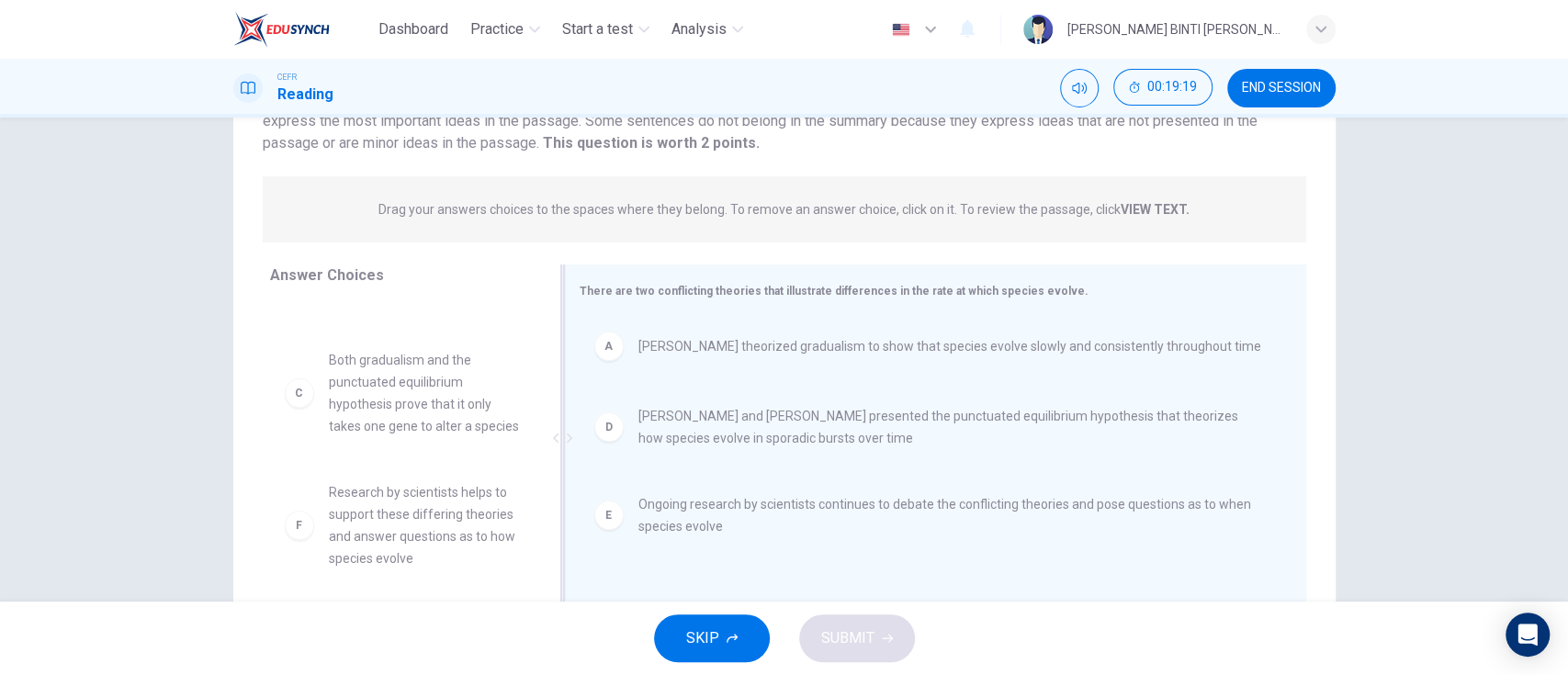 scroll, scrollTop: 0, scrollLeft: 0, axis: both 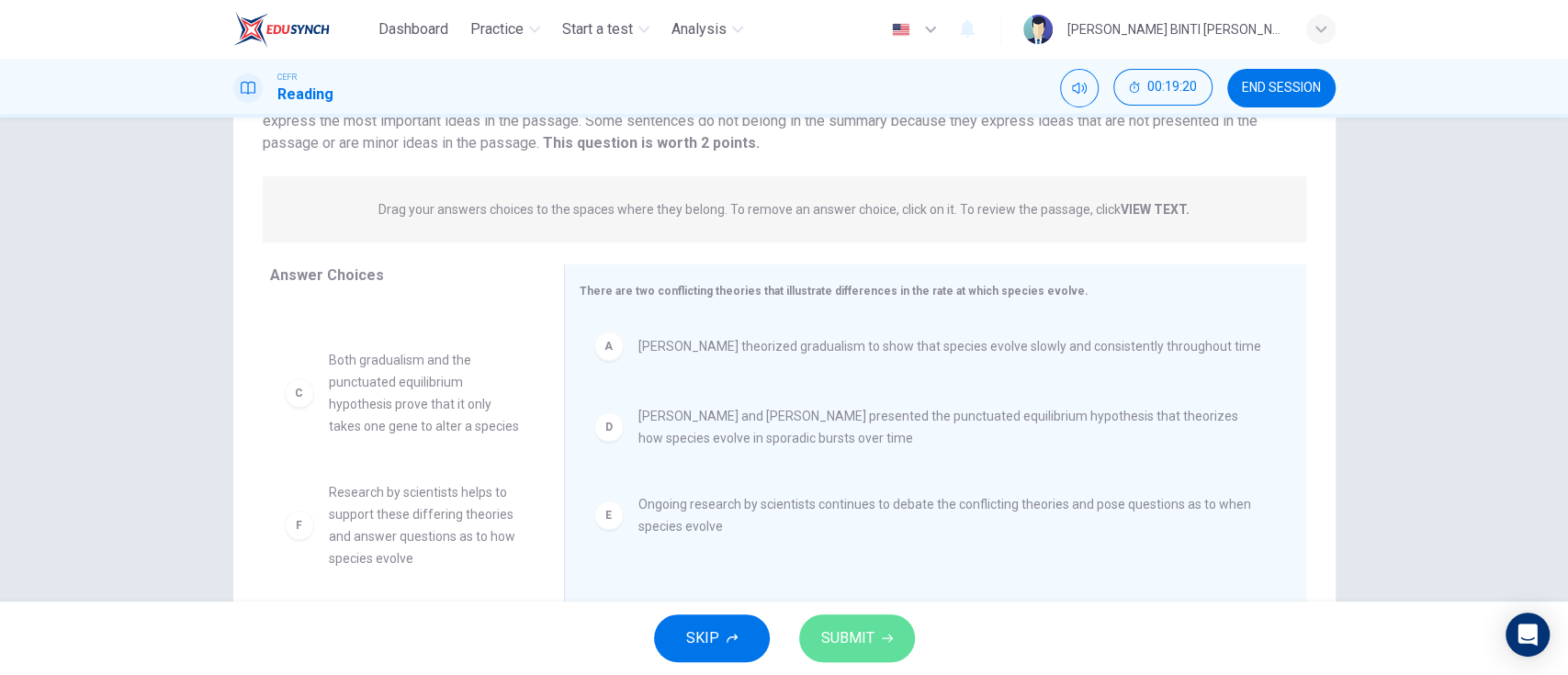 click on "SUBMIT" at bounding box center [857, 638] 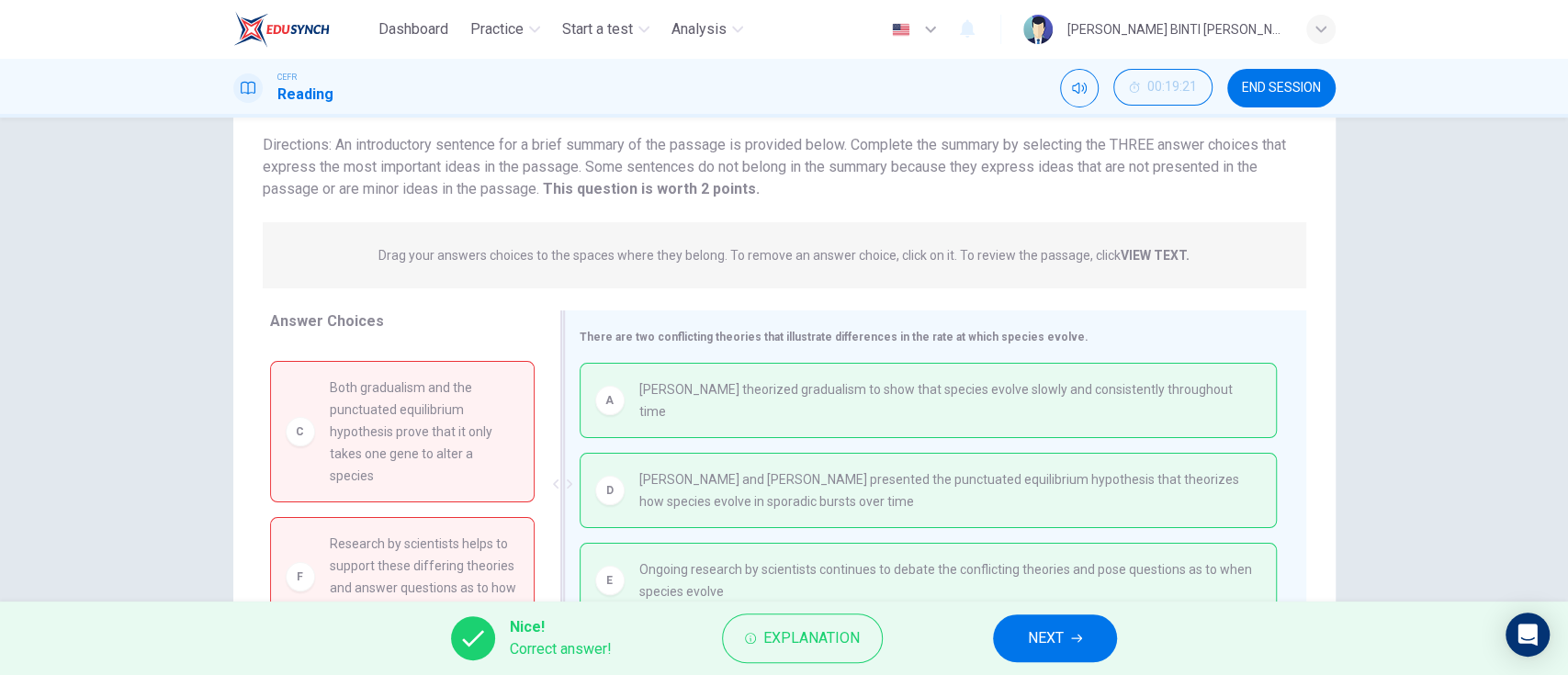 scroll, scrollTop: 205, scrollLeft: 0, axis: vertical 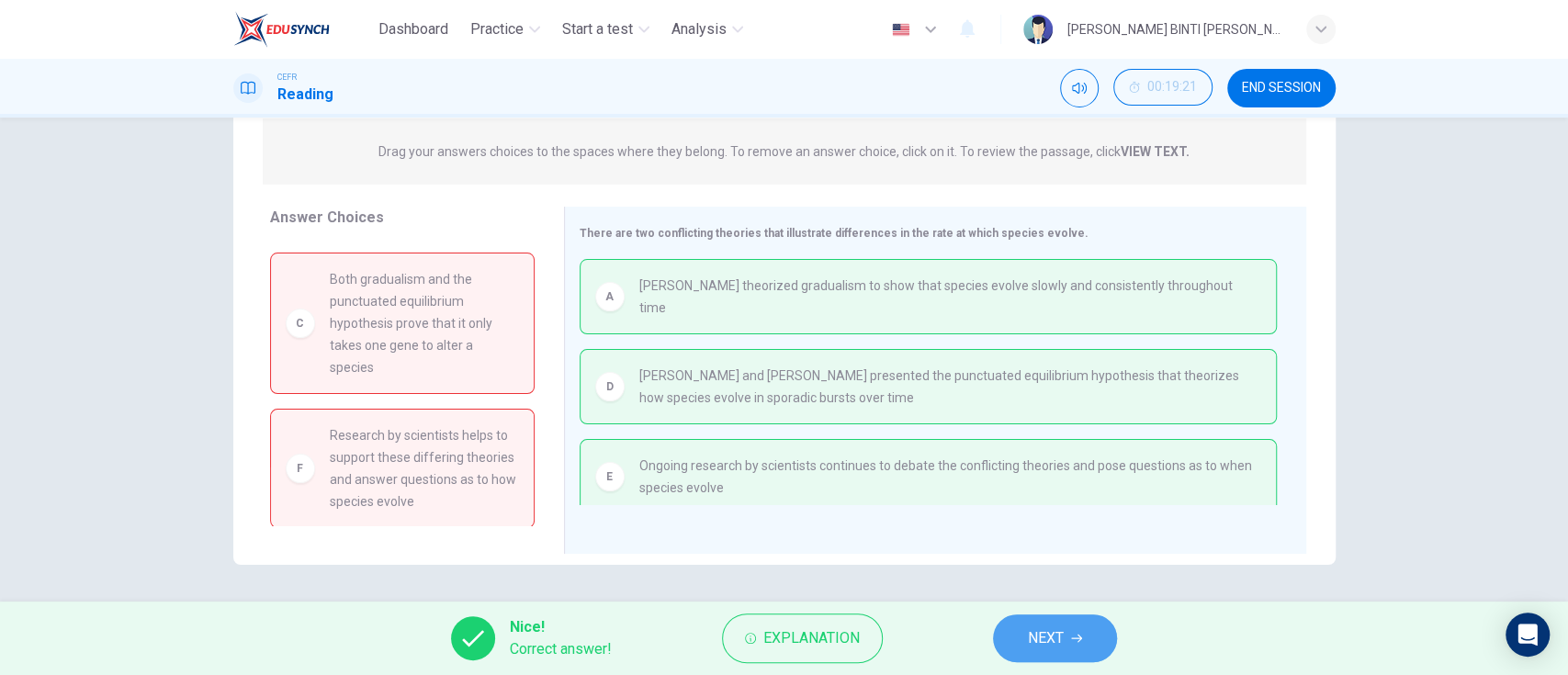 click on "NEXT" at bounding box center [1055, 638] 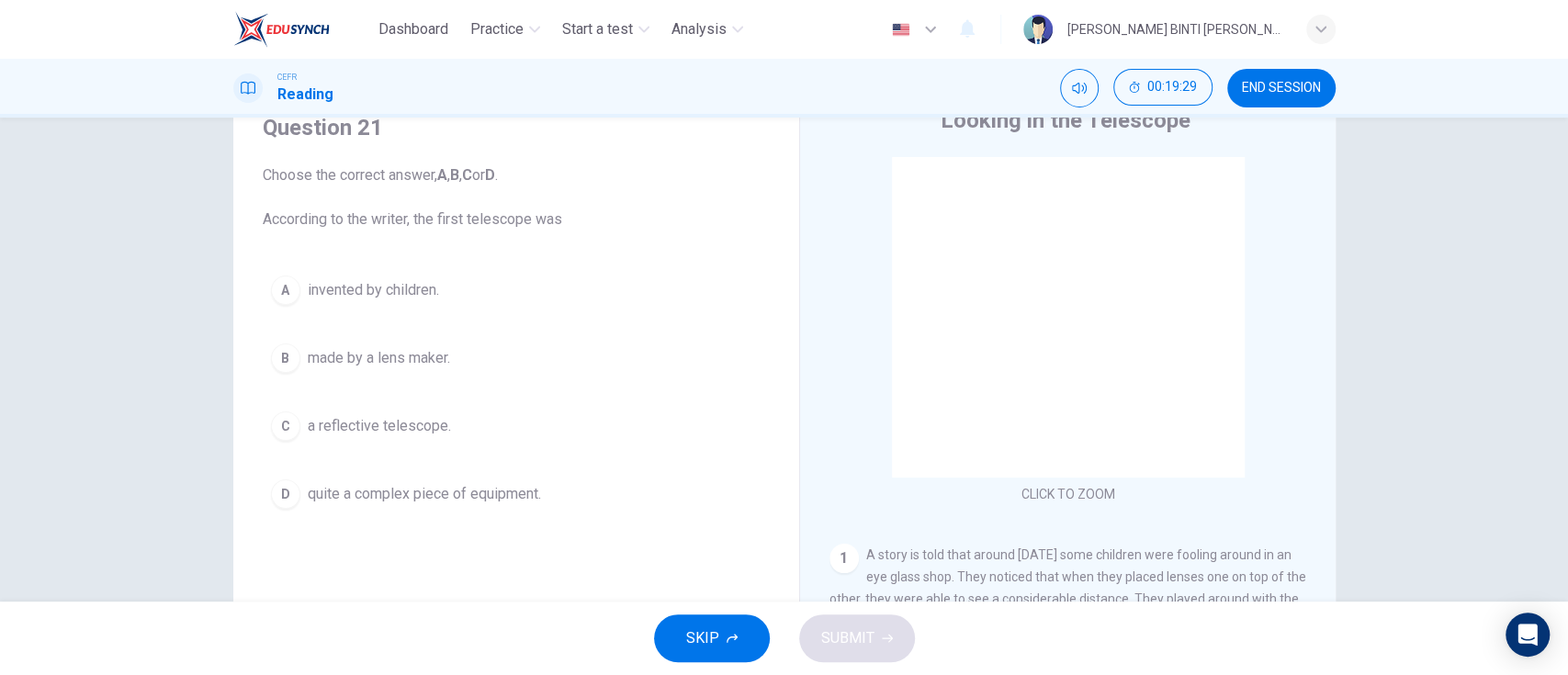 scroll, scrollTop: 77, scrollLeft: 0, axis: vertical 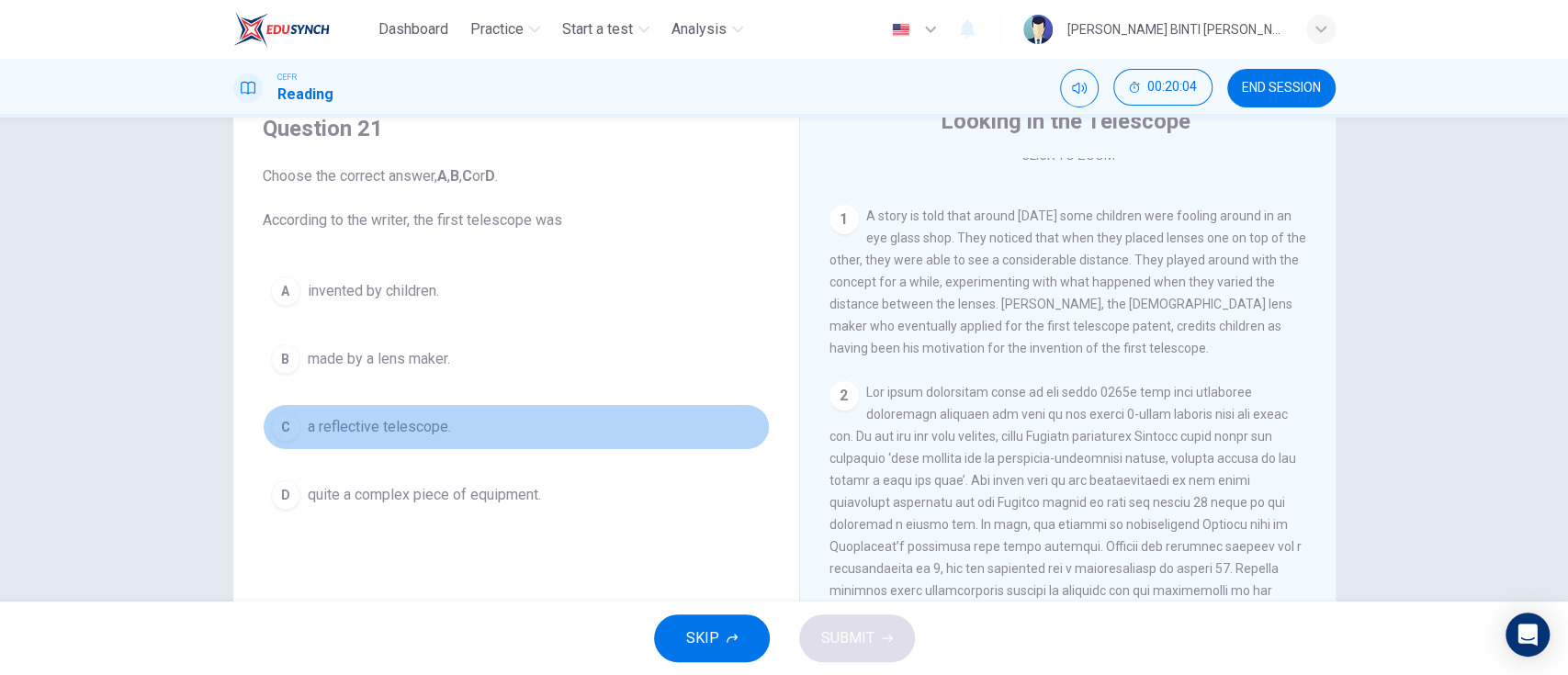click on "a reflective telescope." at bounding box center (379, 427) 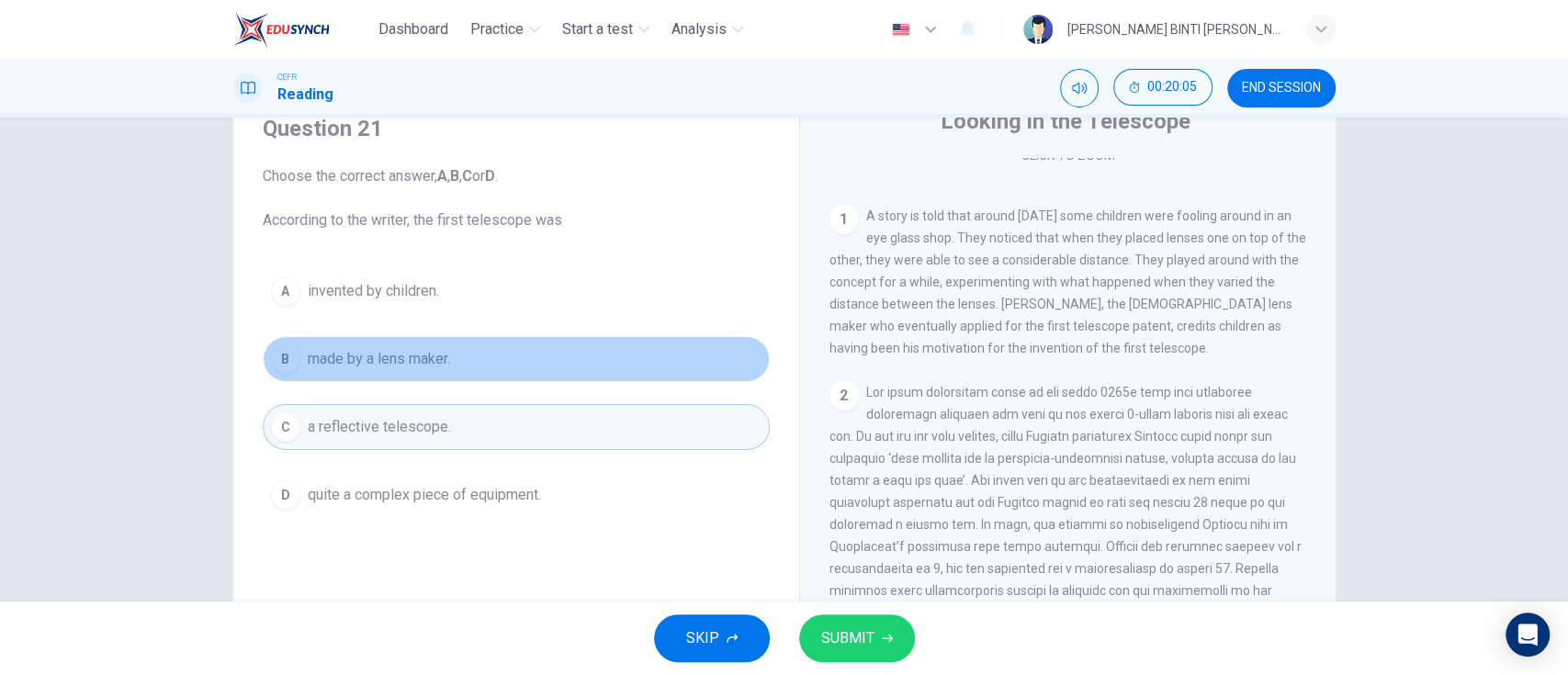 click on "made by a lens maker." at bounding box center (378, 359) 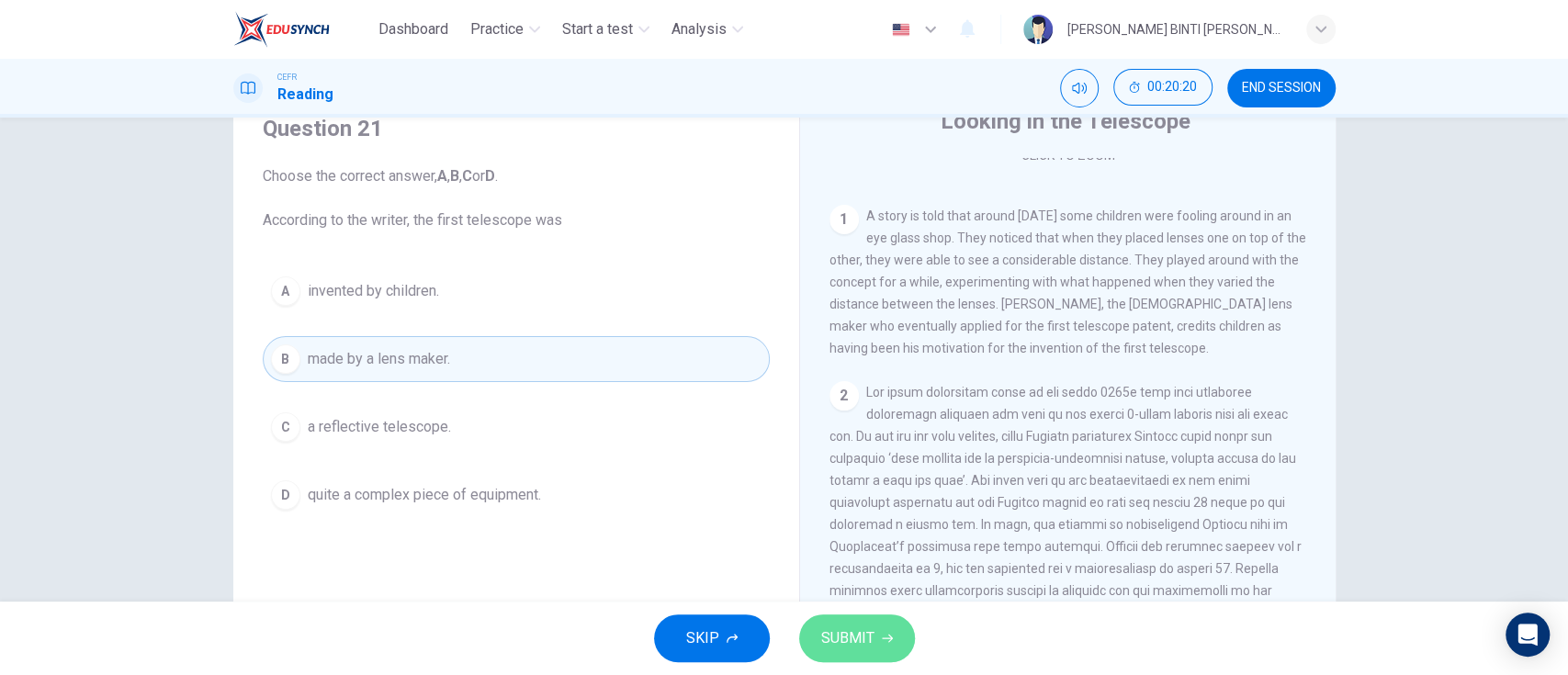 click on "SUBMIT" at bounding box center [857, 638] 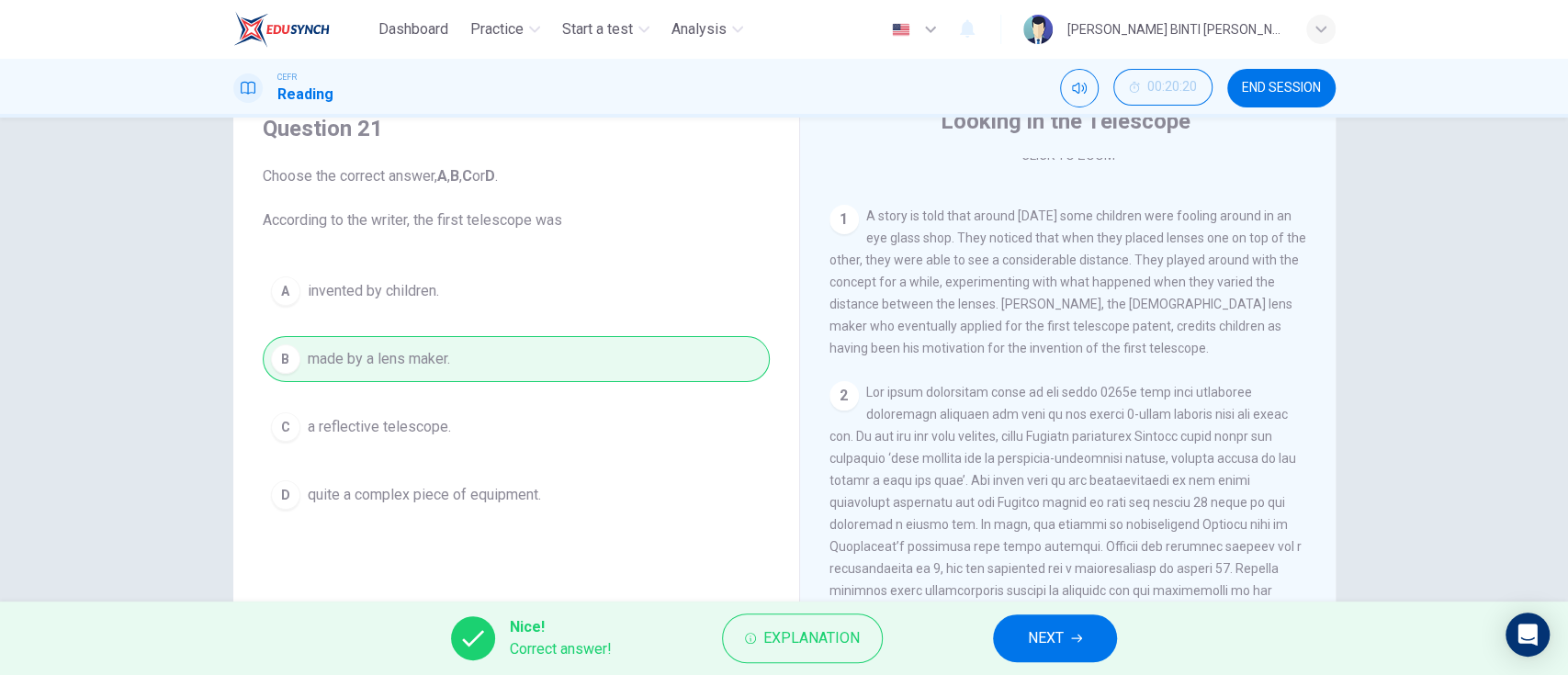 click on "NEXT" at bounding box center [1055, 638] 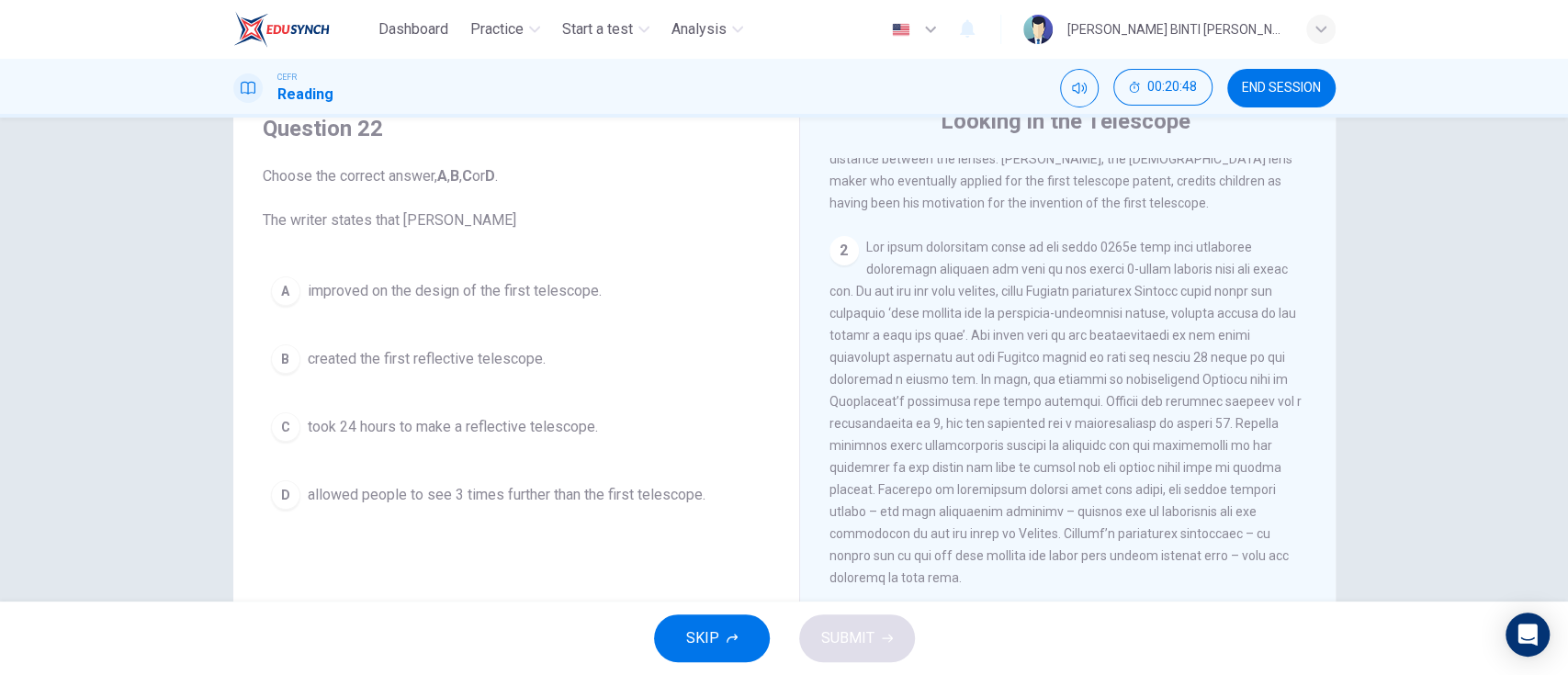 scroll, scrollTop: 491, scrollLeft: 0, axis: vertical 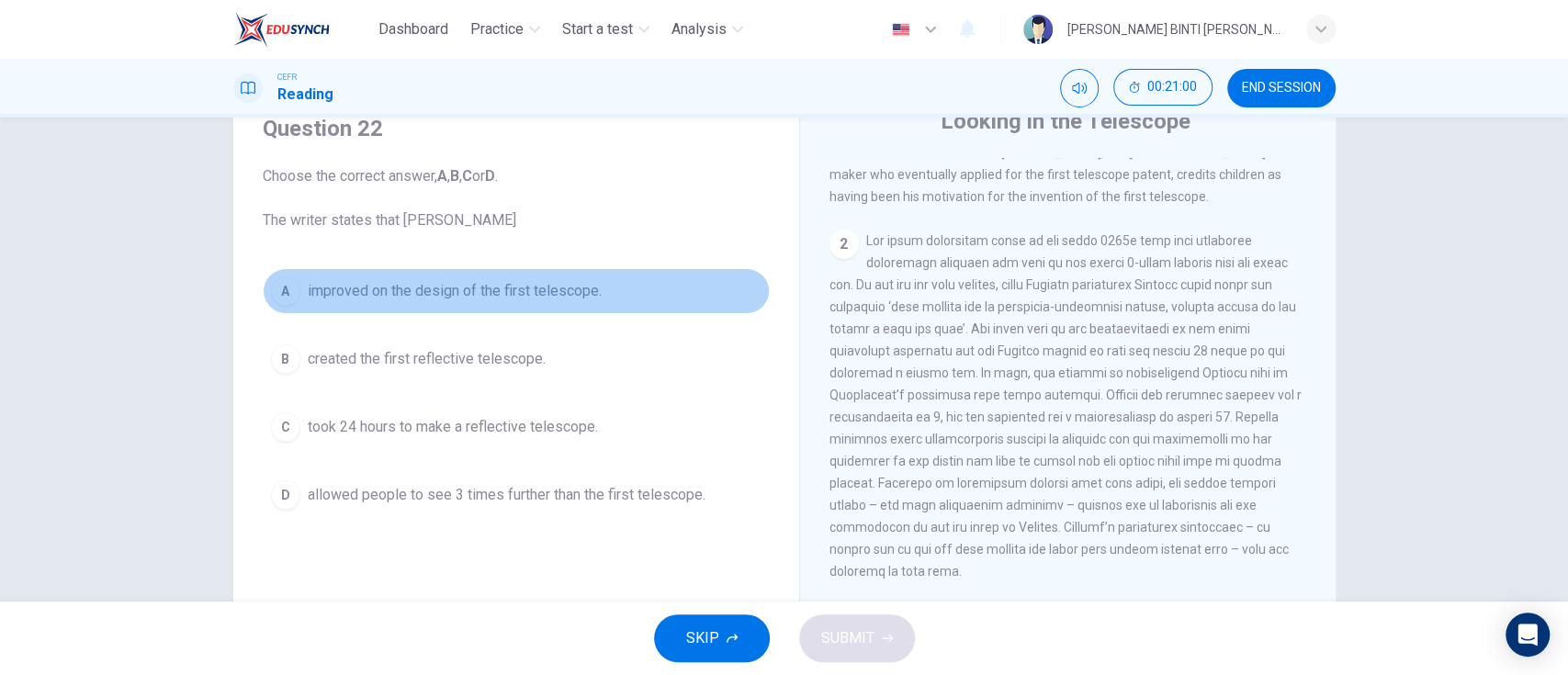click on "improved on the design of the first telescope." at bounding box center [455, 291] 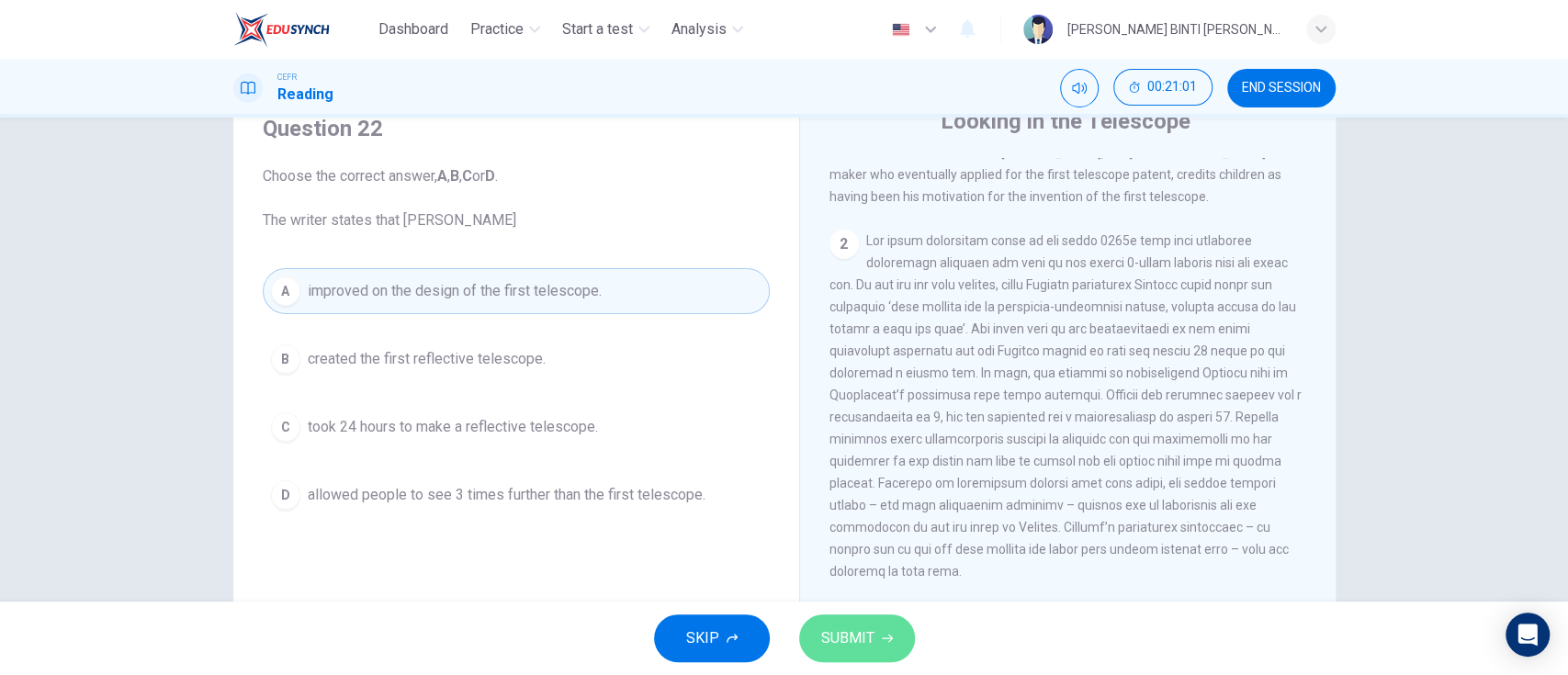 click on "SUBMIT" at bounding box center [857, 638] 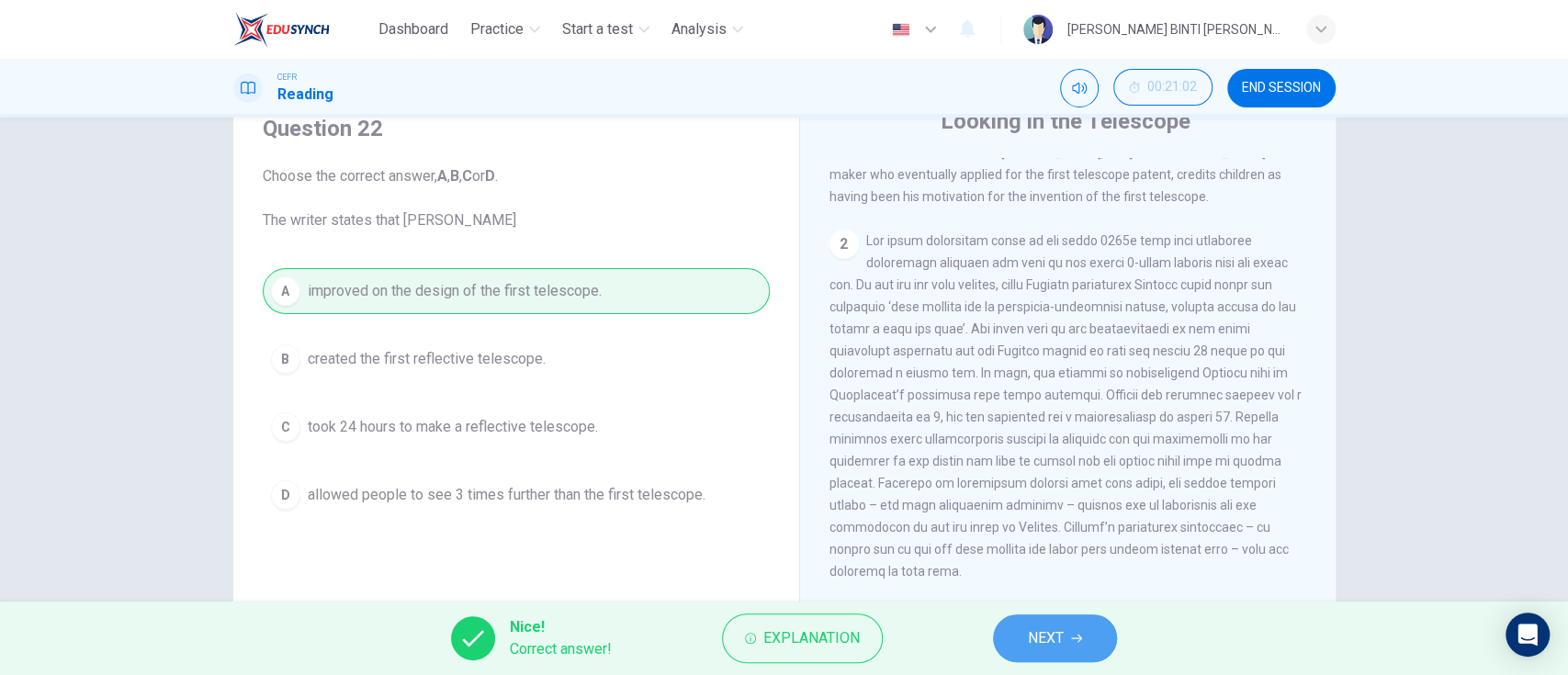 click on "NEXT" at bounding box center [1055, 638] 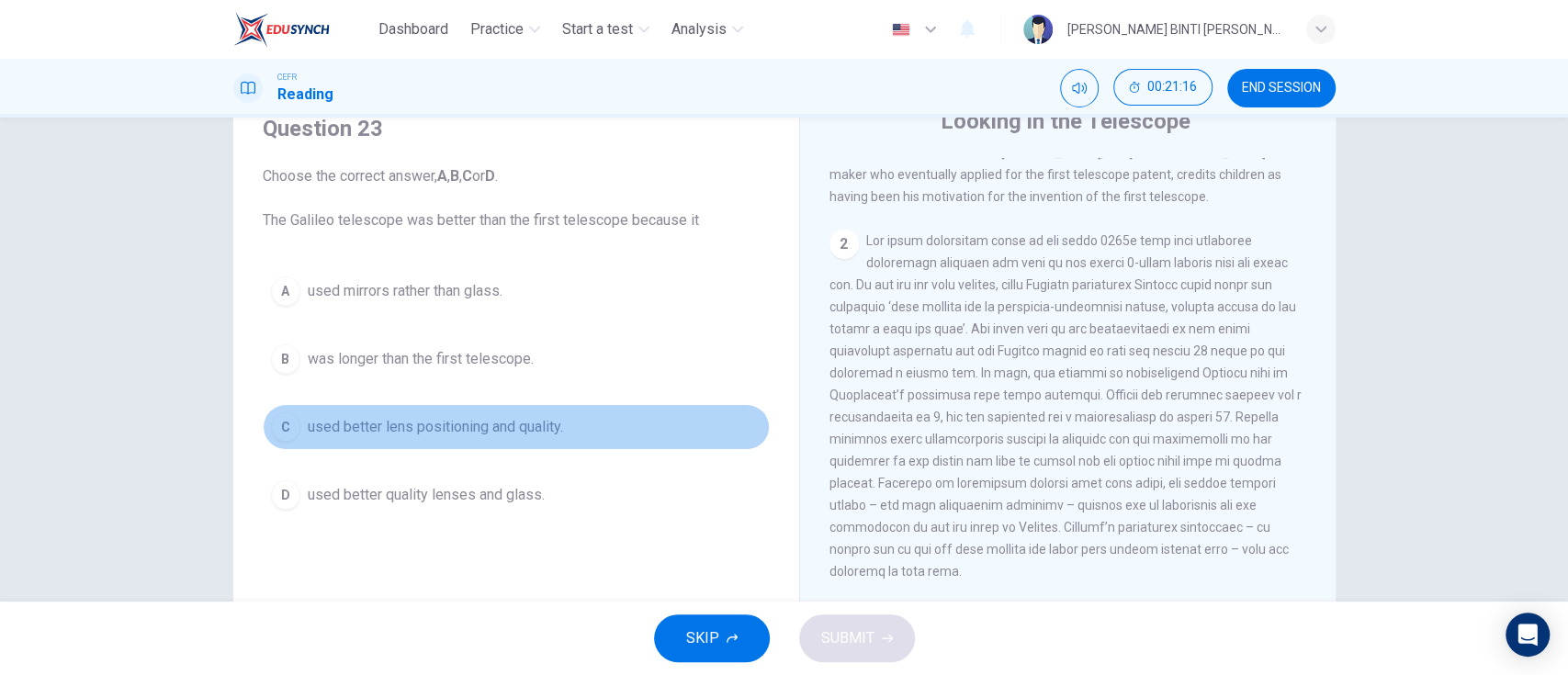 click on "used better lens positioning and quality." at bounding box center [435, 427] 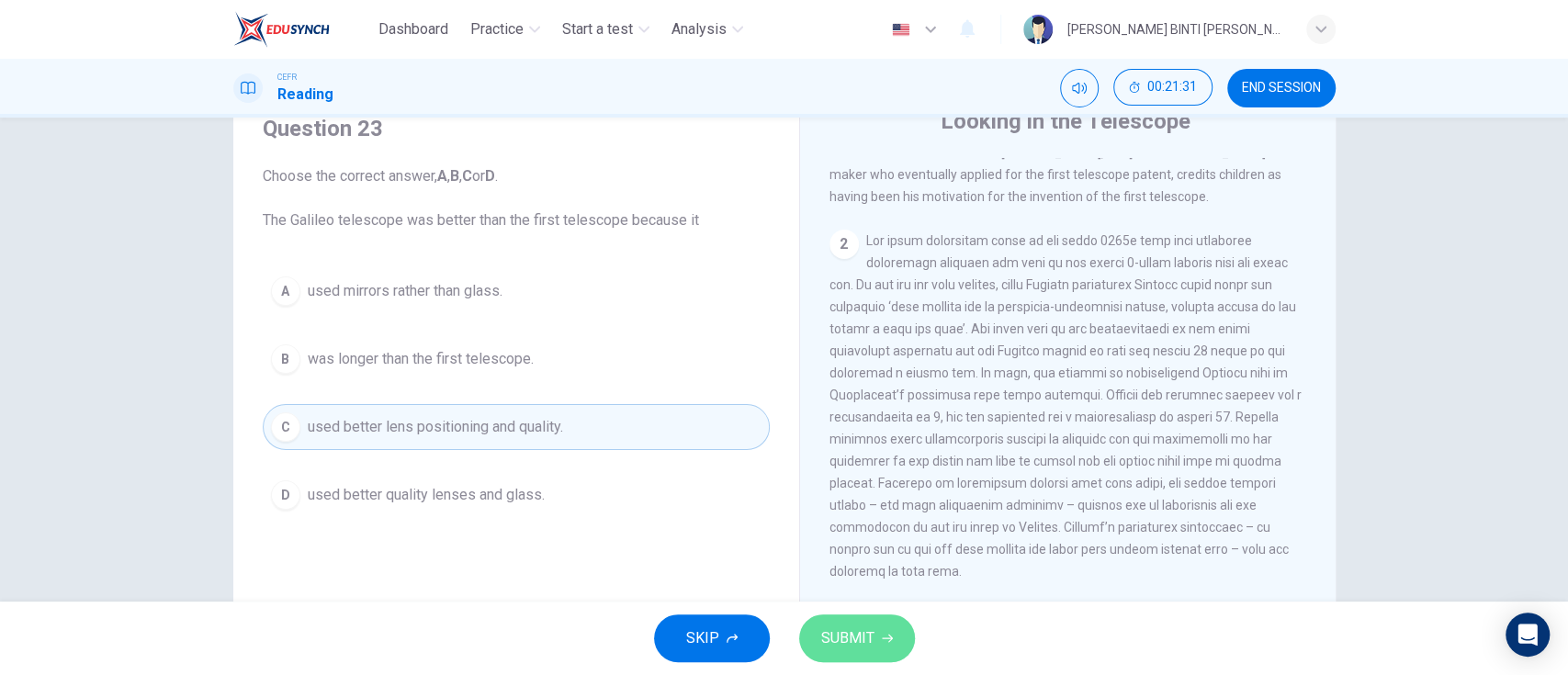 click on "SUBMIT" at bounding box center [857, 638] 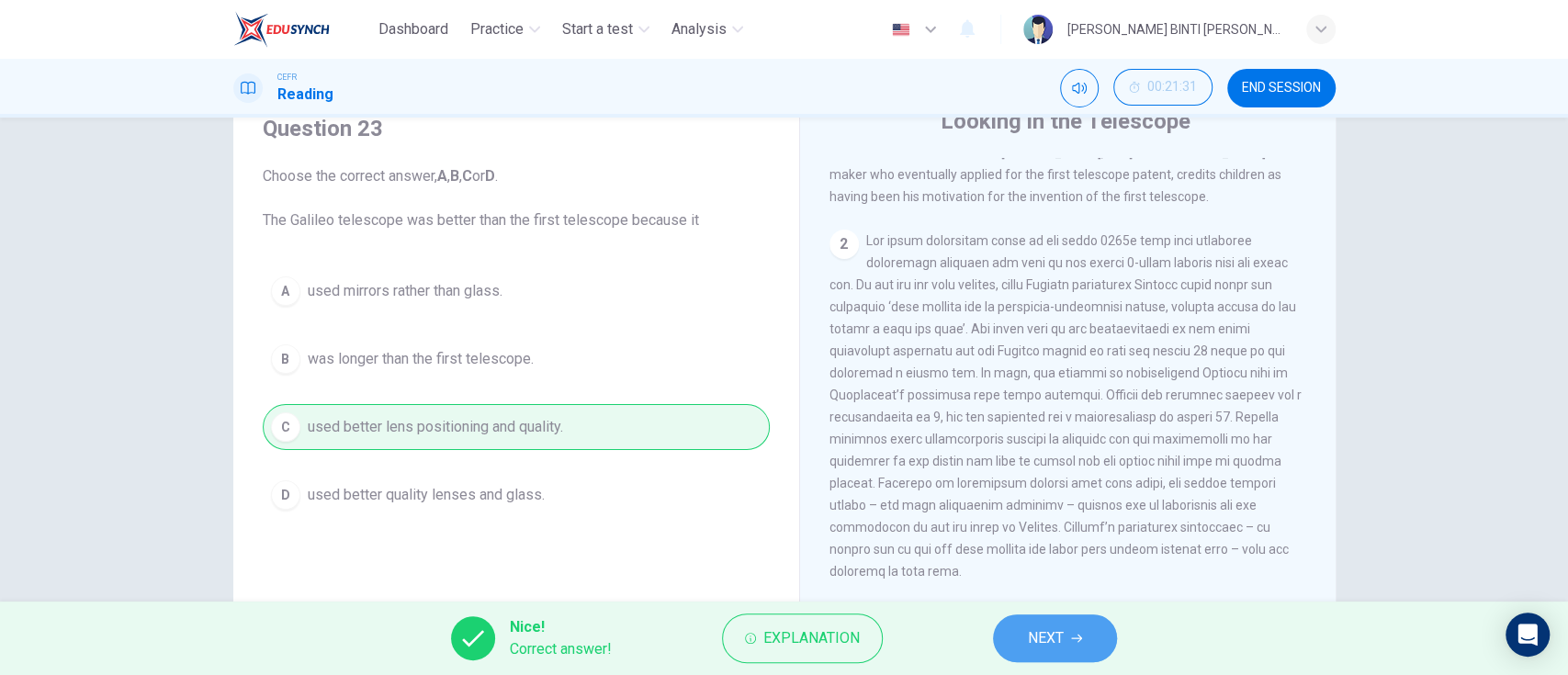 click on "NEXT" at bounding box center [1045, 638] 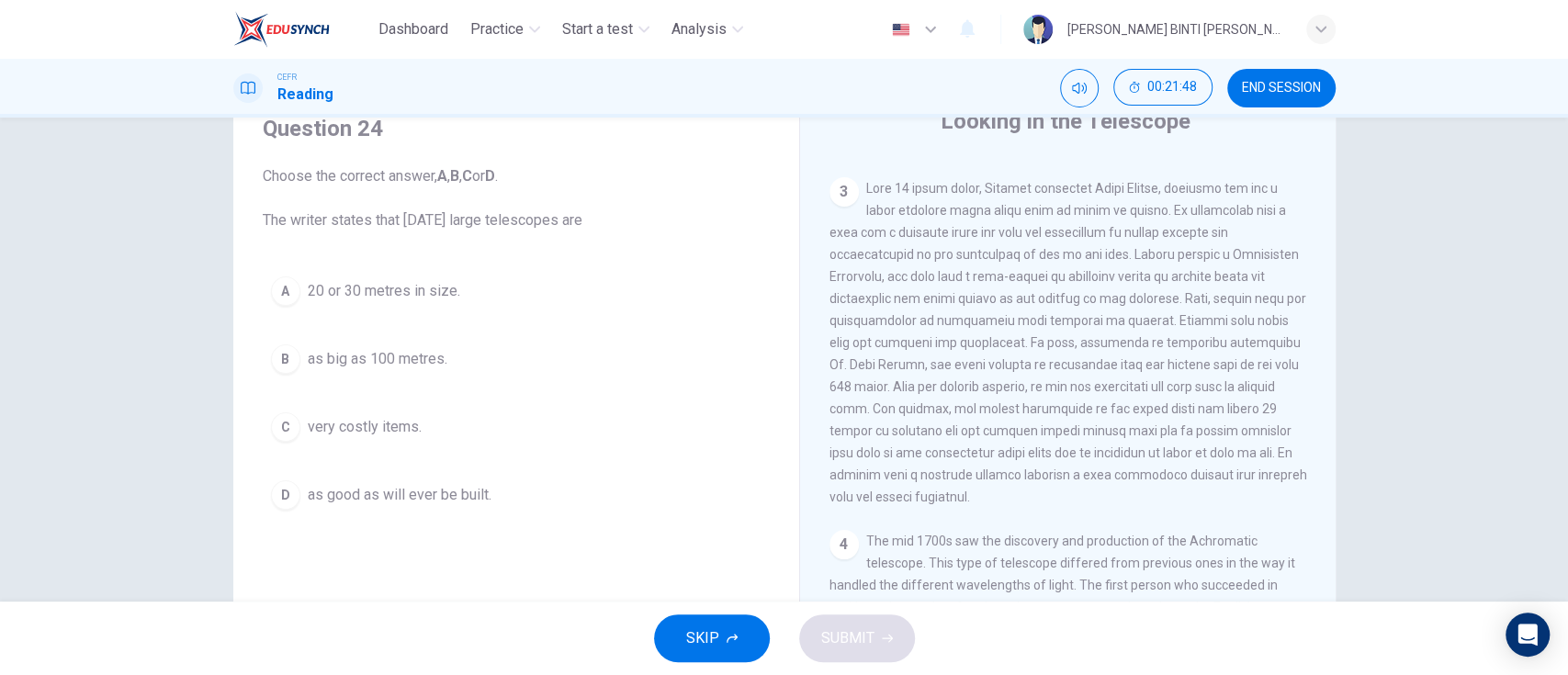 scroll, scrollTop: 919, scrollLeft: 0, axis: vertical 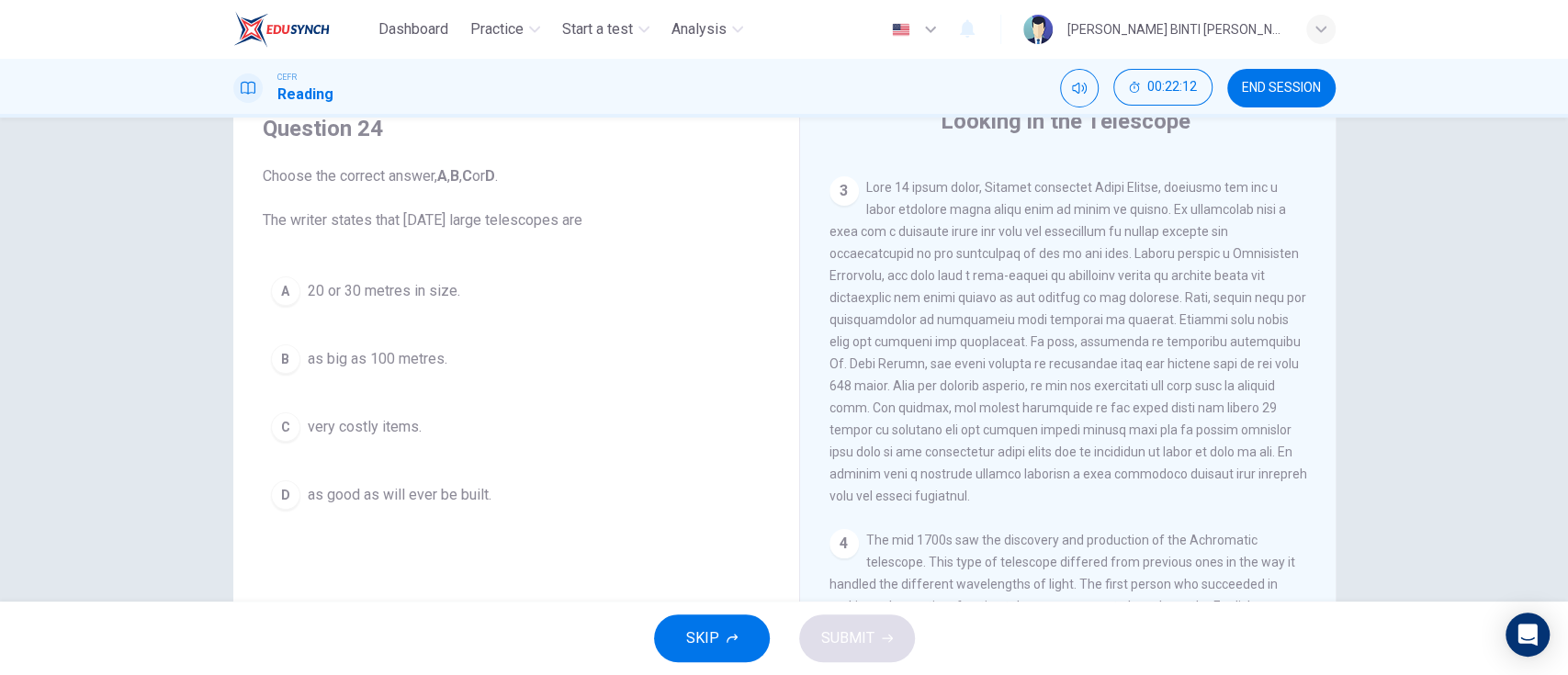 click on "very costly items." at bounding box center (365, 427) 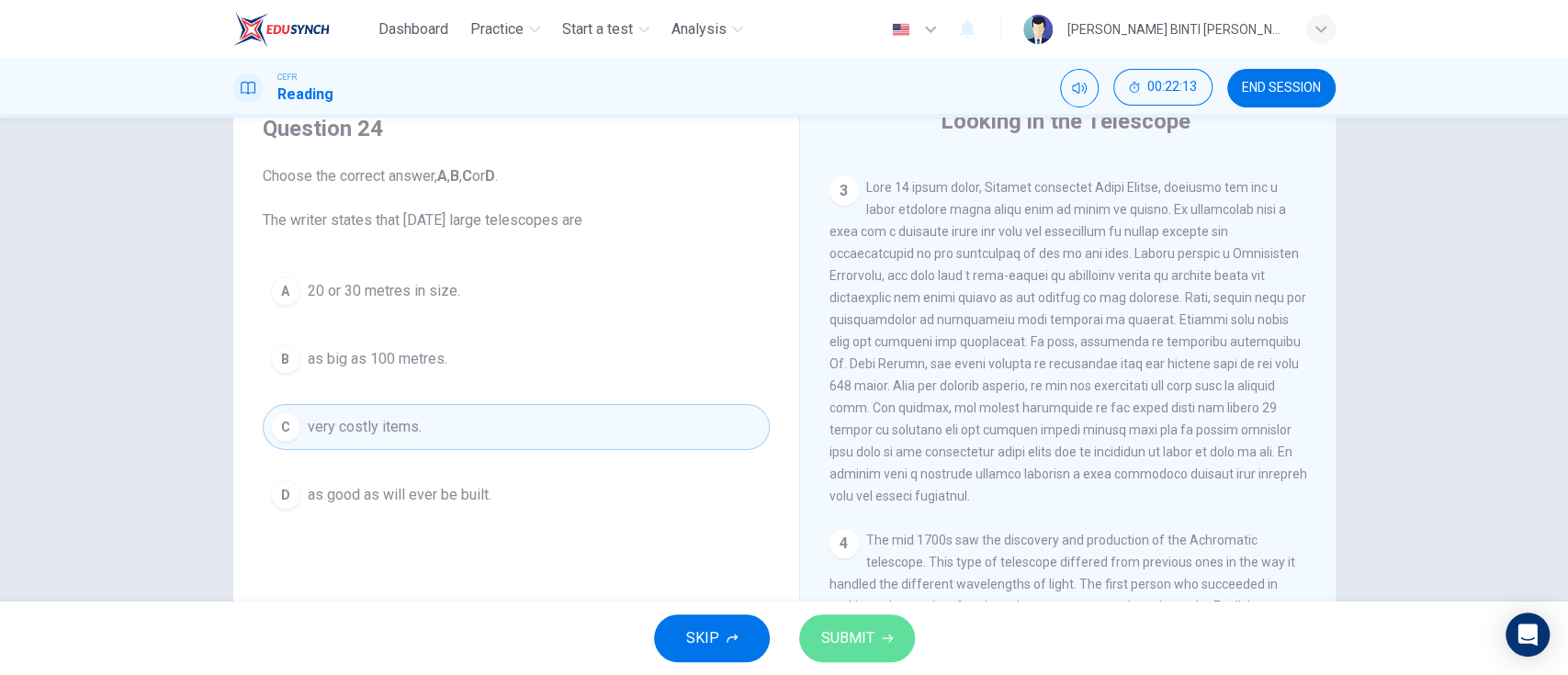 click on "SUBMIT" at bounding box center (857, 638) 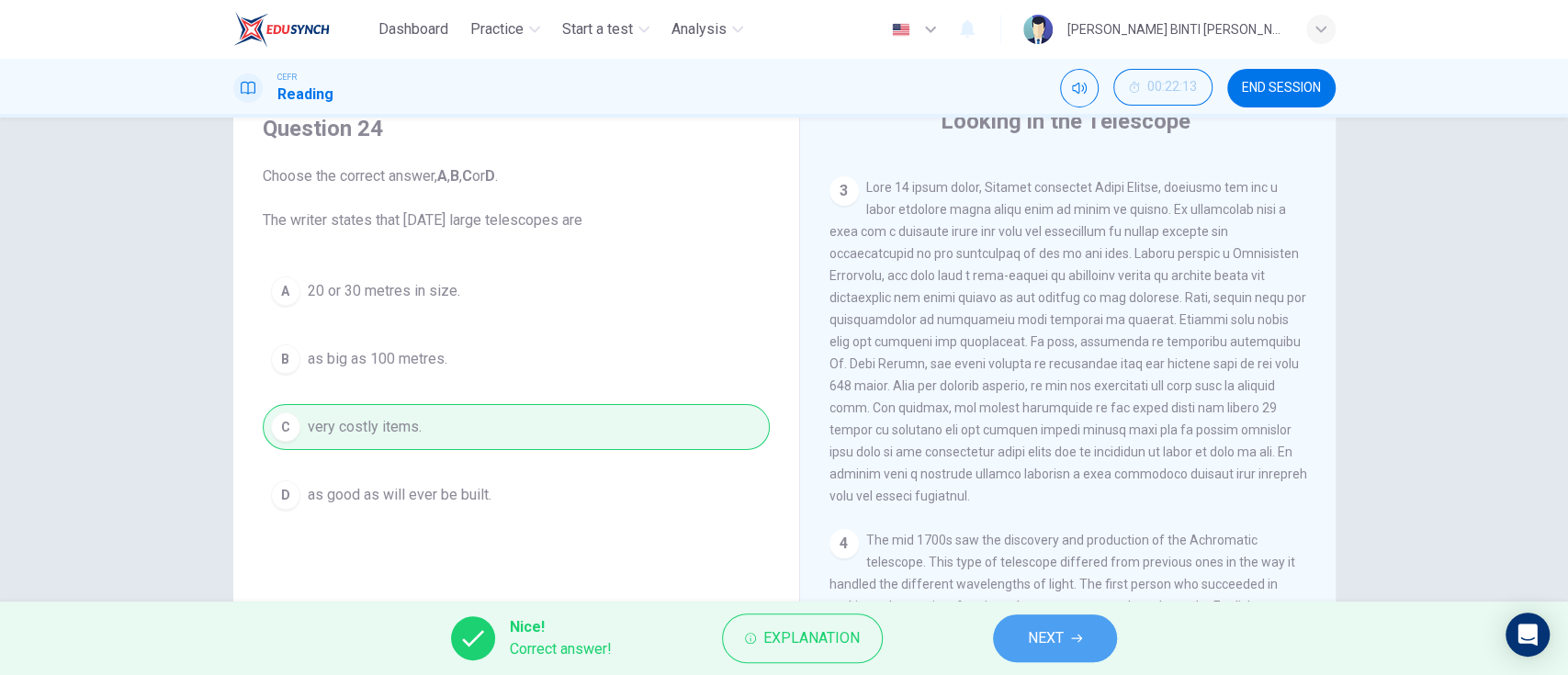 click on "NEXT" at bounding box center (1055, 638) 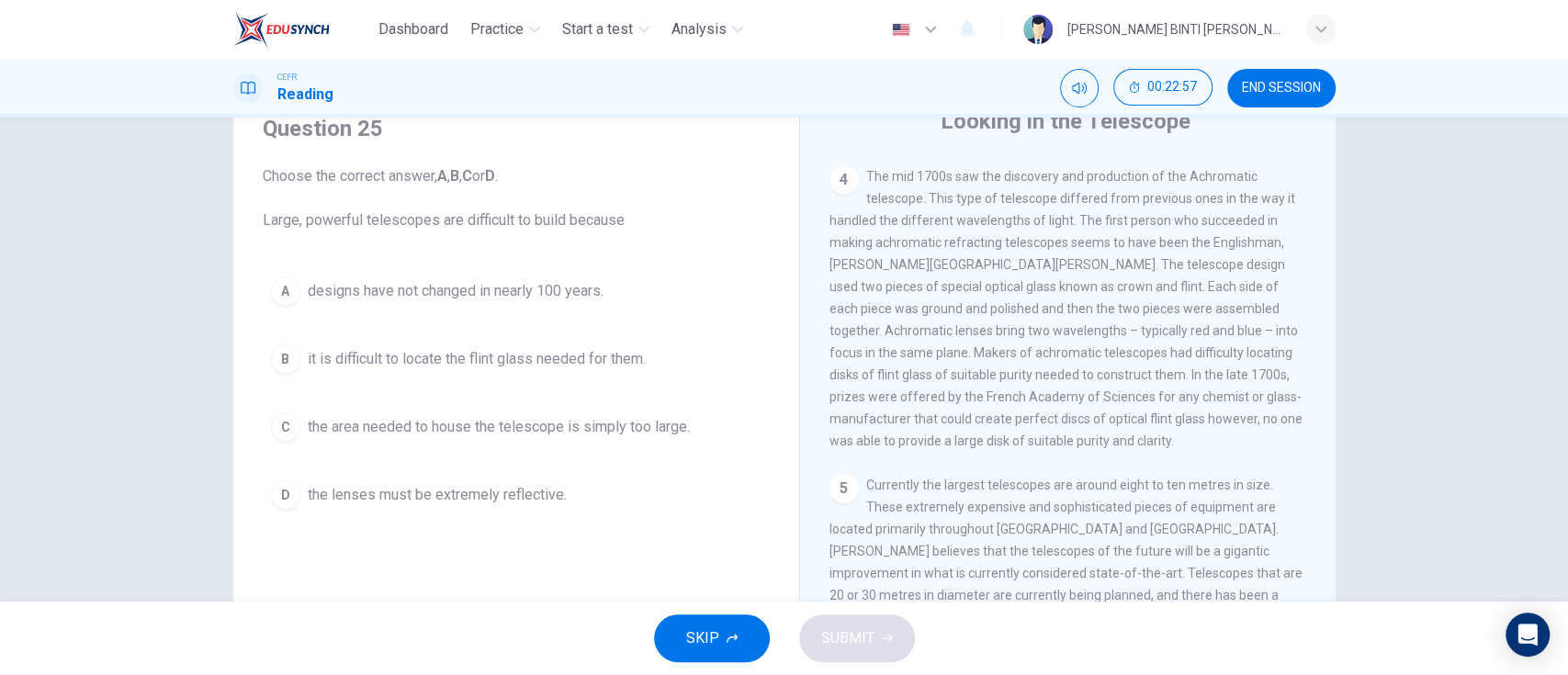 scroll, scrollTop: 1284, scrollLeft: 0, axis: vertical 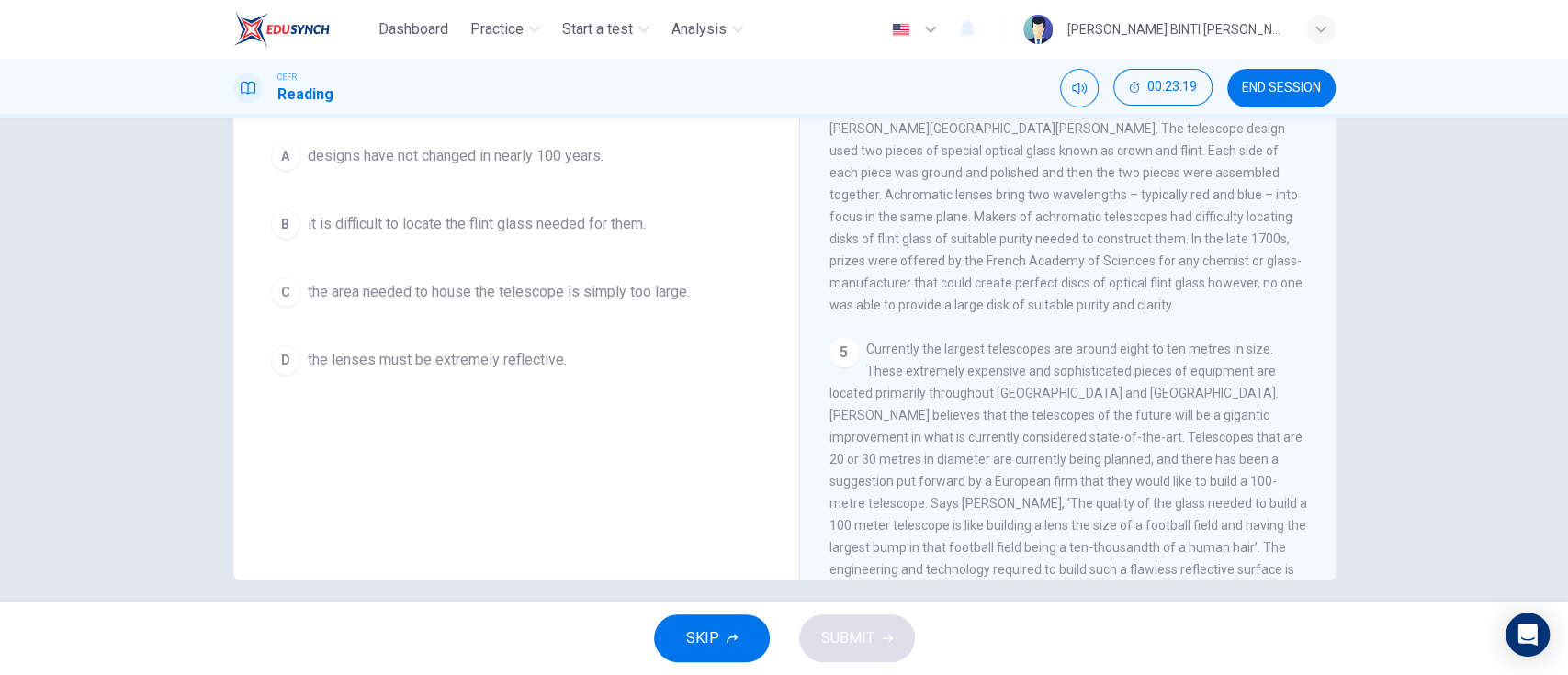 click on "Question 25 Choose the correct answer,  A ,  B ,  C  or  D .
Large, powerful telescopes are difficult to build because A designs have not changed in nearly 100 years. B it is difficult to locate the flint glass needed for them. C the area needed to house the telescope is simply too large. D the lenses must be extremely reflective. Looking in the Telescope CLICK TO ZOOM Click to Zoom 1 A story is told that around [DATE] some children were fooling around in
an eye glass shop. They noticed that when they placed lenses one on top of the
other, they were able to see a considerable distance. They played around with
the concept for a while, experimenting with what happened when they varied
the distance between the lenses. [PERSON_NAME], the [DEMOGRAPHIC_DATA] lens maker who
eventually applied for the first telescope patent, credits children as having
been his motivation for the invention of the first telescope. 2 3 4 5" at bounding box center [784, 359] 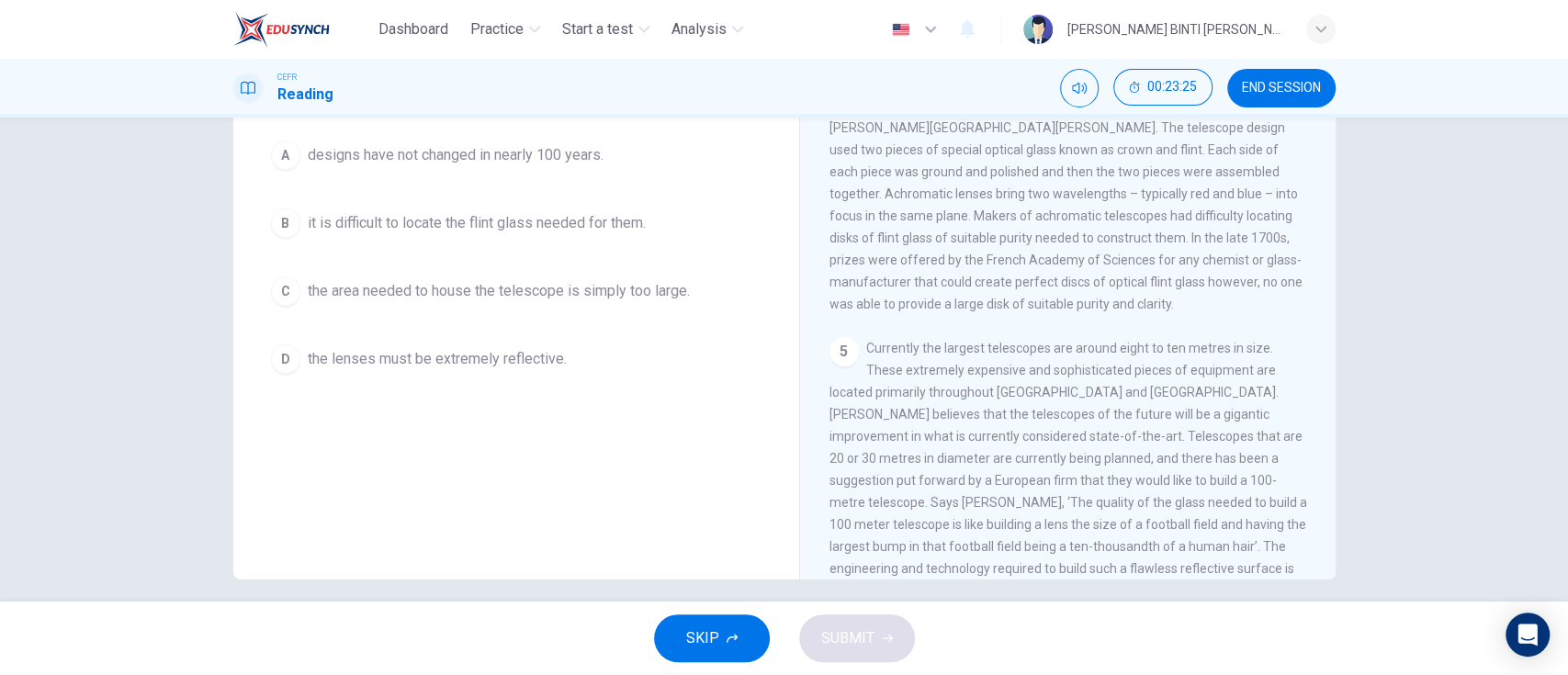 scroll, scrollTop: 209, scrollLeft: 0, axis: vertical 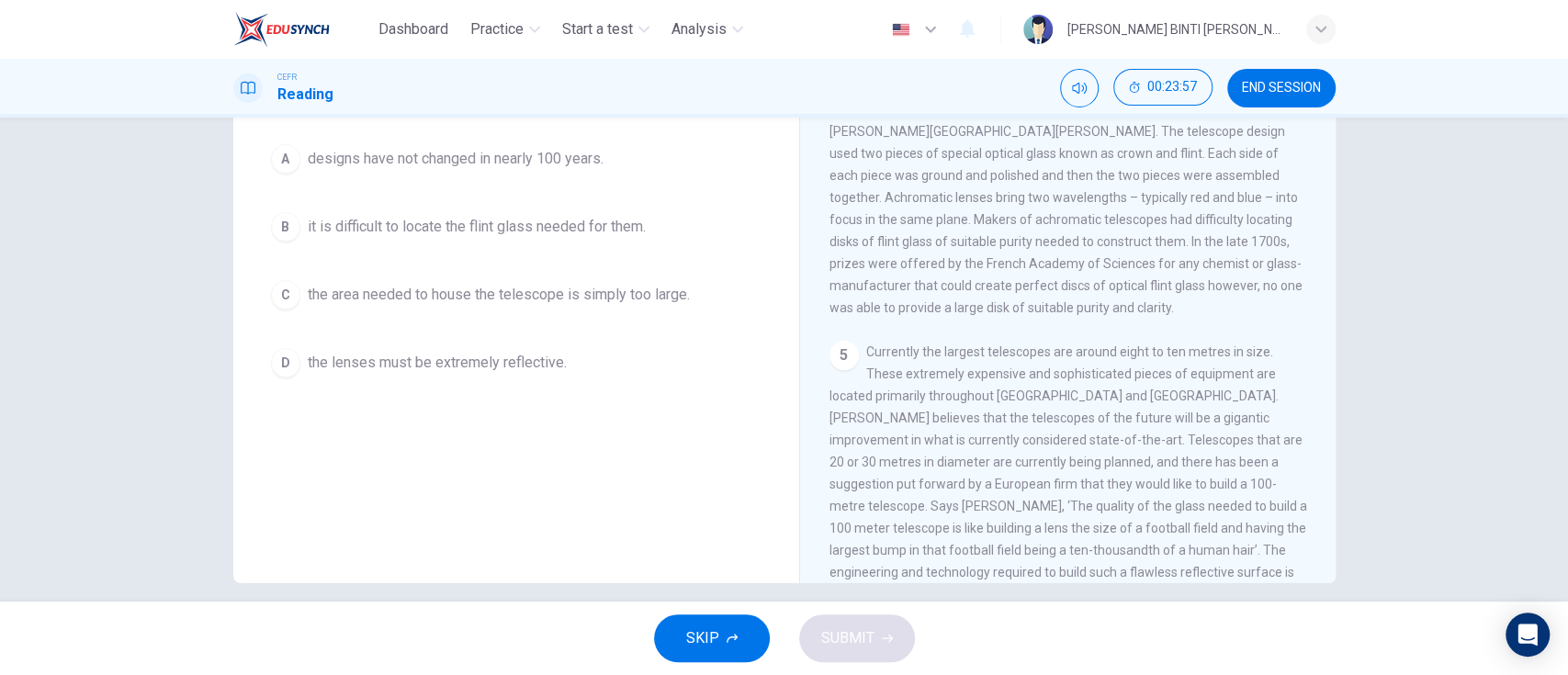 click on "the area needed to house the telescope is simply too large." at bounding box center [499, 295] 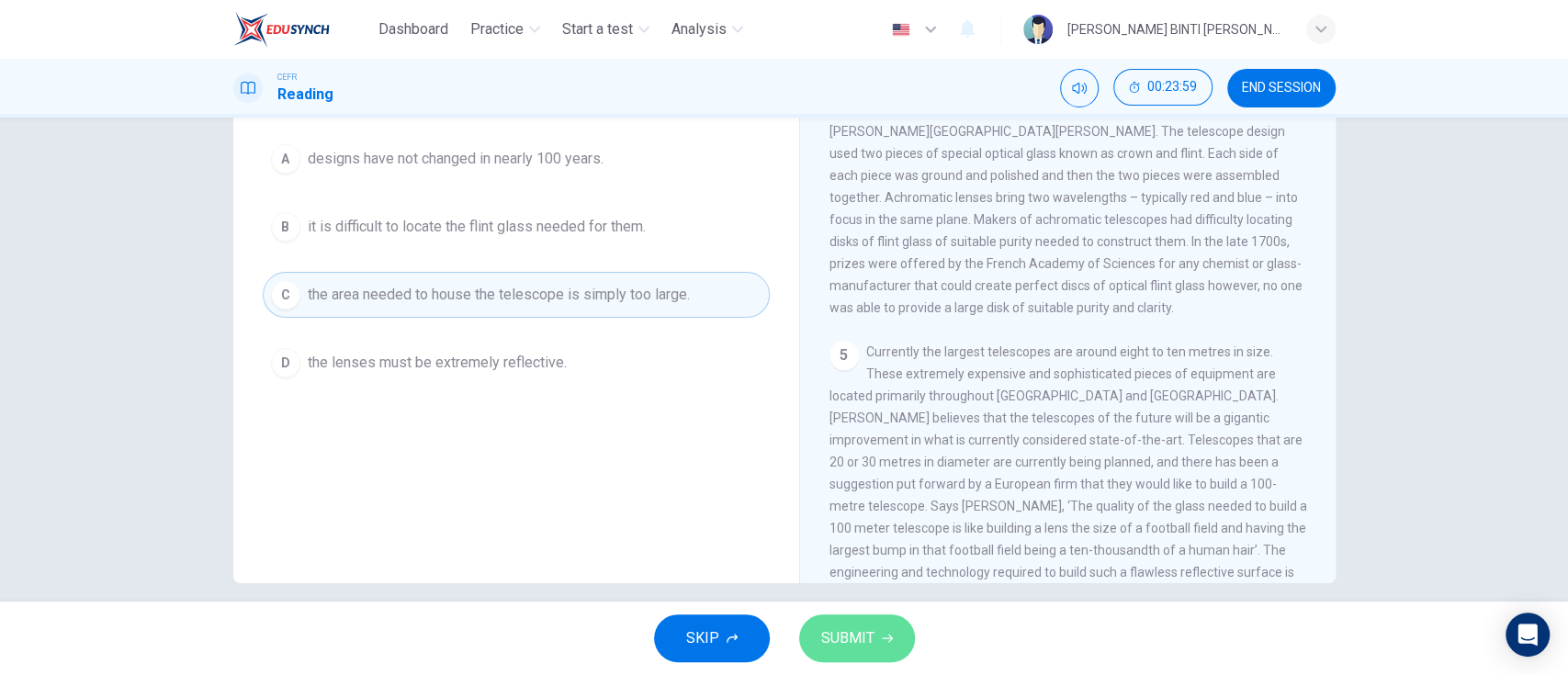 click on "SUBMIT" at bounding box center [848, 638] 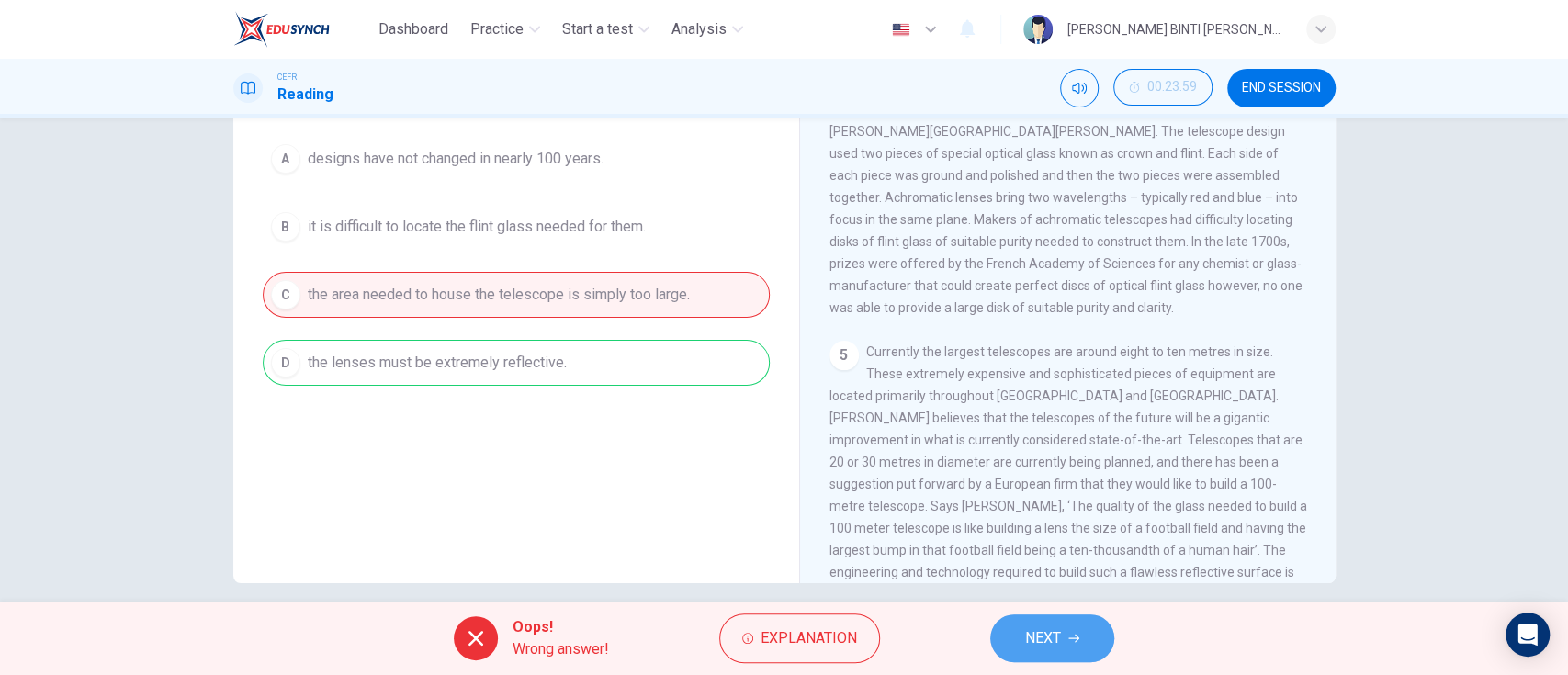 click on "NEXT" at bounding box center (1043, 638) 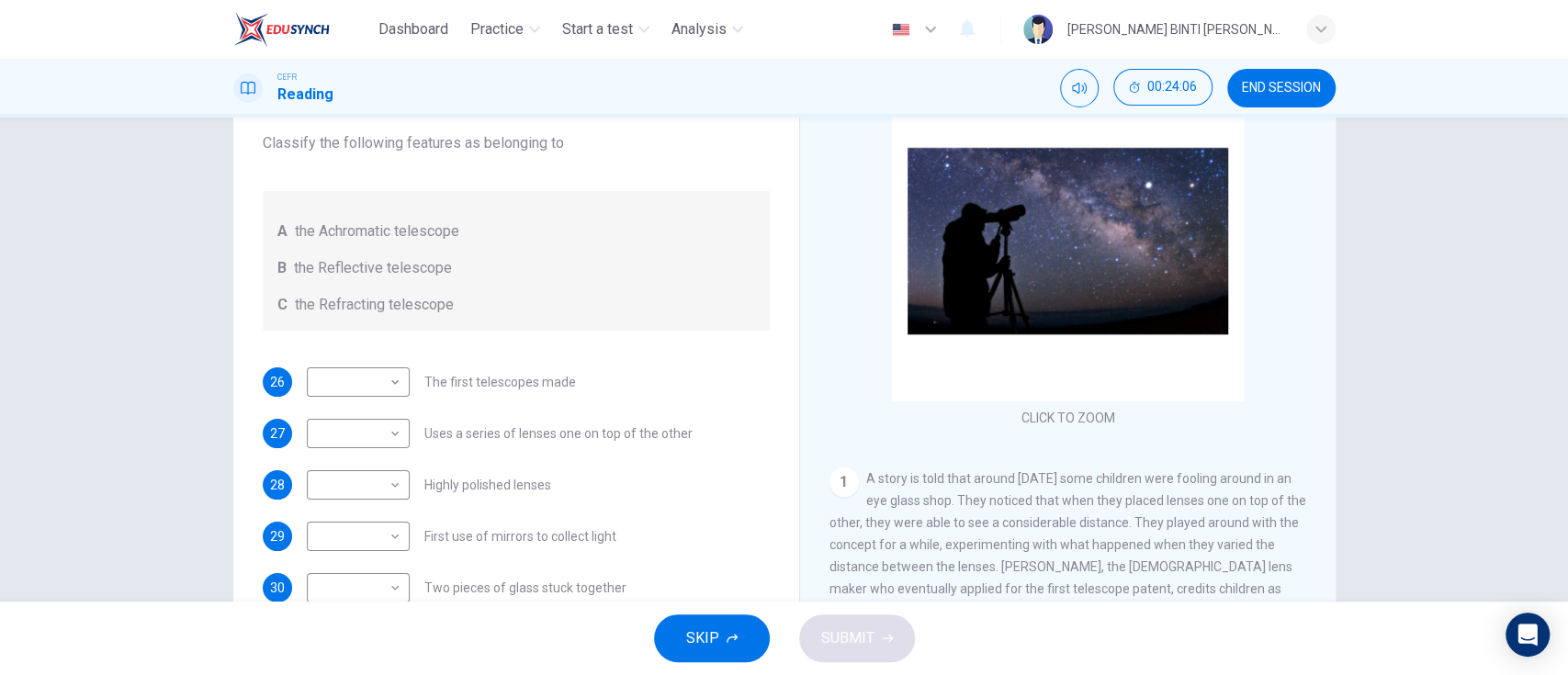 scroll, scrollTop: 228, scrollLeft: 0, axis: vertical 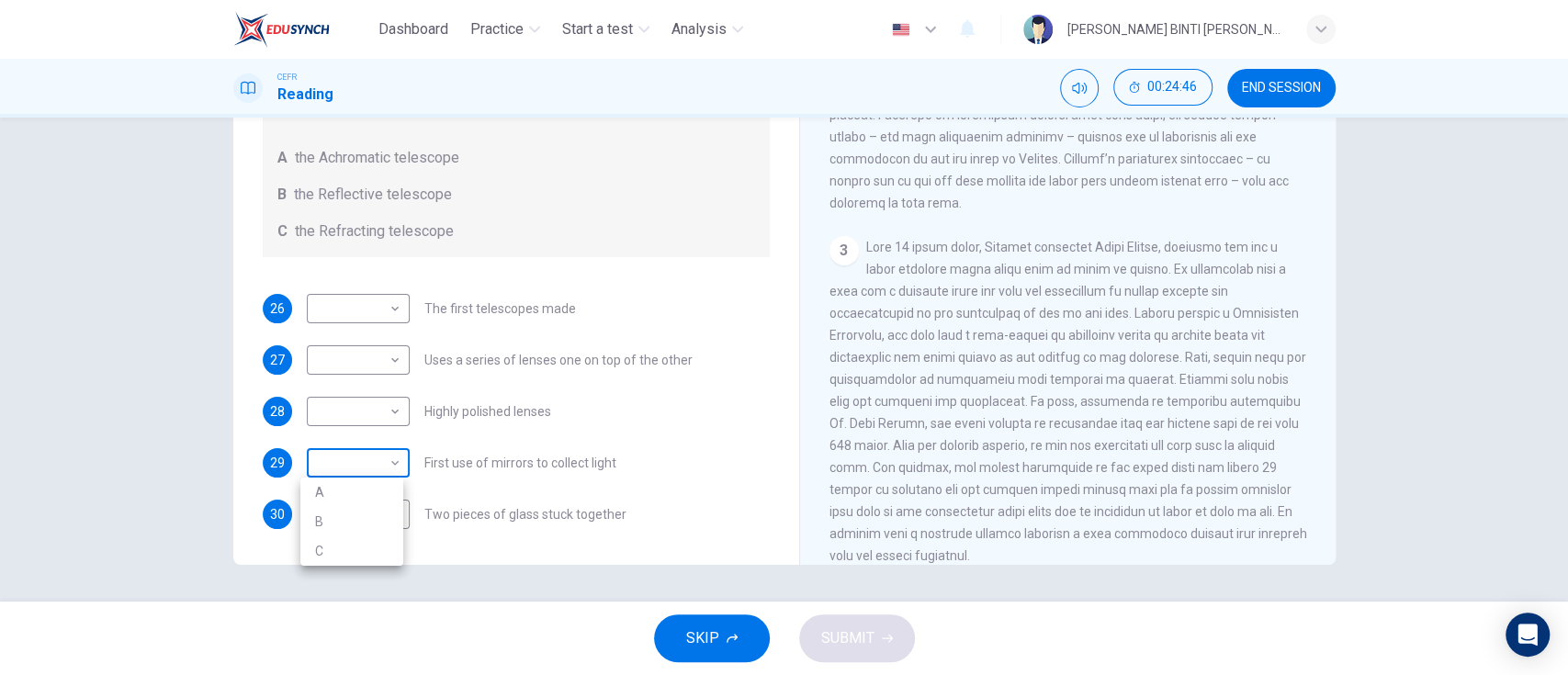 click on "Dashboard Practice Start a test Analysis English en ​ [PERSON_NAME] BINTI [PERSON_NAME] CEFR Reading 00:24:46 END SESSION Questions 26 - 30 Write the correct letter A, B or C, in the boxes below.
Classify the following features as belonging to A the Achromatic telescope B the Reflective telescope C the Refracting telescope 26 ​ ​ The first telescopes made 27 ​ ​ Uses a series of lenses one on top of the other 28 ​ ​ Highly polished lenses 29 ​ ​ First use of mirrors to collect light 30 ​ ​ Two pieces of glass stuck together Looking in the Telescope CLICK TO ZOOM Click to Zoom 1 2 3 4 5 SKIP SUBMIT EduSynch - Online Language Proficiency Testing
Dashboard Practice Start a test Analysis Notifications © Copyright  2025 A B C" at bounding box center [784, 337] 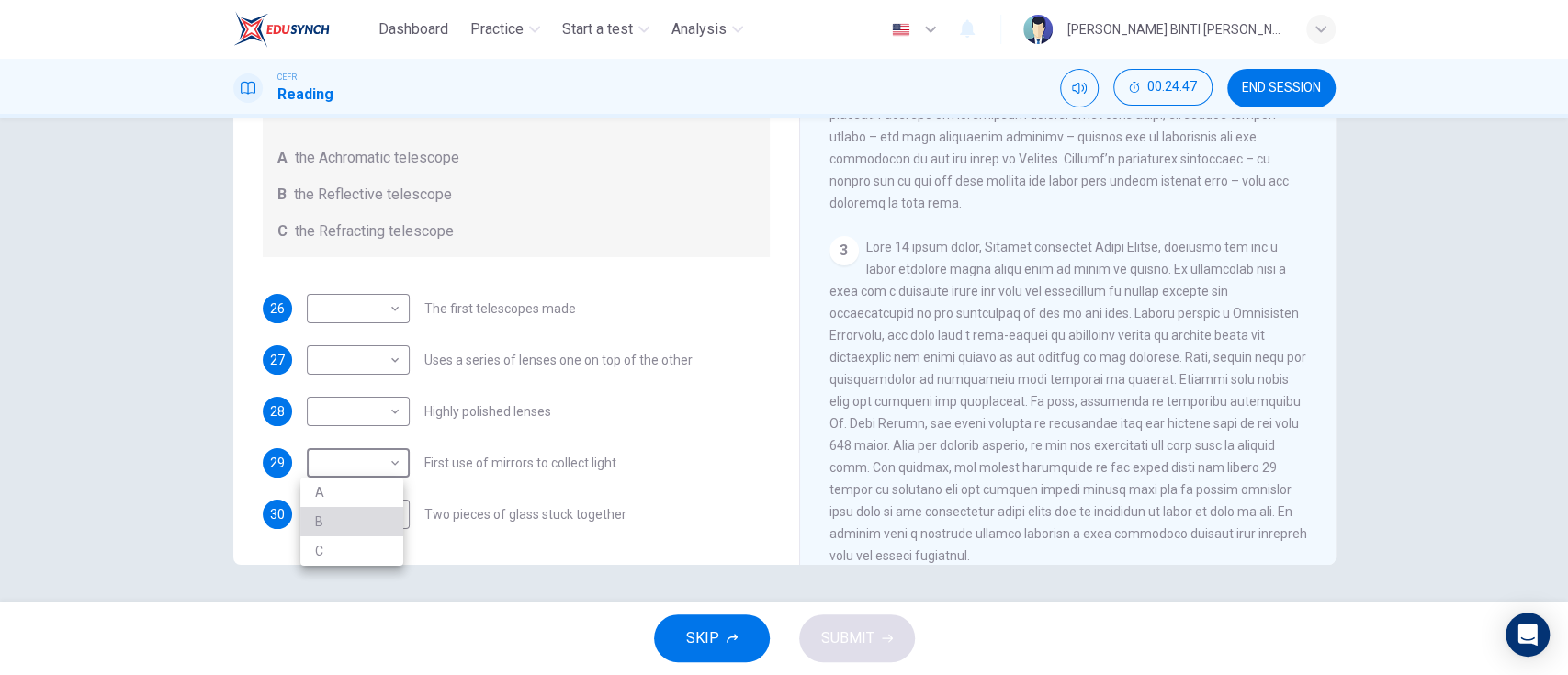 click on "B" at bounding box center (352, 522) 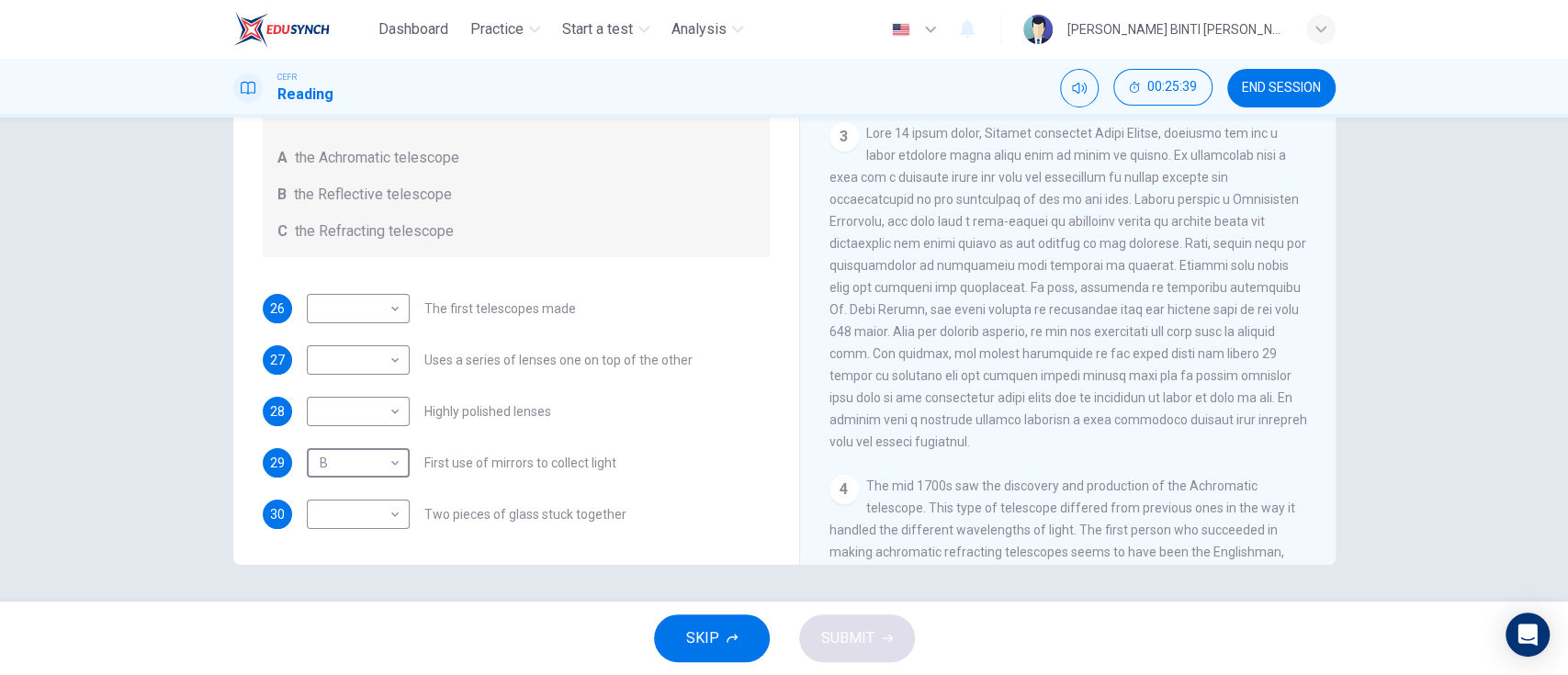 scroll, scrollTop: 820, scrollLeft: 0, axis: vertical 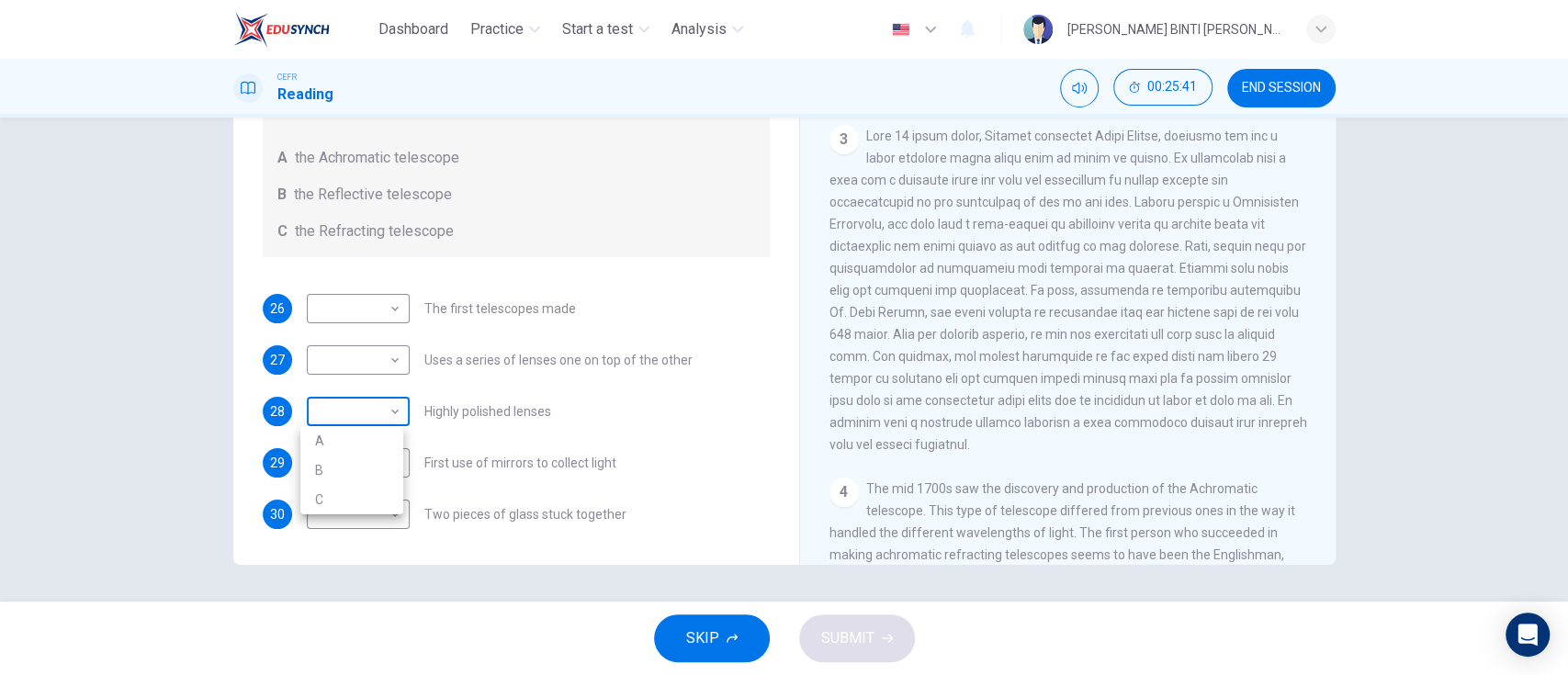 click on "Dashboard Practice Start a test Analysis English en ​ [PERSON_NAME] BINTI [PERSON_NAME] CEFR Reading 00:25:41 END SESSION Questions 26 - 30 Write the correct letter A, B or C, in the boxes below.
Classify the following features as belonging to A the Achromatic telescope B the Reflective telescope C the Refracting telescope 26 ​ ​ The first telescopes made 27 ​ ​ Uses a series of lenses one on top of the other 28 ​ ​ Highly polished lenses 29 B B ​ First use of mirrors to collect light 30 ​ ​ Two pieces of glass stuck together Looking in the Telescope CLICK TO ZOOM Click to Zoom 1 2 3 4 5 SKIP SUBMIT EduSynch - Online Language Proficiency Testing
Dashboard Practice Start a test Analysis Notifications © Copyright  2025 A B C" at bounding box center [784, 337] 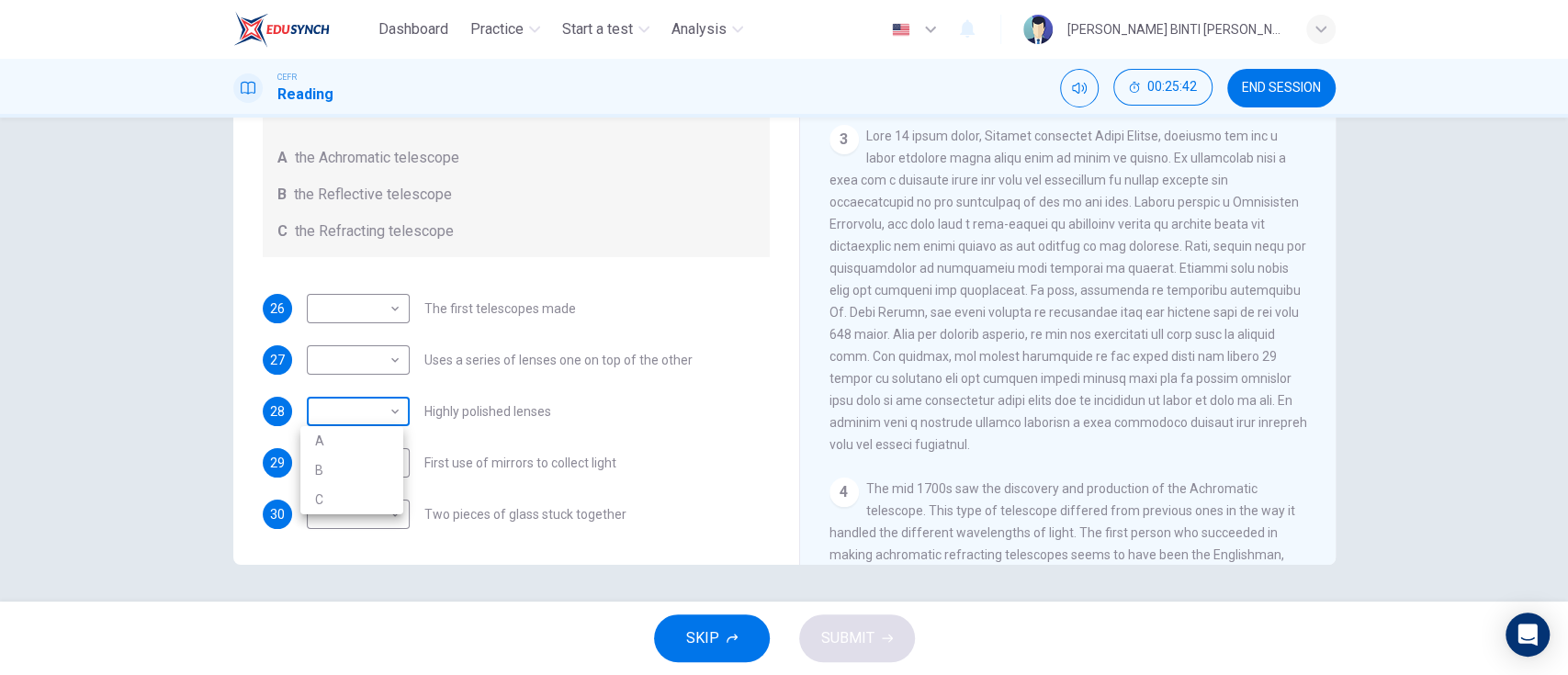 click at bounding box center [784, 337] 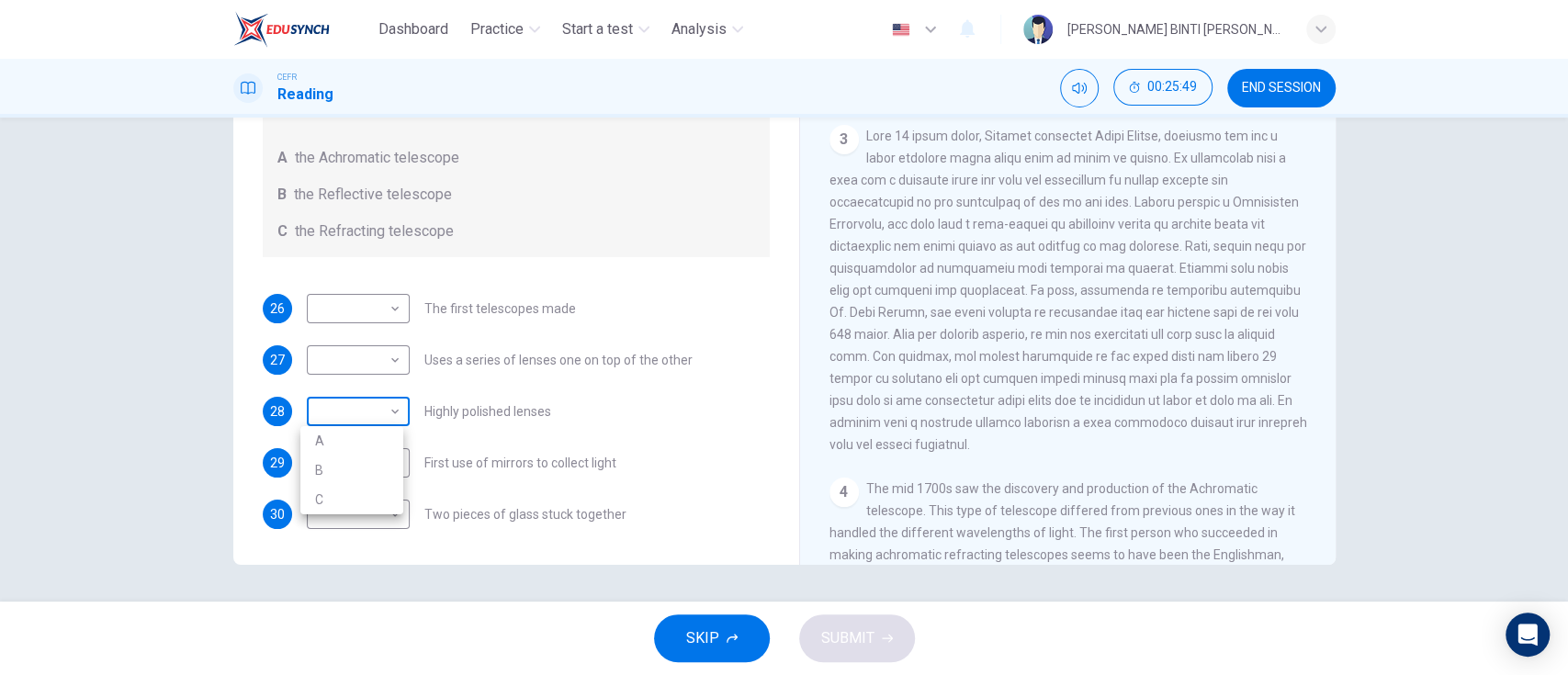 click on "Dashboard Practice Start a test Analysis English en ​ [PERSON_NAME] BINTI [PERSON_NAME] CEFR Reading 00:25:49 END SESSION Questions 26 - 30 Write the correct letter A, B or C, in the boxes below.
Classify the following features as belonging to A the Achromatic telescope B the Reflective telescope C the Refracting telescope 26 ​ ​ The first telescopes made 27 ​ ​ Uses a series of lenses one on top of the other 28 ​ ​ Highly polished lenses 29 B B ​ First use of mirrors to collect light 30 ​ ​ Two pieces of glass stuck together Looking in the Telescope CLICK TO ZOOM Click to Zoom 1 2 3 4 5 SKIP SUBMIT EduSynch - Online Language Proficiency Testing
Dashboard Practice Start a test Analysis Notifications © Copyright  2025 A B C" at bounding box center [784, 337] 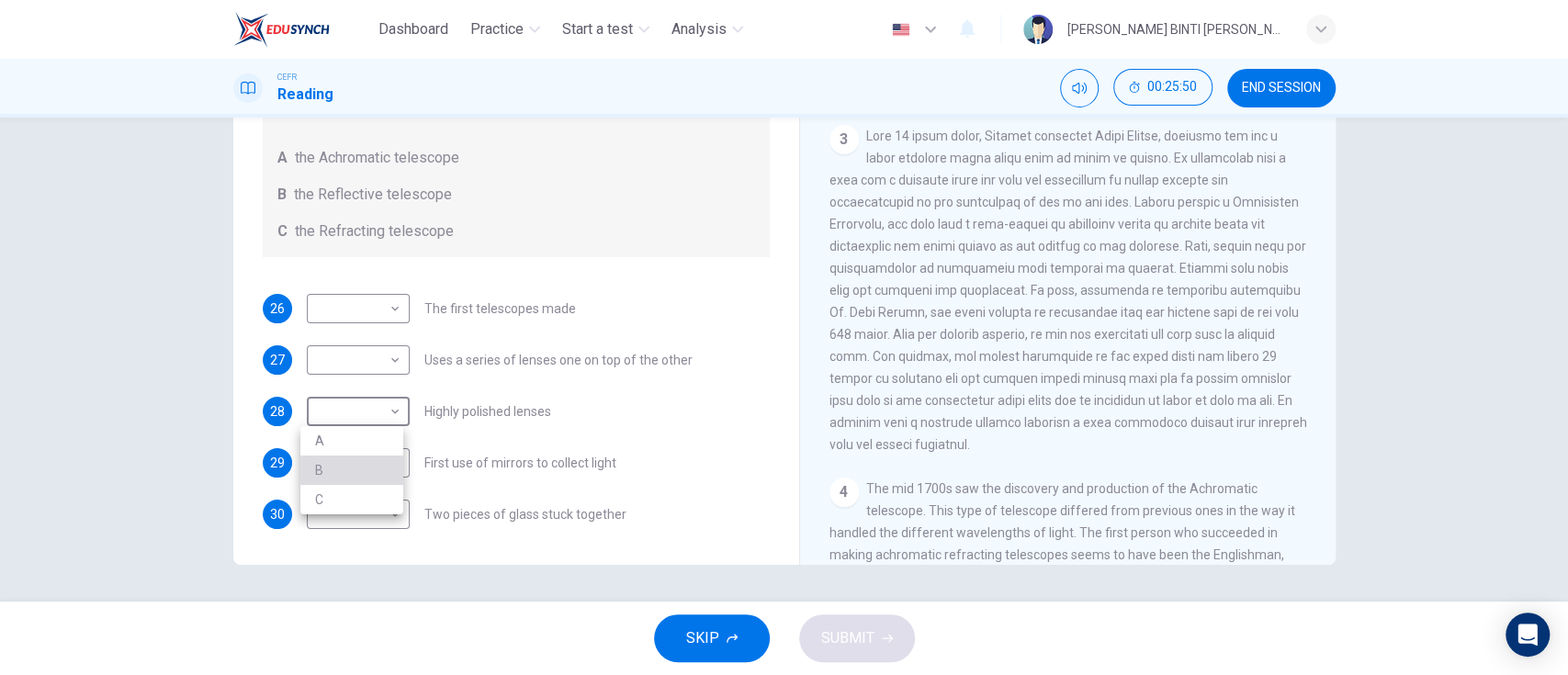 click on "B" at bounding box center [352, 470] 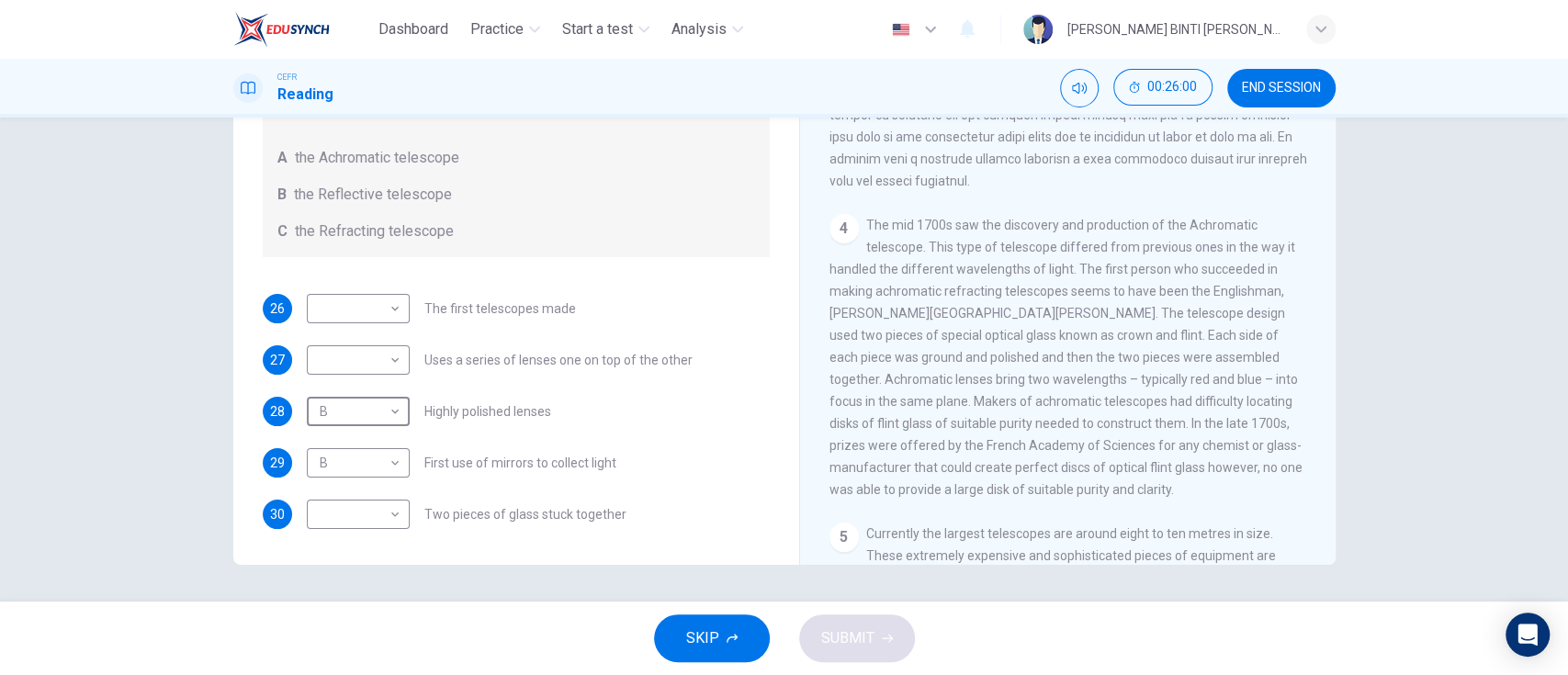 scroll, scrollTop: 1099, scrollLeft: 0, axis: vertical 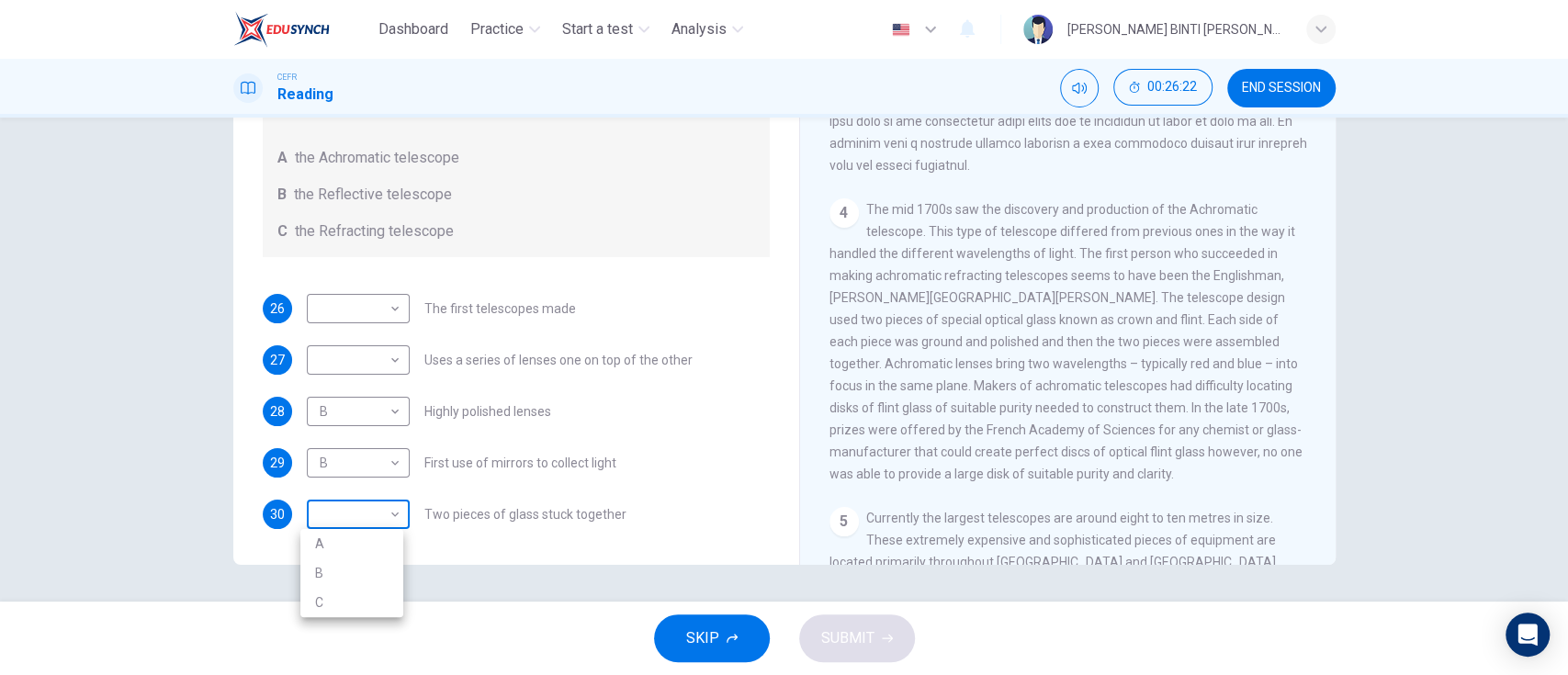 click on "Dashboard Practice Start a test Analysis English en ​ [PERSON_NAME] BINTI [PERSON_NAME] CEFR Reading 00:26:22 END SESSION Questions 26 - 30 Write the correct letter A, B or C, in the boxes below.
Classify the following features as belonging to A the Achromatic telescope B the Reflective telescope C the Refracting telescope 26 ​ ​ The first telescopes made 27 ​ ​ Uses a series of lenses one on top of the other 28 B B ​ Highly polished lenses 29 B B ​ First use of mirrors to collect light 30 ​ ​ Two pieces of glass stuck together Looking in the Telescope CLICK TO ZOOM Click to Zoom 1 2 3 4 5 SKIP SUBMIT EduSynch - Online Language Proficiency Testing
Dashboard Practice Start a test Analysis Notifications © Copyright  2025 A B C" at bounding box center (784, 337) 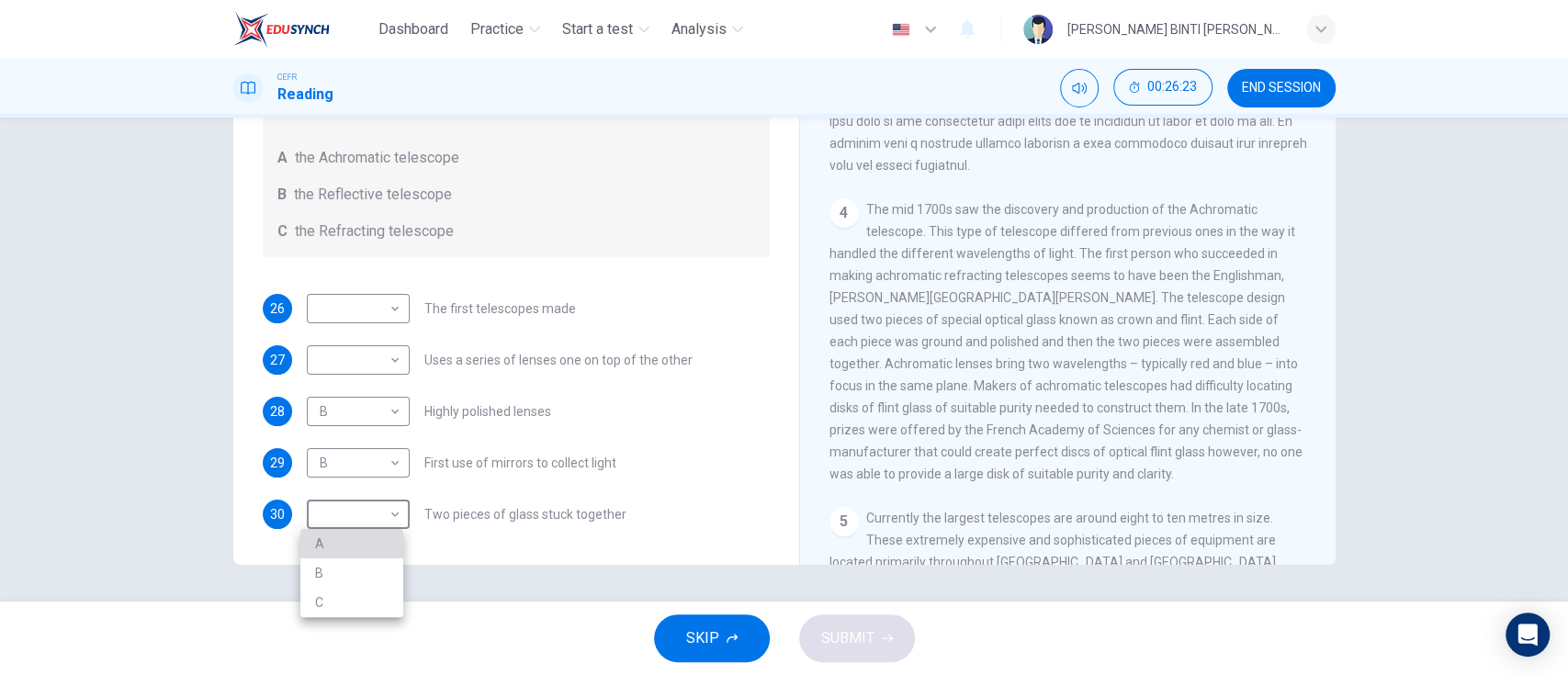 click on "A" at bounding box center (352, 544) 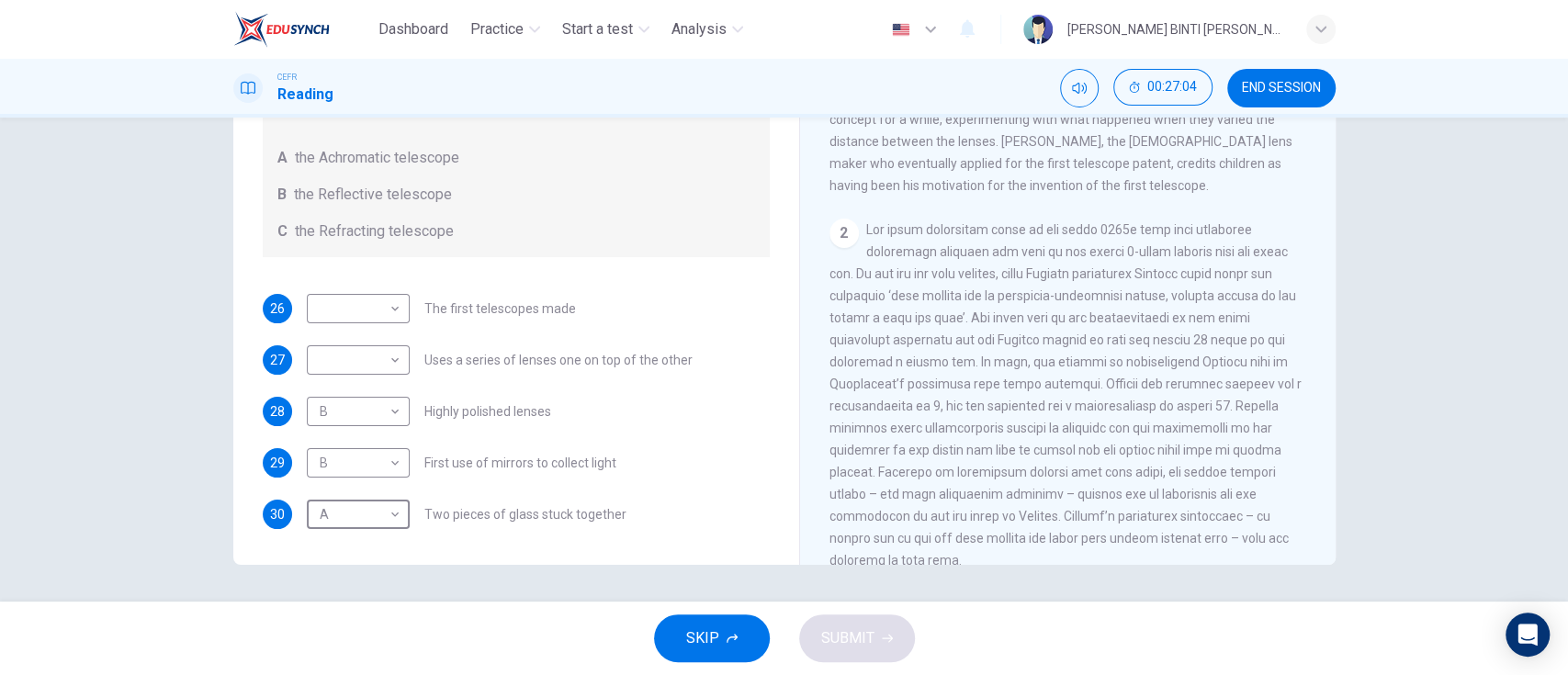 scroll, scrollTop: 362, scrollLeft: 0, axis: vertical 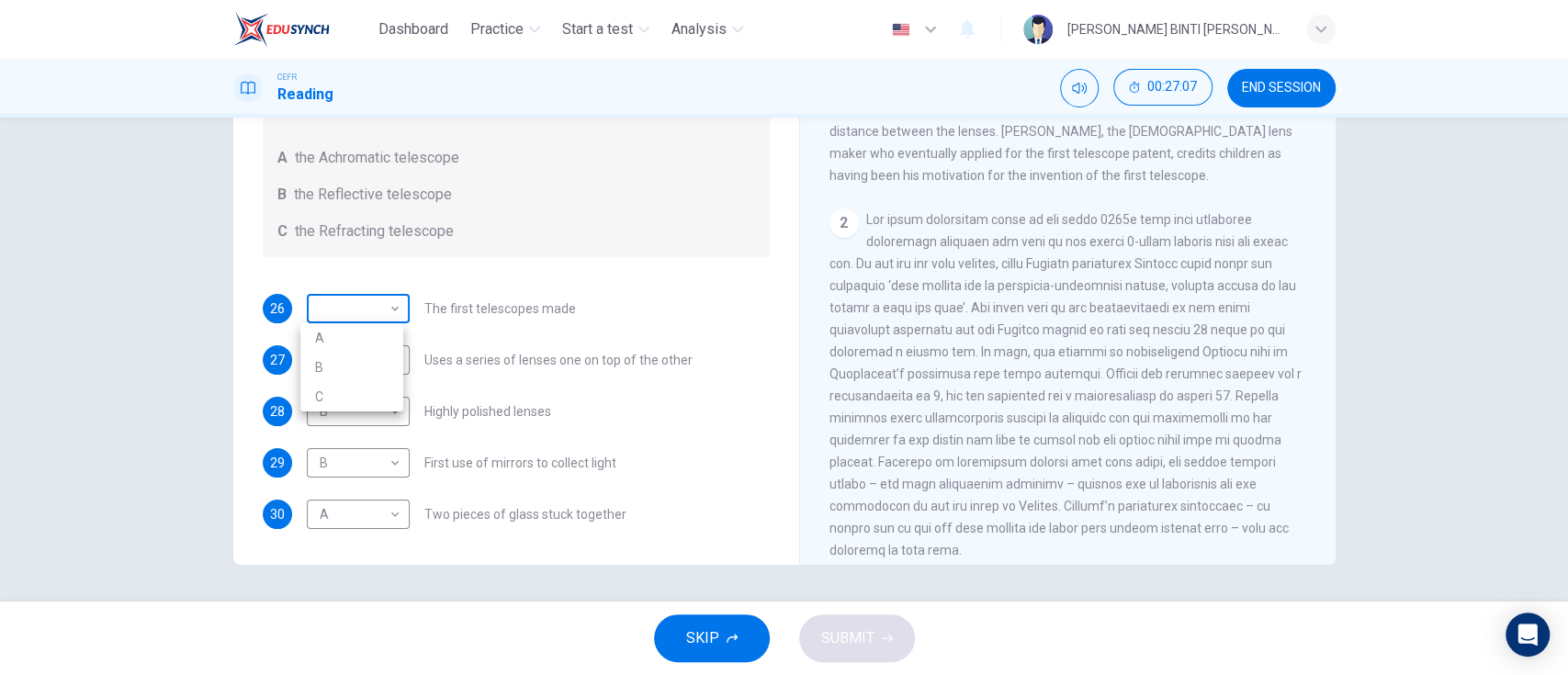 click on "Dashboard Practice Start a test Analysis English en ​ [PERSON_NAME] BINTI [PERSON_NAME] CEFR Reading 00:27:07 END SESSION Questions 26 - 30 Write the correct letter A, B or C, in the boxes below.
Classify the following features as belonging to A the Achromatic telescope B the Reflective telescope C the Refracting telescope 26 ​ ​ The first telescopes made 27 ​ ​ Uses a series of lenses one on top of the other 28 B B ​ Highly polished lenses 29 B B ​ First use of mirrors to collect light 30 A A ​ Two pieces of glass stuck together Looking in the Telescope CLICK TO ZOOM Click to Zoom 1 2 3 4 5 SKIP SUBMIT EduSynch - Online Language Proficiency Testing
Dashboard Practice Start a test Analysis Notifications © Copyright  2025 A B C" at bounding box center [784, 337] 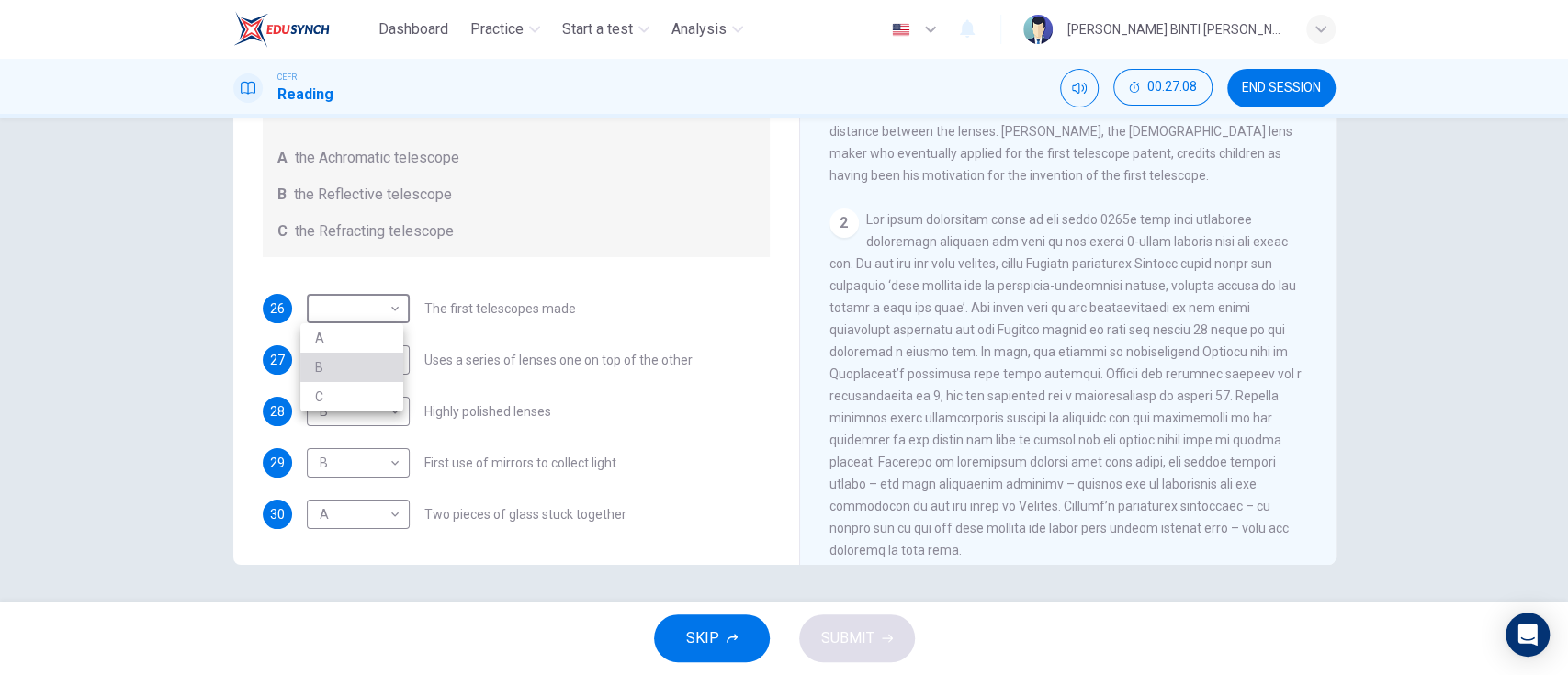 click on "B" at bounding box center (352, 367) 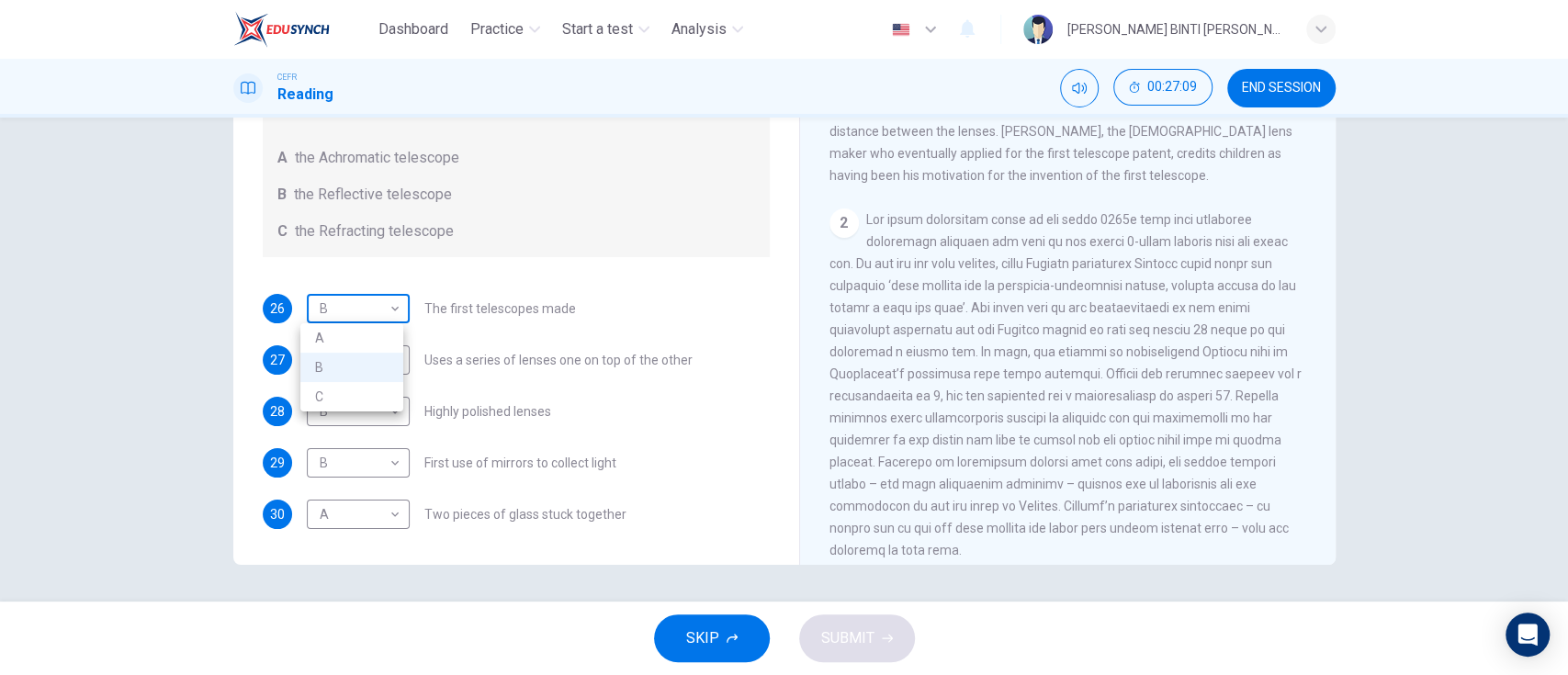 click on "Dashboard Practice Start a test Analysis English en ​ [PERSON_NAME] BINTI [PERSON_NAME] CEFR Reading 00:27:09 END SESSION Questions 26 - 30 Write the correct letter A, B or C, in the boxes below.
Classify the following features as belonging to A the Achromatic telescope B the Reflective telescope C the Refracting telescope 26 B B ​ The first telescopes made 27 ​ ​ Uses a series of lenses one on top of the other 28 B B ​ Highly polished lenses 29 B B ​ First use of mirrors to collect light 30 A A ​ Two pieces of glass stuck together Looking in the Telescope CLICK TO ZOOM Click to Zoom 1 2 3 4 5 SKIP SUBMIT EduSynch - Online Language Proficiency Testing
Dashboard Practice Start a test Analysis Notifications © Copyright  2025 A B C" at bounding box center [784, 337] 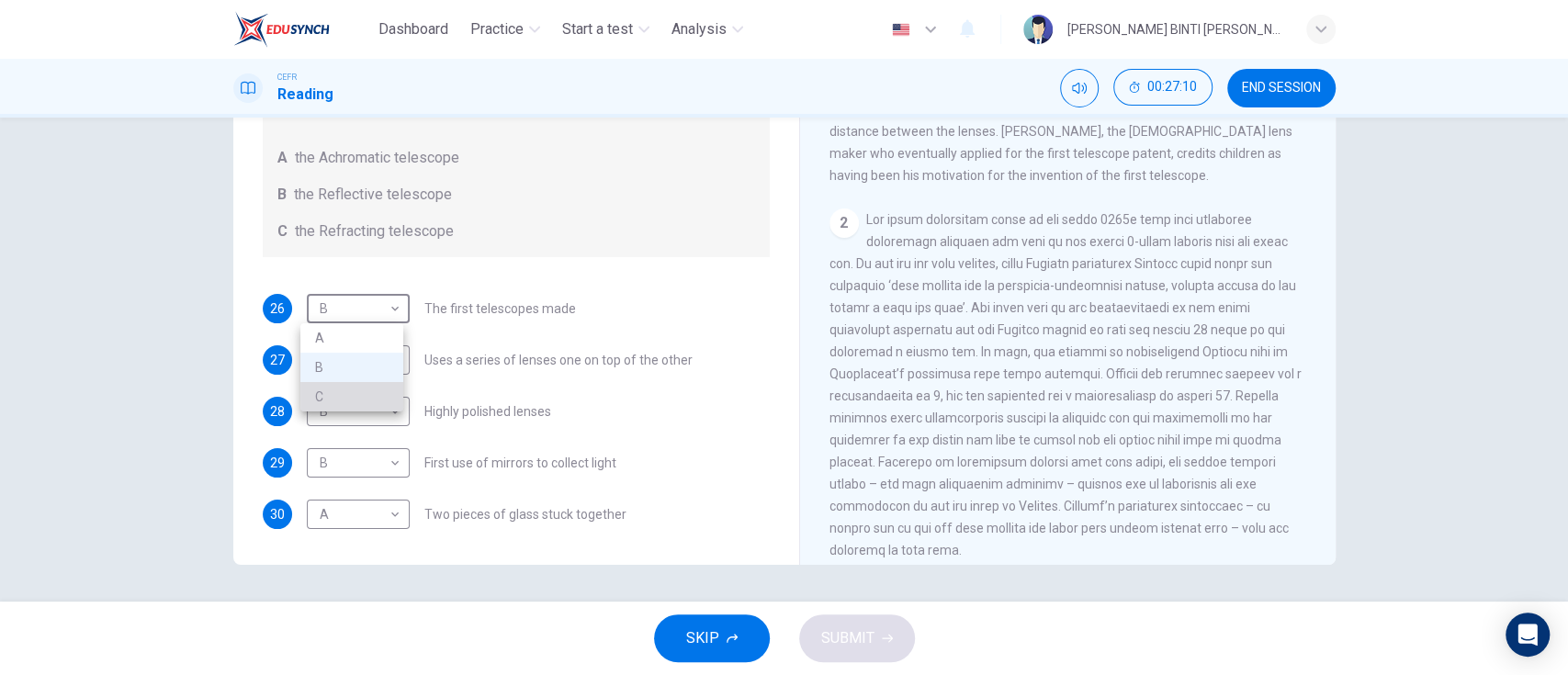 click on "C" at bounding box center (352, 397) 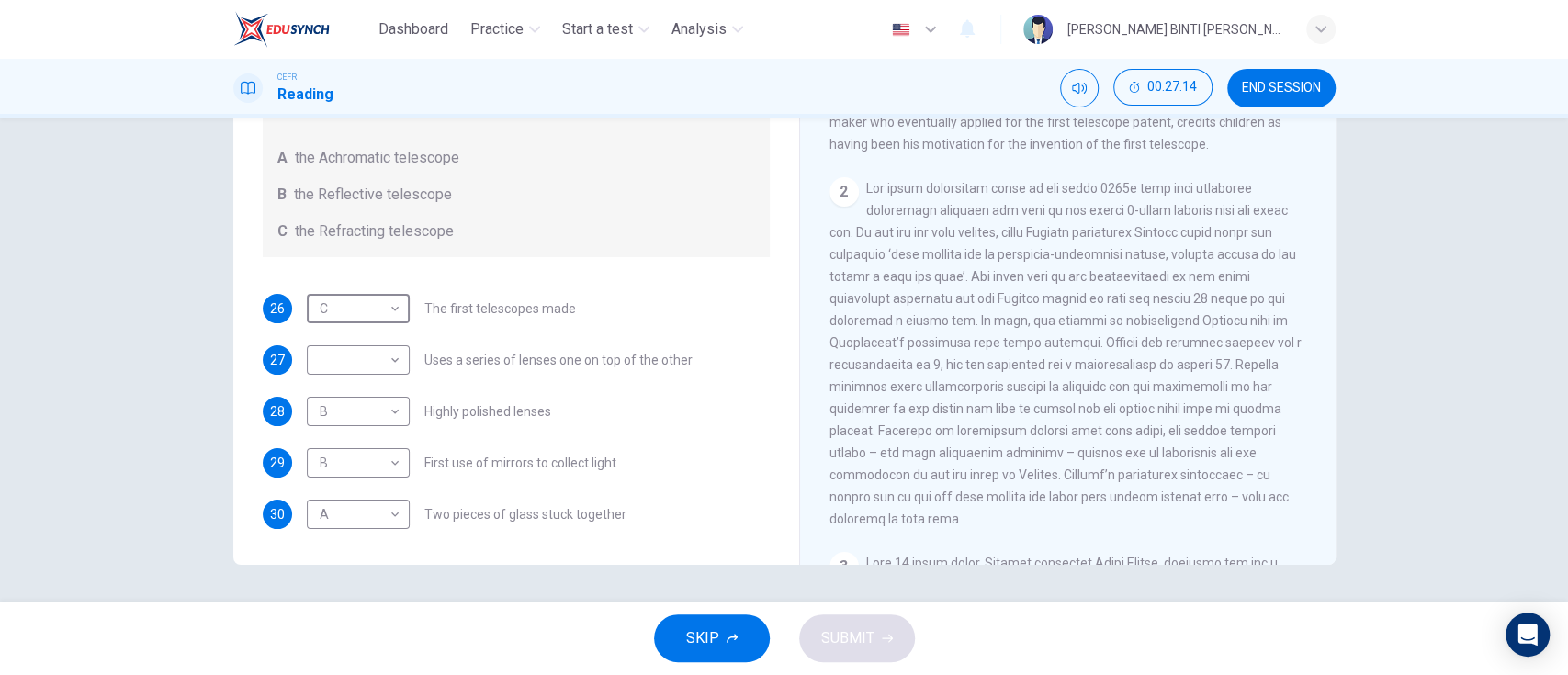 scroll, scrollTop: 394, scrollLeft: 0, axis: vertical 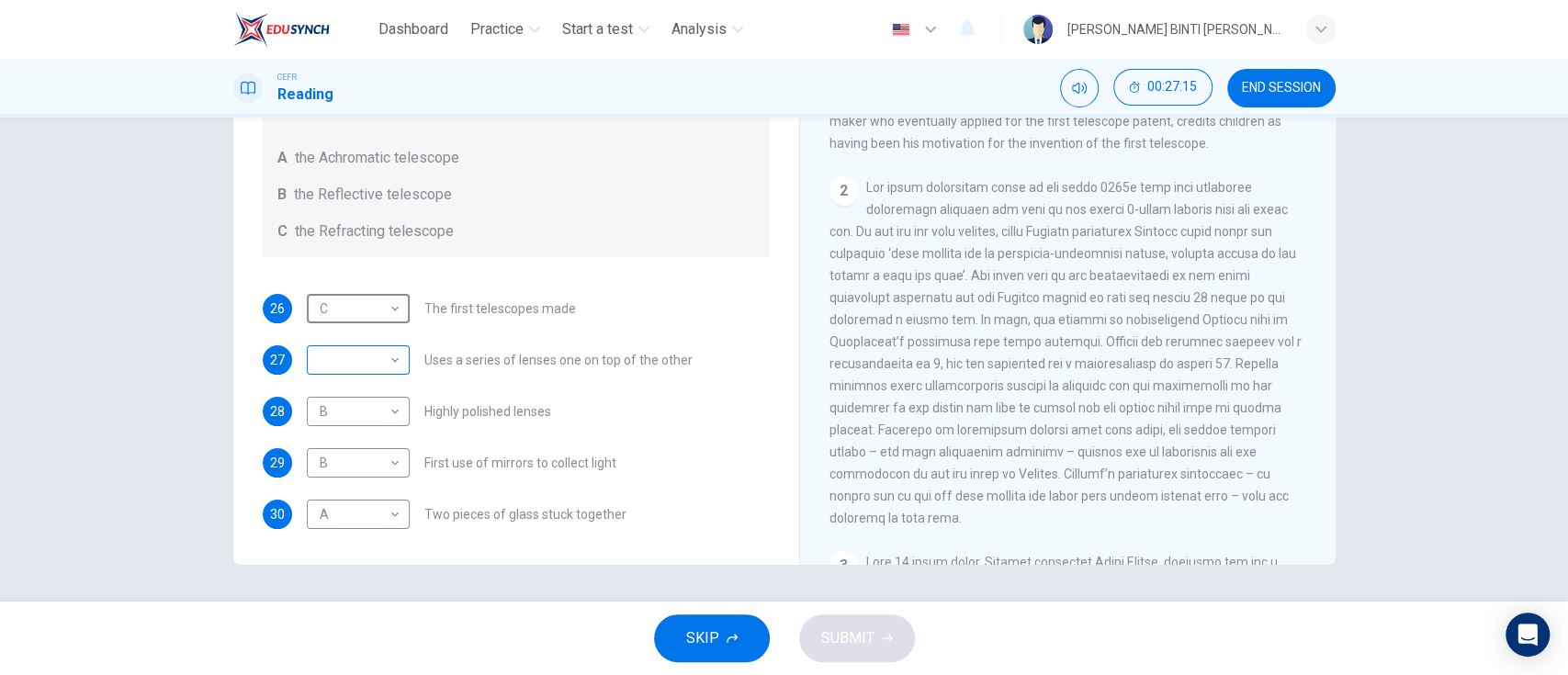 click on "Dashboard Practice Start a test Analysis English en ​ [PERSON_NAME] BINTI [PERSON_NAME] CEFR Reading 00:27:15 END SESSION Questions 26 - 30 Write the correct letter A, B or C, in the boxes below.
Classify the following features as belonging to A the Achromatic telescope B the Reflective telescope C the Refracting telescope 26 C C ​ The first telescopes made 27 ​ ​ Uses a series of lenses one on top of the other 28 B B ​ Highly polished lenses 29 B B ​ First use of mirrors to collect light 30 A A ​ Two pieces of glass stuck together Looking in the Telescope CLICK TO ZOOM Click to Zoom 1 2 3 4 5 SKIP SUBMIT EduSynch - Online Language Proficiency Testing
Dashboard Practice Start a test Analysis Notifications © Copyright  2025" at bounding box center (784, 337) 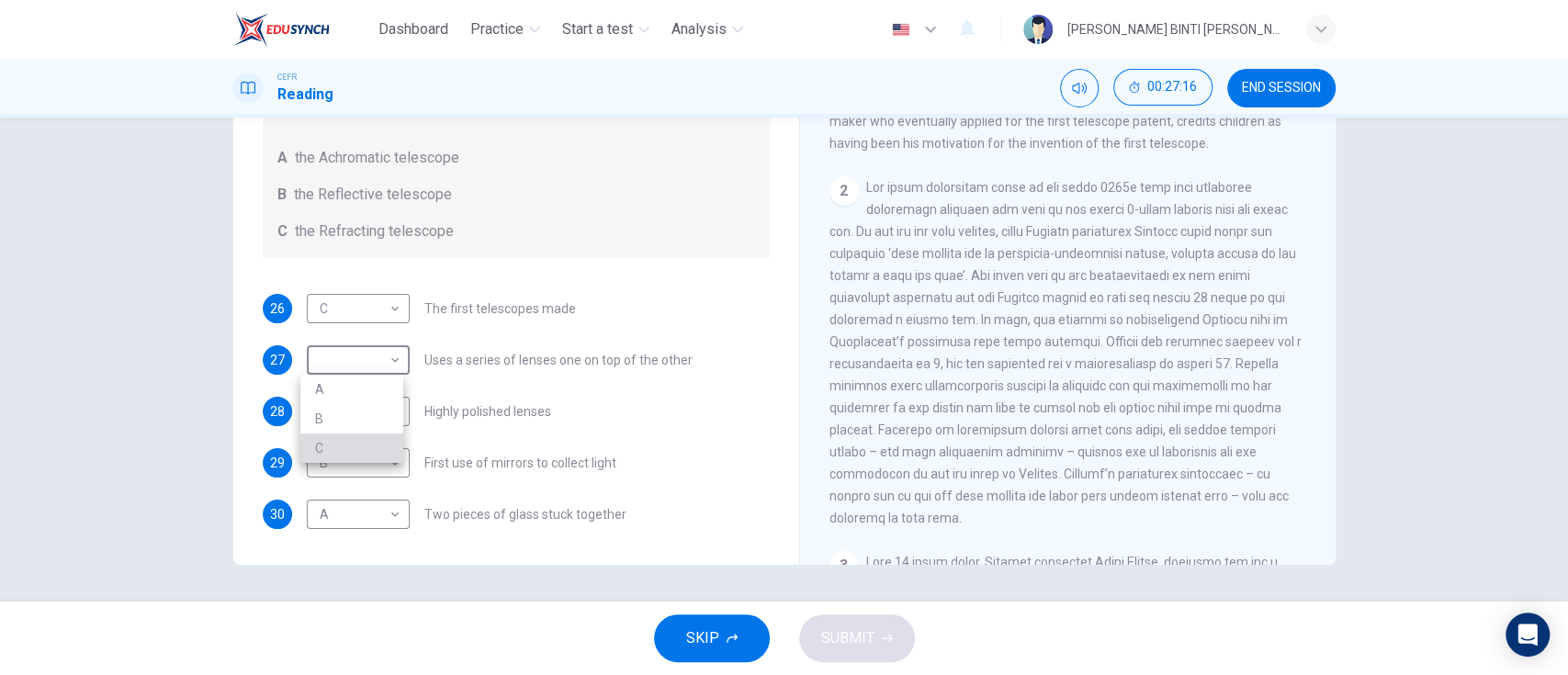 click on "C" at bounding box center (352, 448) 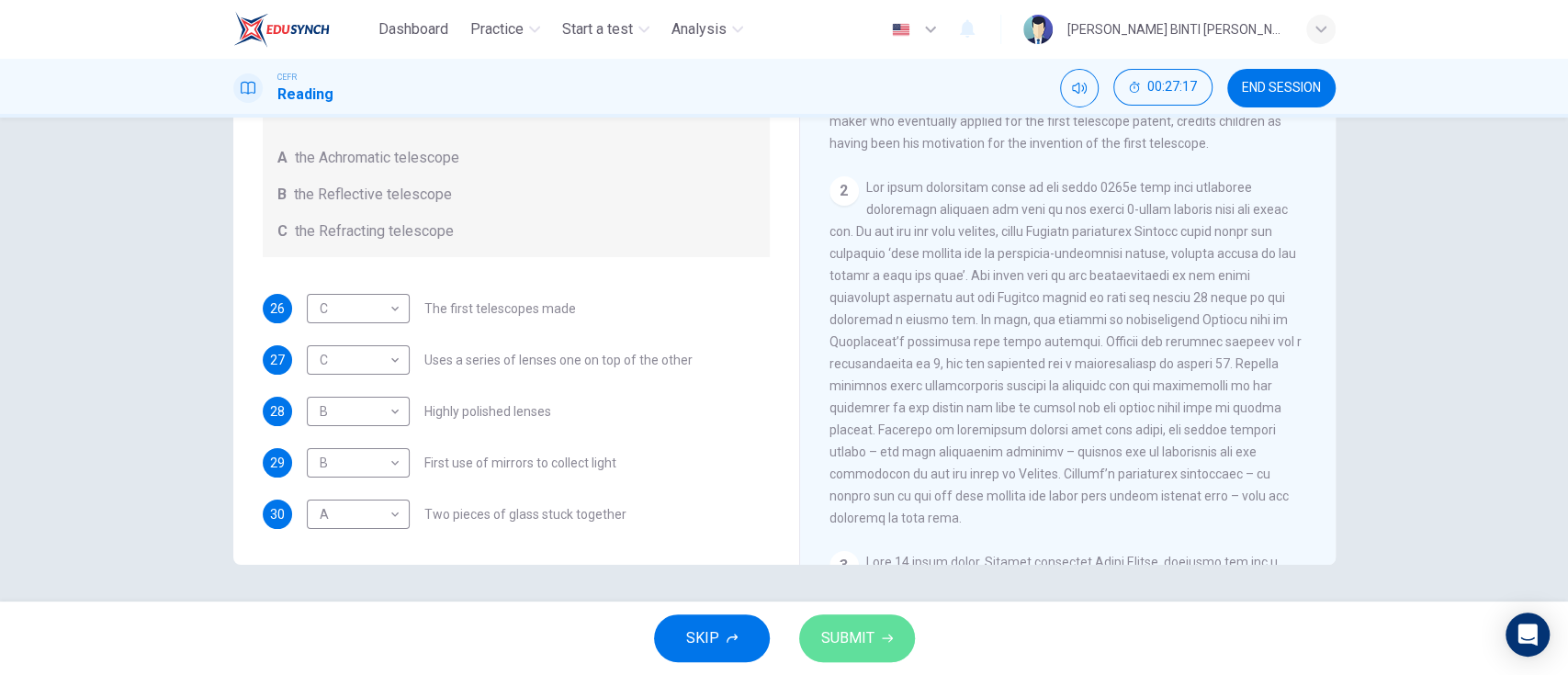 click on "SUBMIT" at bounding box center (848, 638) 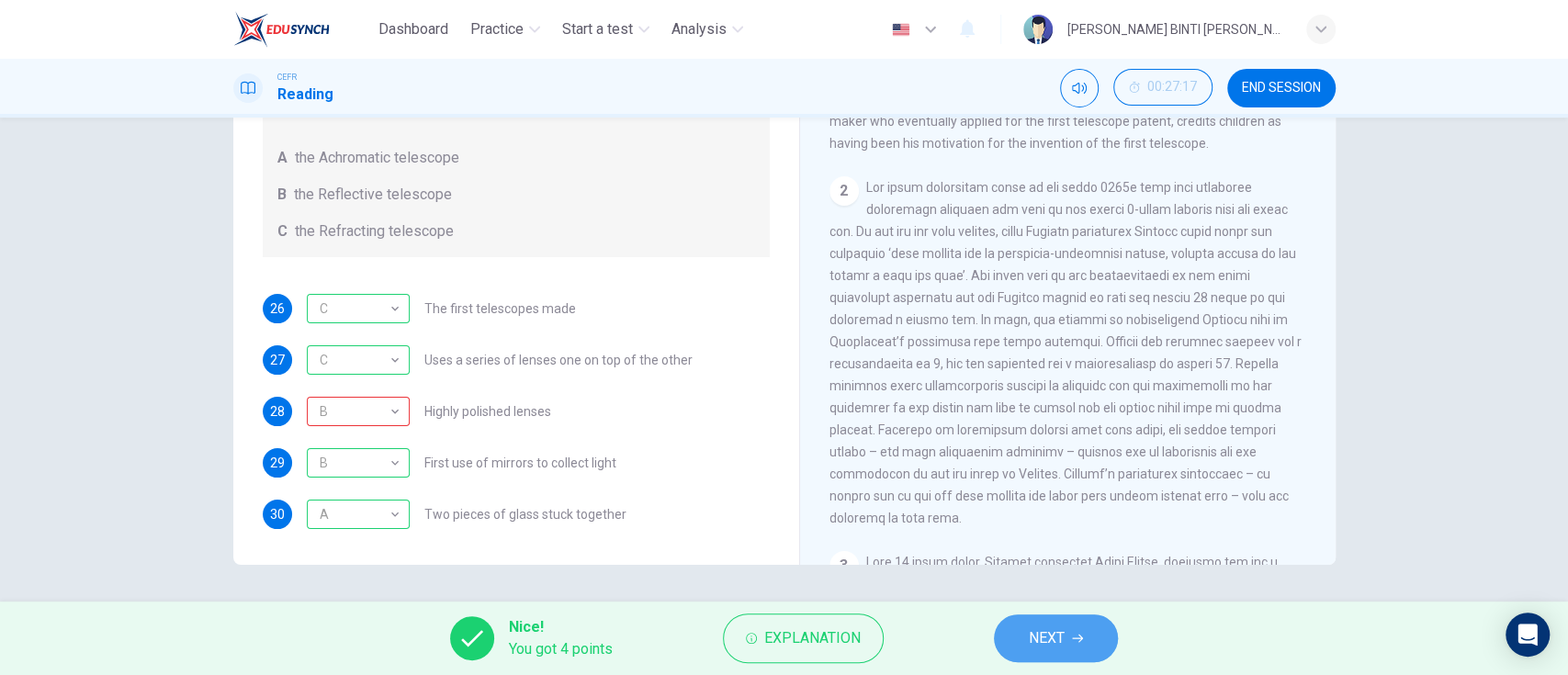 click 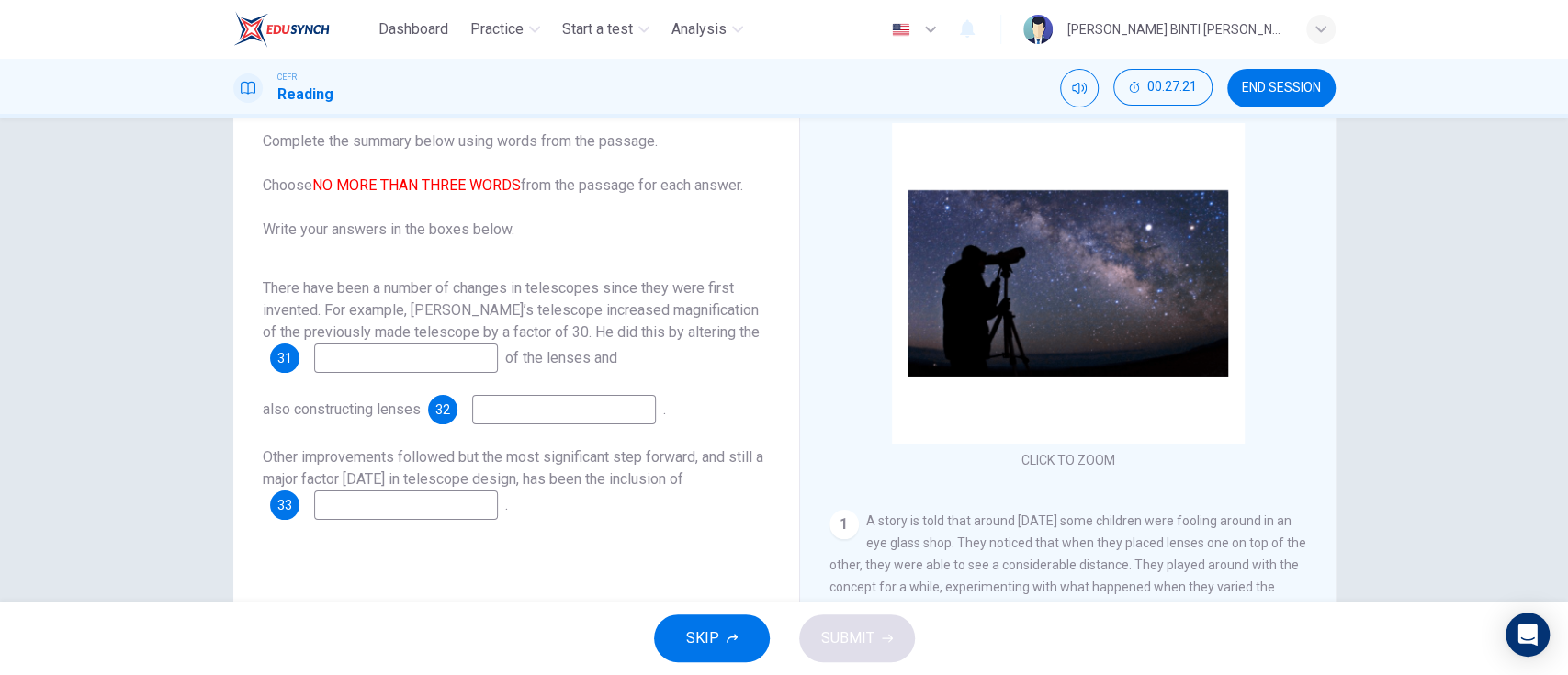 scroll, scrollTop: 114, scrollLeft: 0, axis: vertical 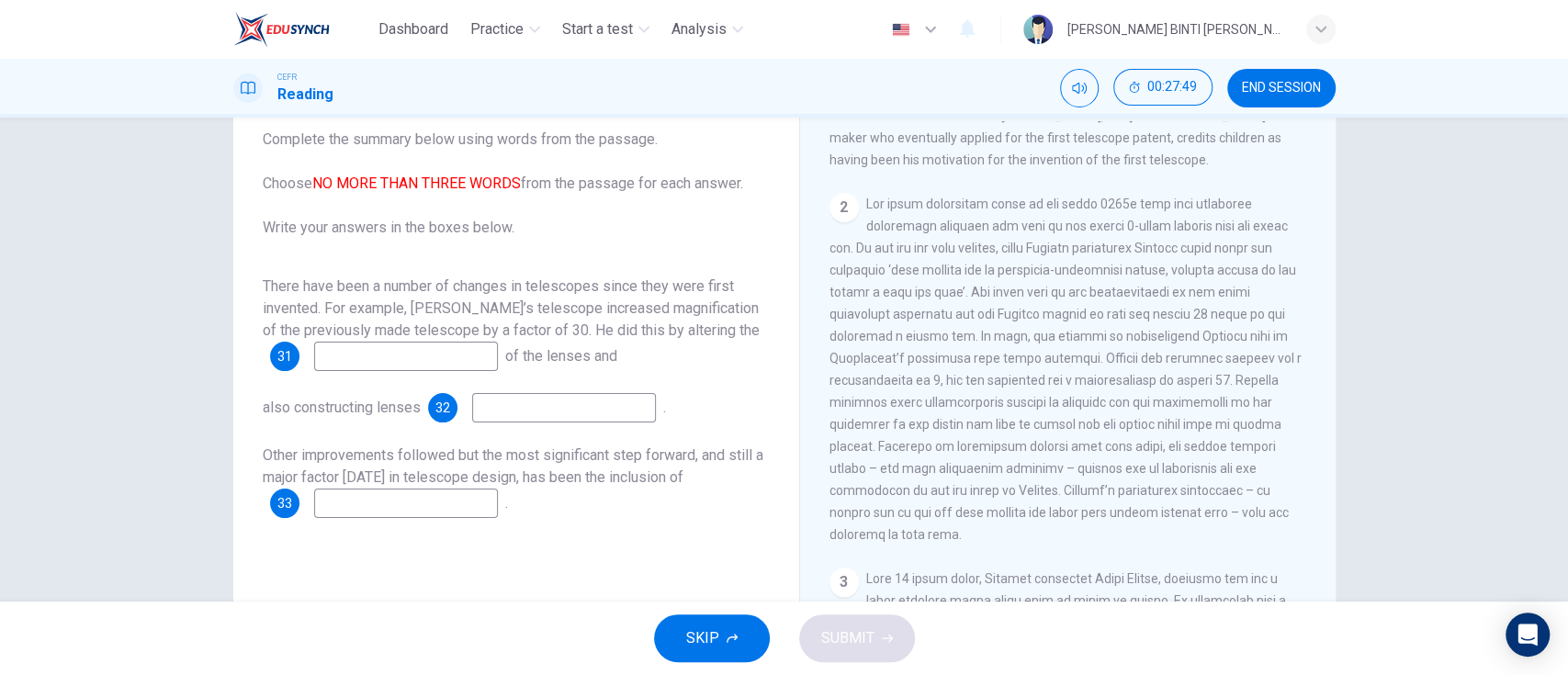 click at bounding box center (406, 356) 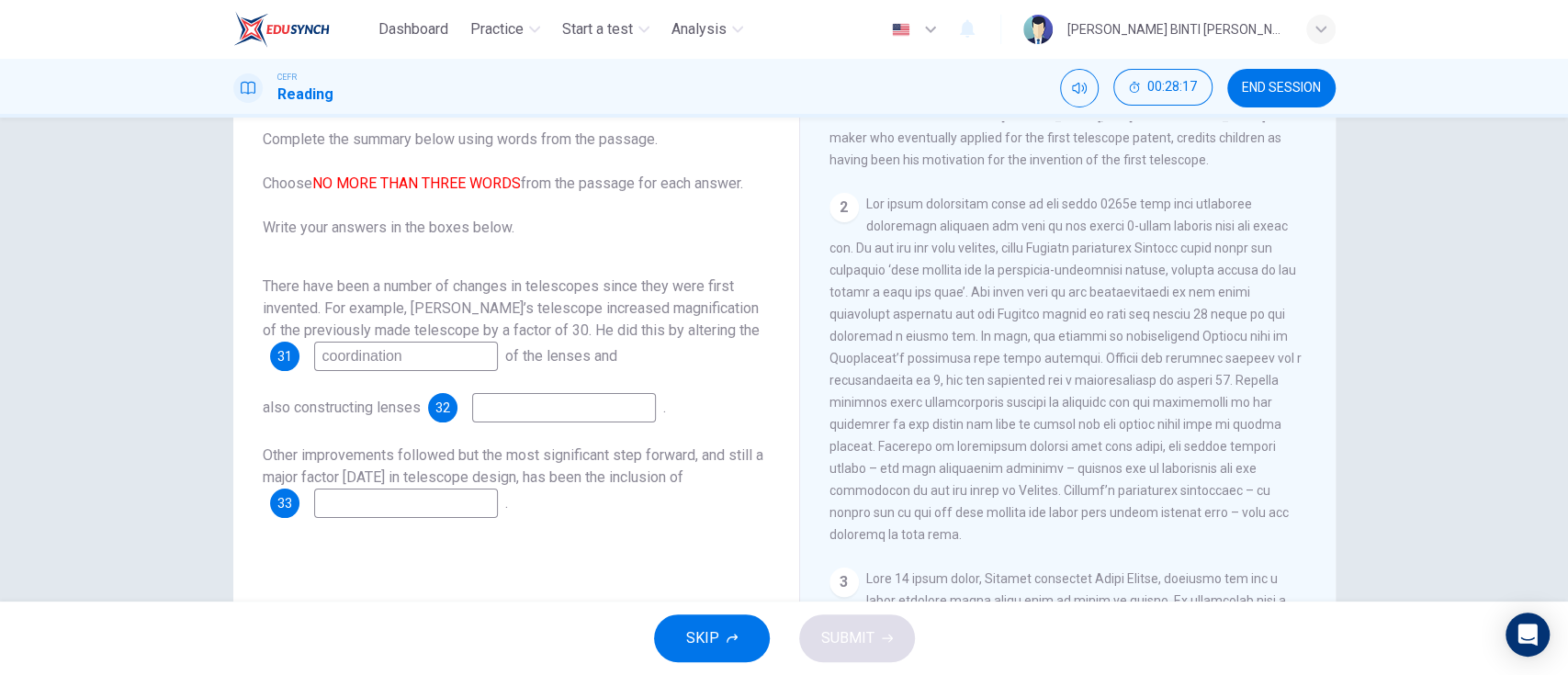 drag, startPoint x: 405, startPoint y: 360, endPoint x: 304, endPoint y: 364, distance: 101.0792 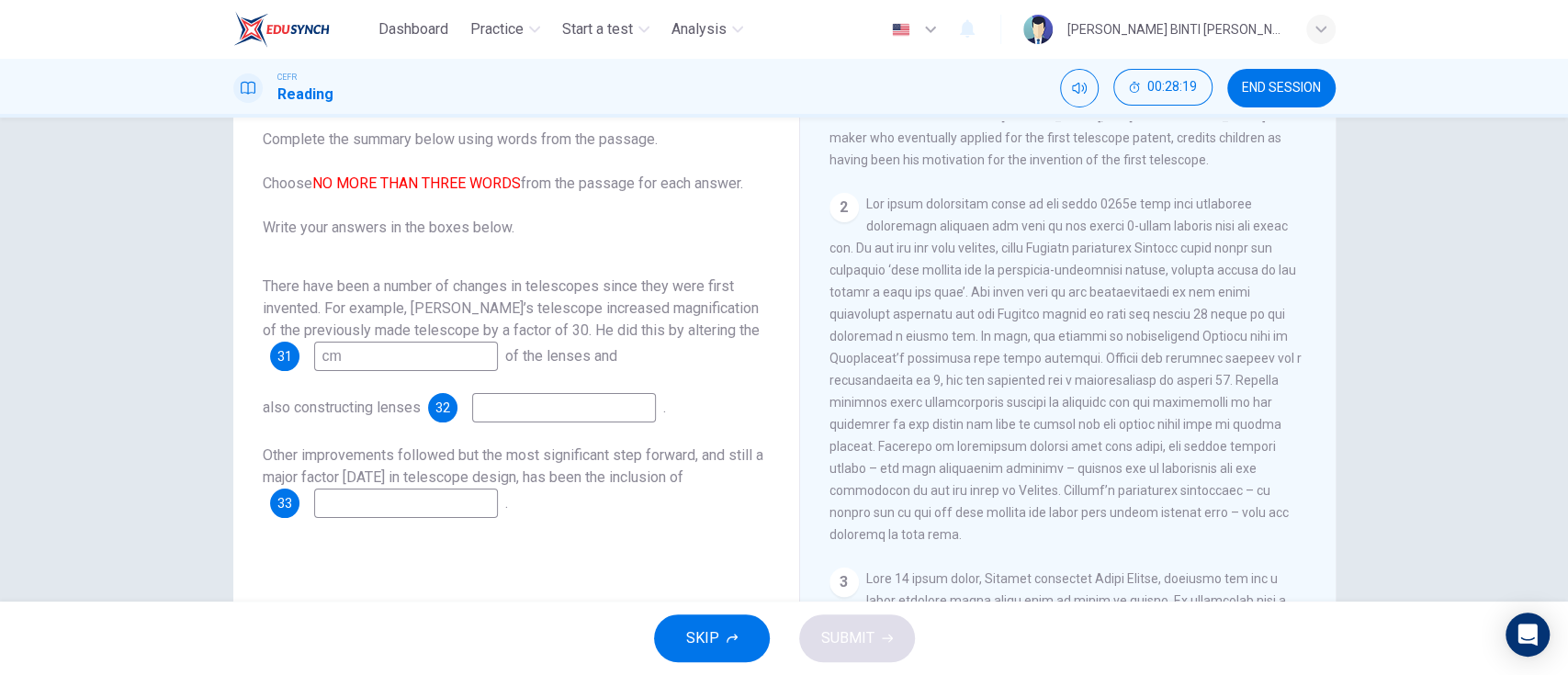 type on "c" 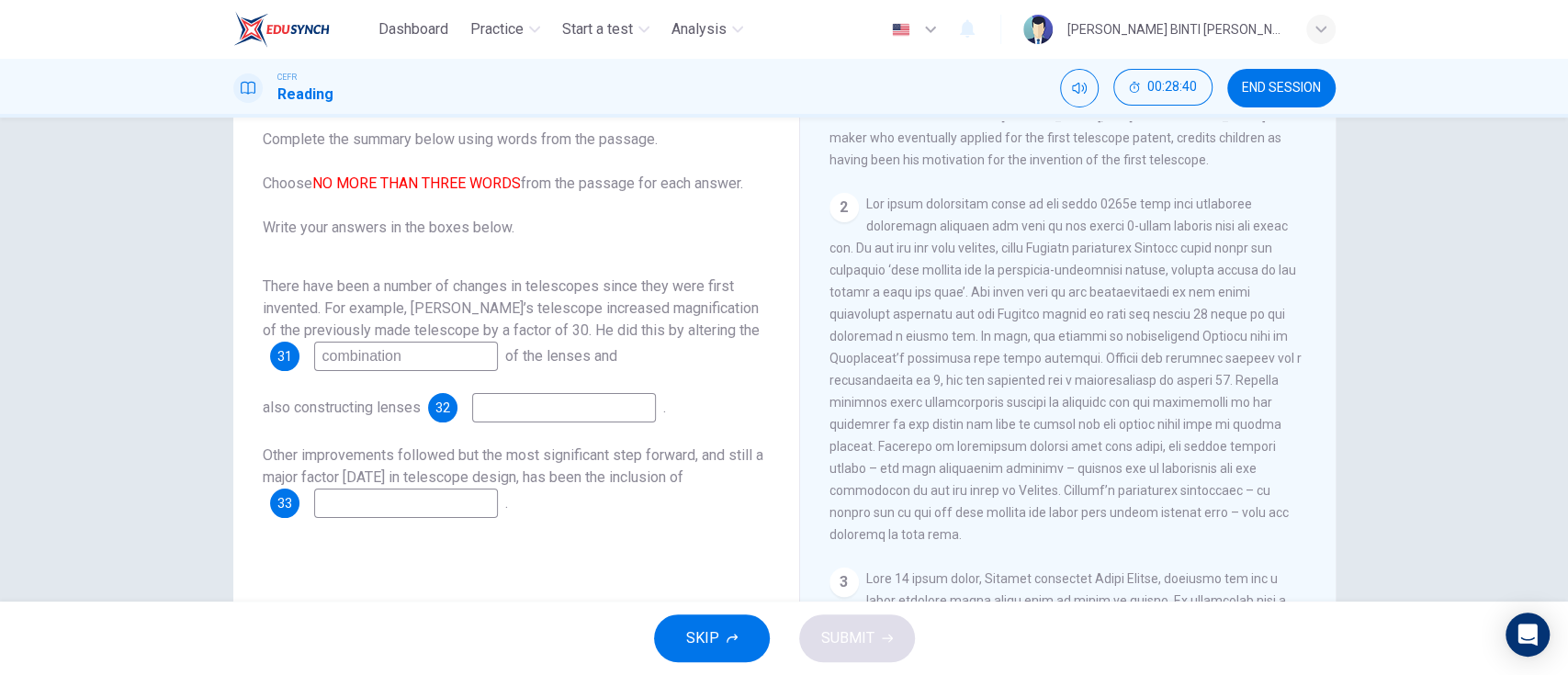 type on "combination" 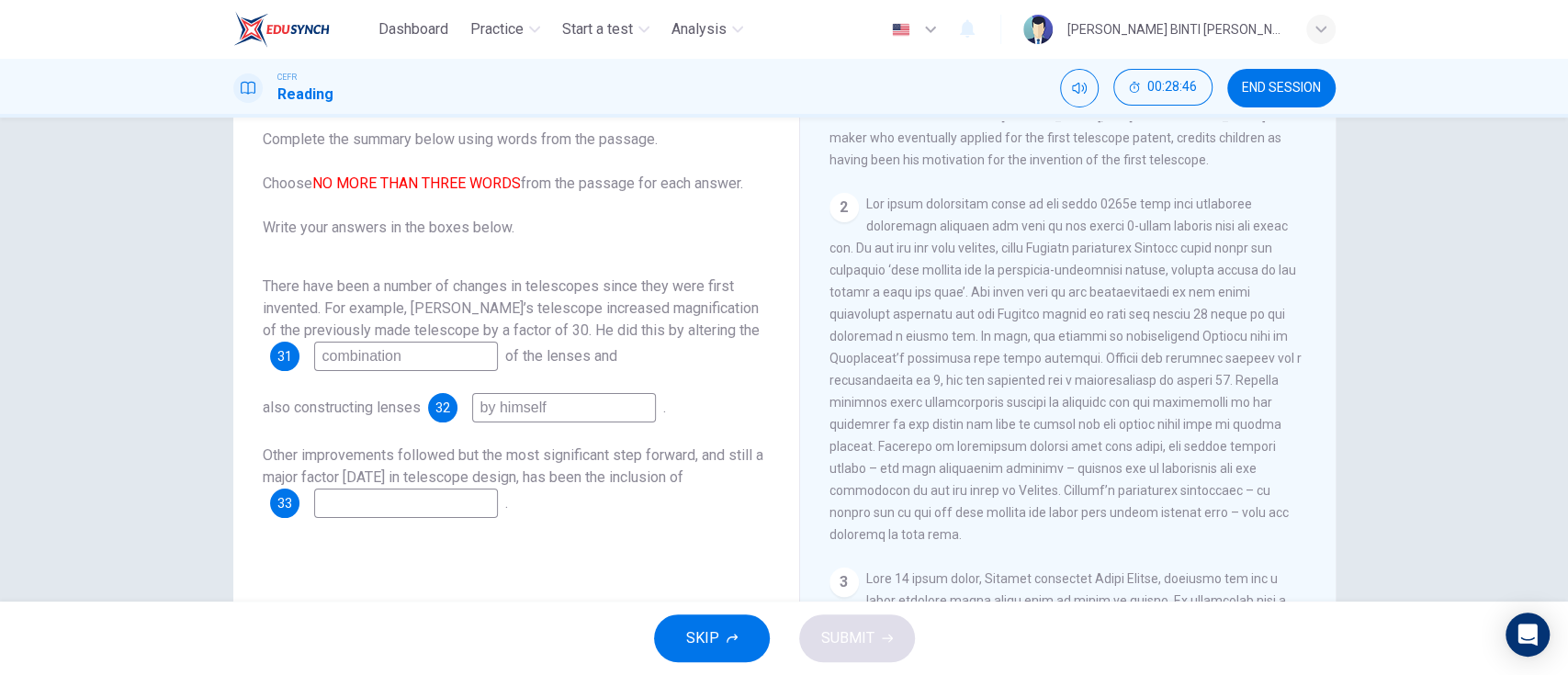 type on "by himself" 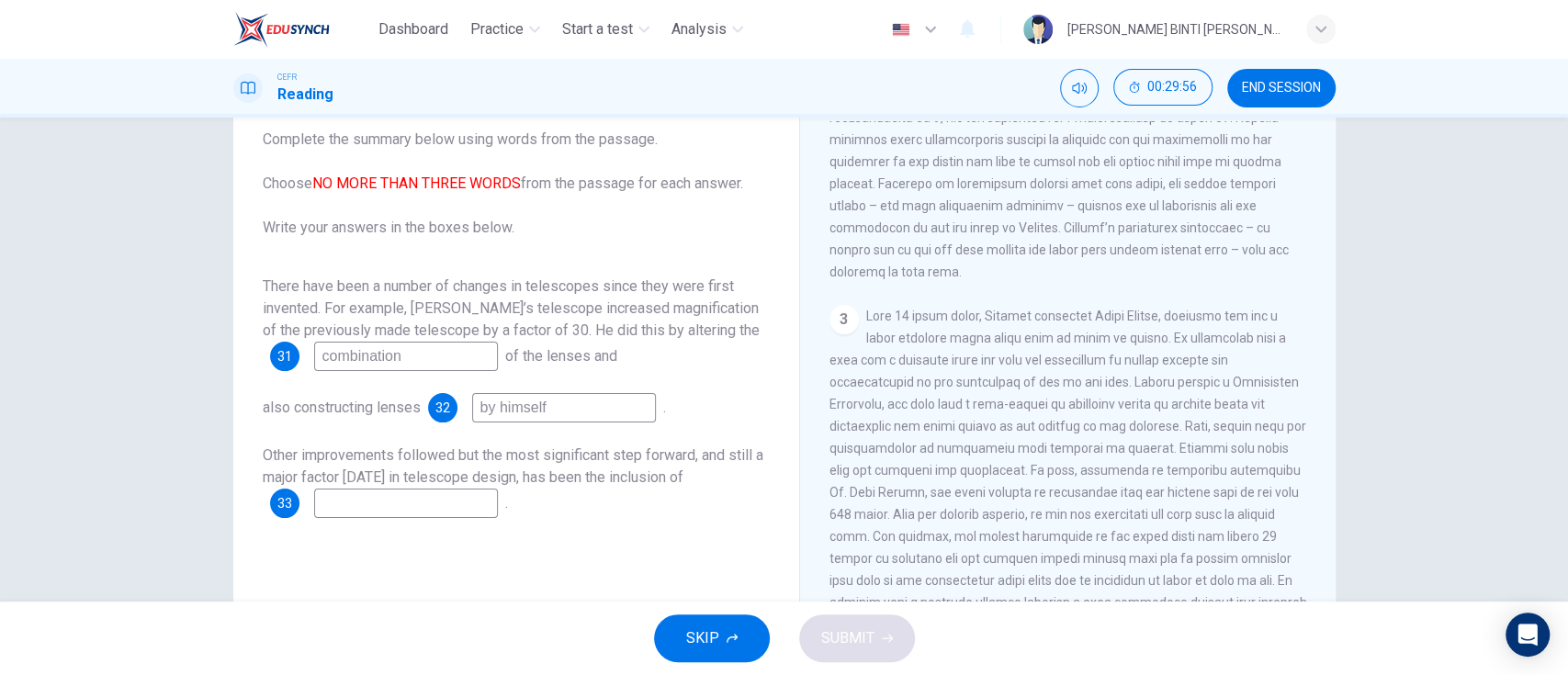 scroll, scrollTop: 769, scrollLeft: 0, axis: vertical 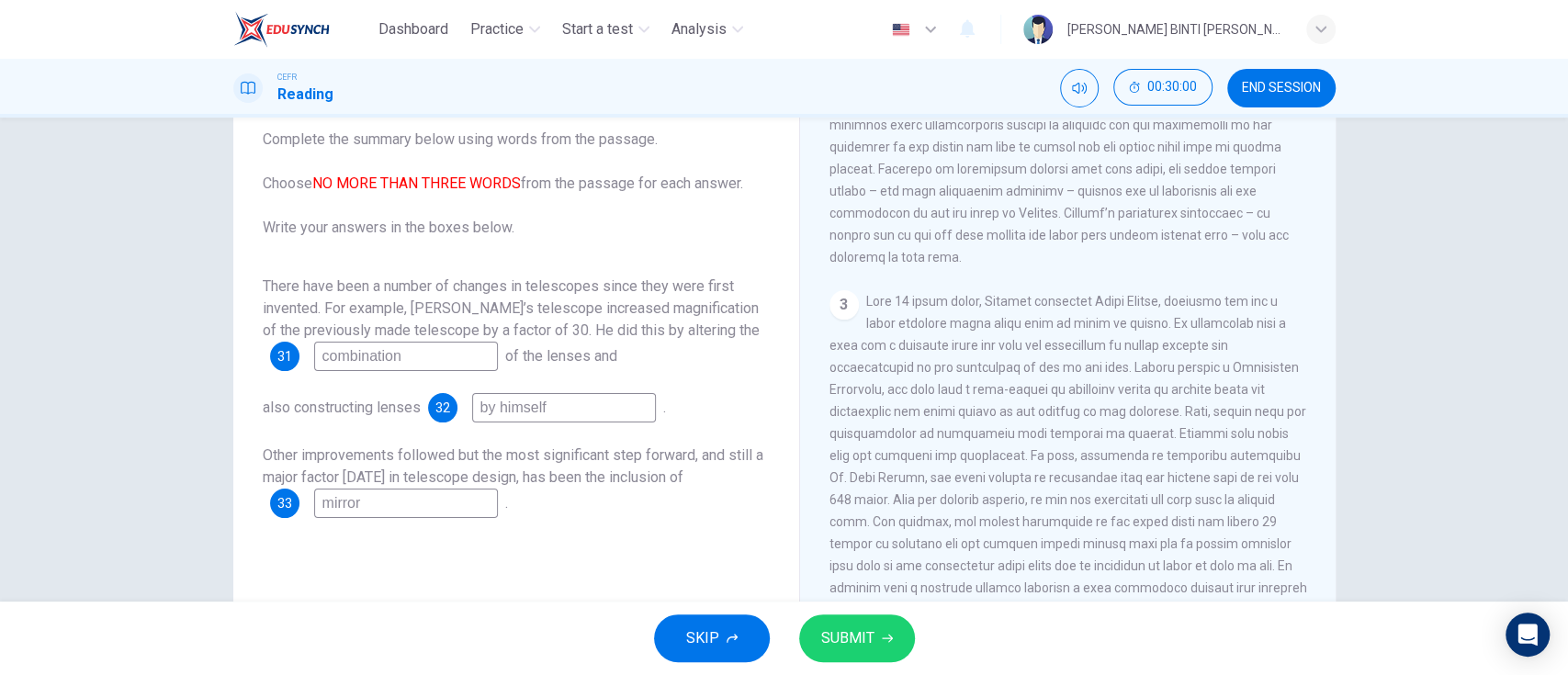 type on "mirror" 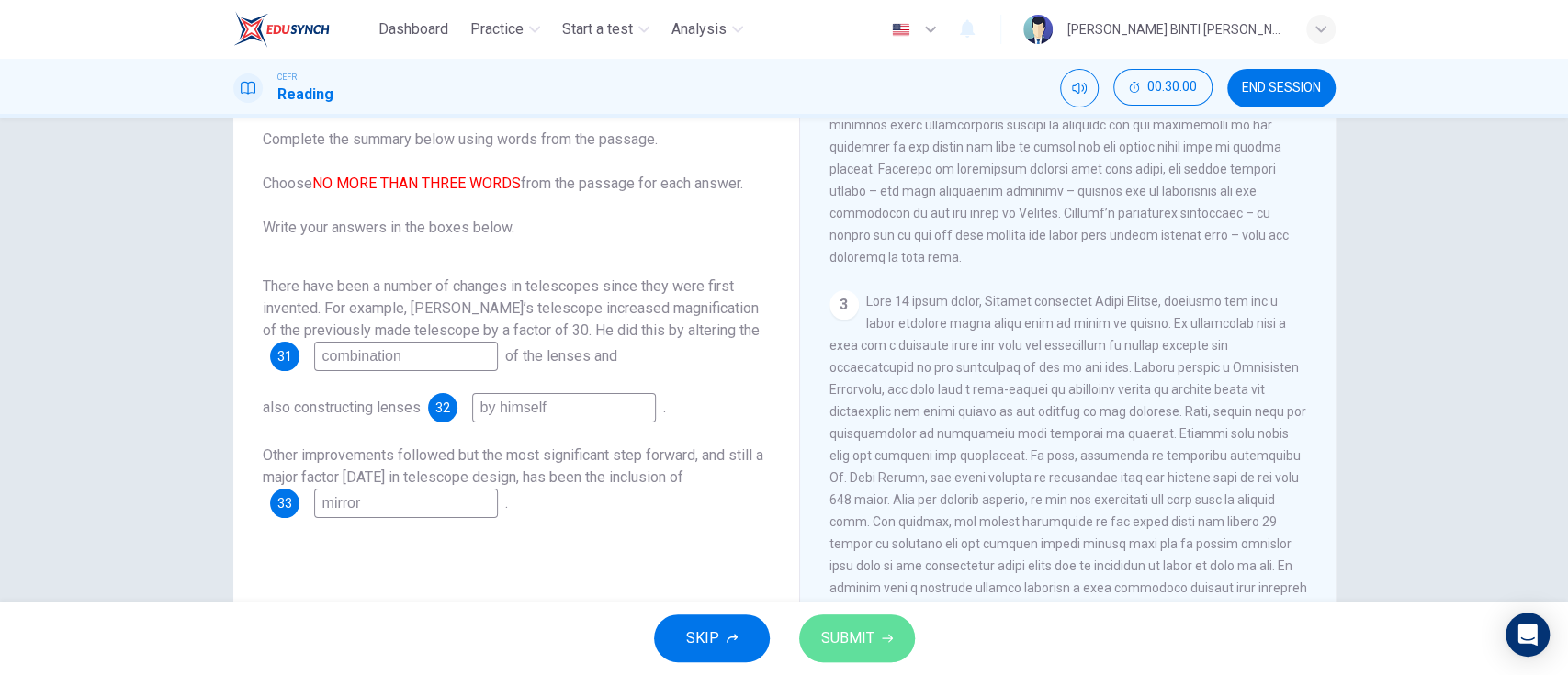 click on "SUBMIT" at bounding box center [848, 638] 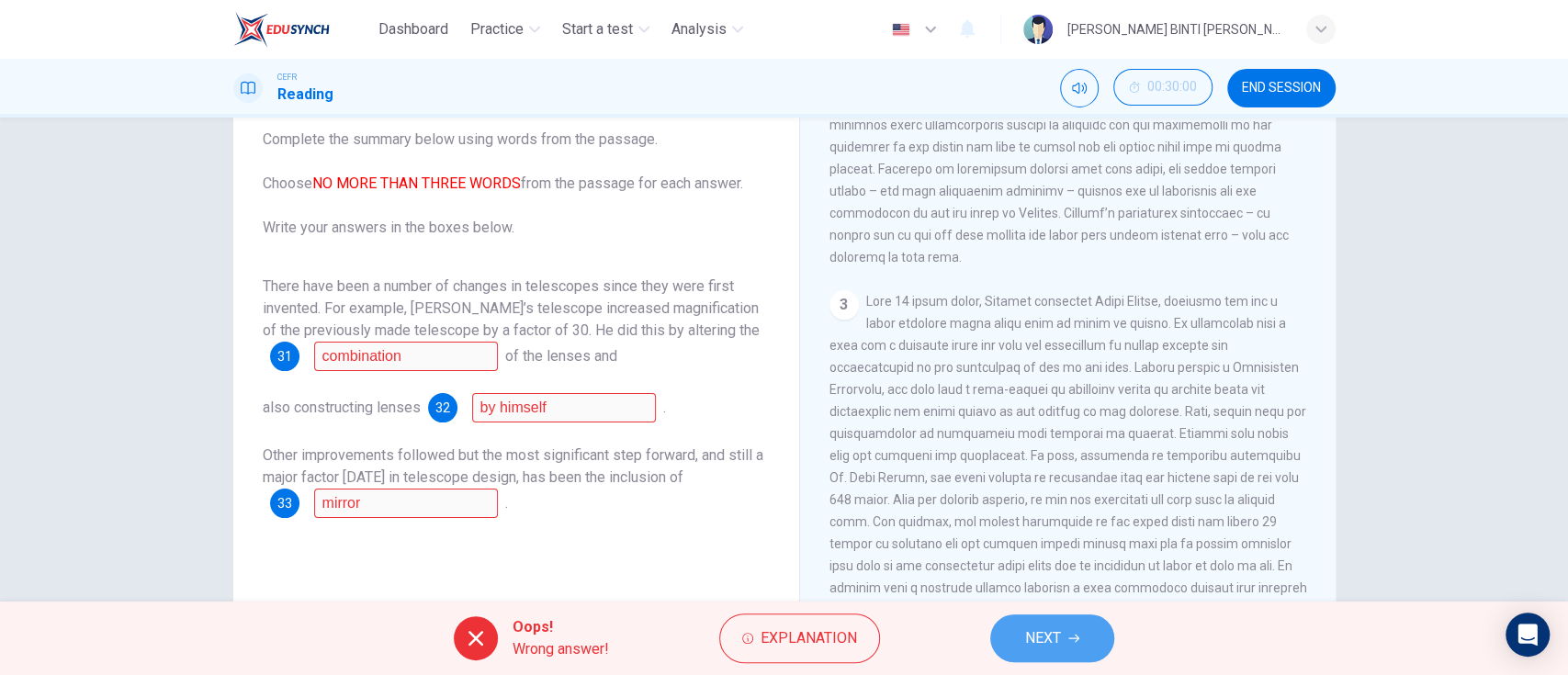click on "NEXT" at bounding box center [1052, 638] 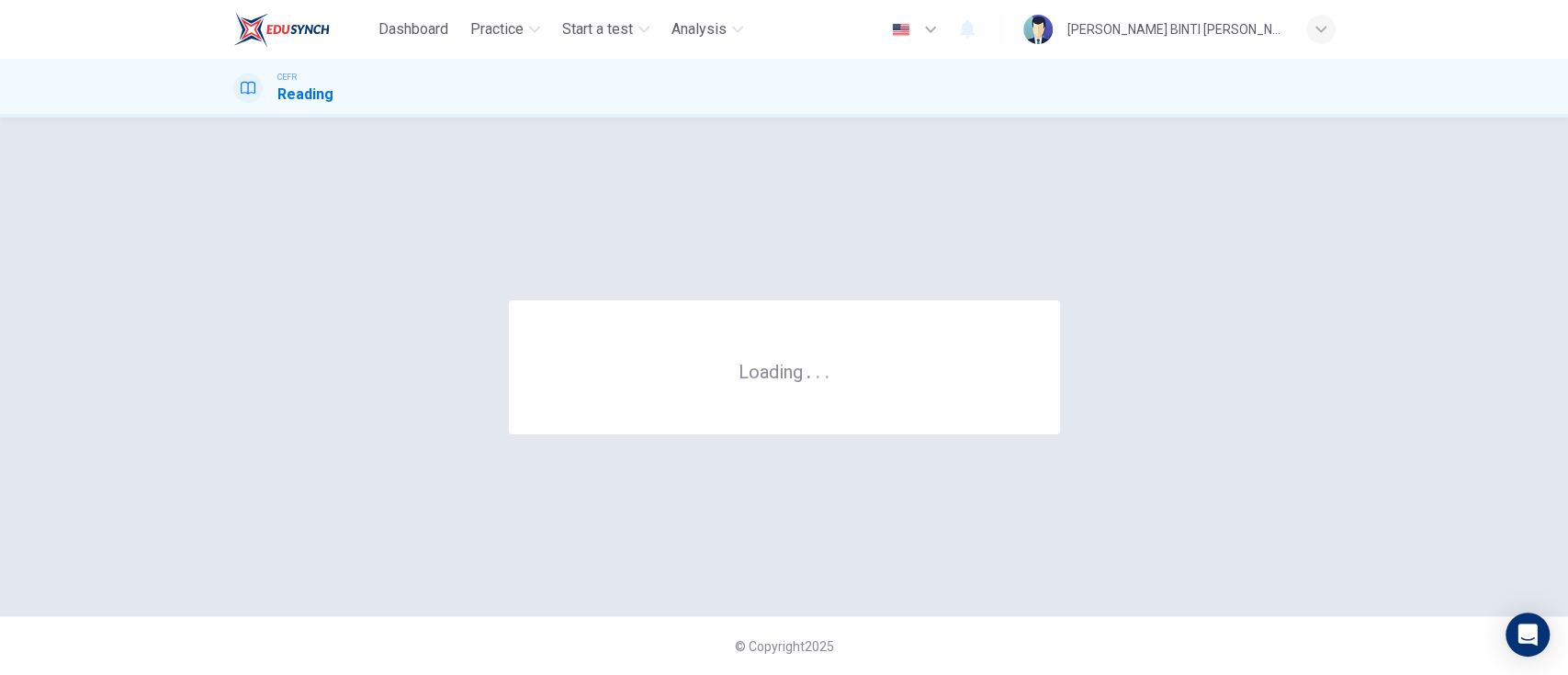 scroll, scrollTop: 0, scrollLeft: 0, axis: both 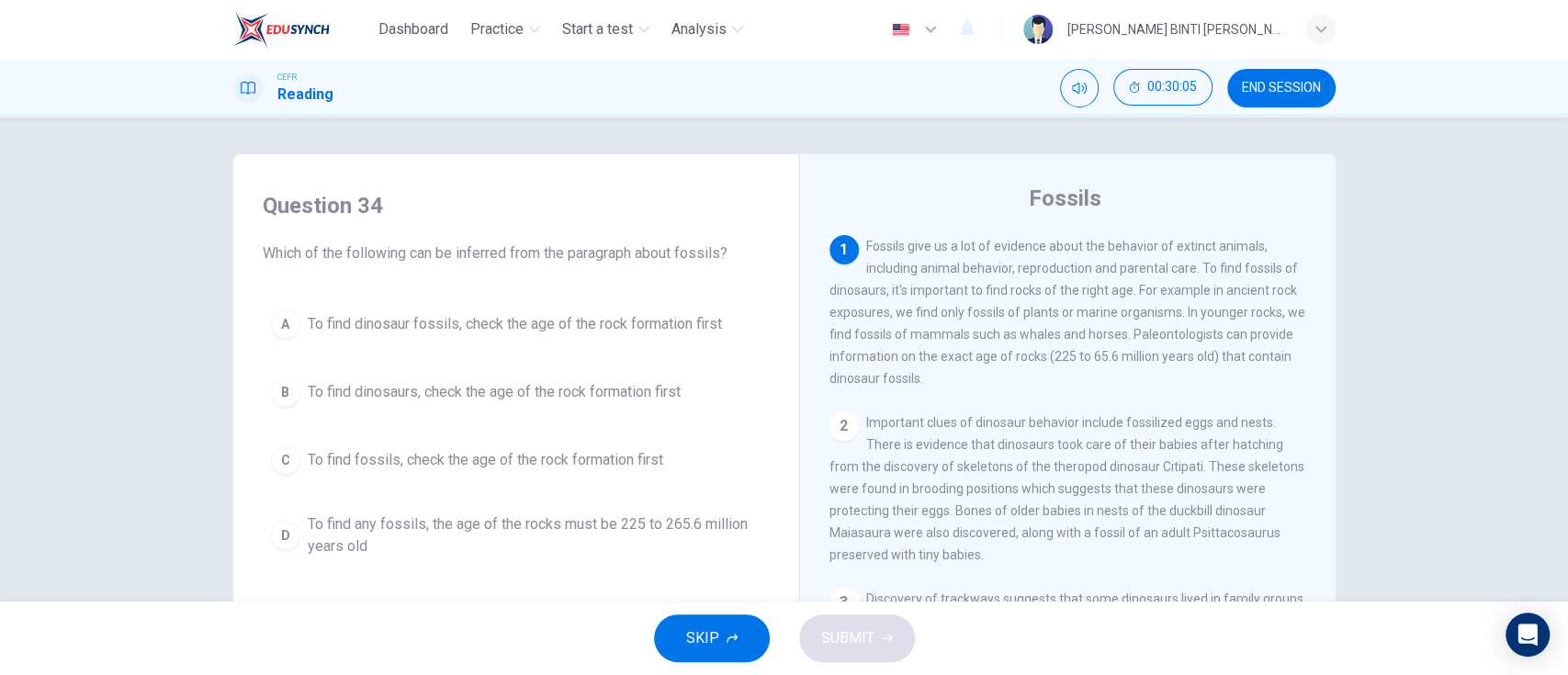 click on "2" at bounding box center (844, 426) 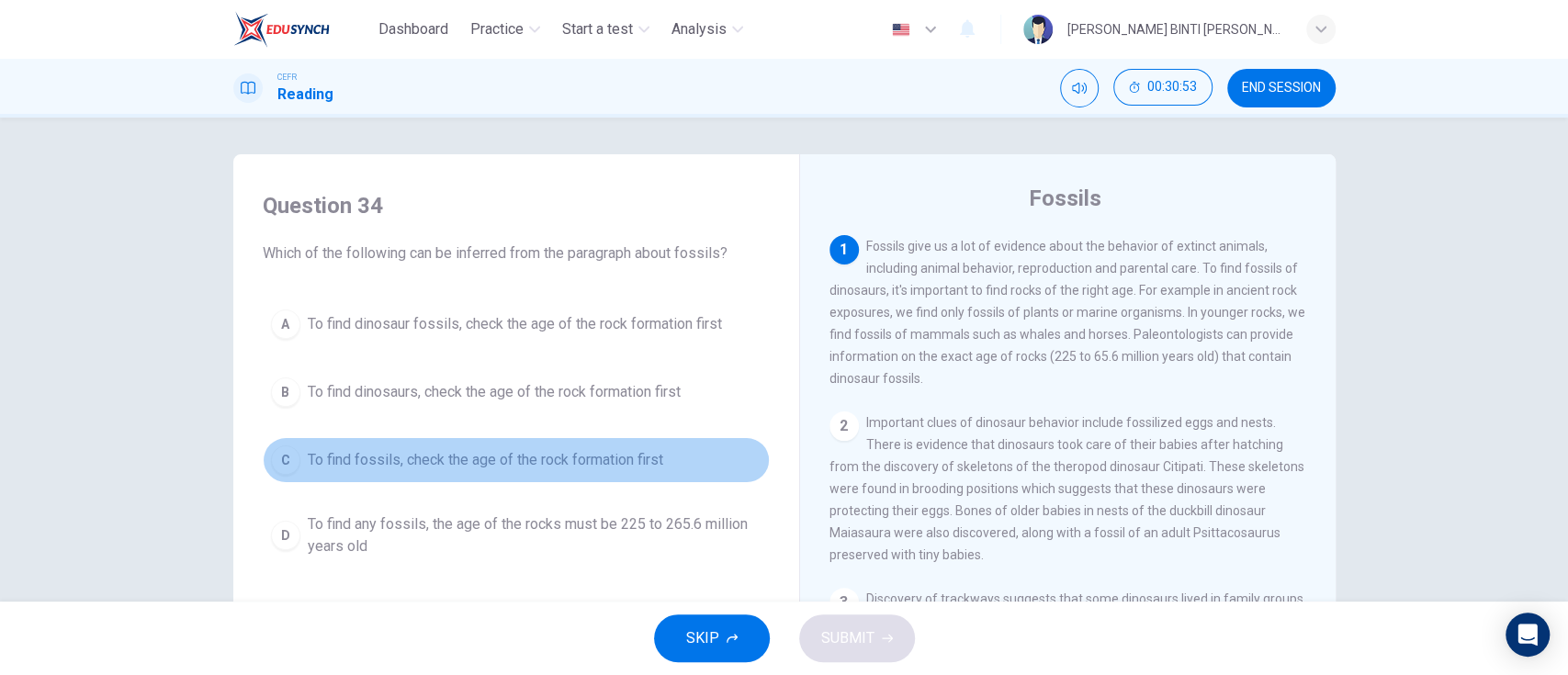 click on "To find fossils, check the age of the rock formation first" at bounding box center (485, 460) 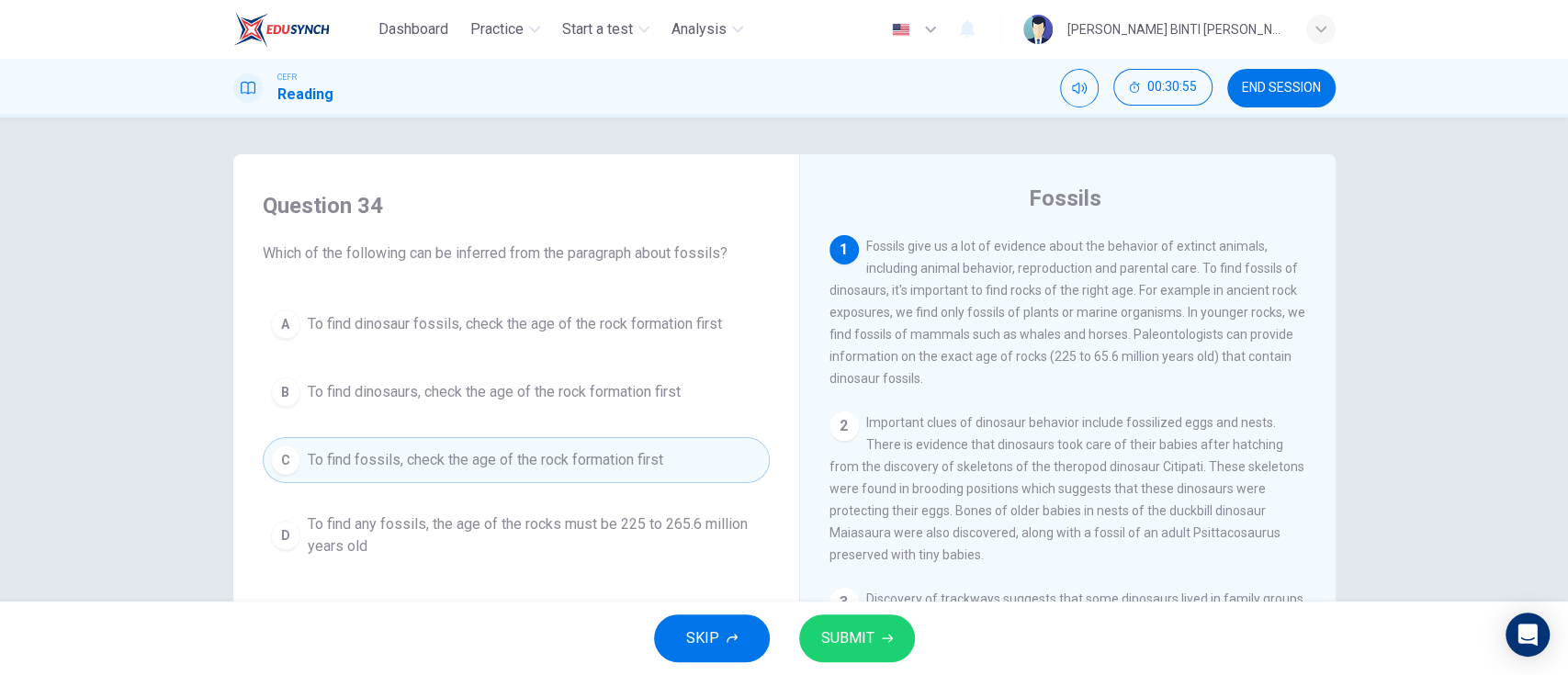 click on "SKIP SUBMIT" at bounding box center (784, 638) 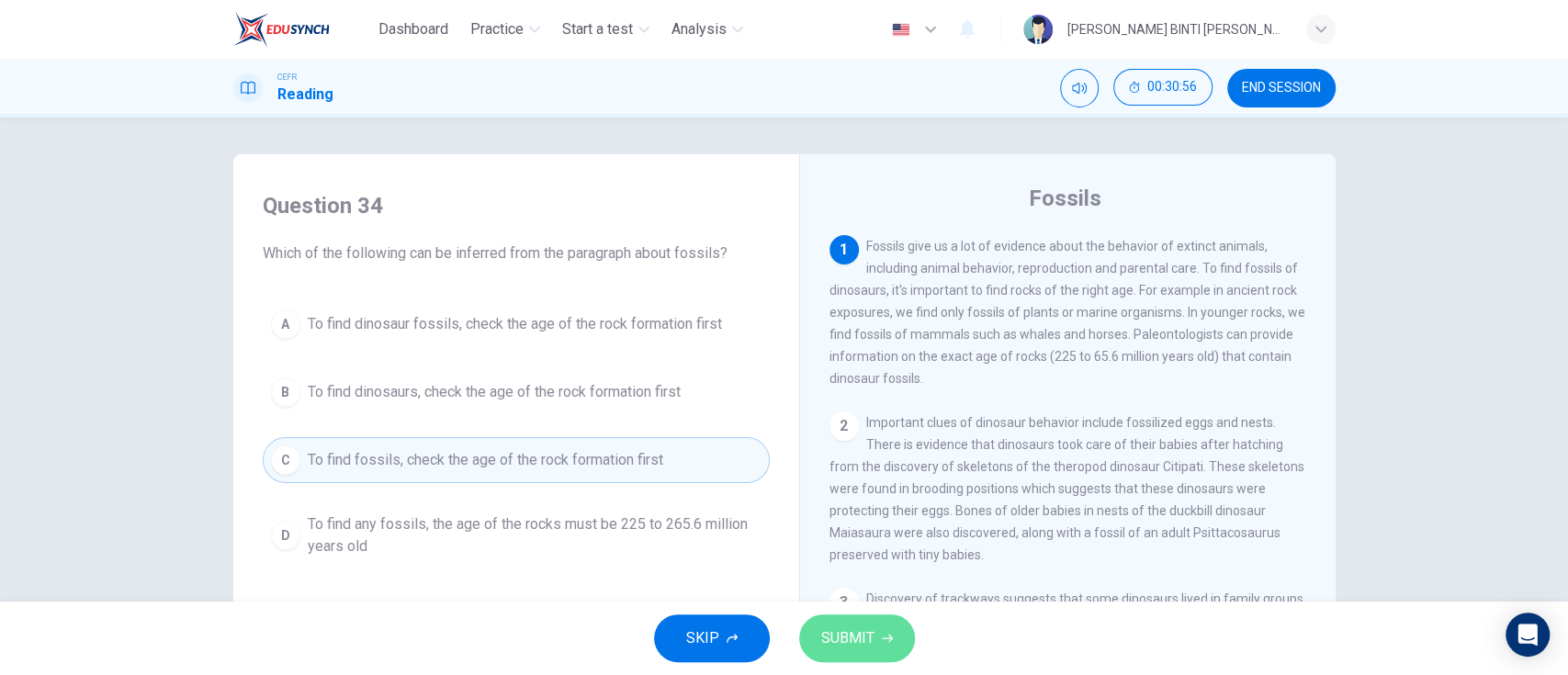 click on "SUBMIT" at bounding box center (857, 638) 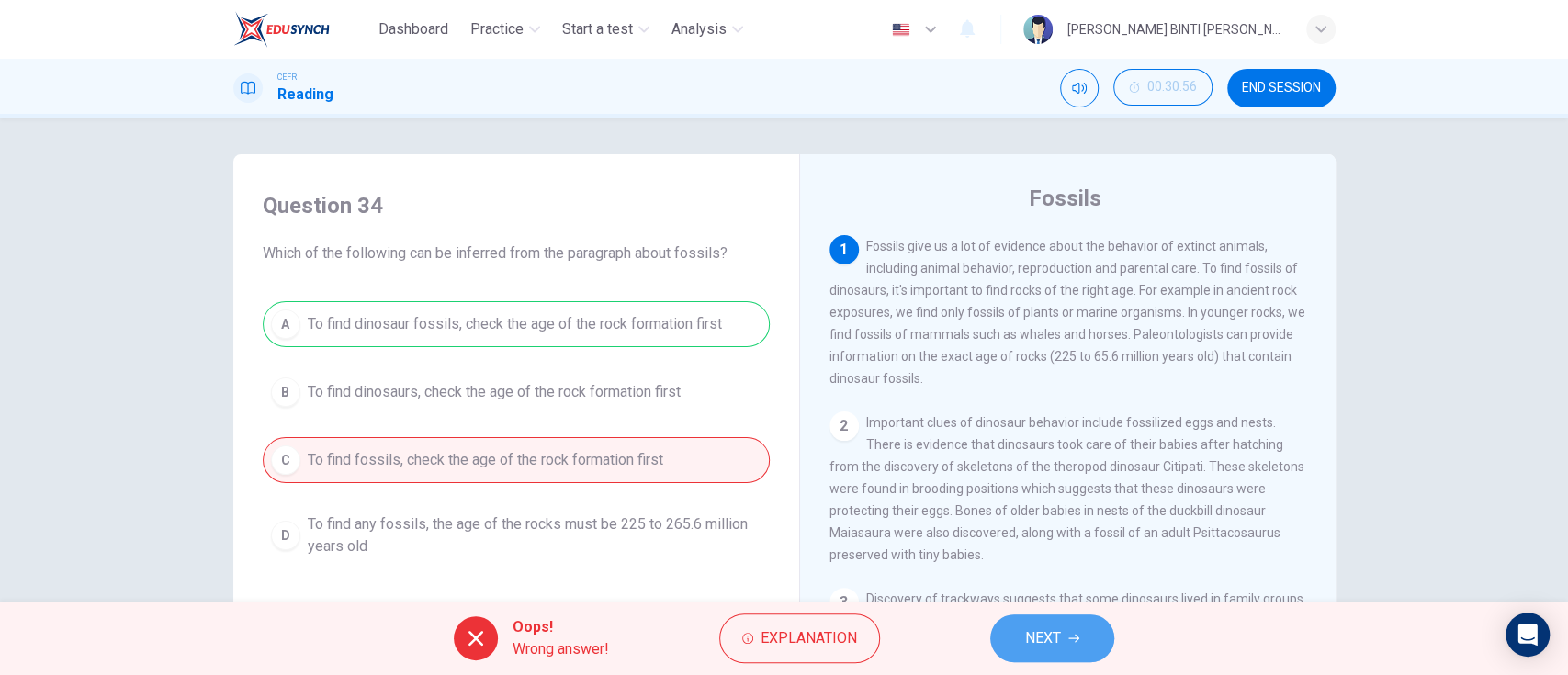 click on "NEXT" at bounding box center (1052, 638) 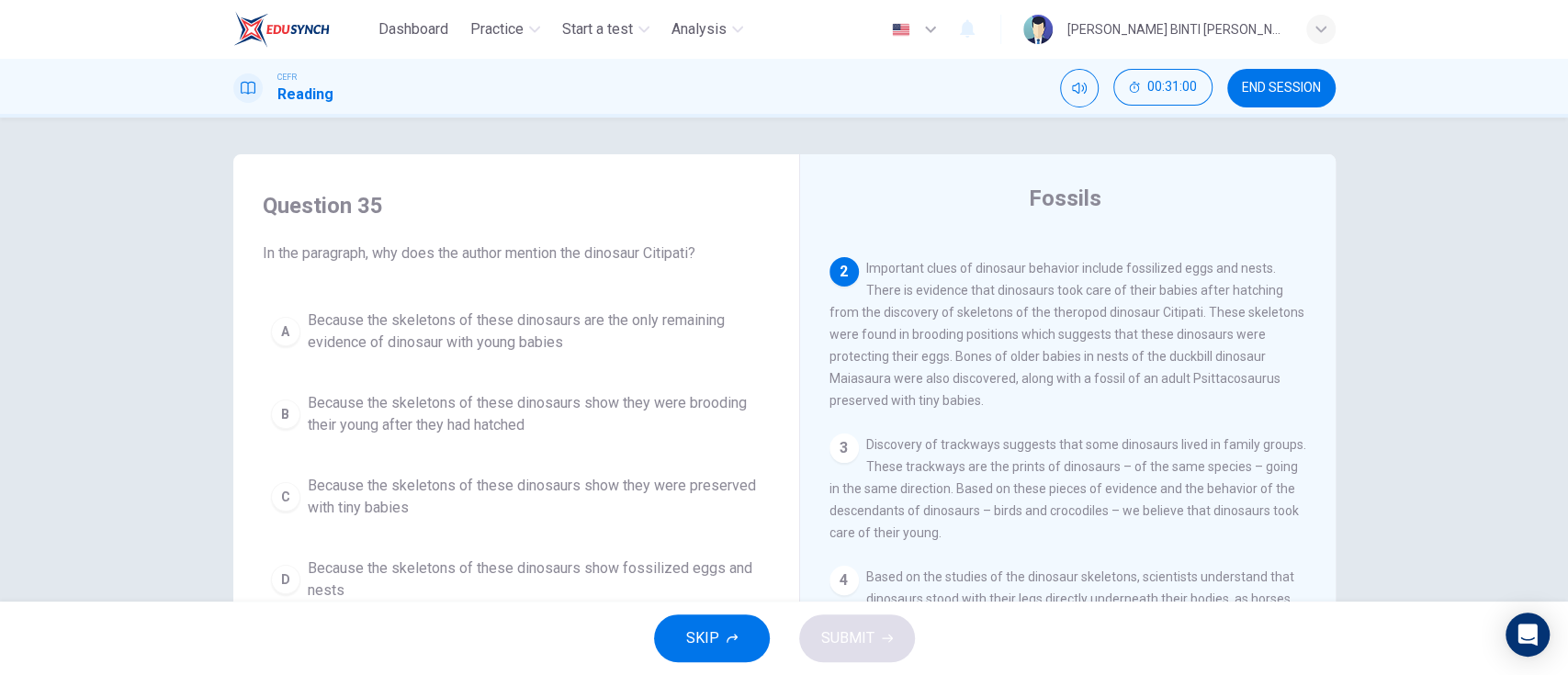 scroll, scrollTop: 161, scrollLeft: 0, axis: vertical 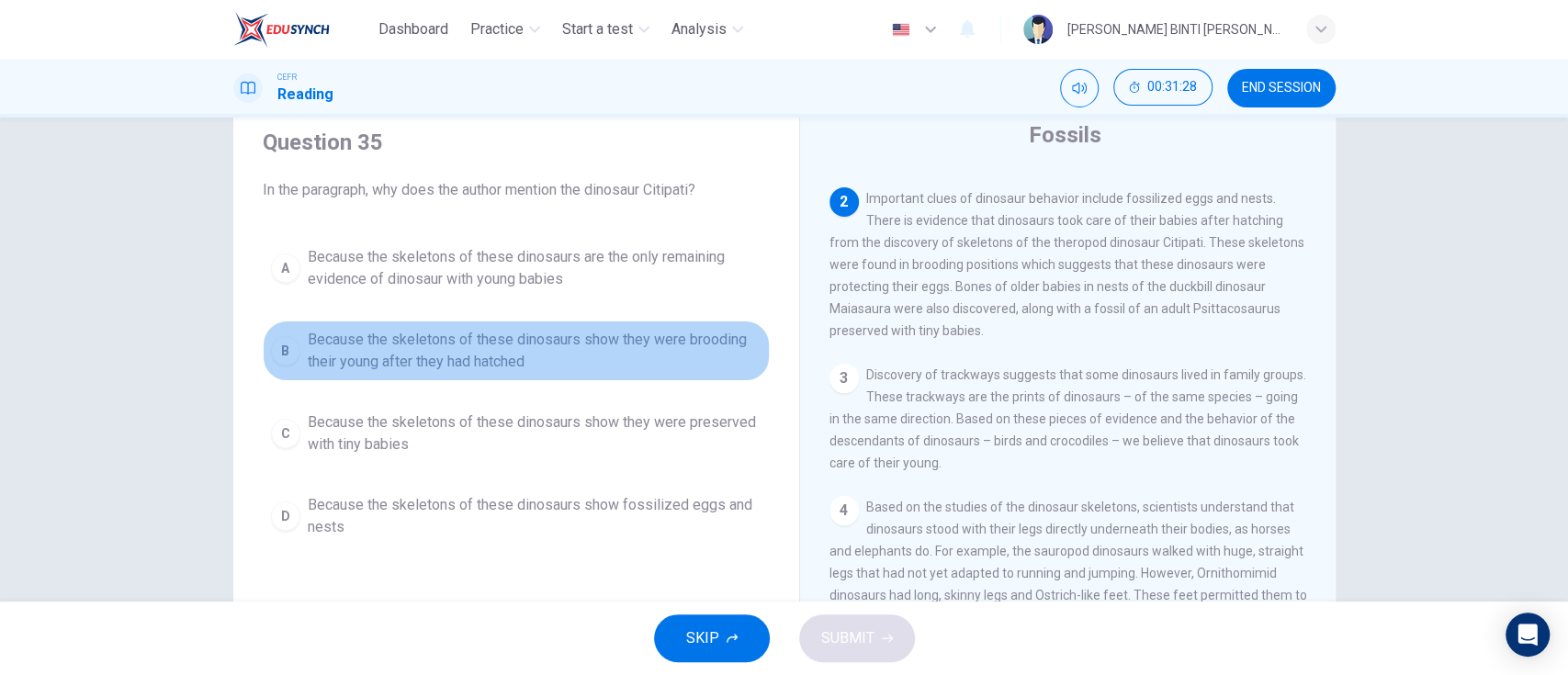 click on "Because the skeletons of these dinosaurs show they were brooding their young after they had hatched" at bounding box center (535, 351) 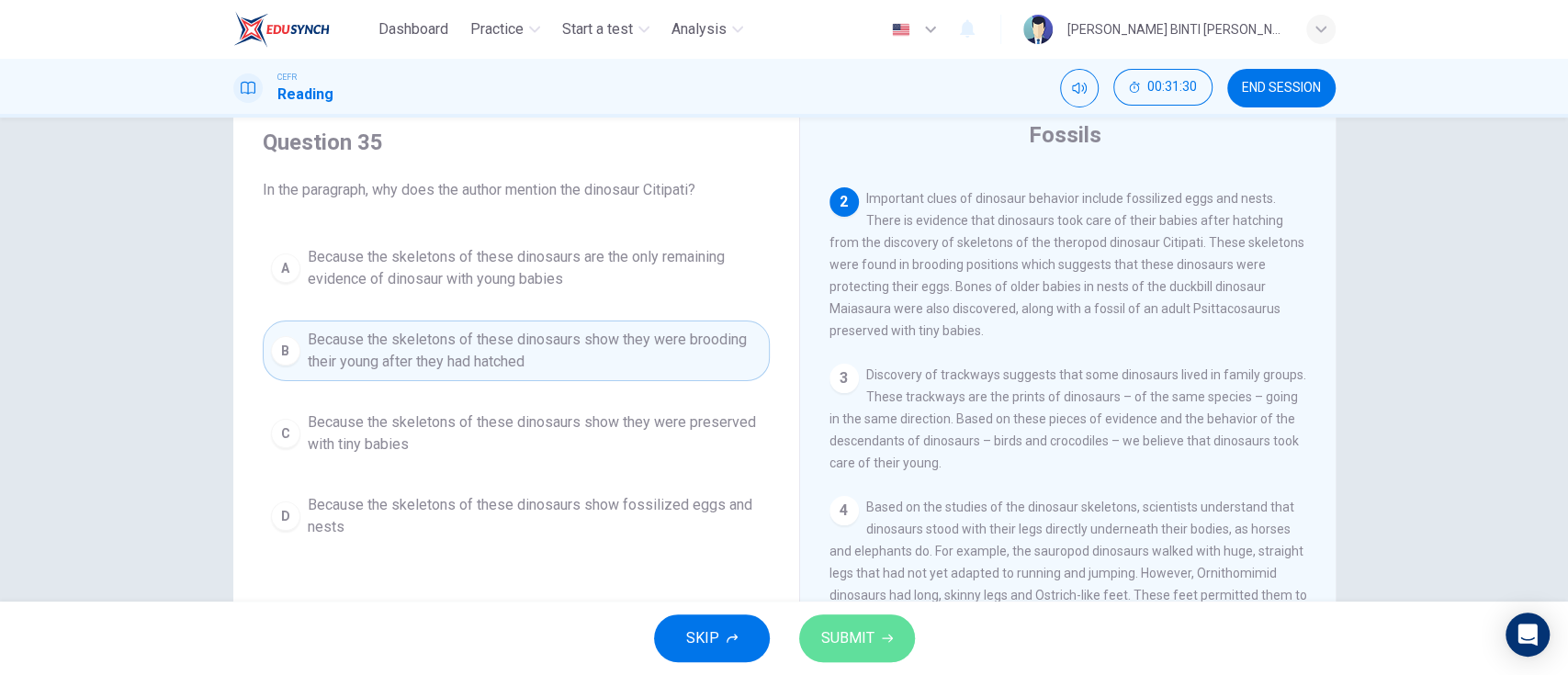 click on "SUBMIT" at bounding box center [848, 638] 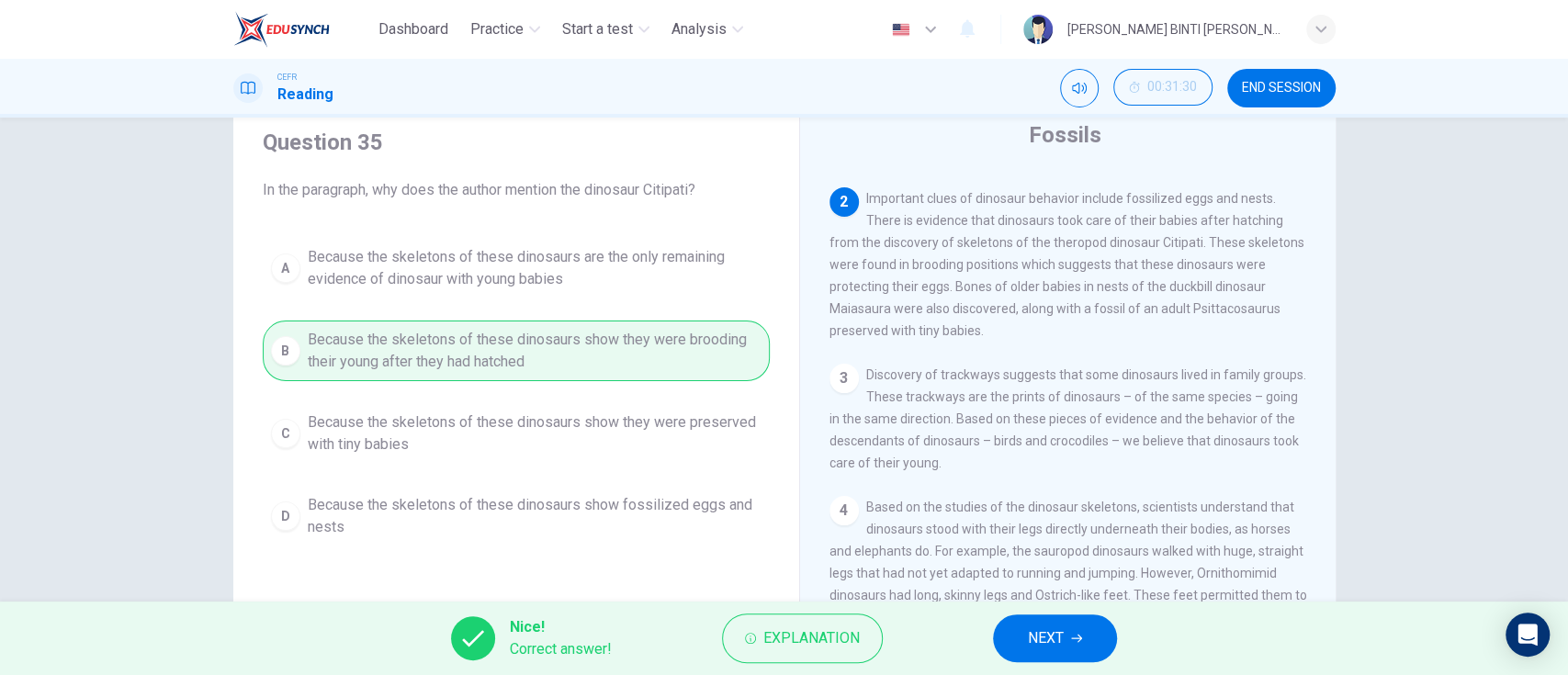 click on "NEXT" at bounding box center [1055, 638] 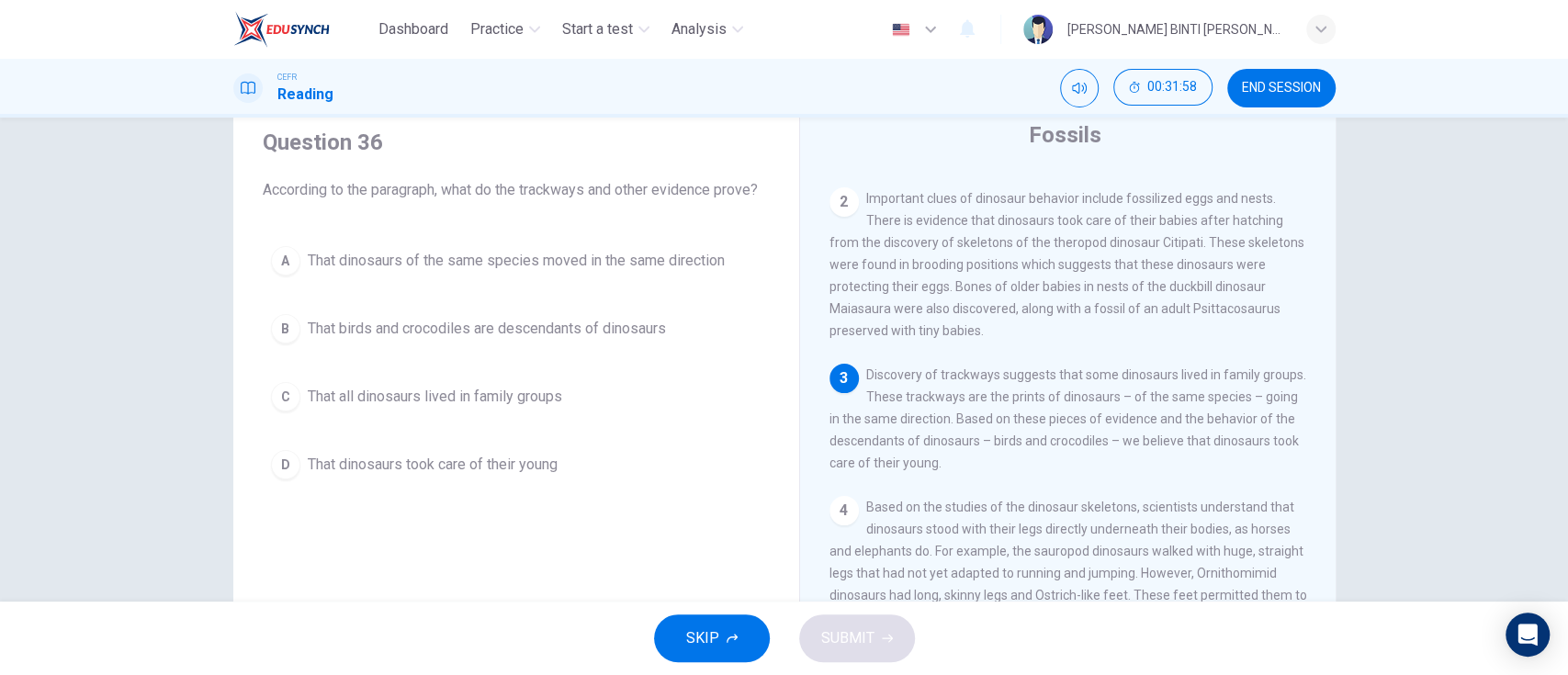 click on "D That dinosaurs took care of their young" at bounding box center [516, 465] 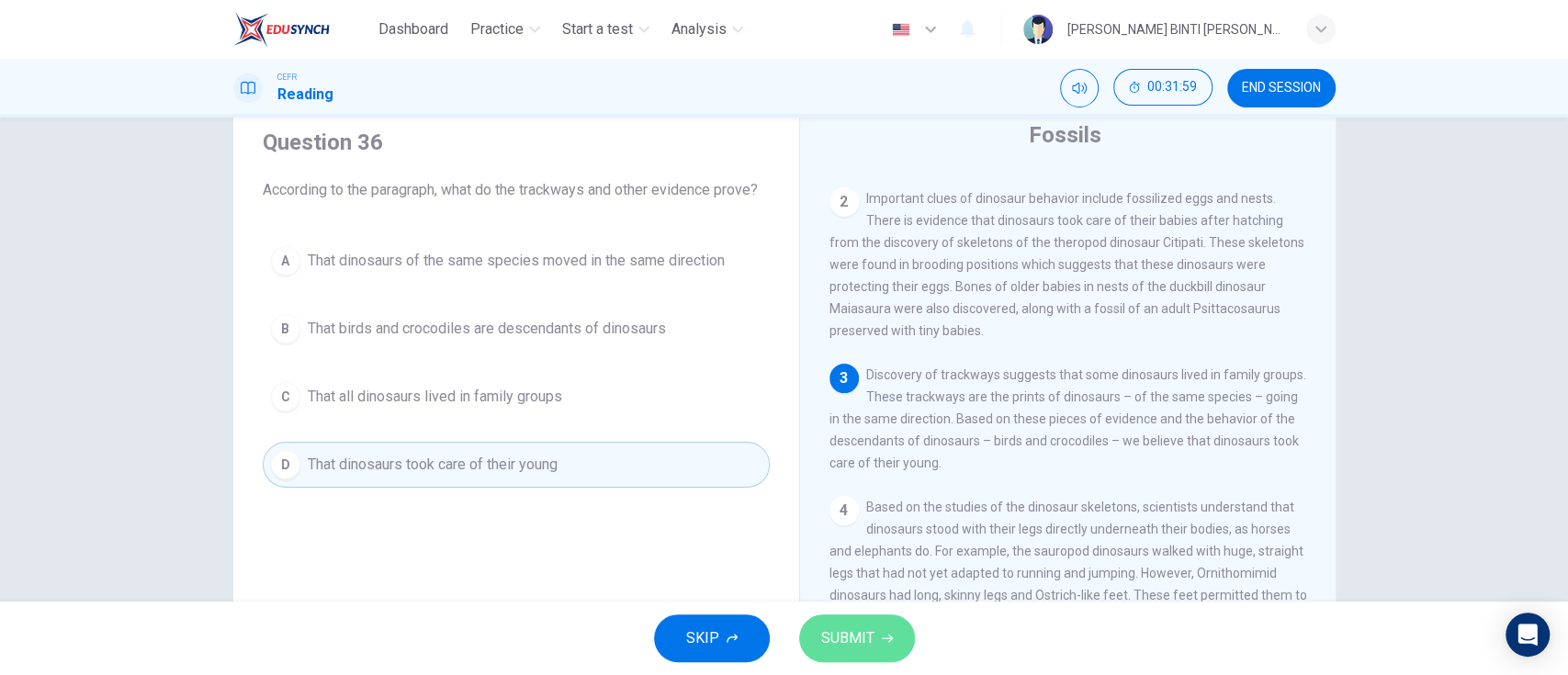 click on "SUBMIT" at bounding box center (857, 638) 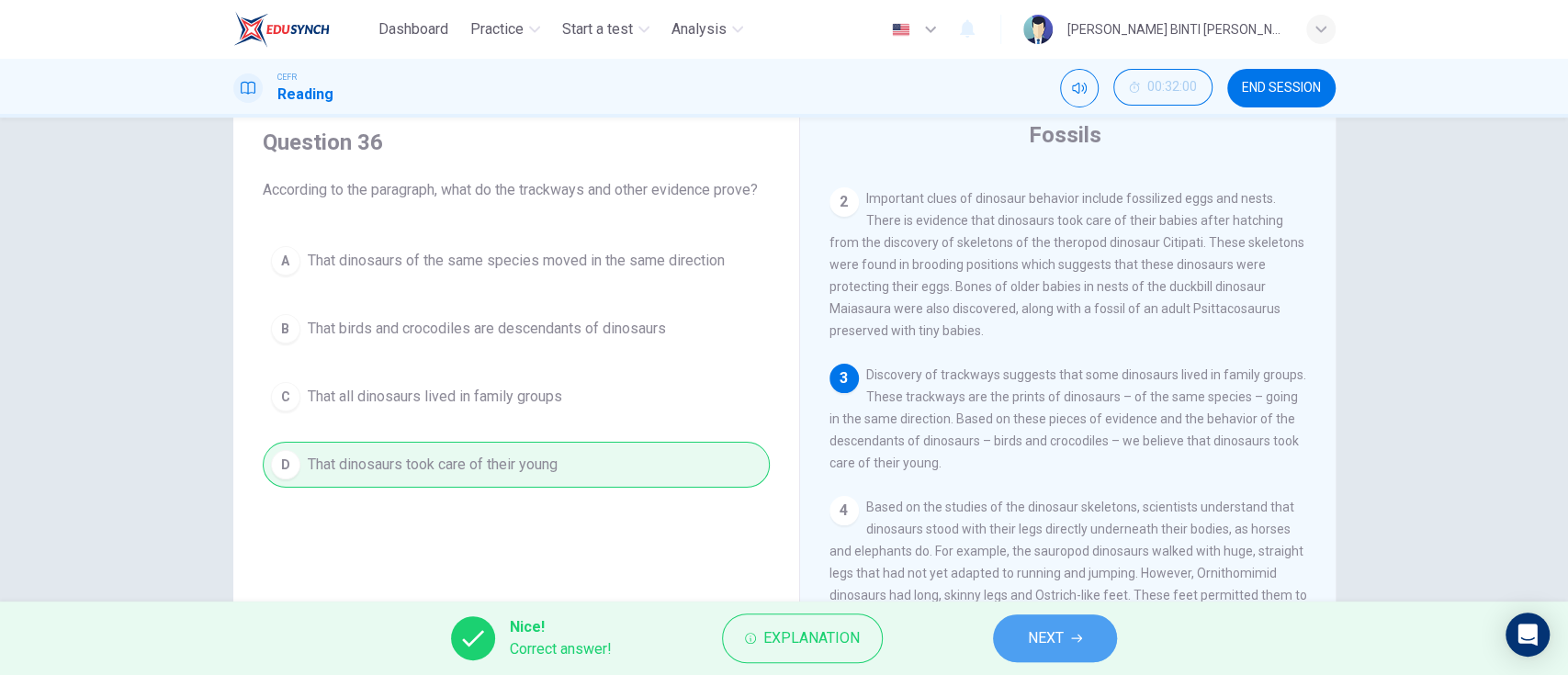 click on "NEXT" at bounding box center [1055, 638] 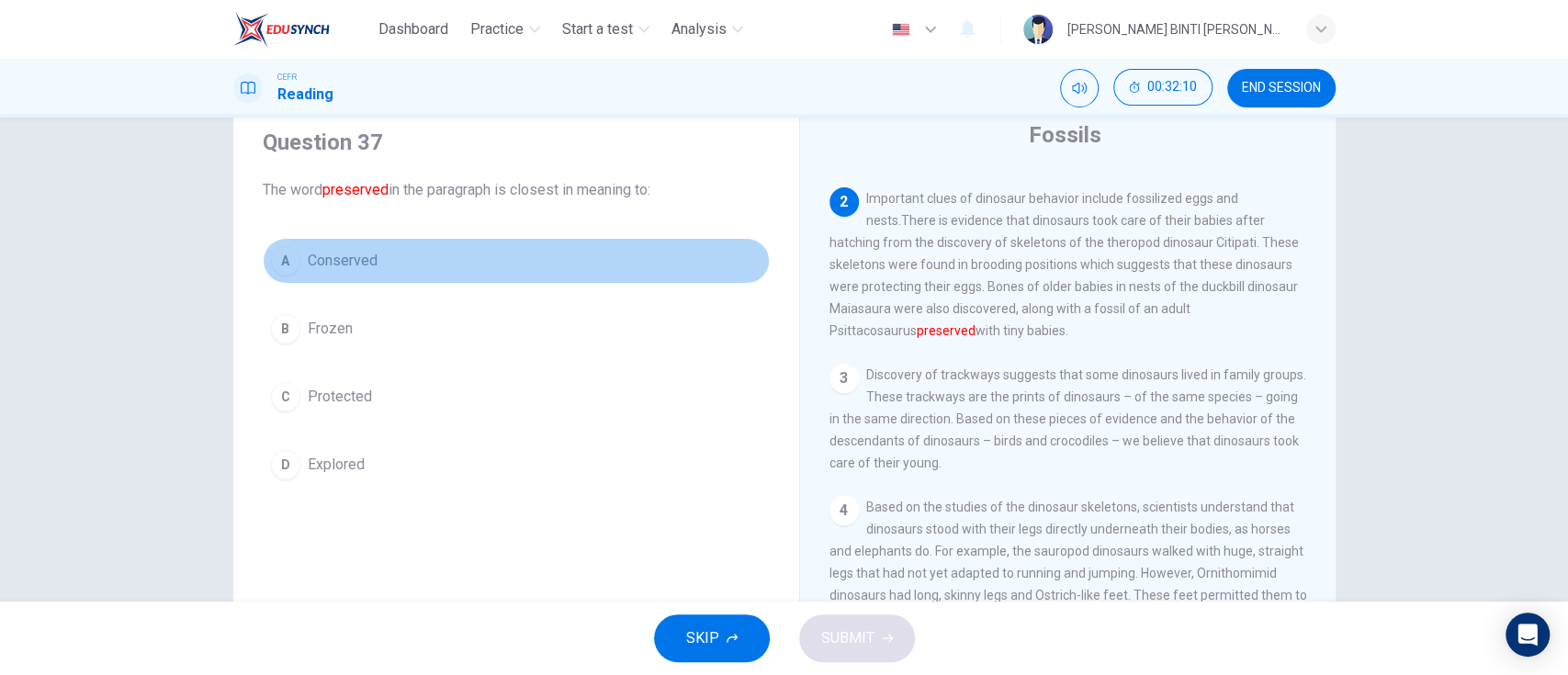 click on "A Conserved" at bounding box center (516, 261) 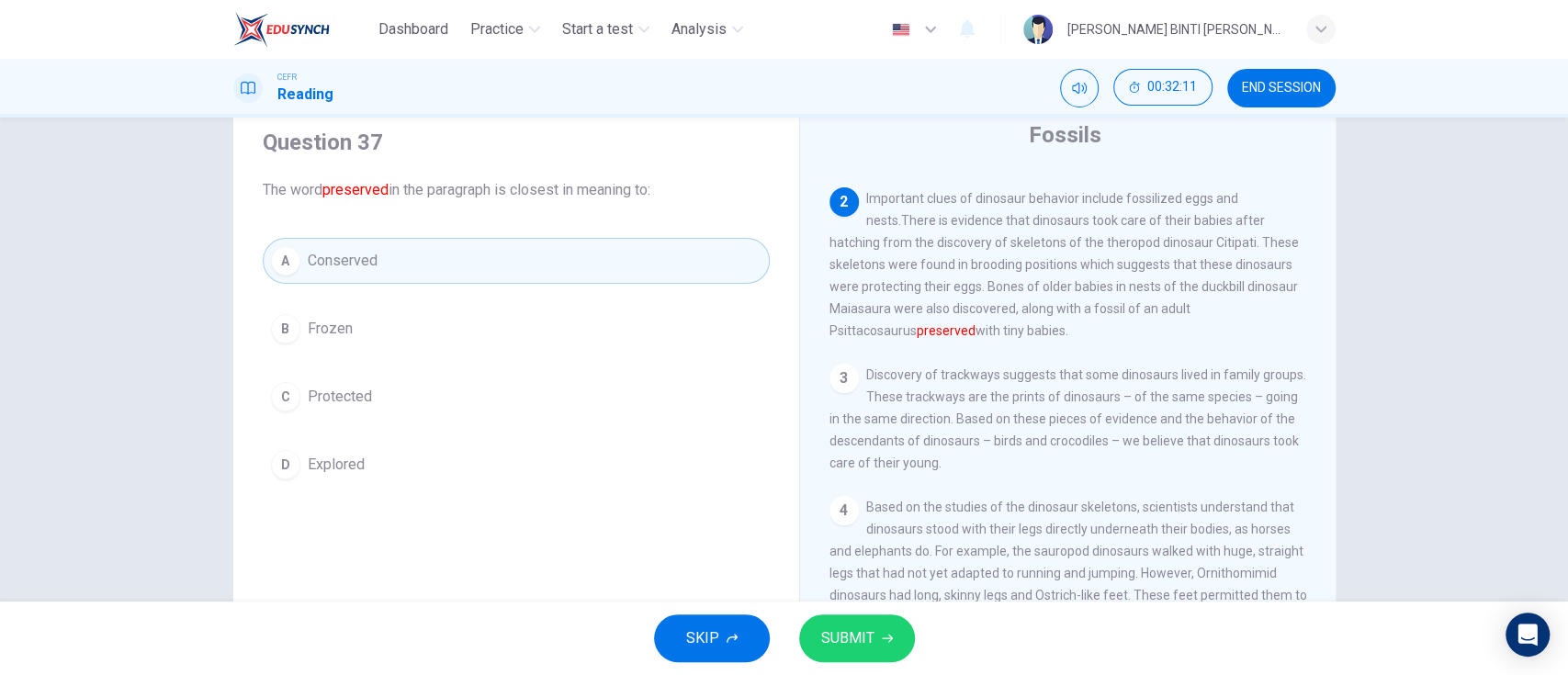 click on "SUBMIT" at bounding box center [848, 638] 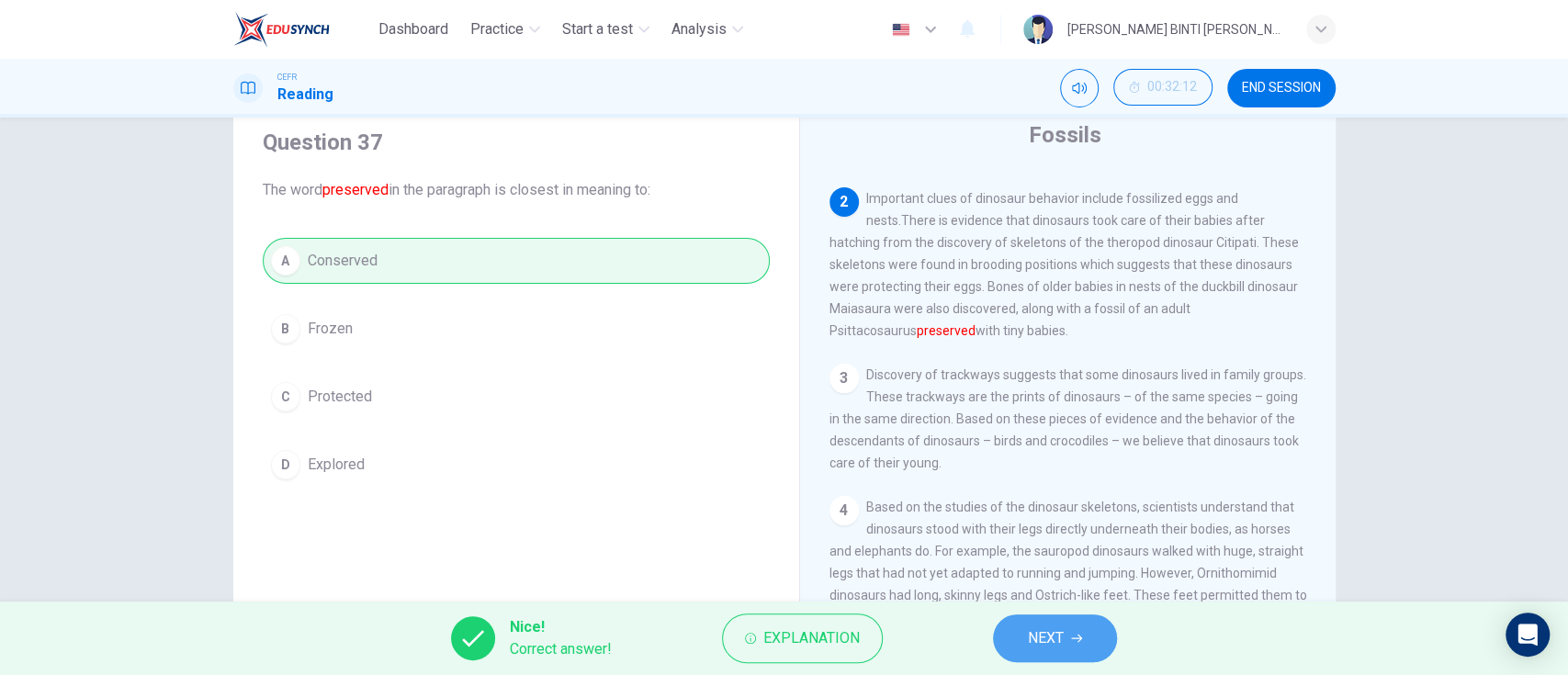 click on "NEXT" at bounding box center (1045, 638) 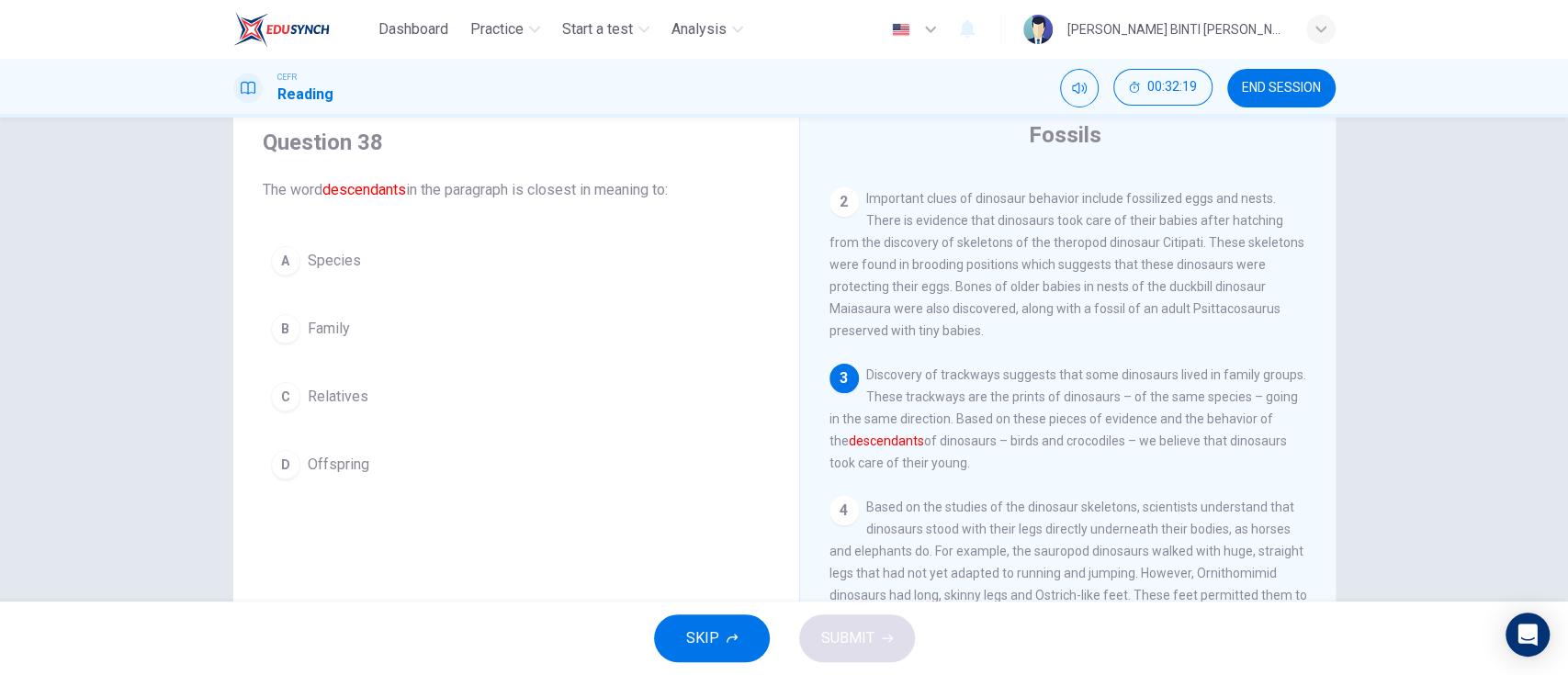 click on "D Offspring" at bounding box center (516, 465) 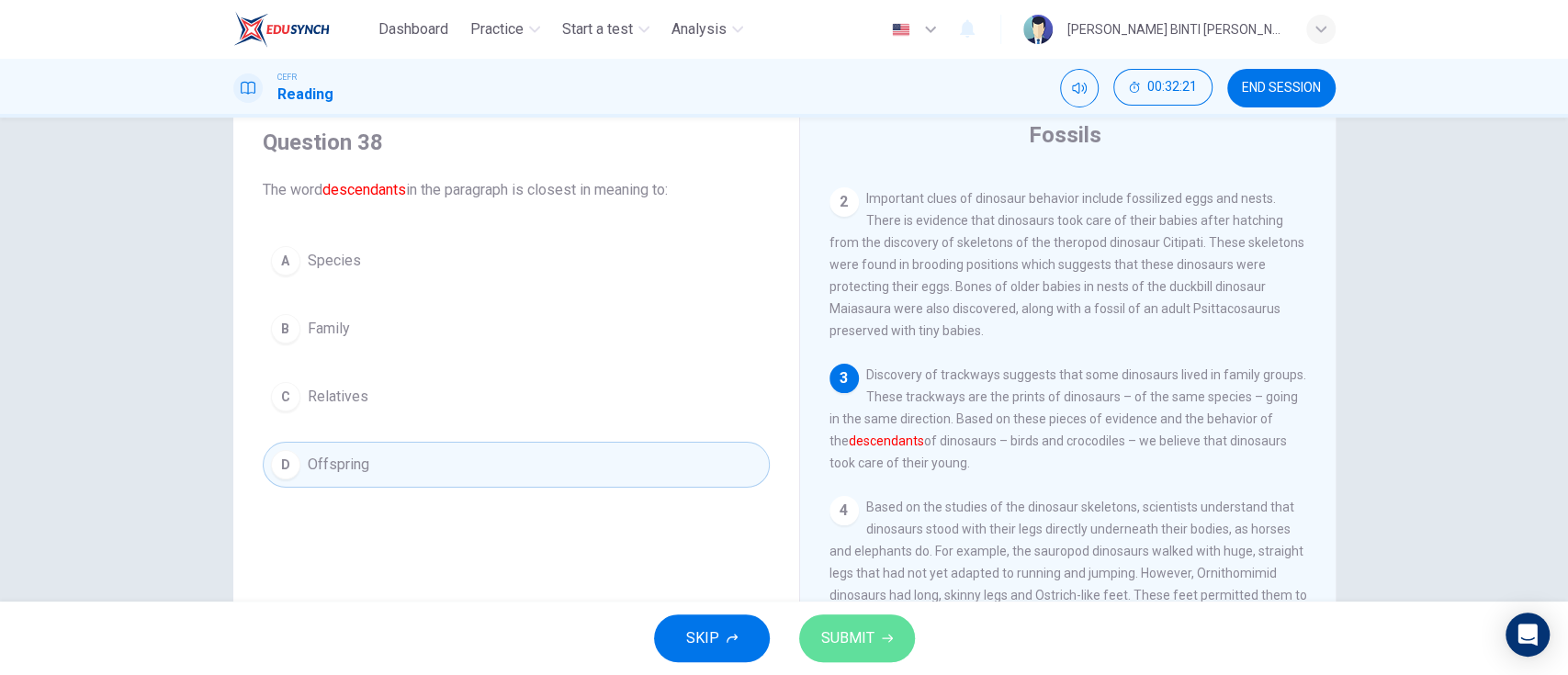 click on "SUBMIT" at bounding box center [848, 638] 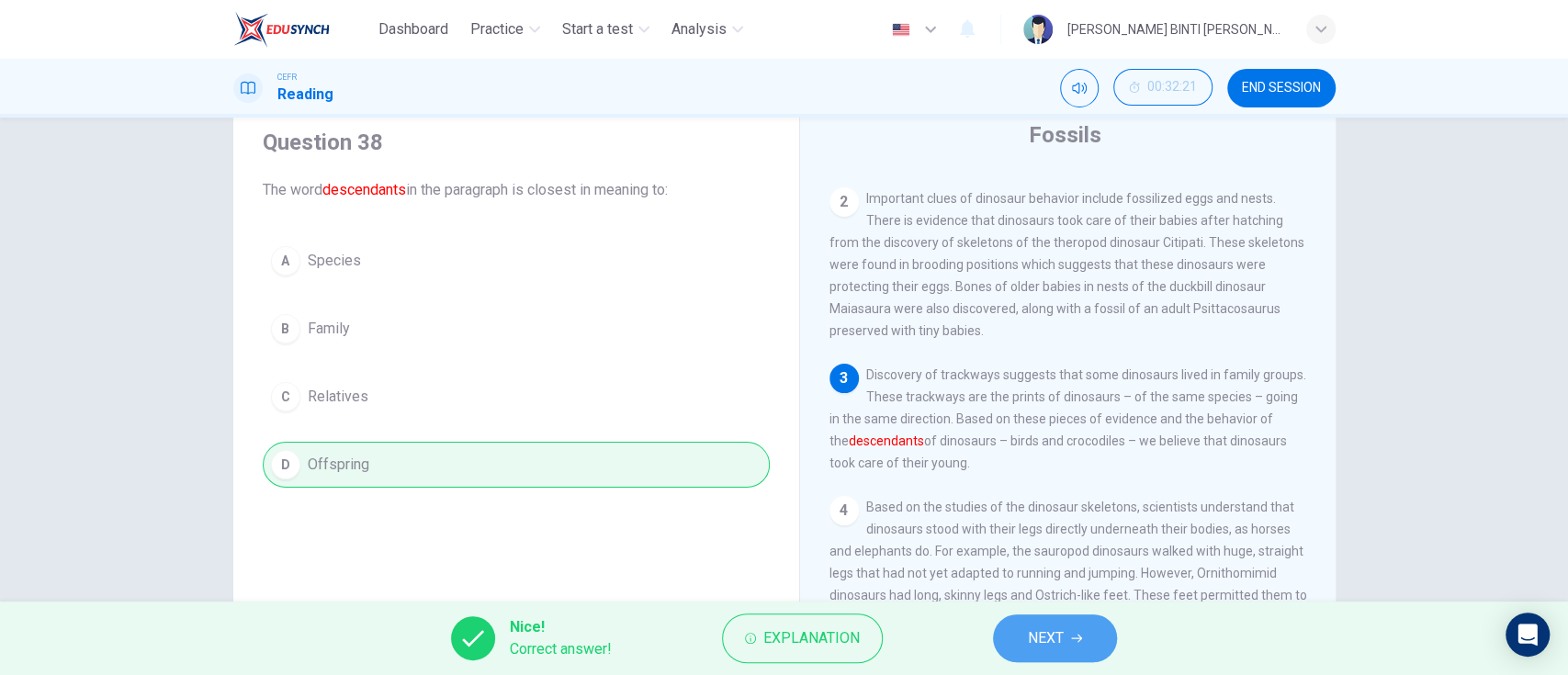 click on "NEXT" at bounding box center [1045, 638] 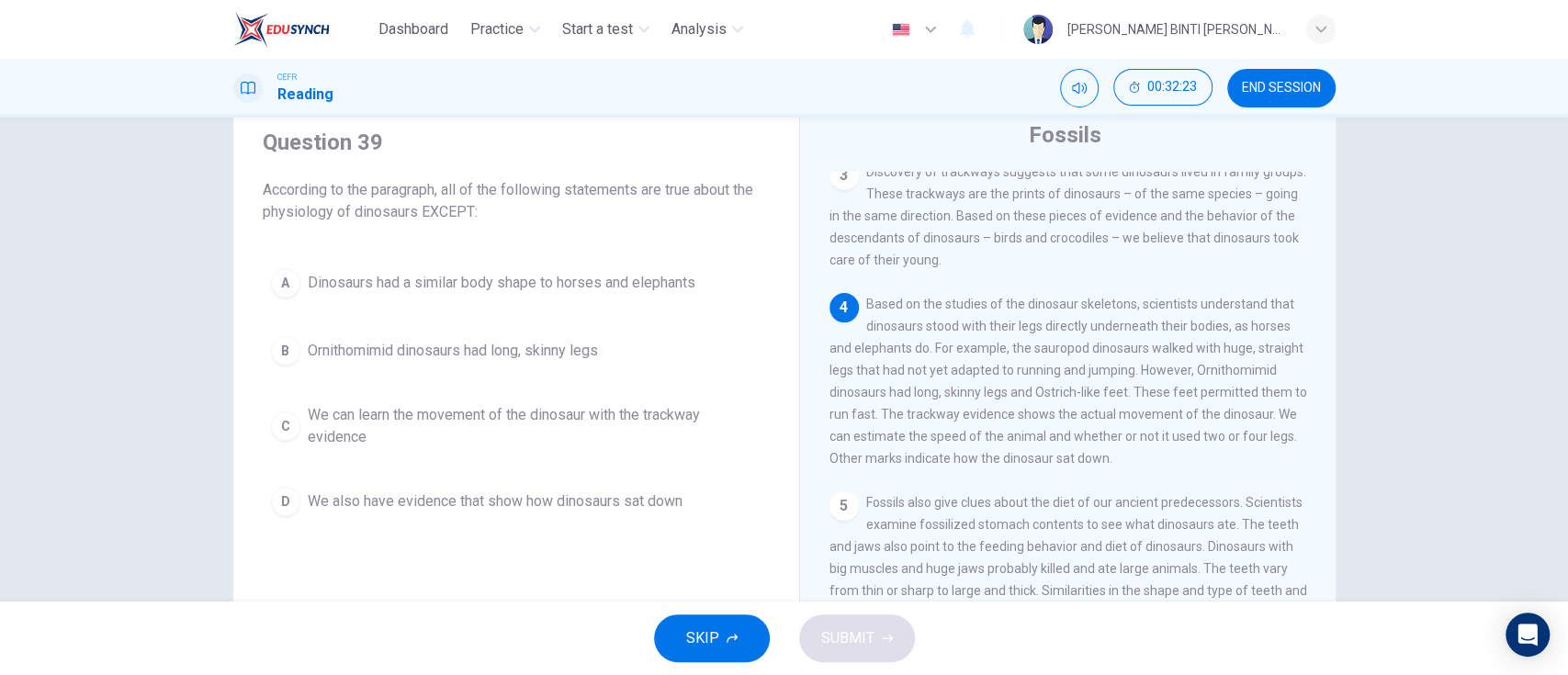 scroll, scrollTop: 365, scrollLeft: 0, axis: vertical 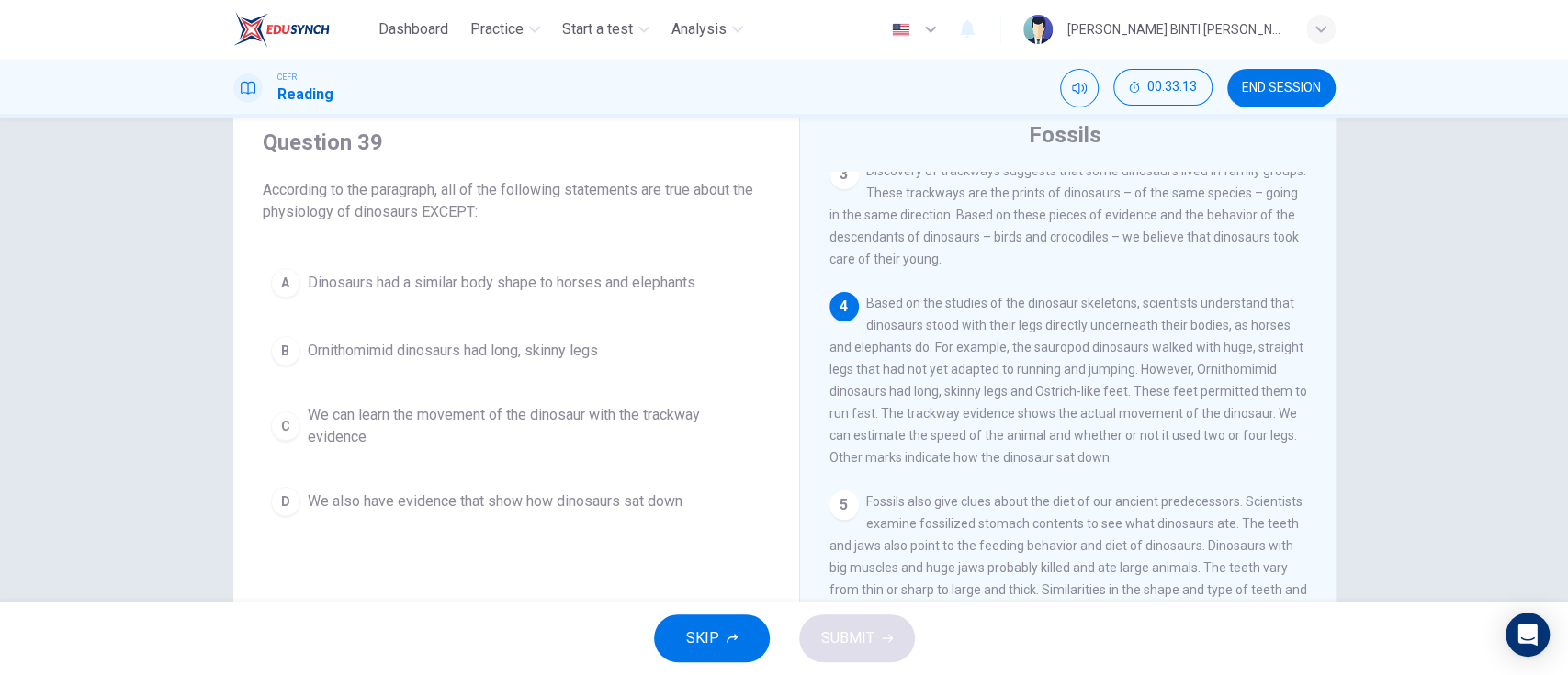 click on "We also have evidence that show how dinosaurs sat down" at bounding box center (495, 501) 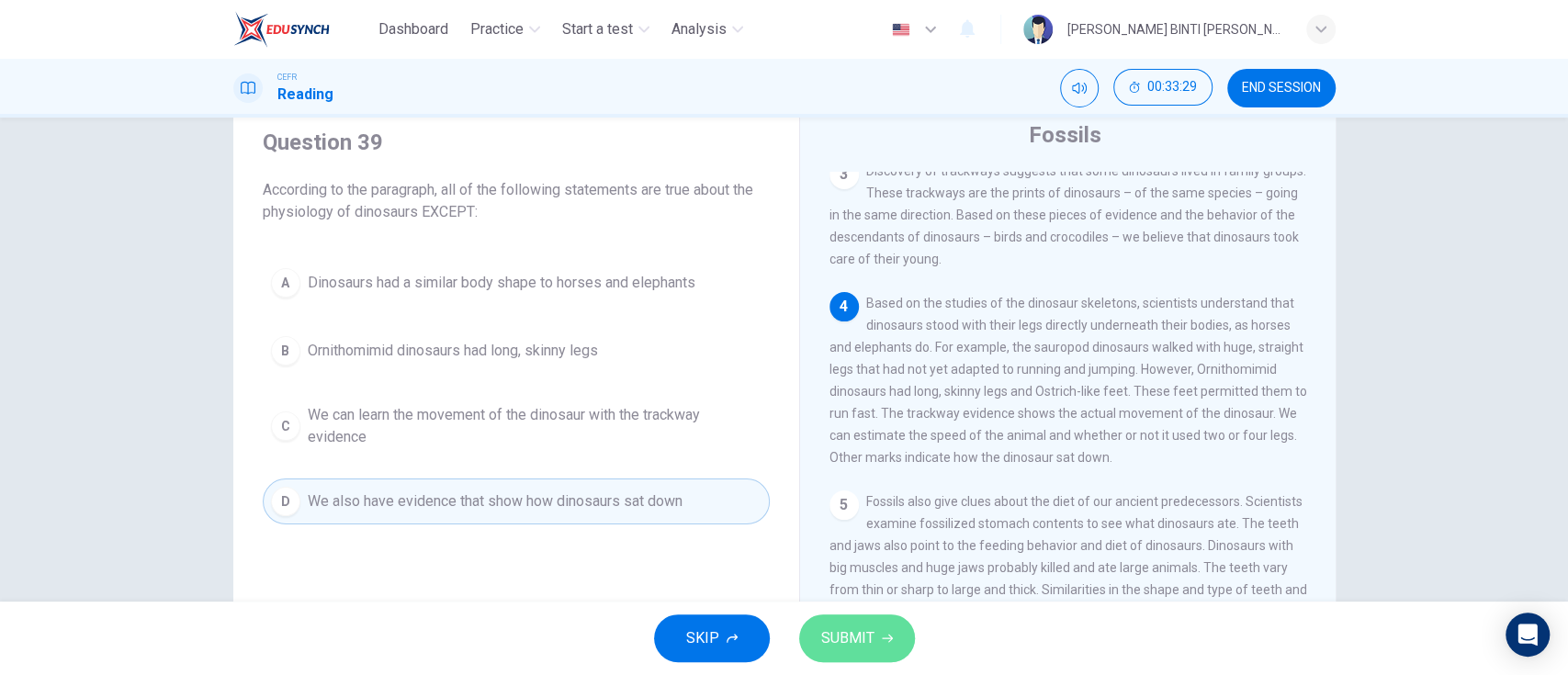 click on "SUBMIT" at bounding box center (857, 638) 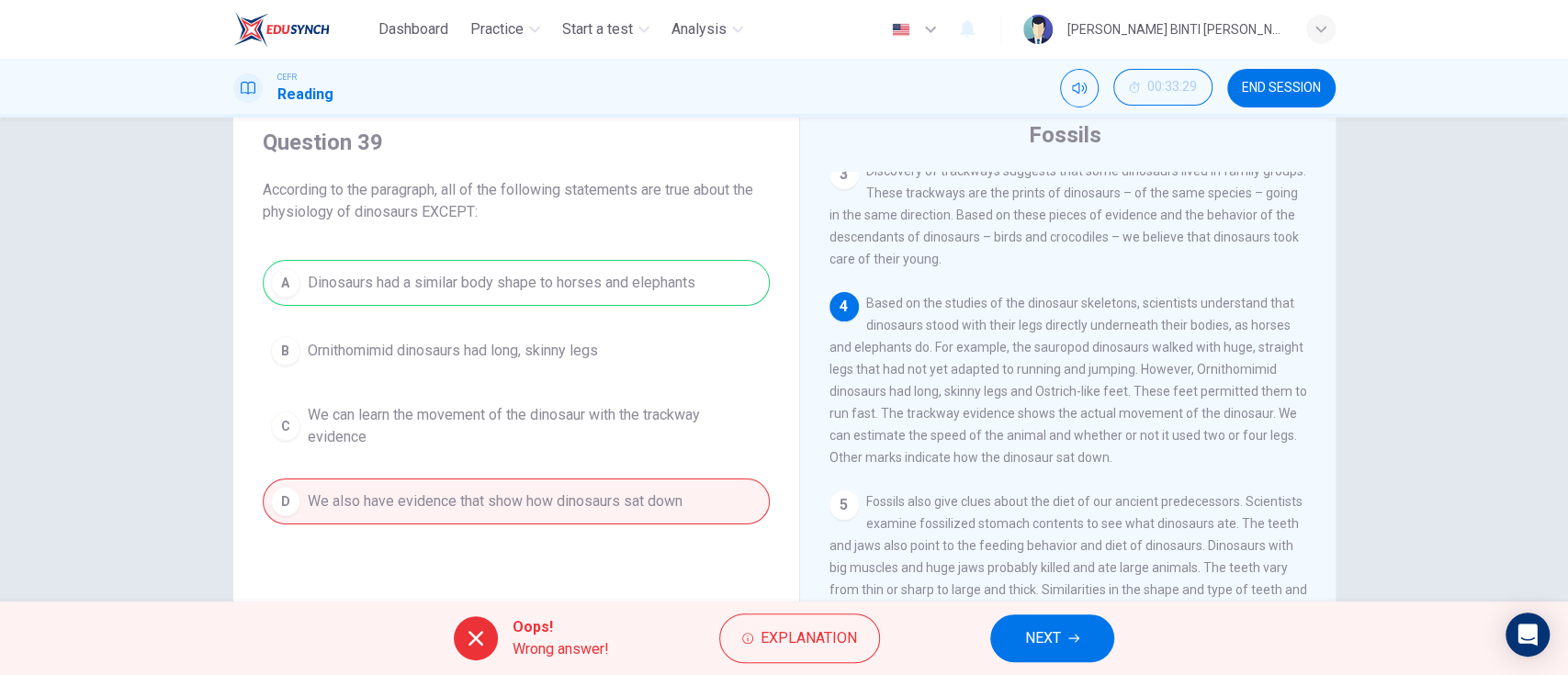 click on "A Dinosaurs had a similar body shape to horses and elephants B Ornithomimid dinosaurs had long, skinny legs C We can learn the movement of the dinosaur with the trackway evidence D We also have evidence that show how dinosaurs sat down" at bounding box center [516, 392] 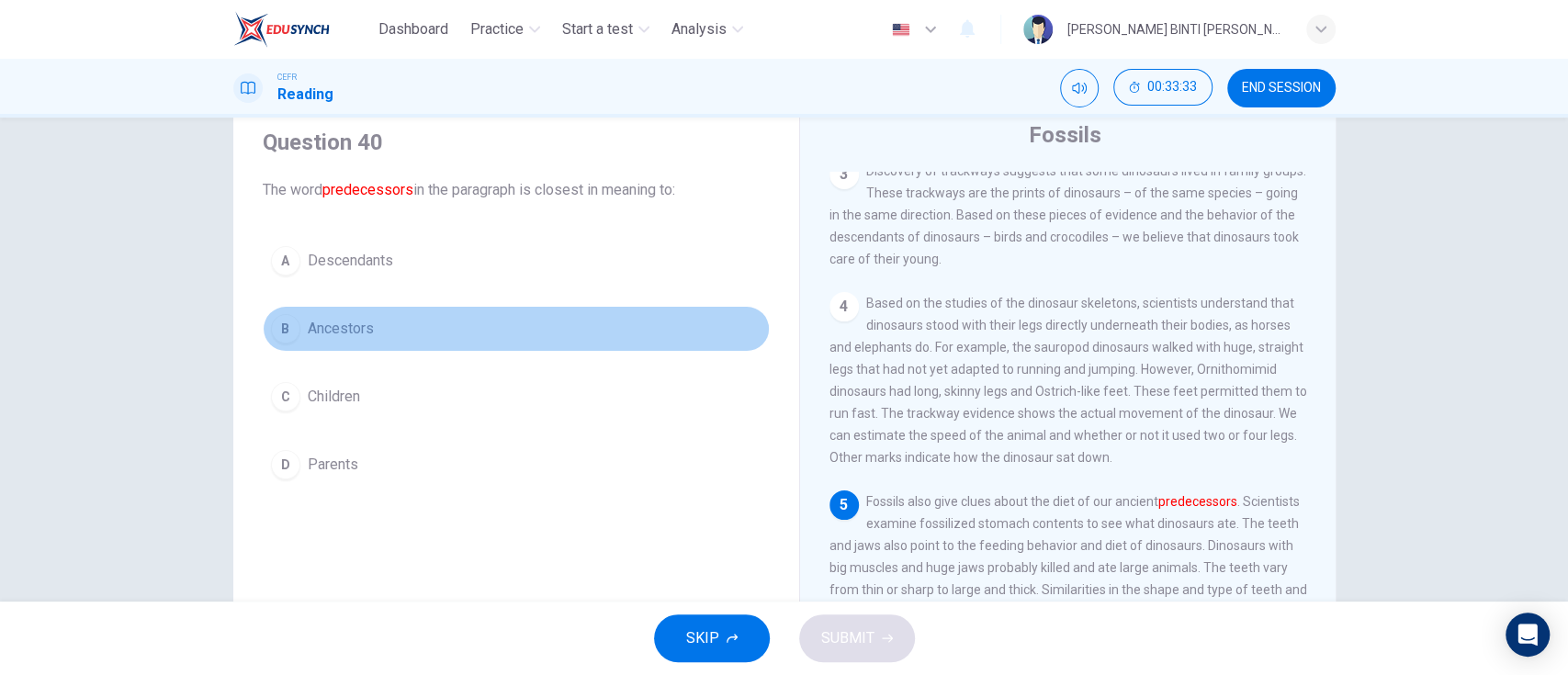 click on "B Ancestors" at bounding box center [516, 329] 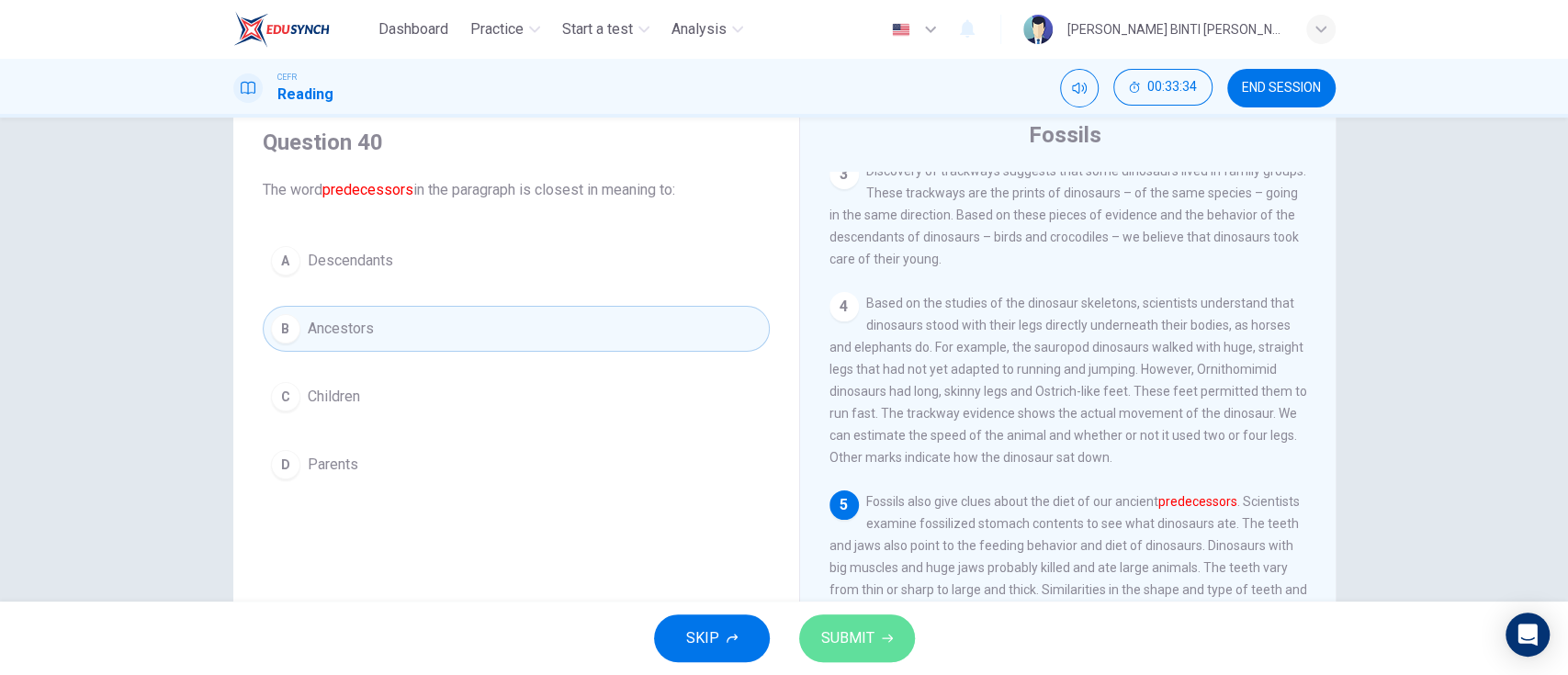click on "SUBMIT" at bounding box center [857, 638] 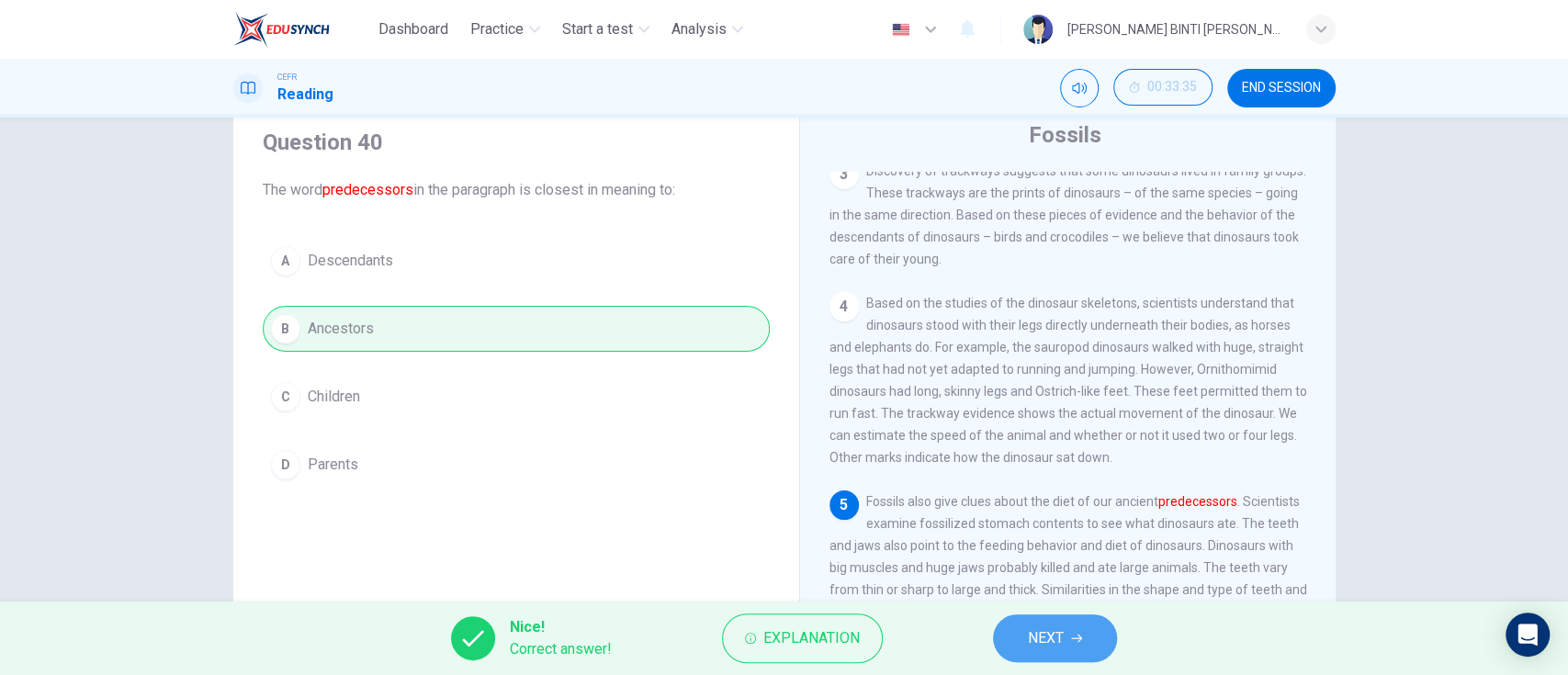click on "NEXT" at bounding box center (1045, 638) 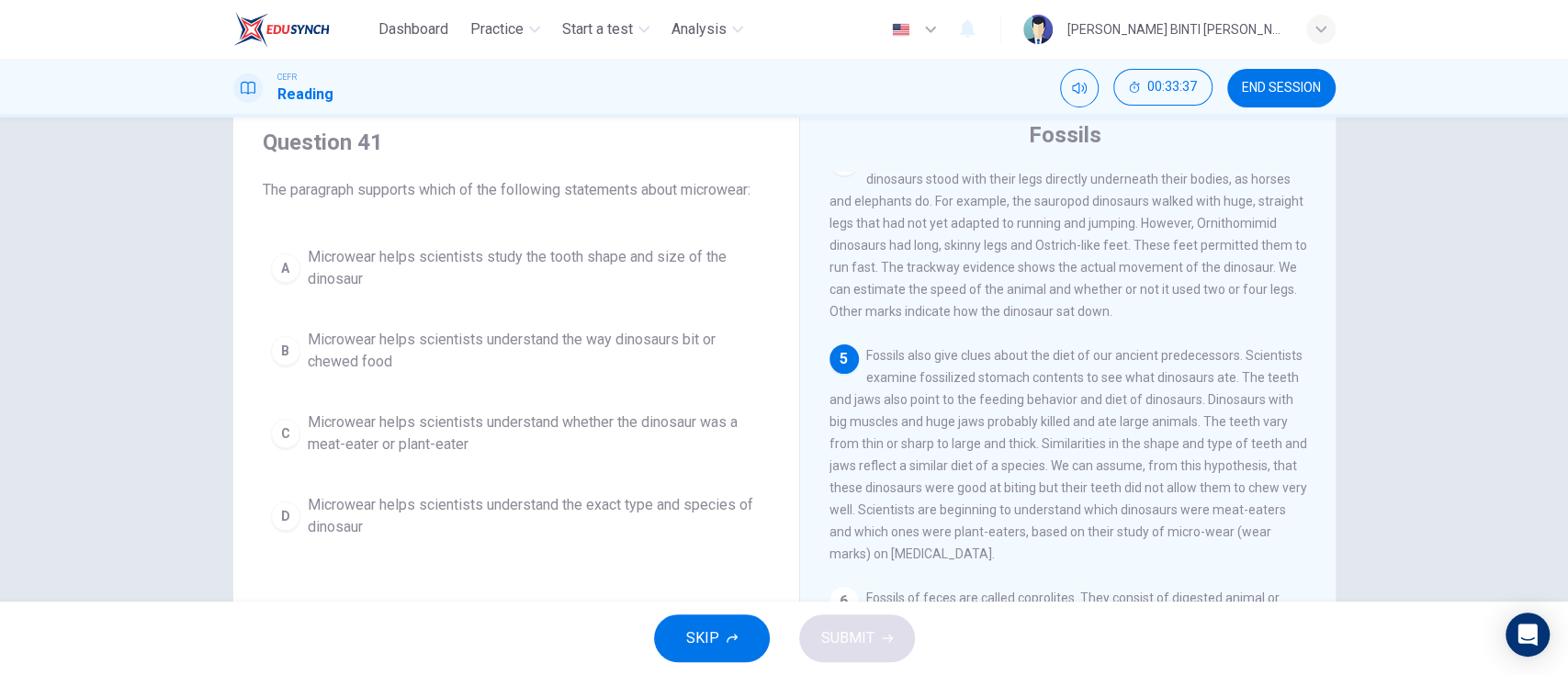 scroll, scrollTop: 525, scrollLeft: 0, axis: vertical 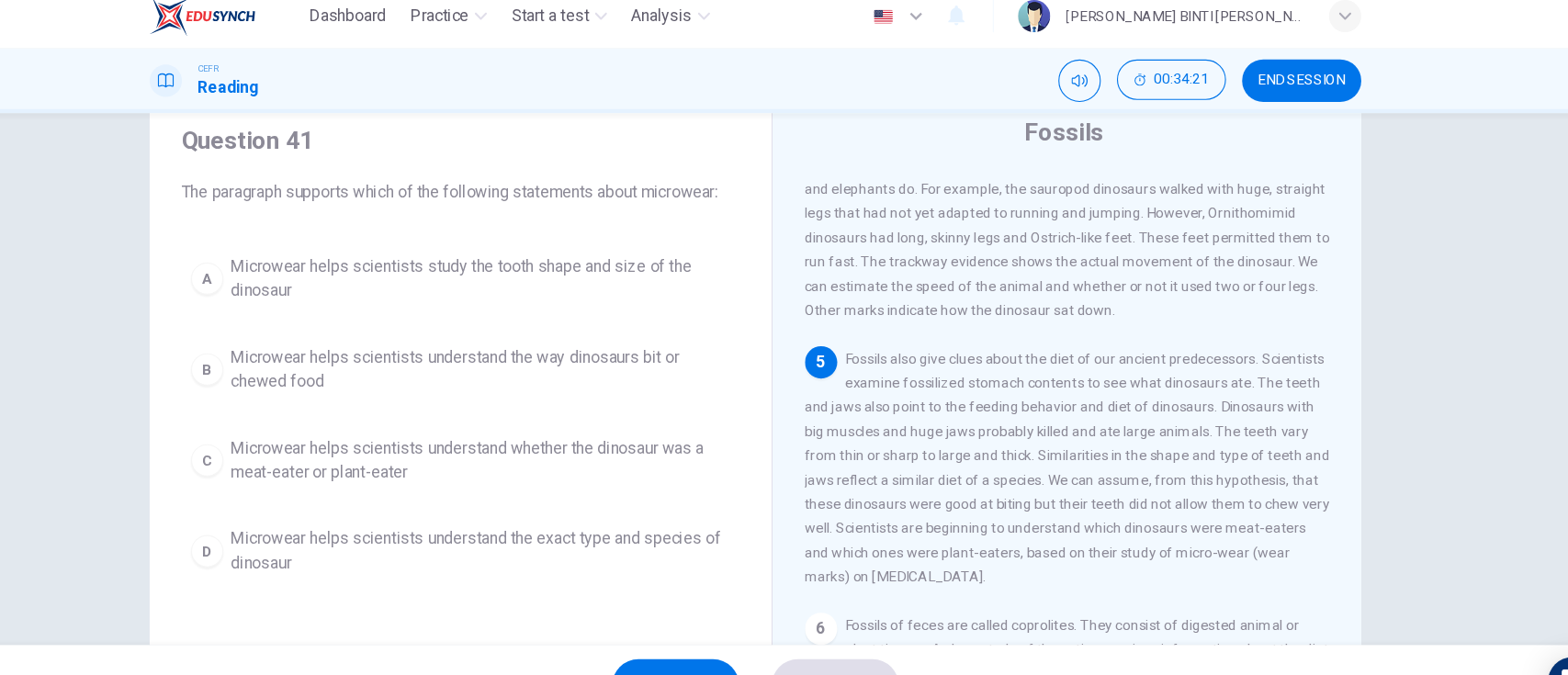 click on "5" at bounding box center (844, 344) 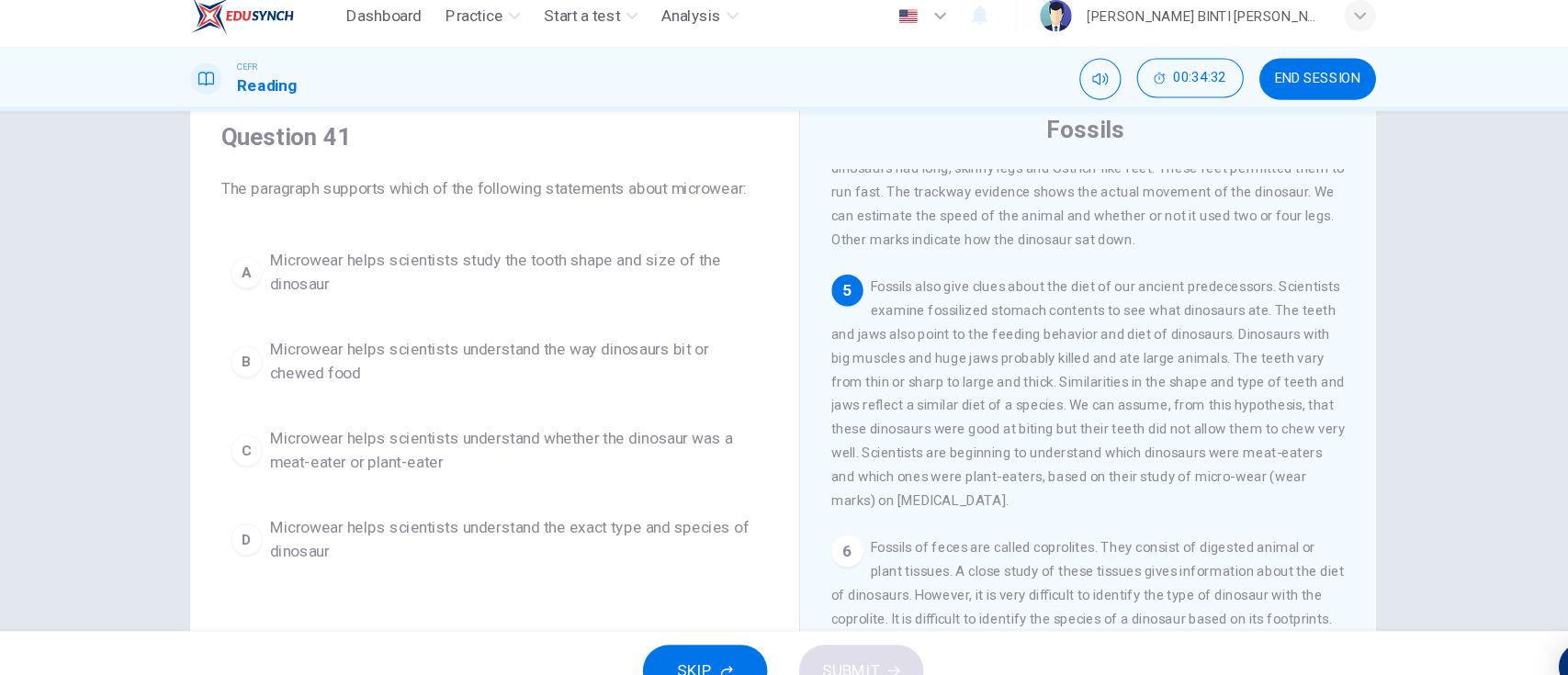 scroll, scrollTop: 595, scrollLeft: 0, axis: vertical 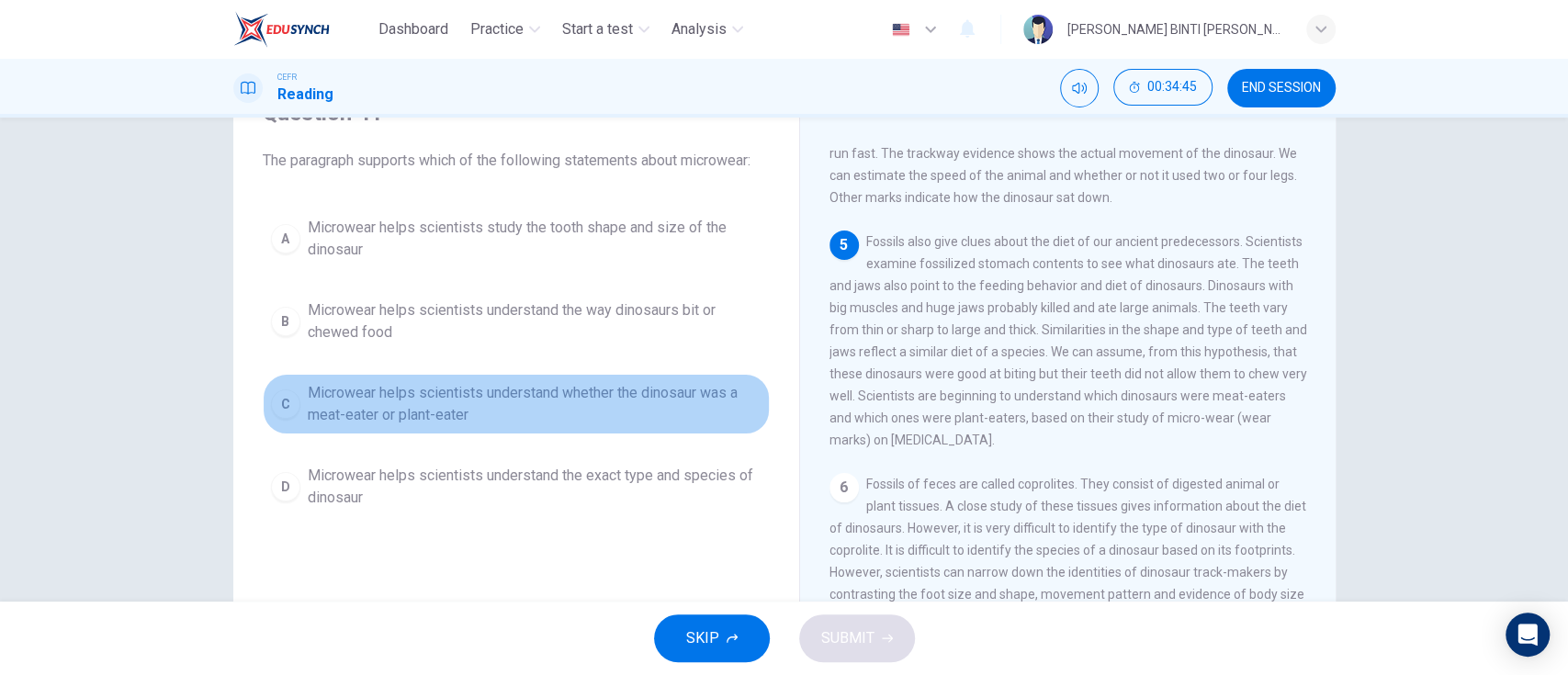 click on "Microwear helps scientists understand whether the dinosaur was a meat-eater or plant-eater" at bounding box center (535, 404) 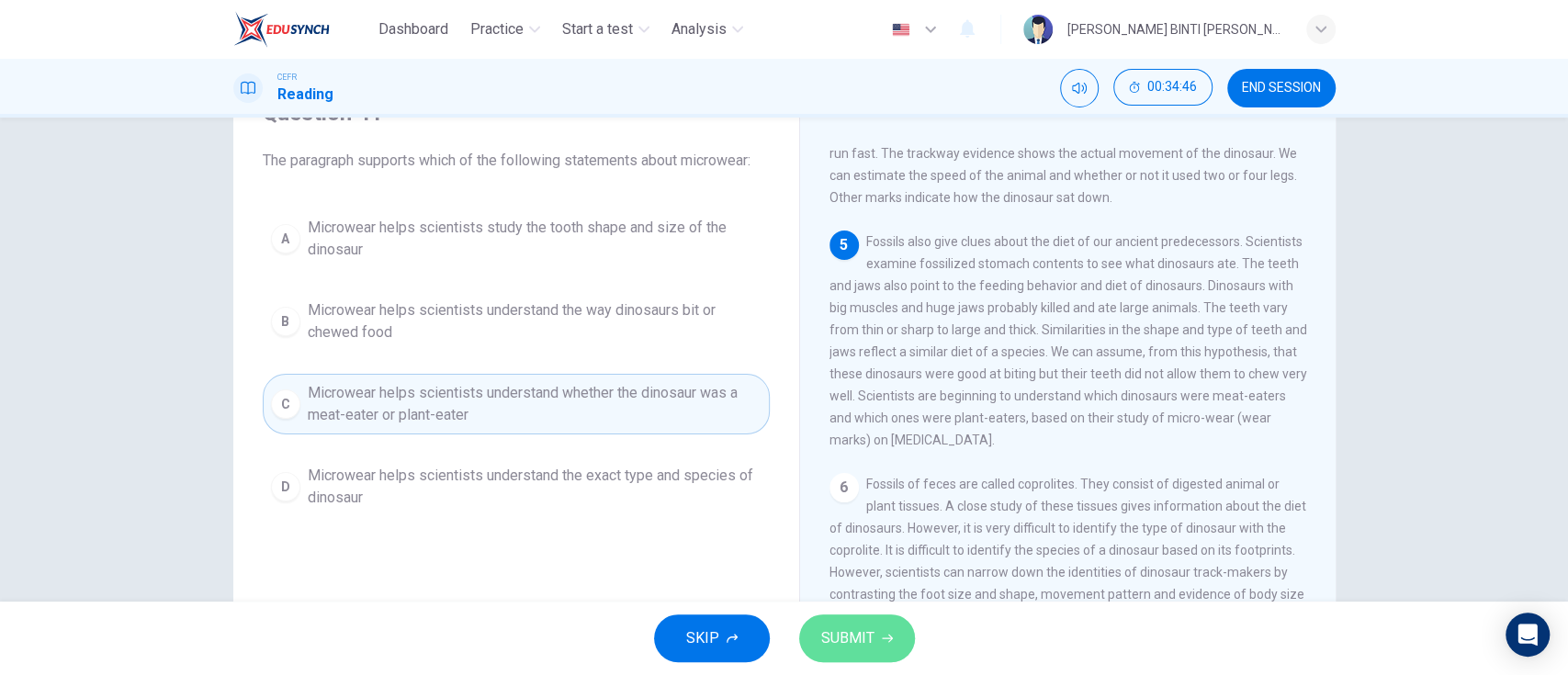click on "SUBMIT" at bounding box center [848, 638] 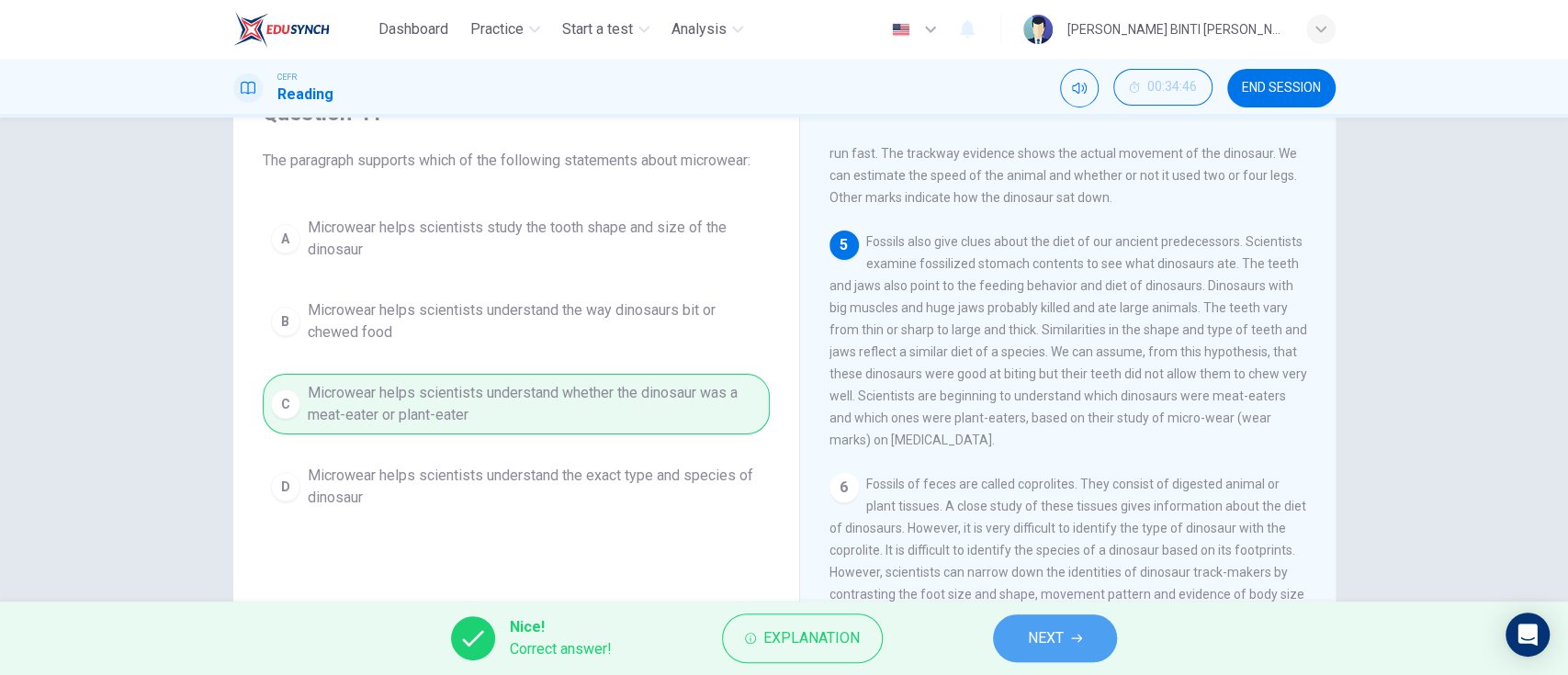 click on "NEXT" at bounding box center [1055, 638] 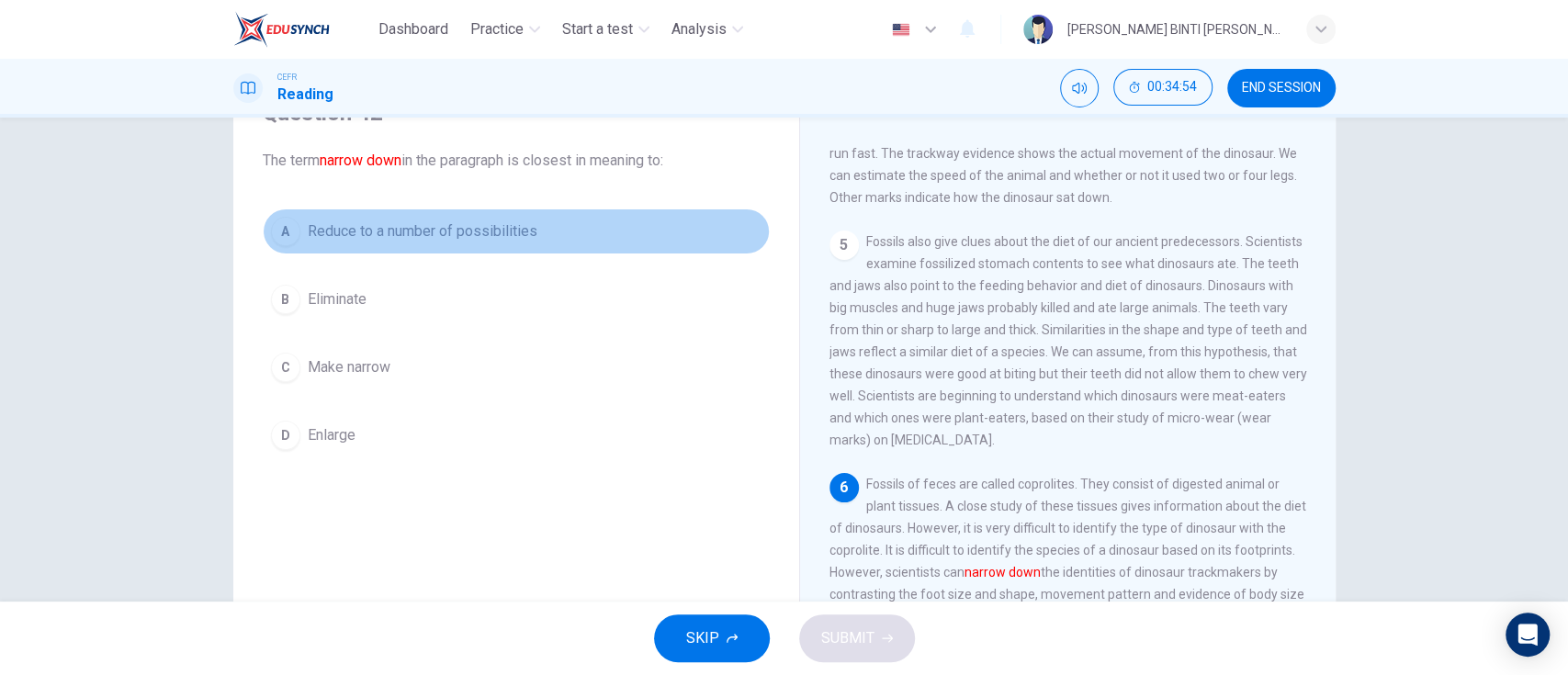 click on "A Reduce to a number of possibilities" at bounding box center [516, 231] 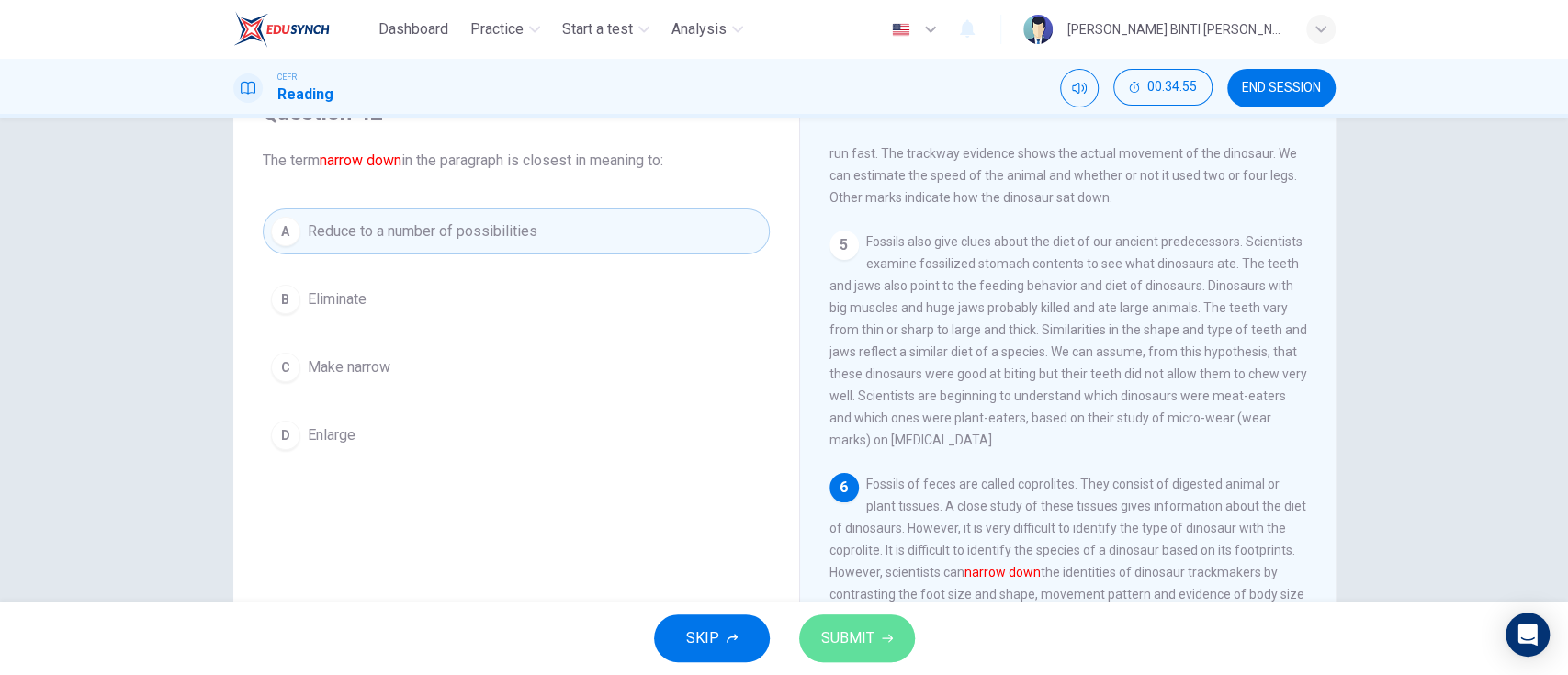 click on "SUBMIT" at bounding box center [848, 638] 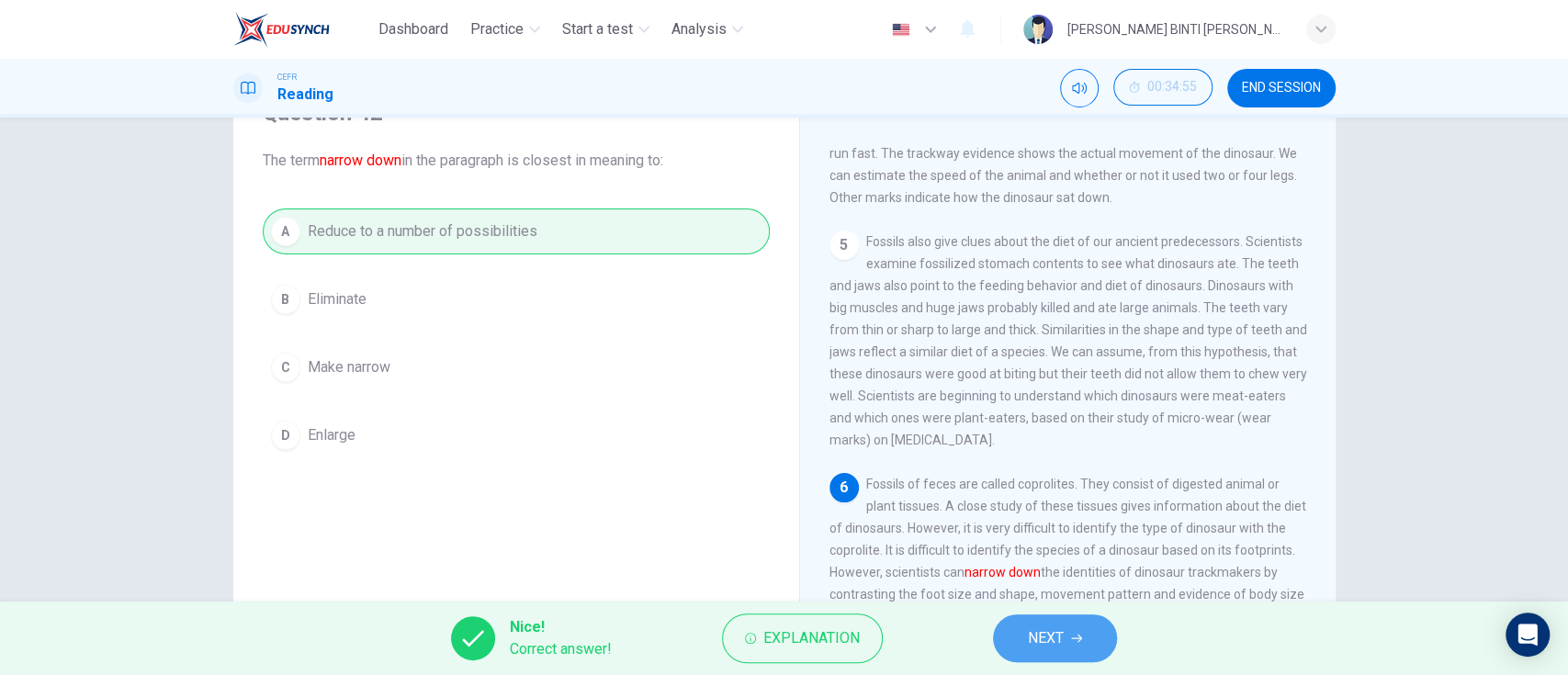 click on "NEXT" at bounding box center [1055, 638] 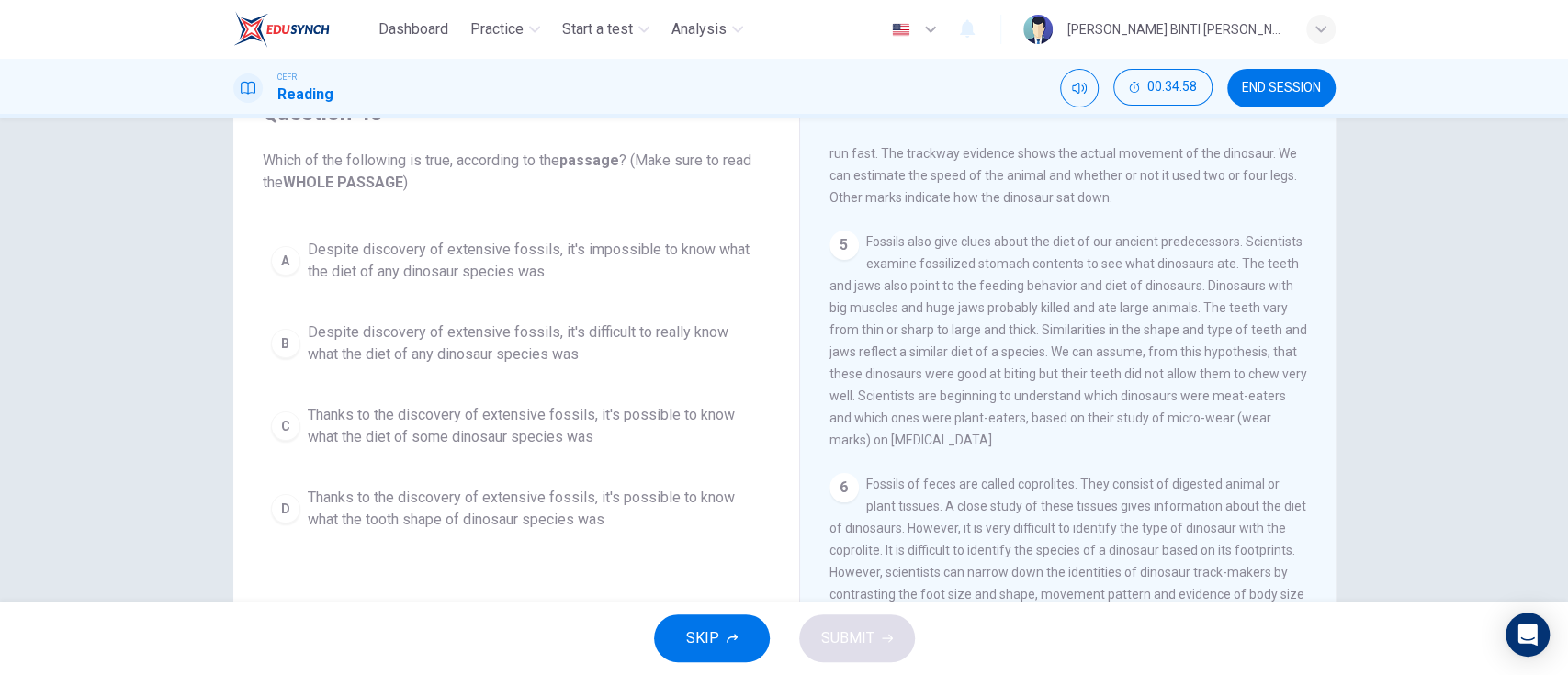 scroll, scrollTop: 720, scrollLeft: 0, axis: vertical 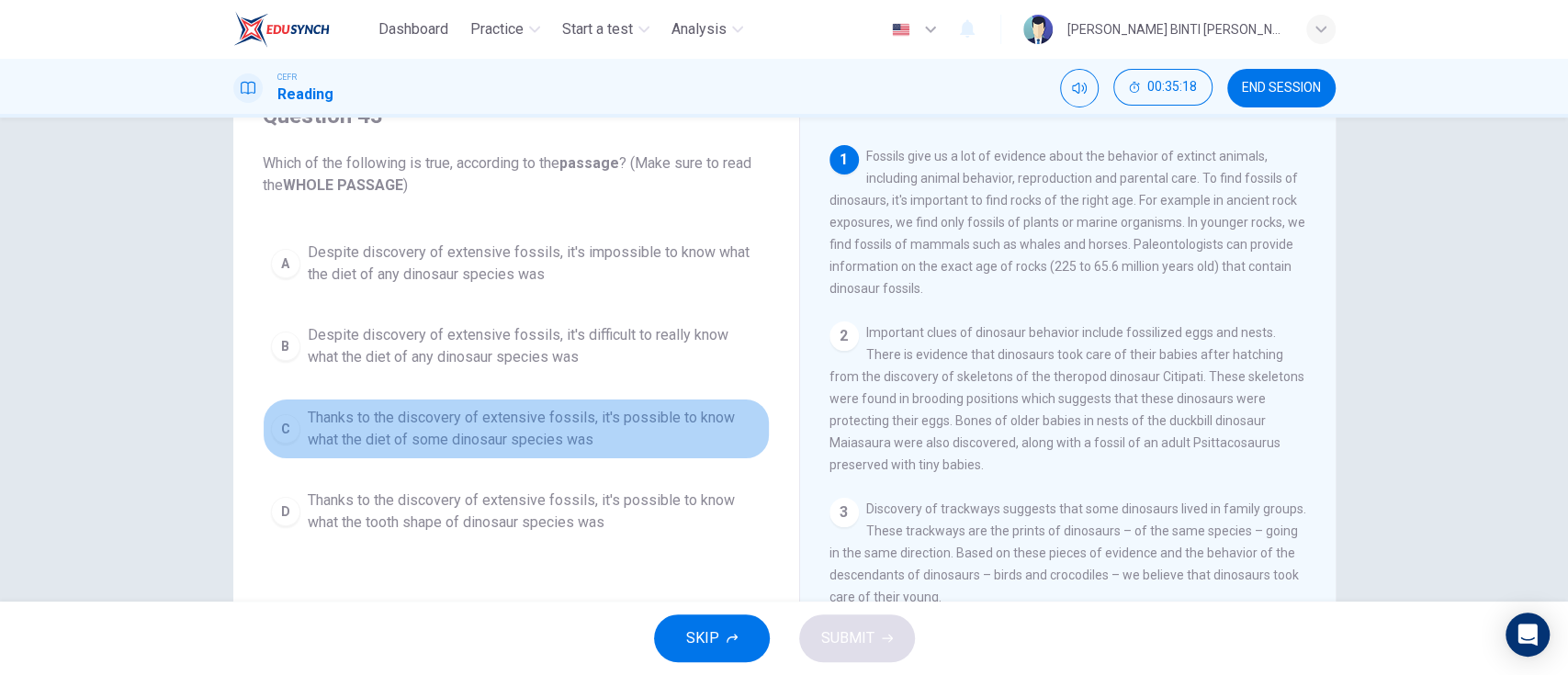 click on "Thanks to the discovery of extensive fossils, it's possible to know what the diet of some dinosaur species was" at bounding box center (535, 429) 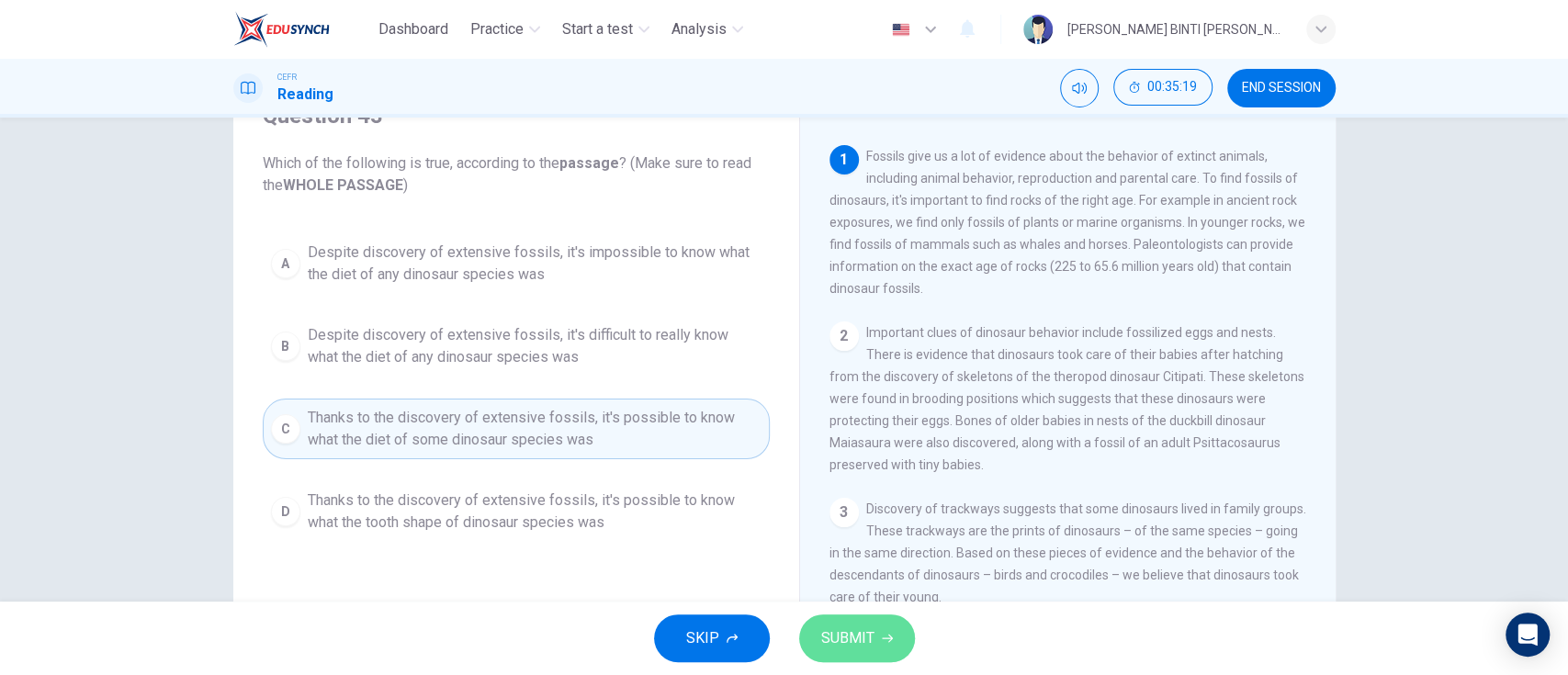 click on "SUBMIT" at bounding box center [857, 638] 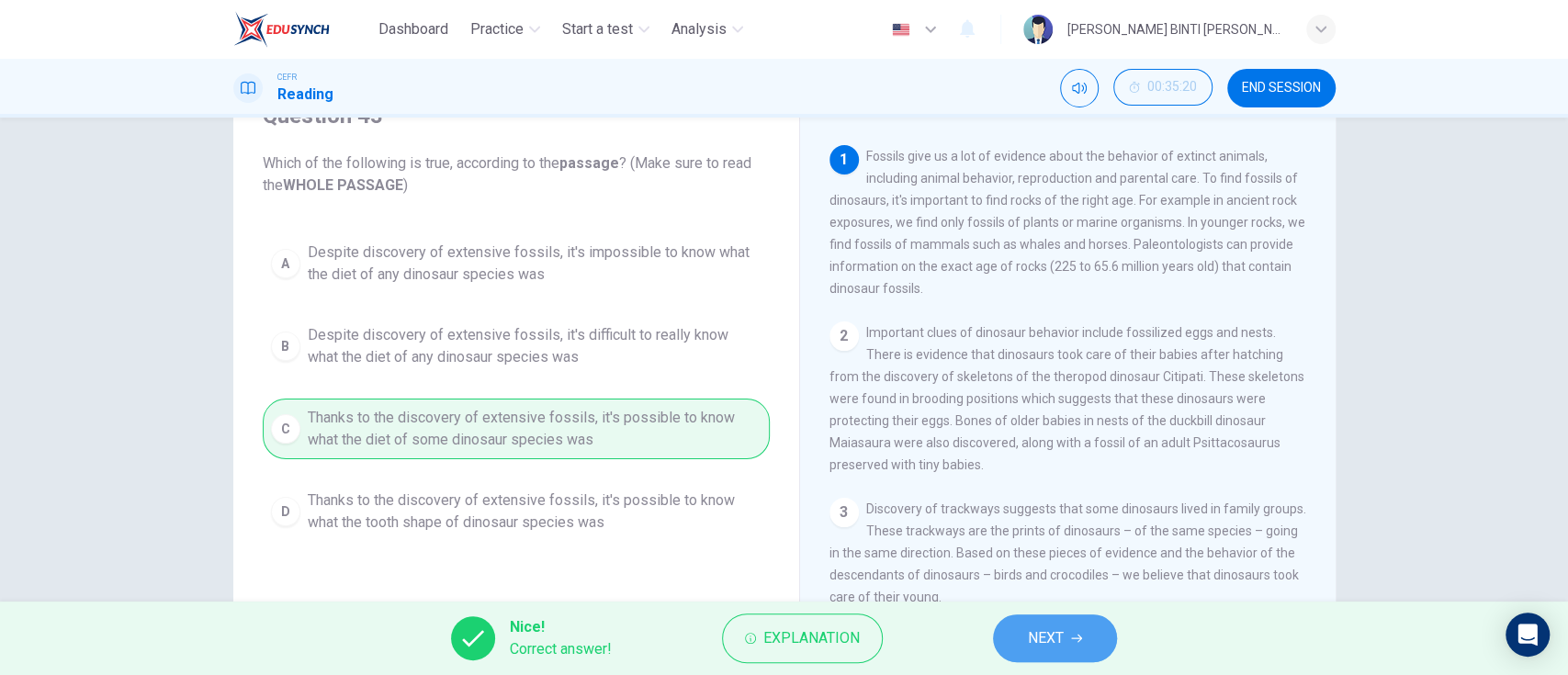 click on "NEXT" at bounding box center [1045, 638] 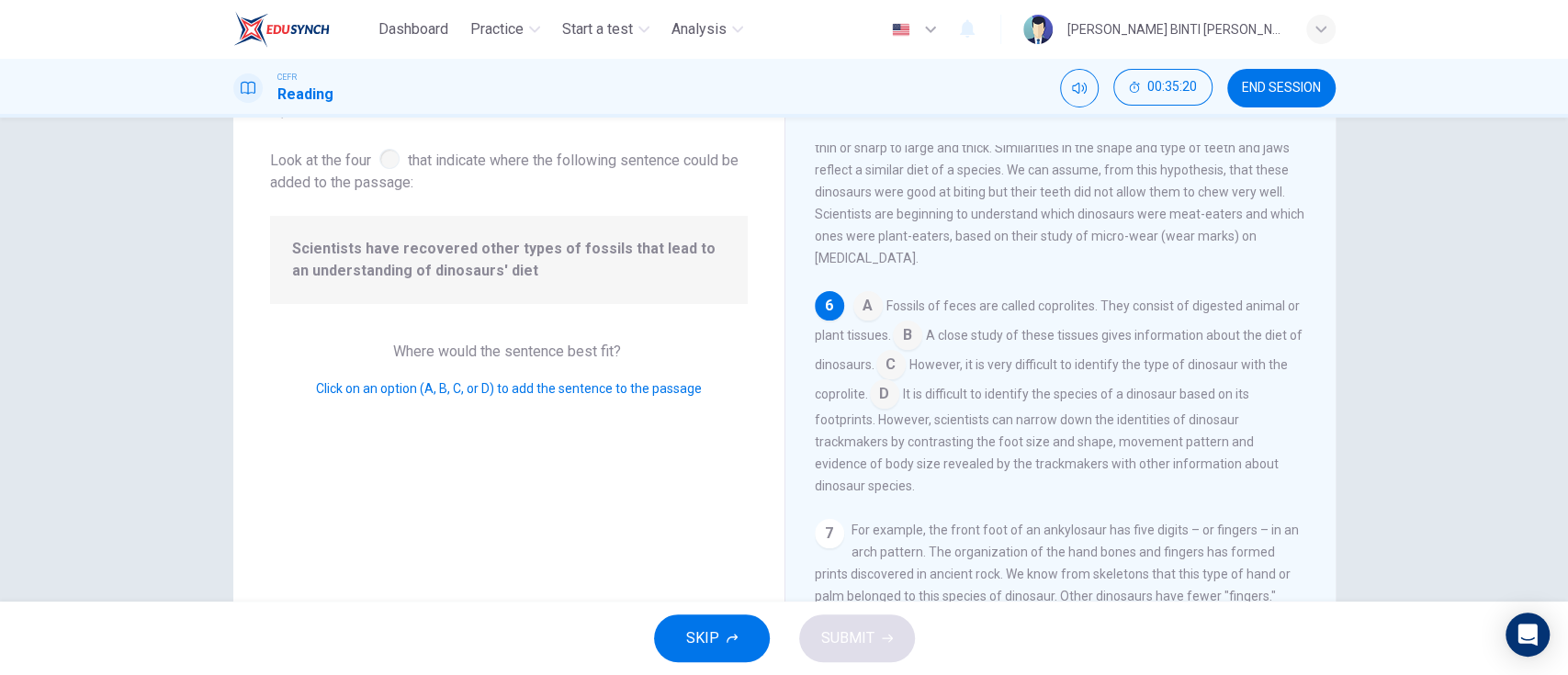 scroll, scrollTop: 779, scrollLeft: 0, axis: vertical 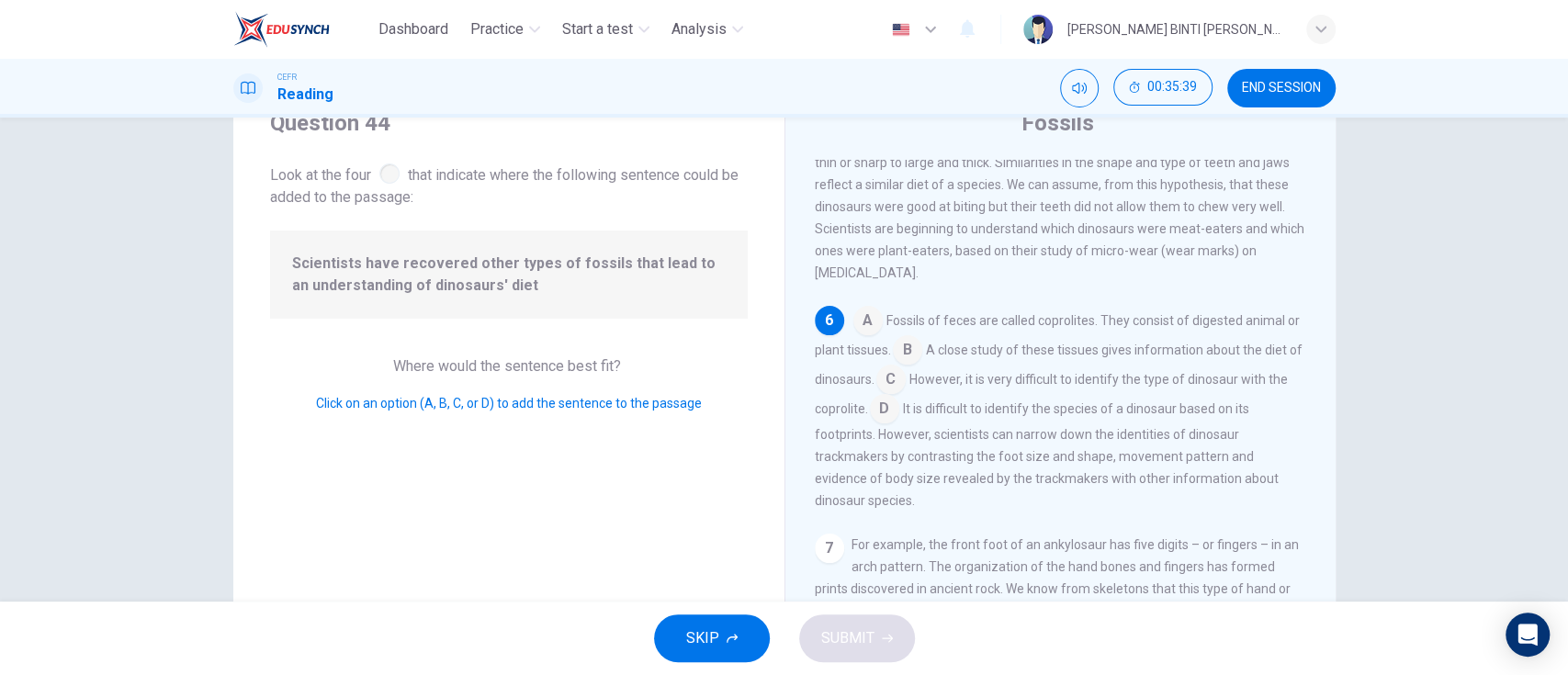 click at bounding box center [908, 352] 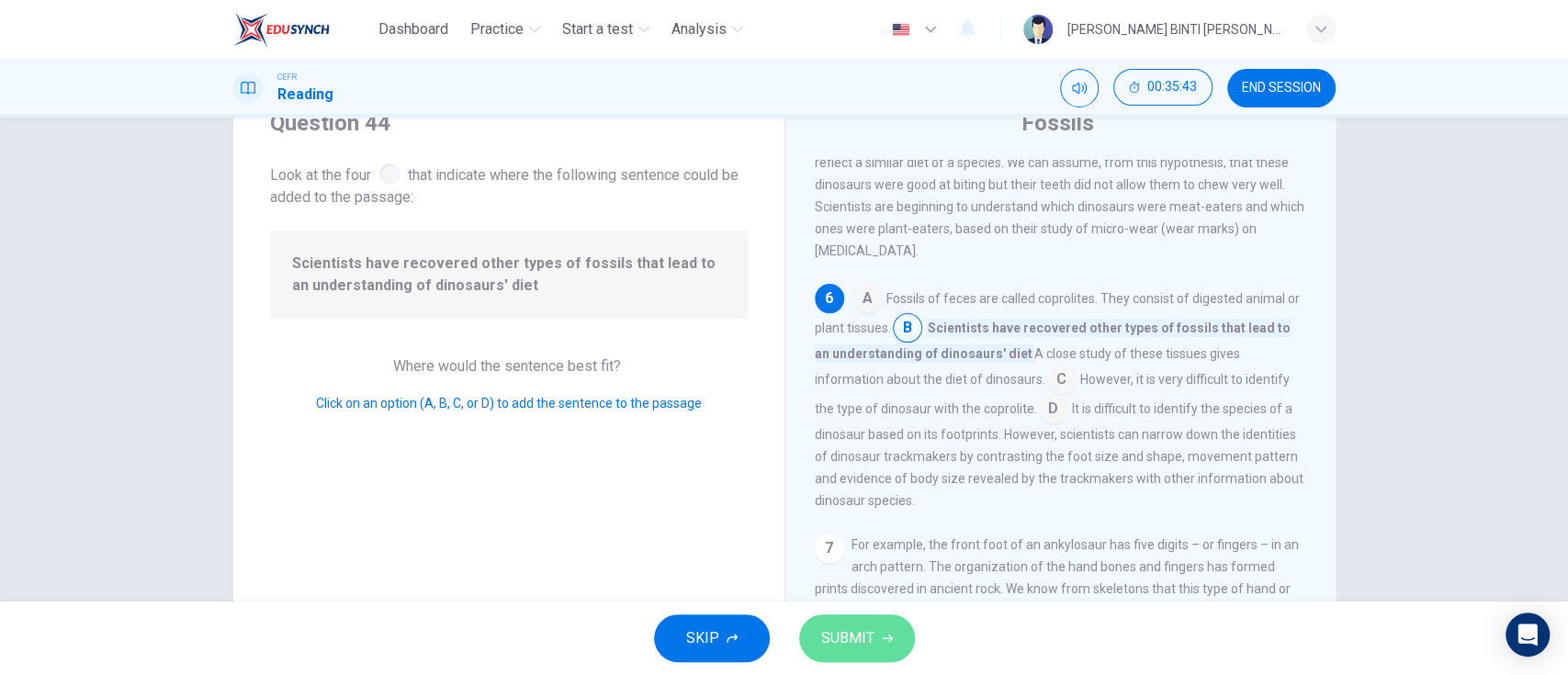 click on "SUBMIT" at bounding box center (857, 638) 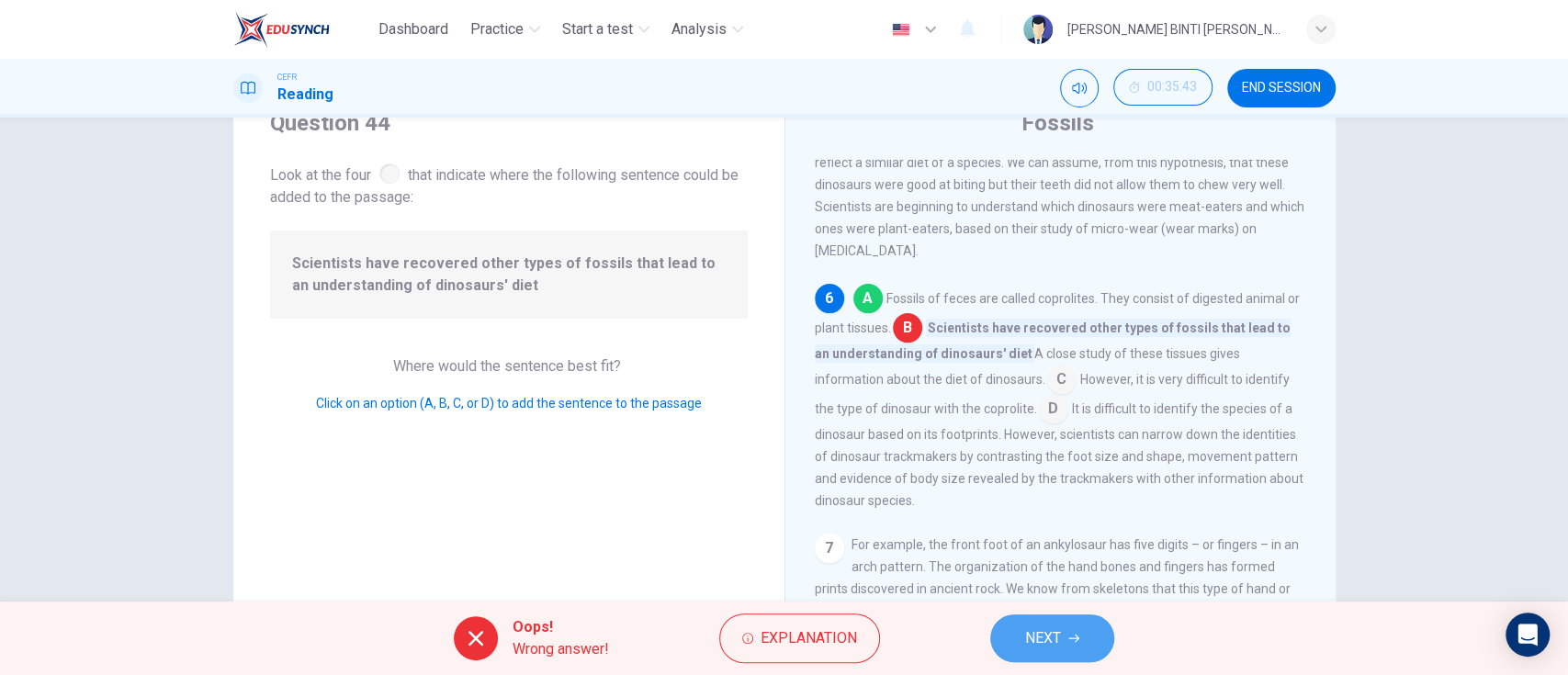 click on "NEXT" at bounding box center (1043, 638) 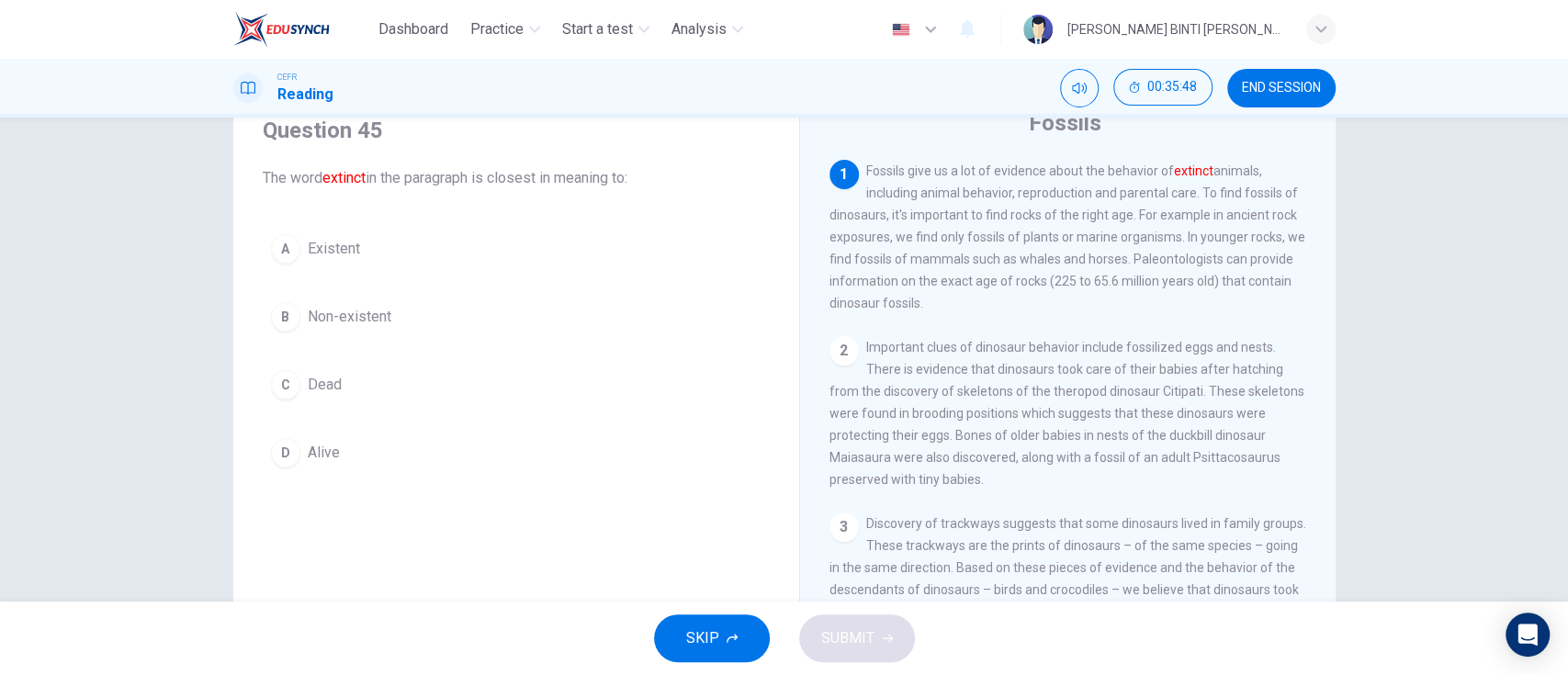 scroll, scrollTop: 51, scrollLeft: 0, axis: vertical 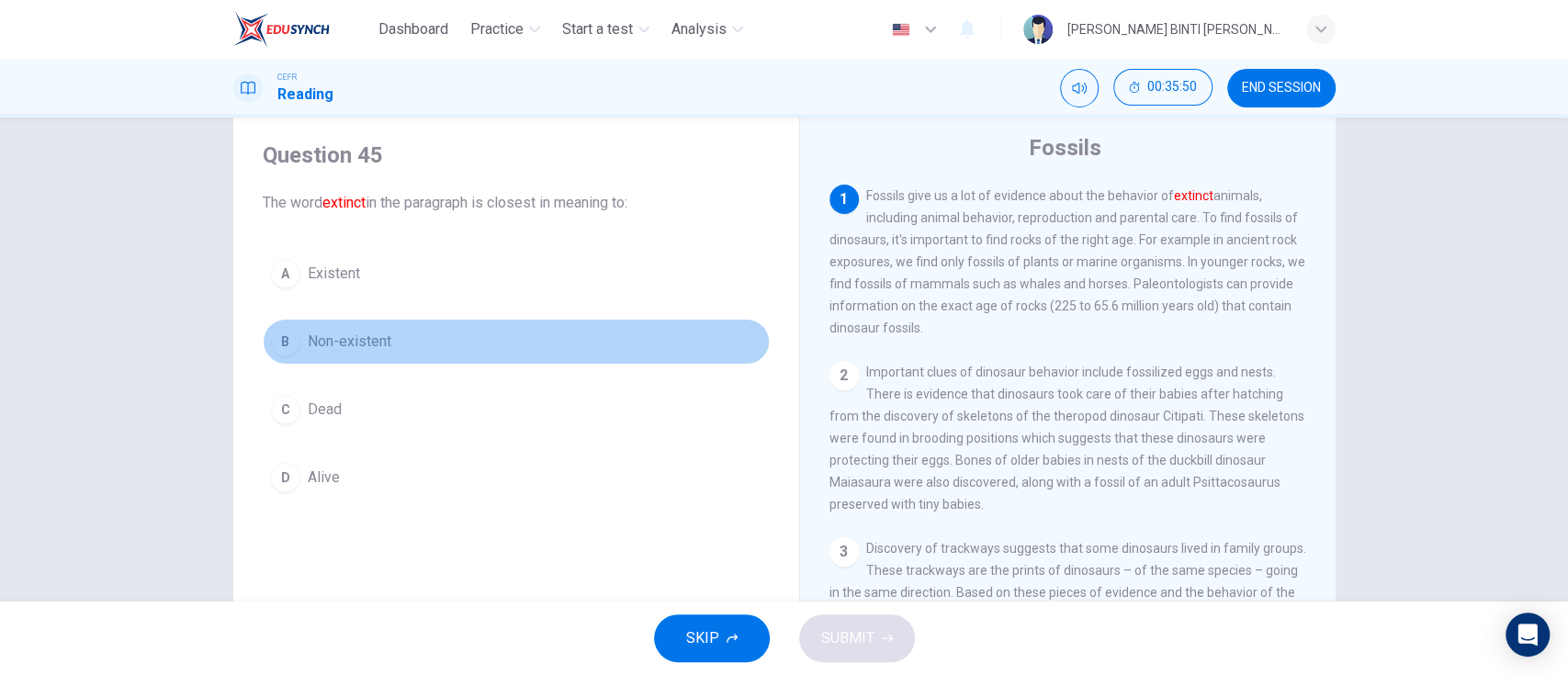 click on "B Non-existent" at bounding box center [516, 342] 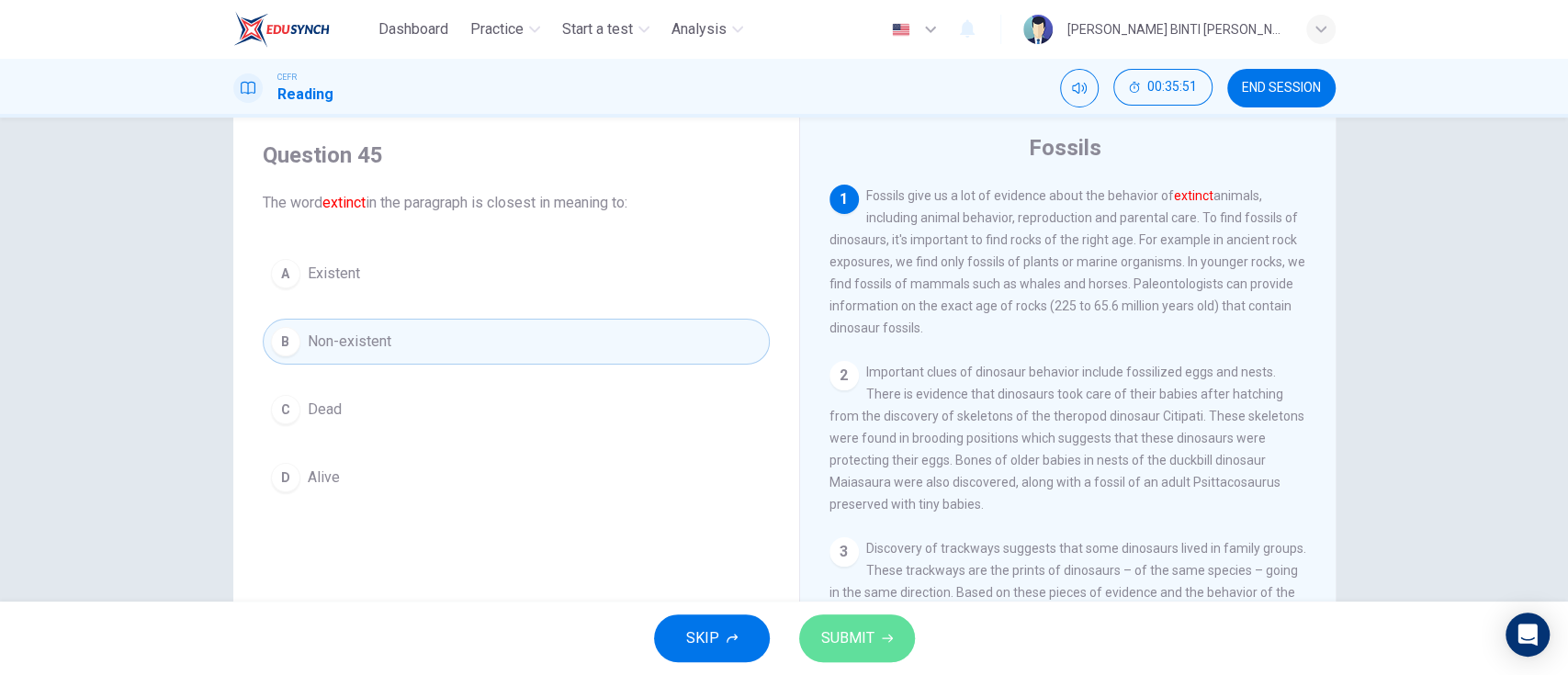 click on "SUBMIT" at bounding box center [848, 638] 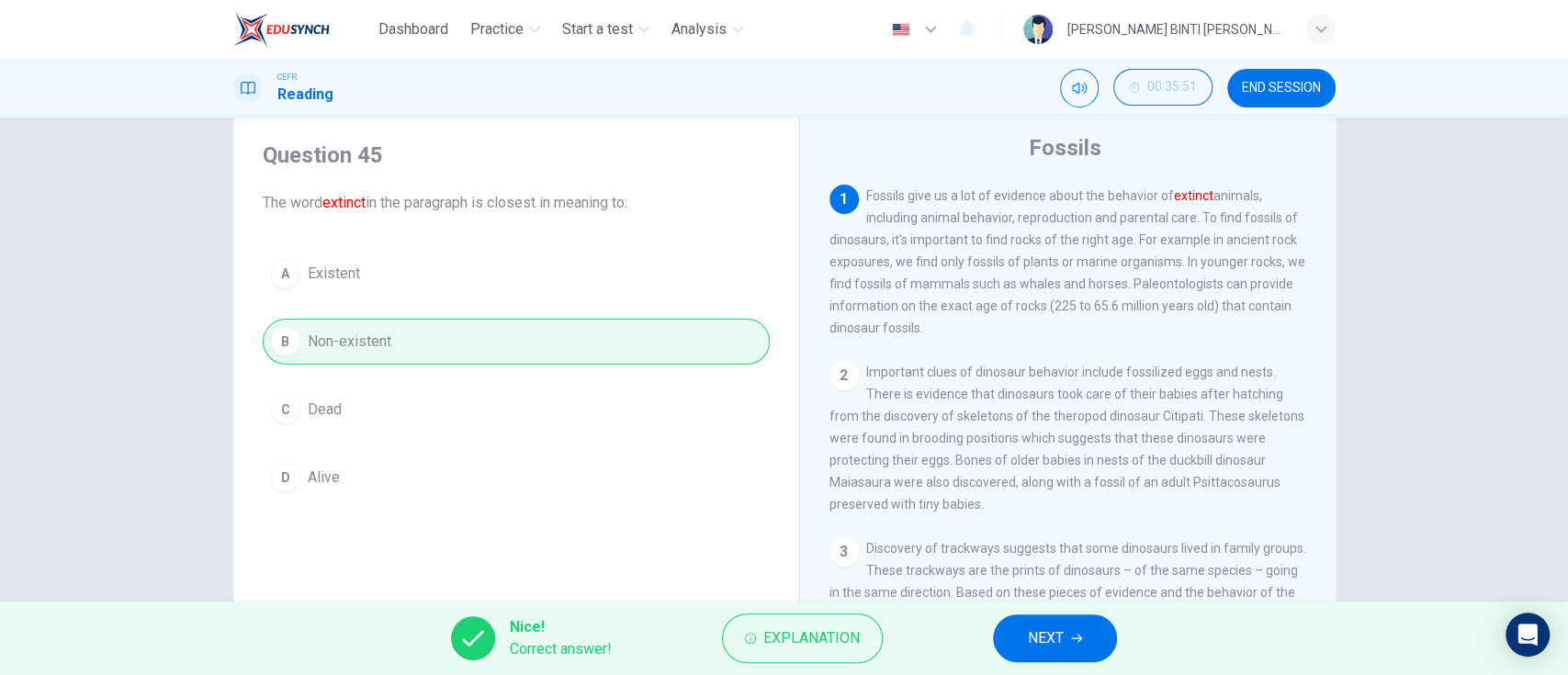 click on "Nice! Correct answer! Explanation NEXT" at bounding box center [784, 638] 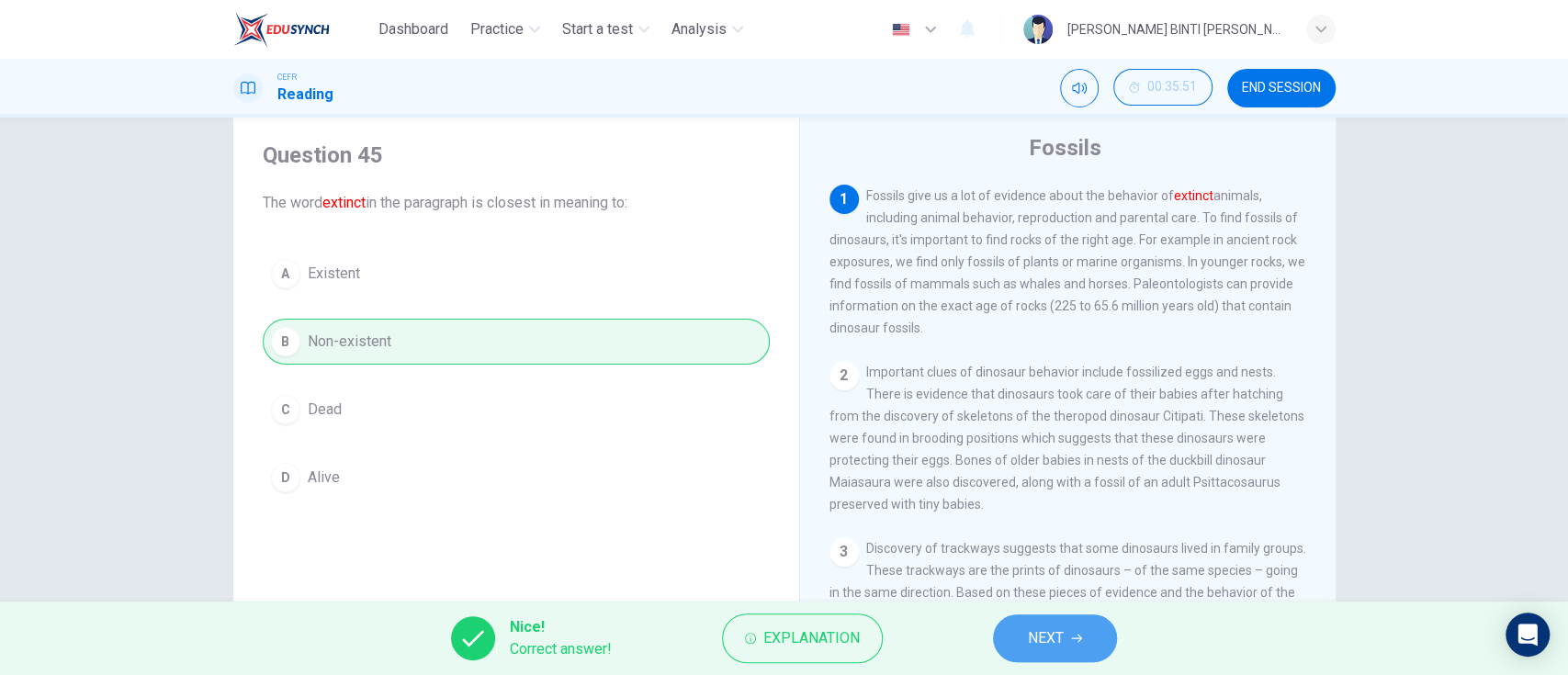 click on "NEXT" at bounding box center (1045, 638) 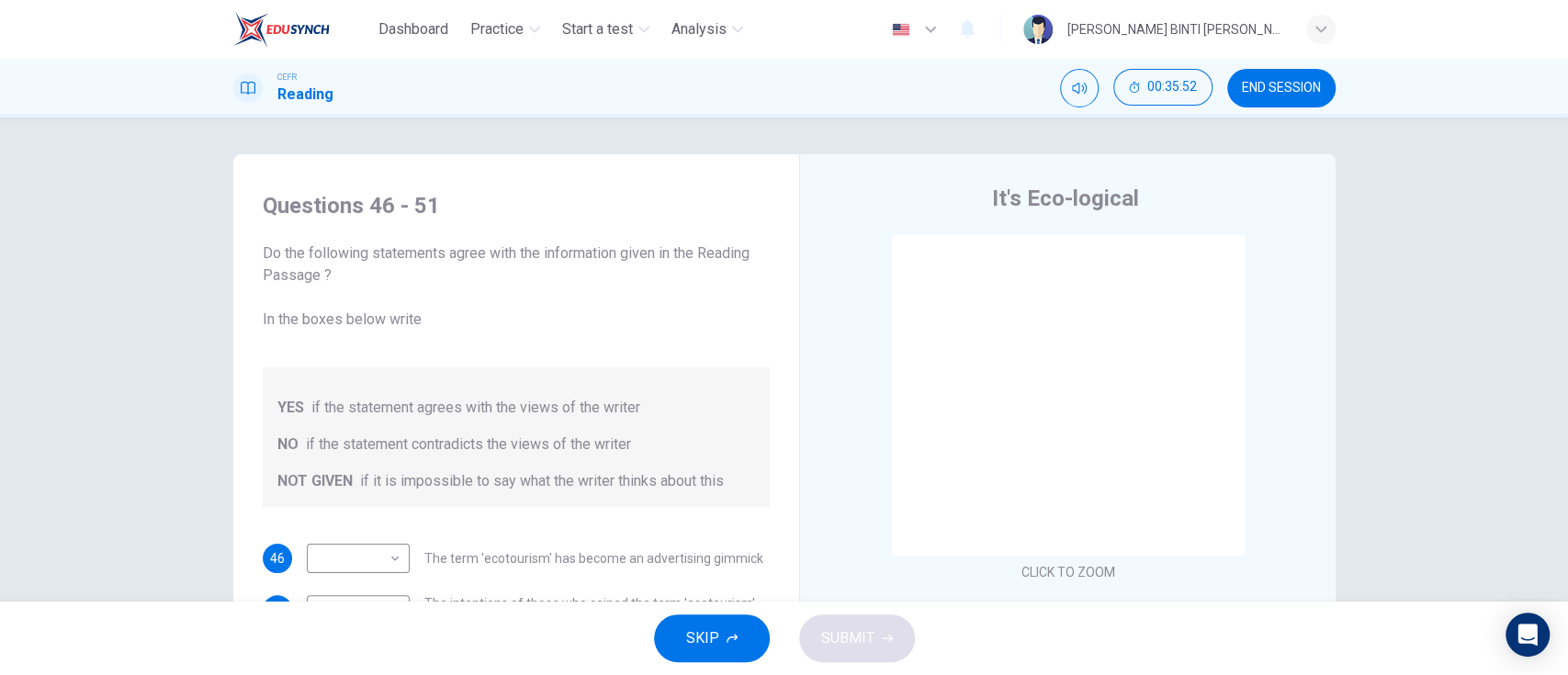 scroll, scrollTop: 73, scrollLeft: 0, axis: vertical 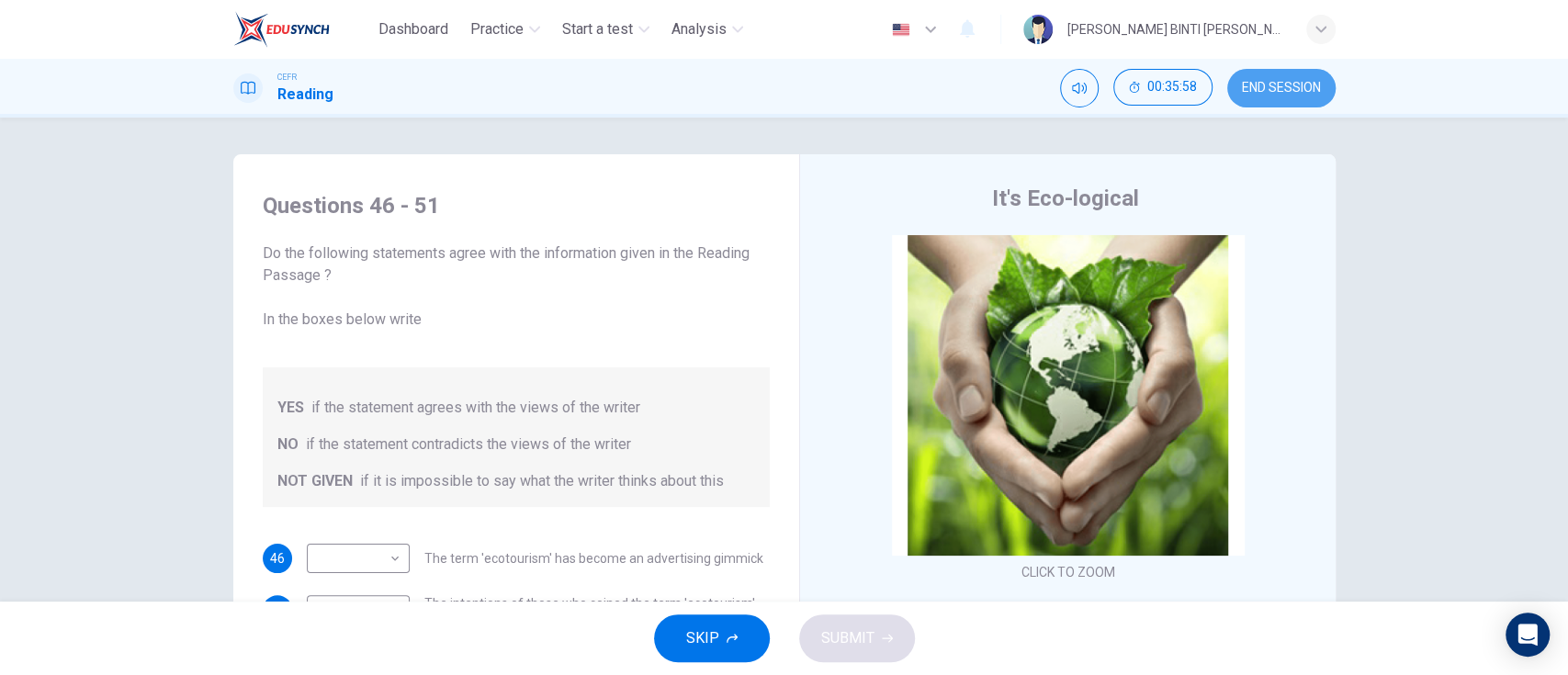 click on "END SESSION" at bounding box center (1281, 88) 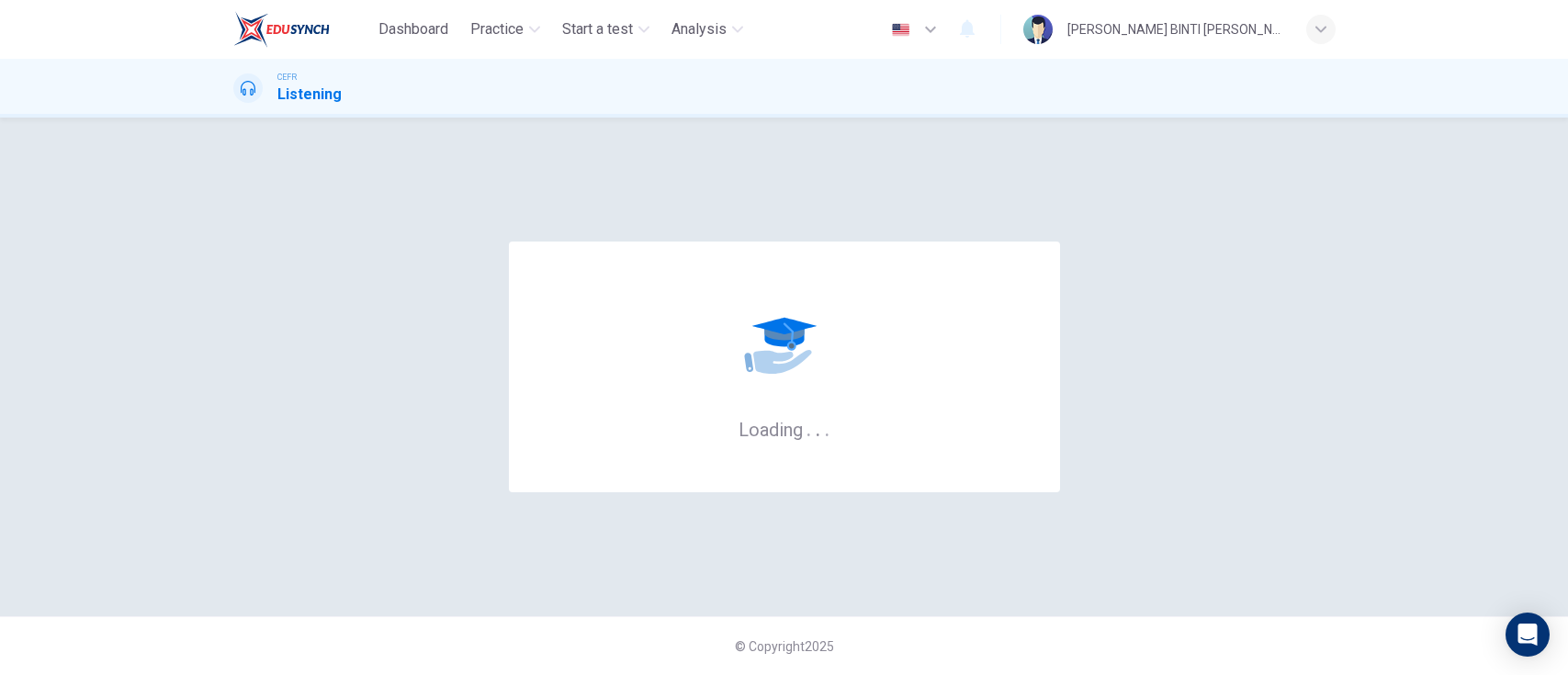 scroll, scrollTop: 0, scrollLeft: 0, axis: both 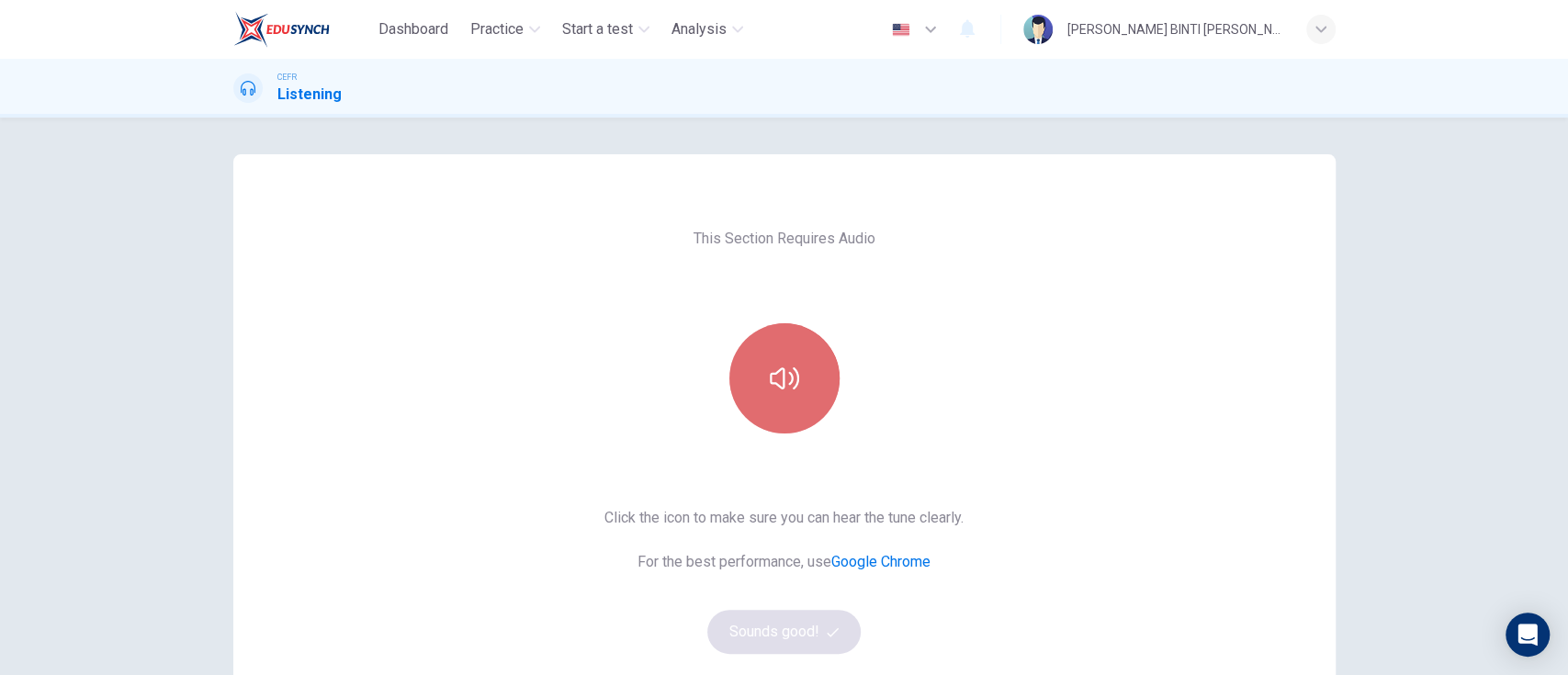click at bounding box center [784, 378] 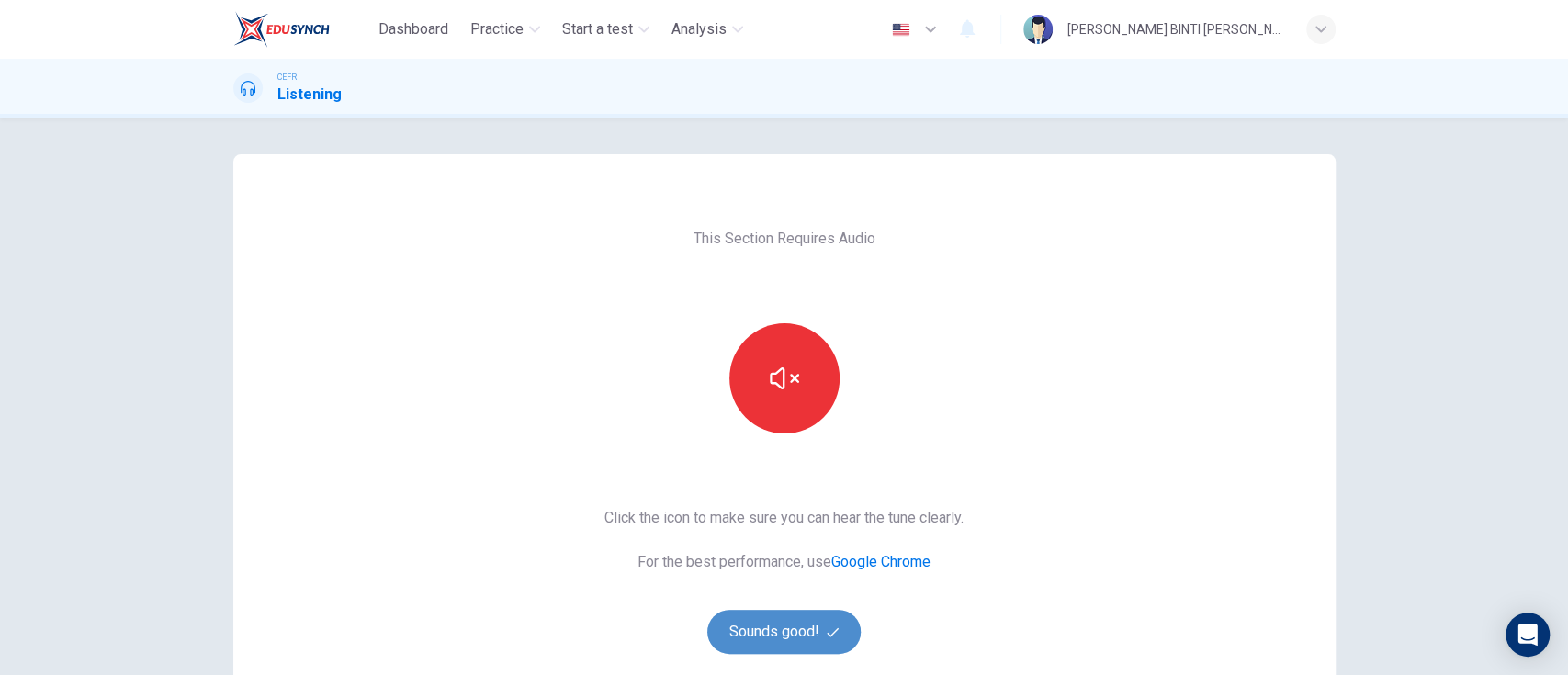 click on "Sounds good!" at bounding box center [784, 632] 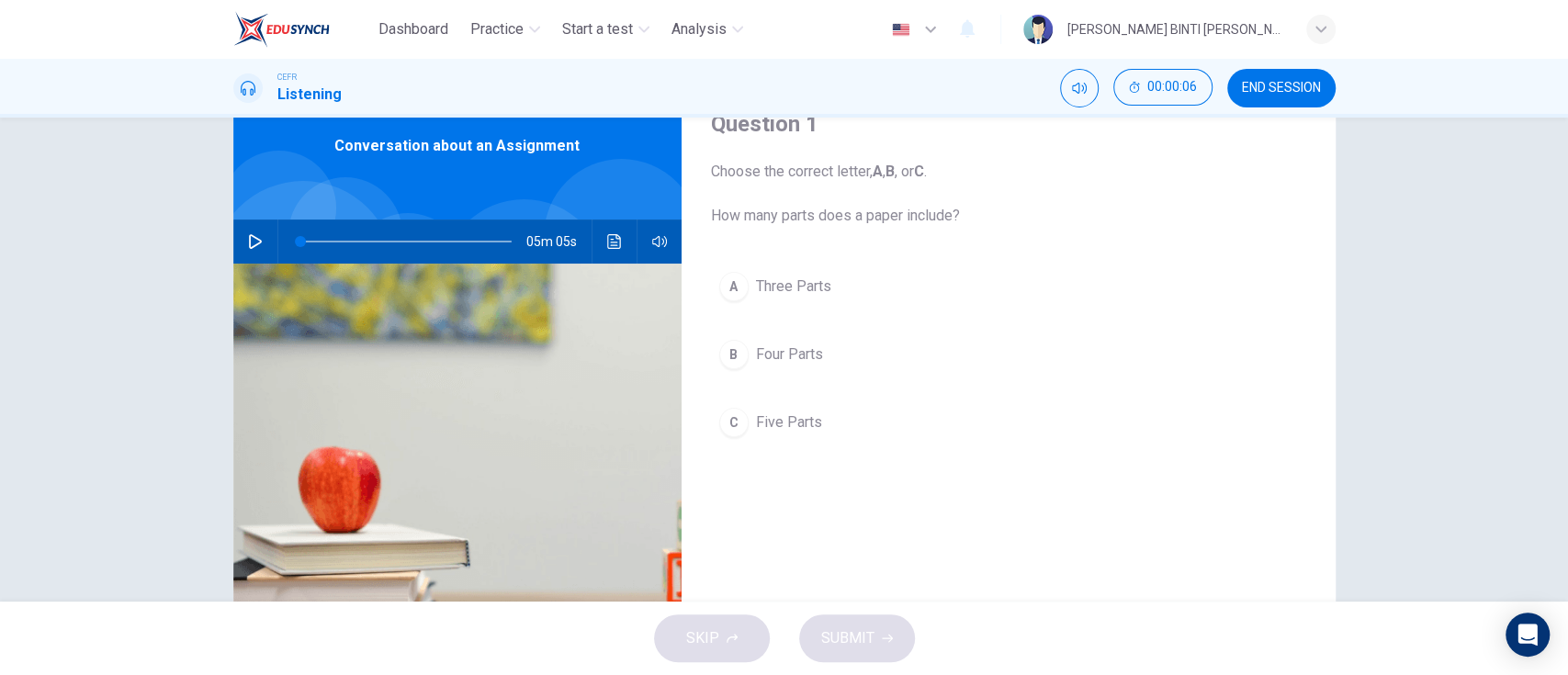 scroll, scrollTop: 73, scrollLeft: 0, axis: vertical 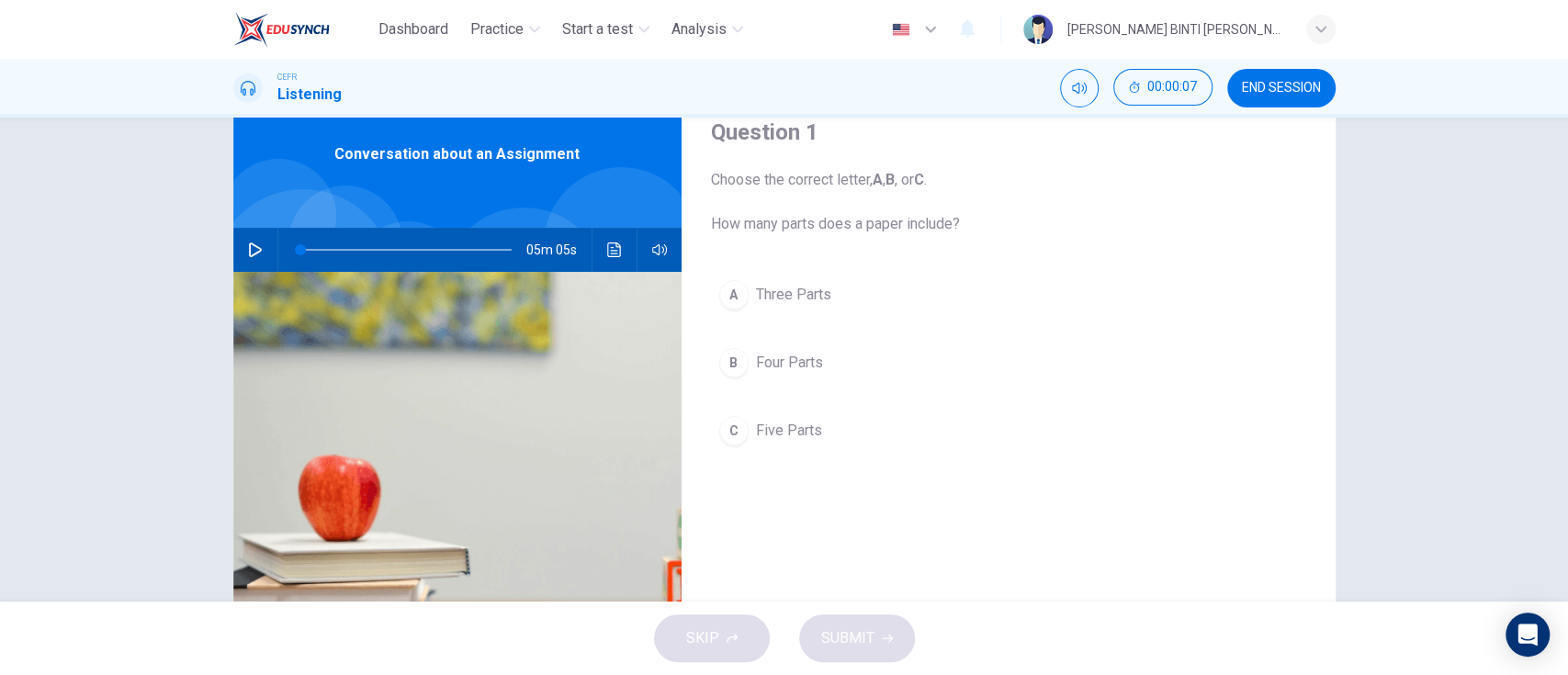 click at bounding box center [255, 250] 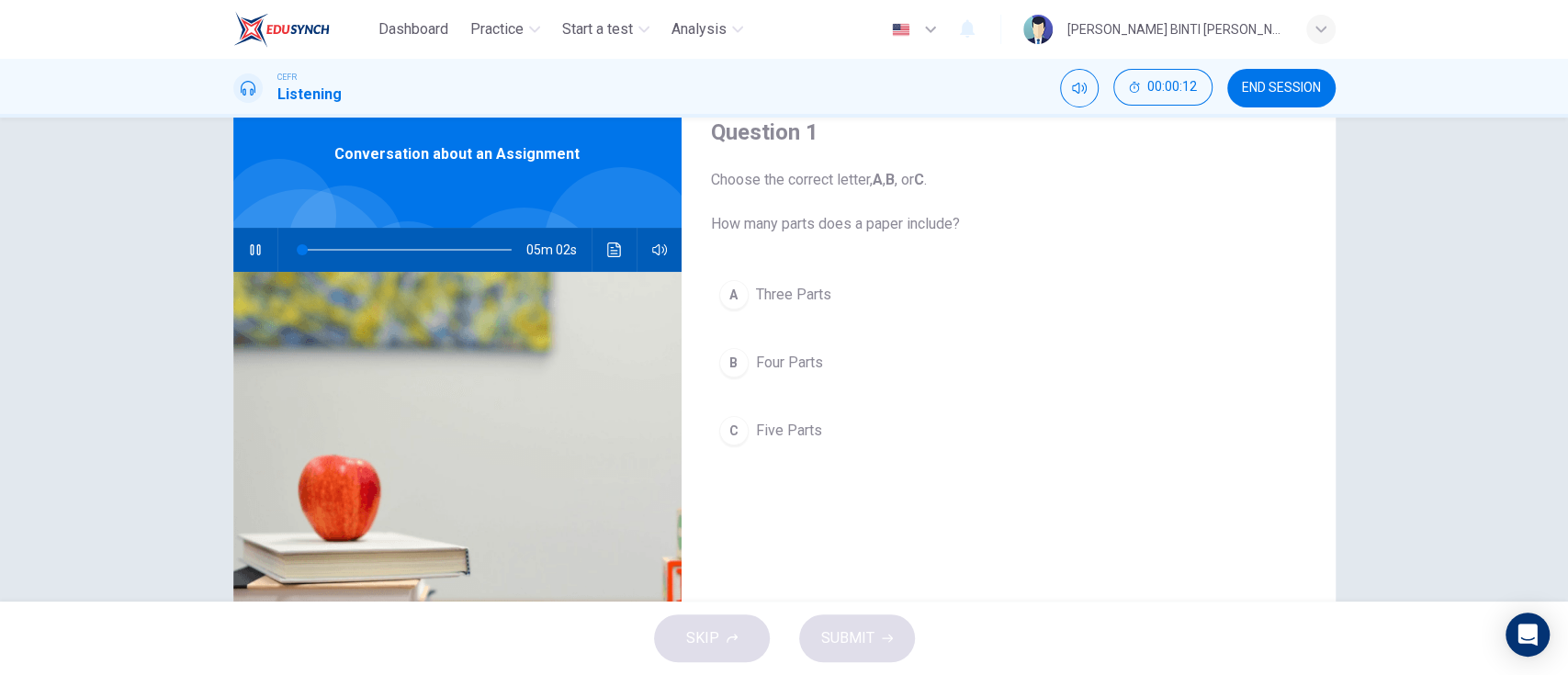 type on "1" 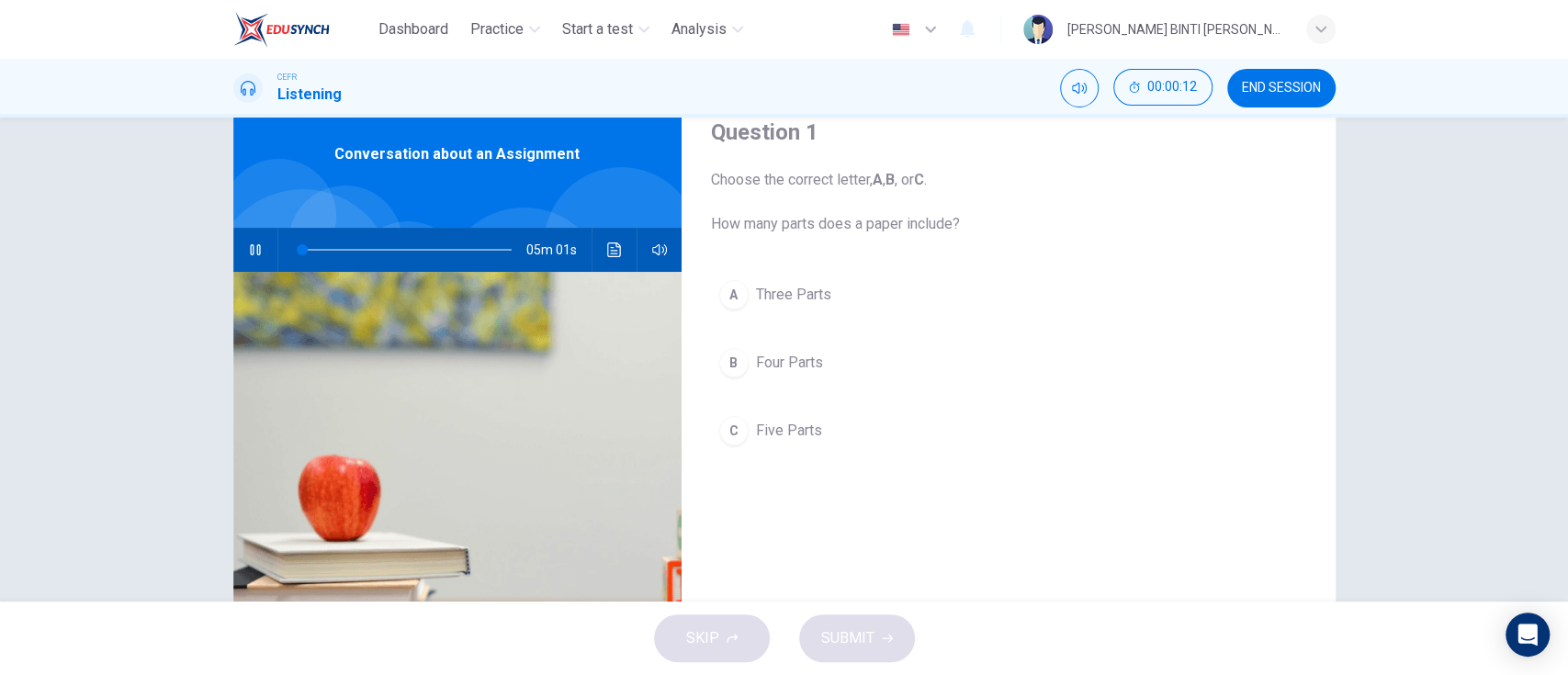 type 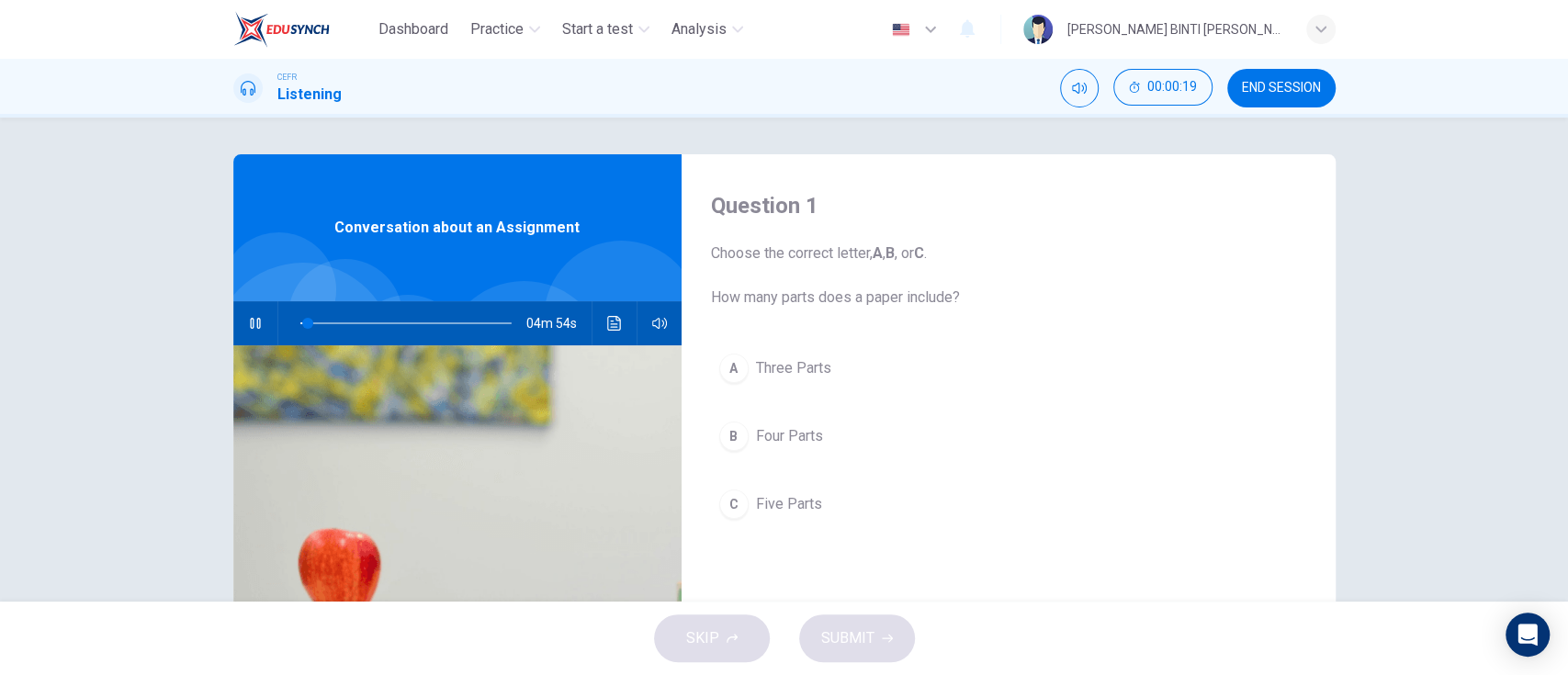 scroll, scrollTop: 14, scrollLeft: 0, axis: vertical 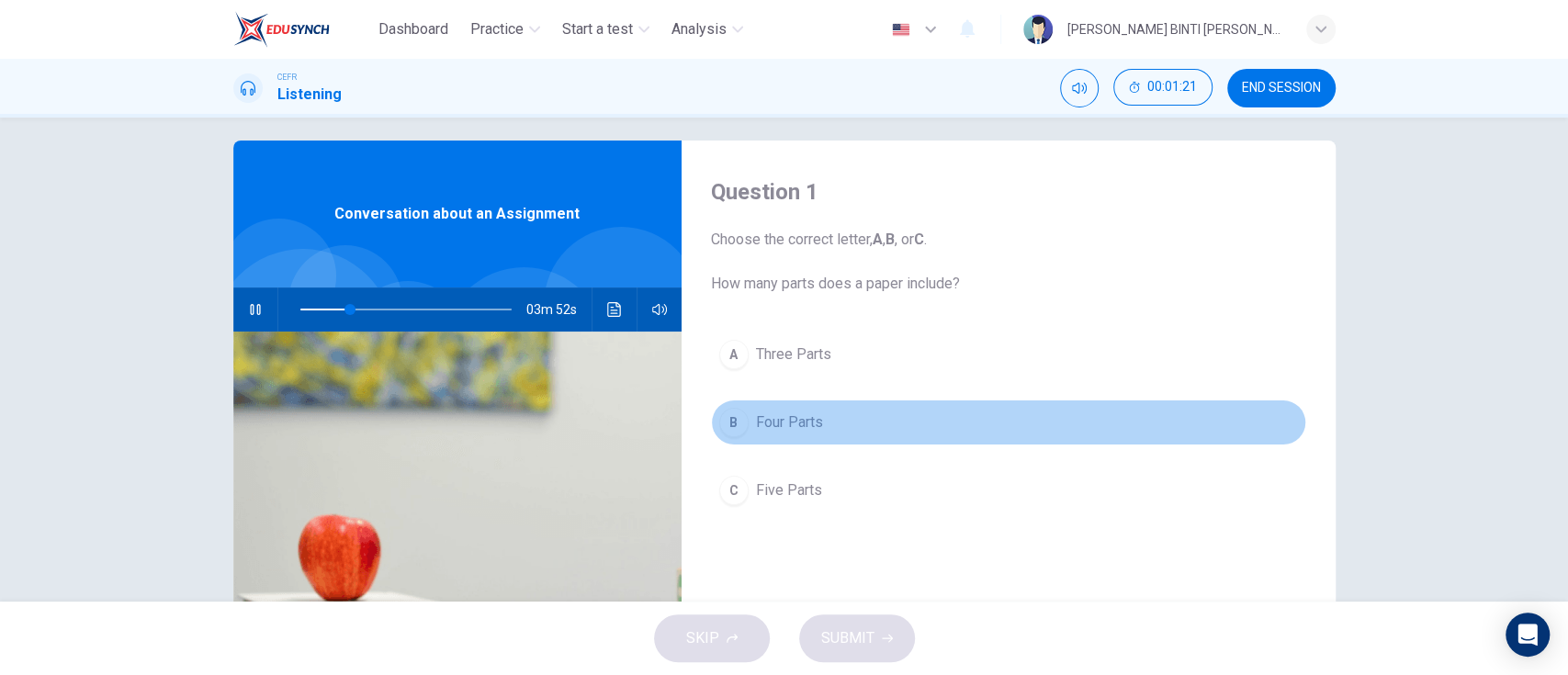 click on "B" at bounding box center [734, 422] 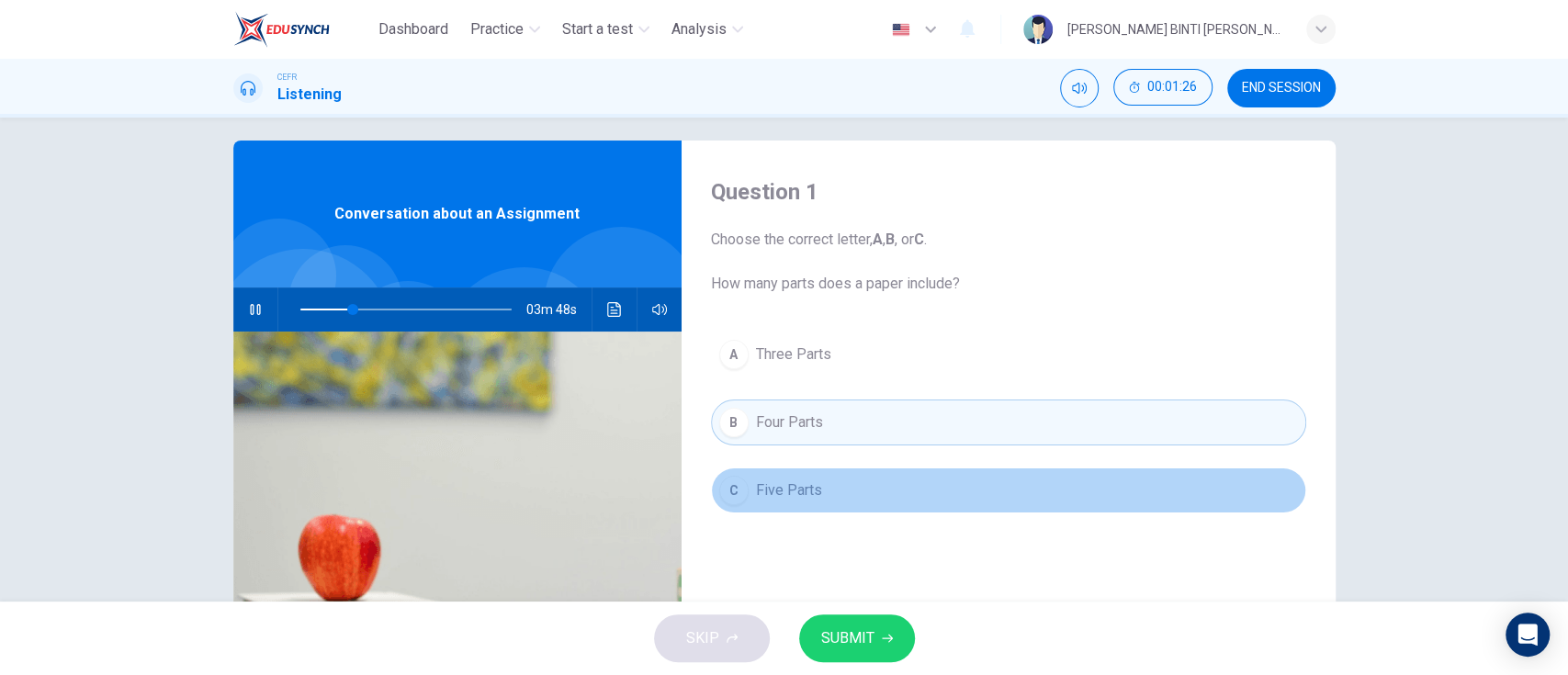 click on "C Five Parts" at bounding box center (1009, 490) 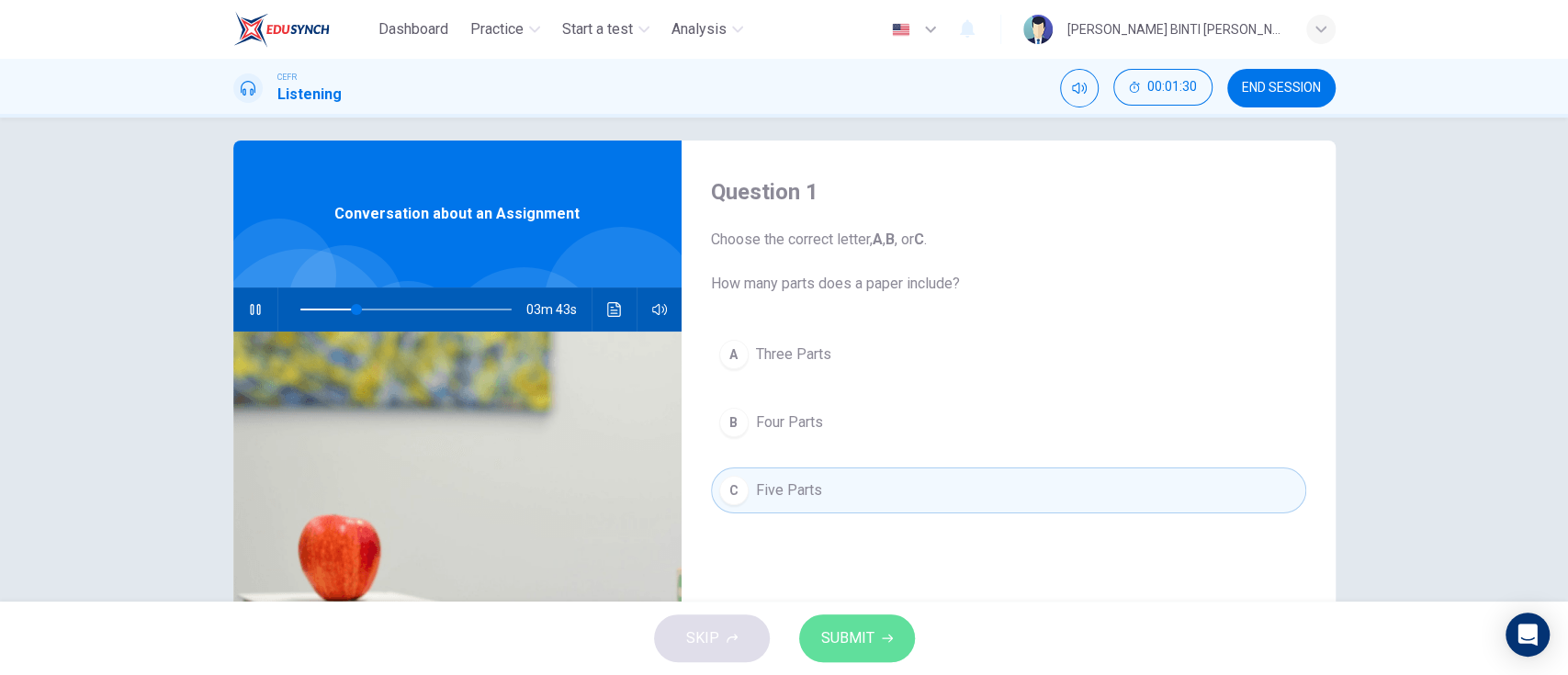 click on "SUBMIT" at bounding box center (857, 638) 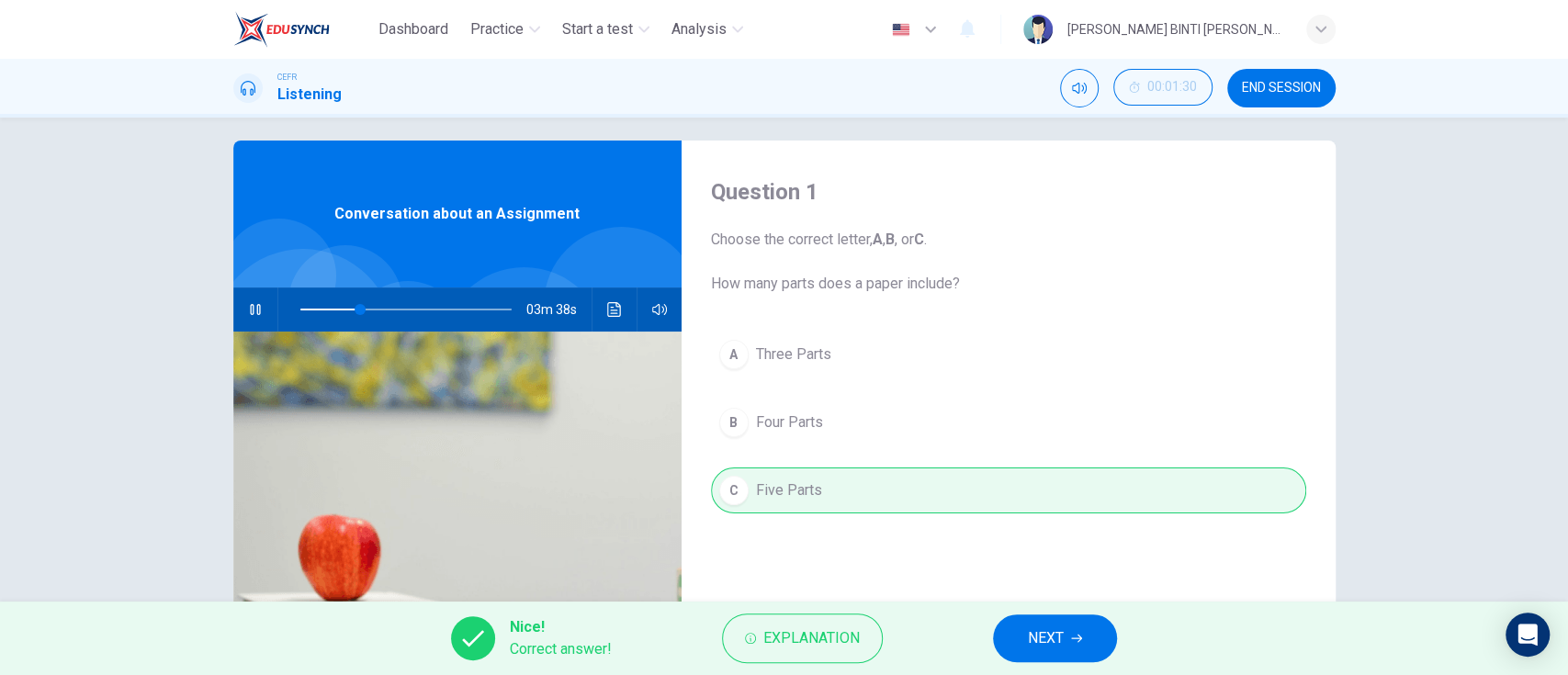 click 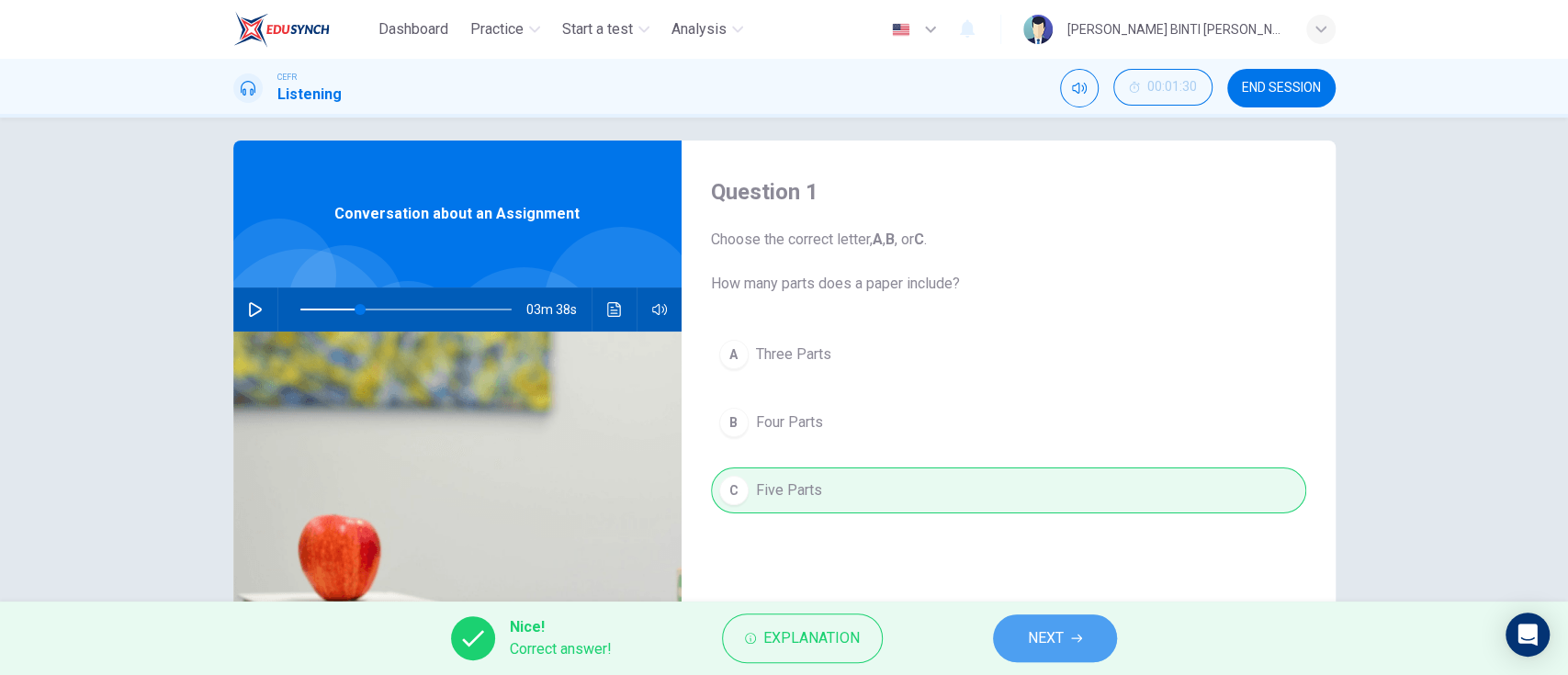click on "NEXT" at bounding box center (1055, 638) 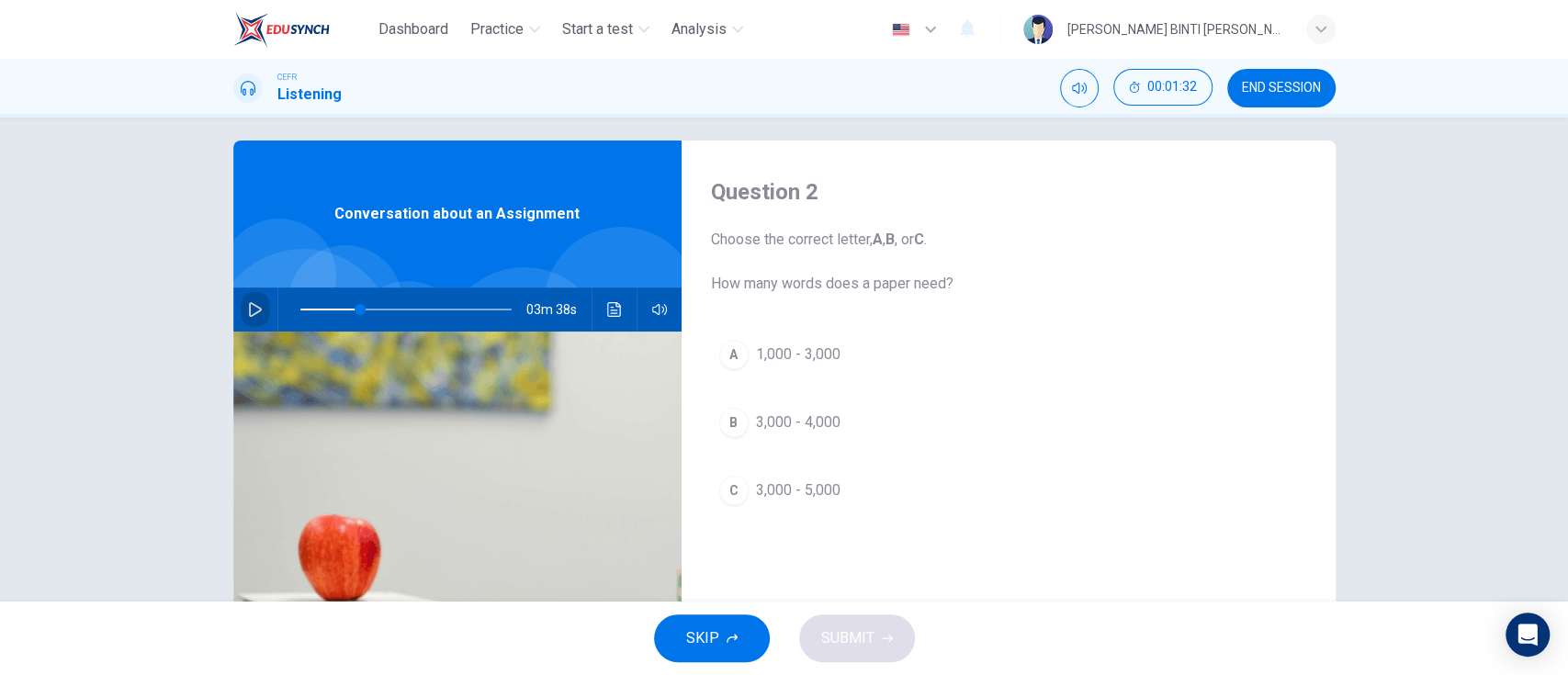 click 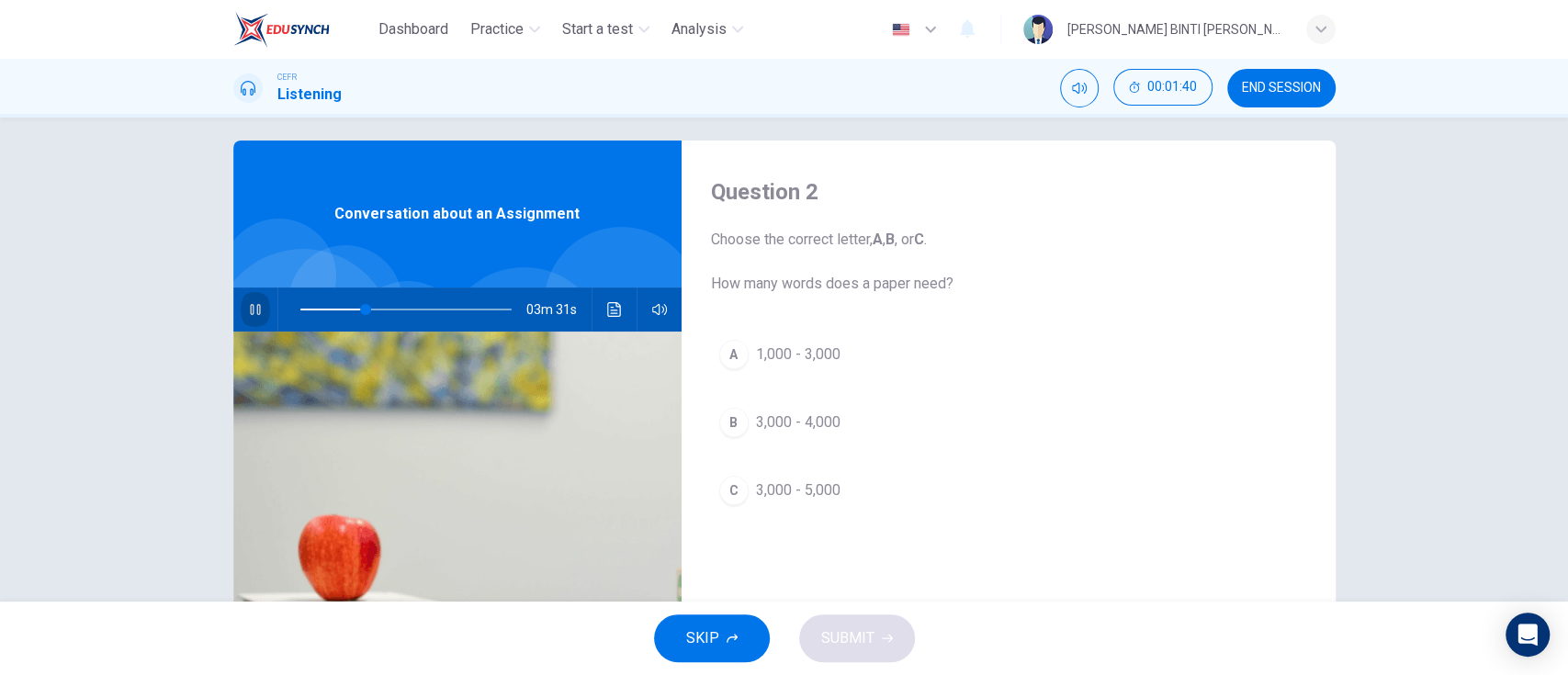 click 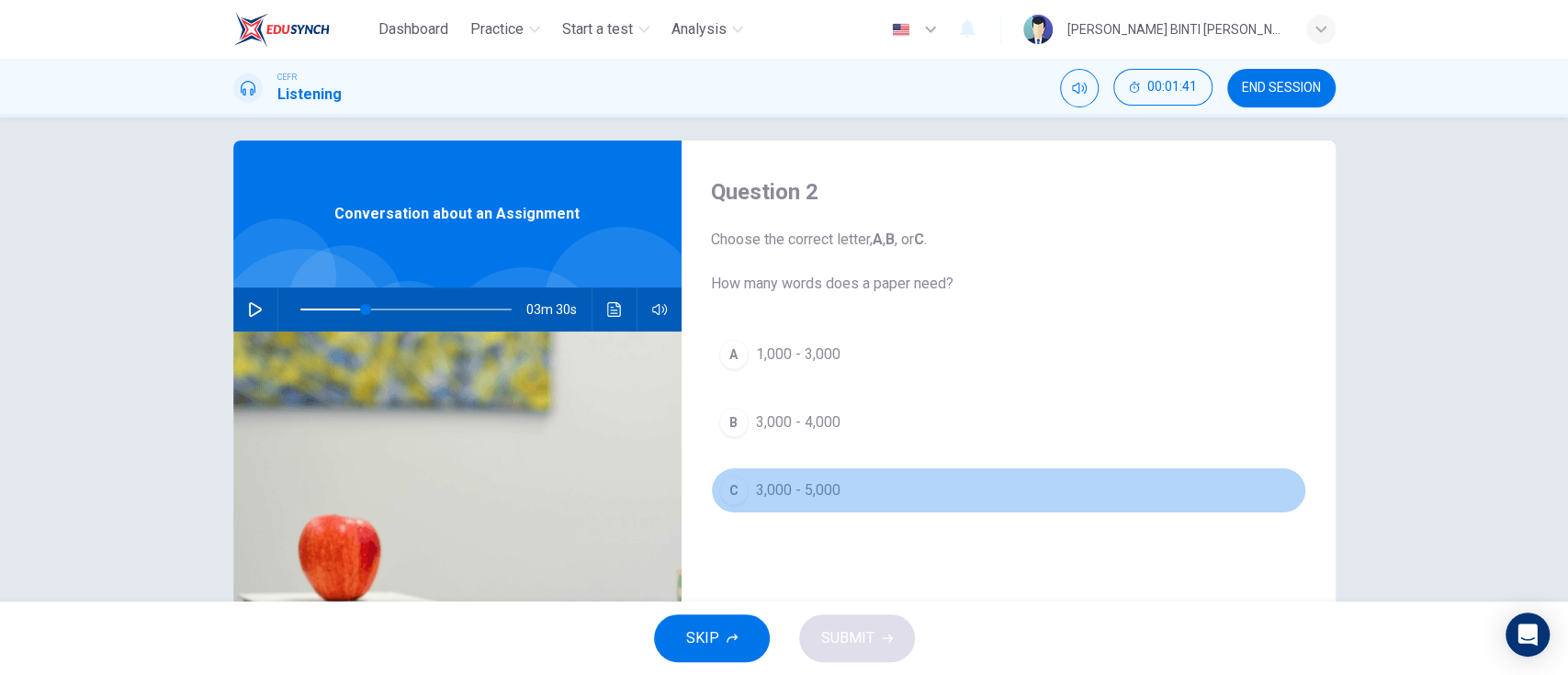 click on "3,000 - 5,000" at bounding box center (798, 490) 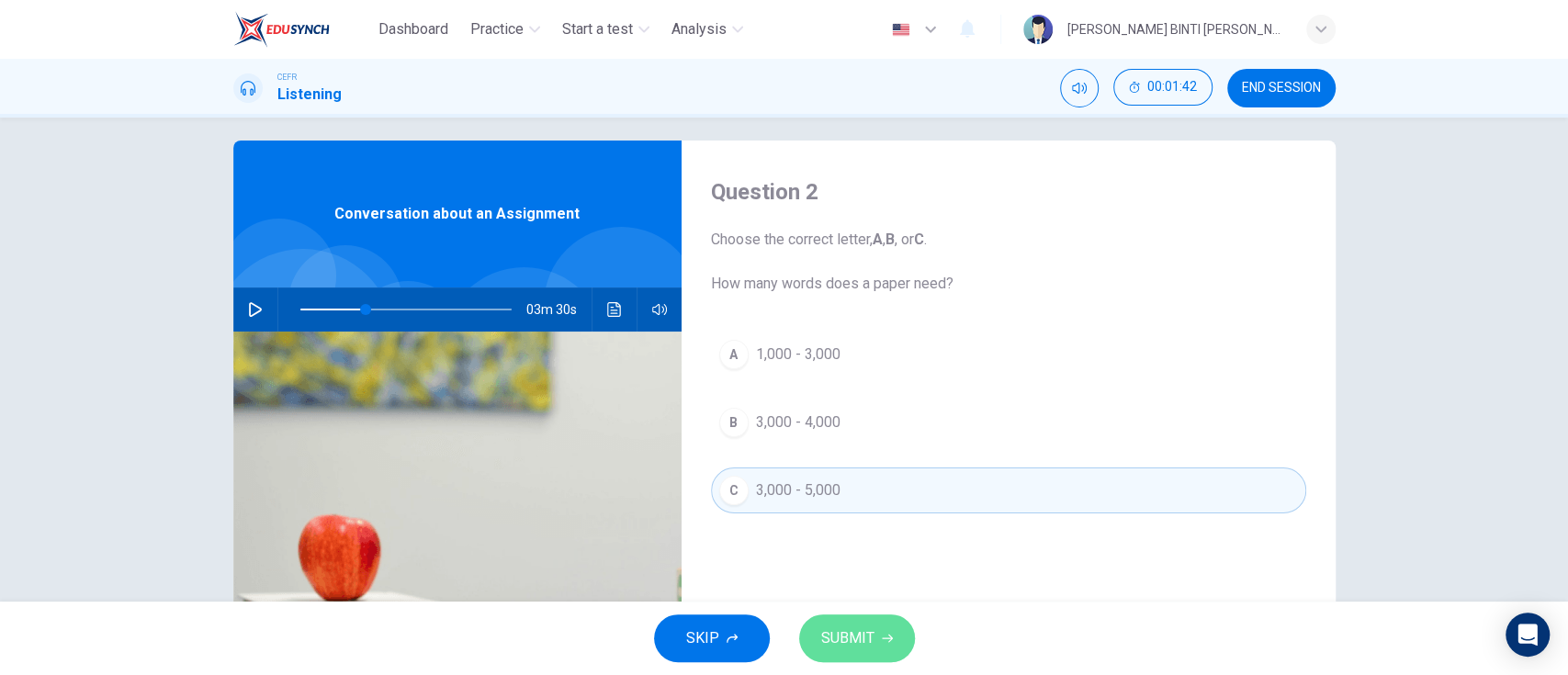 click on "SUBMIT" at bounding box center (848, 638) 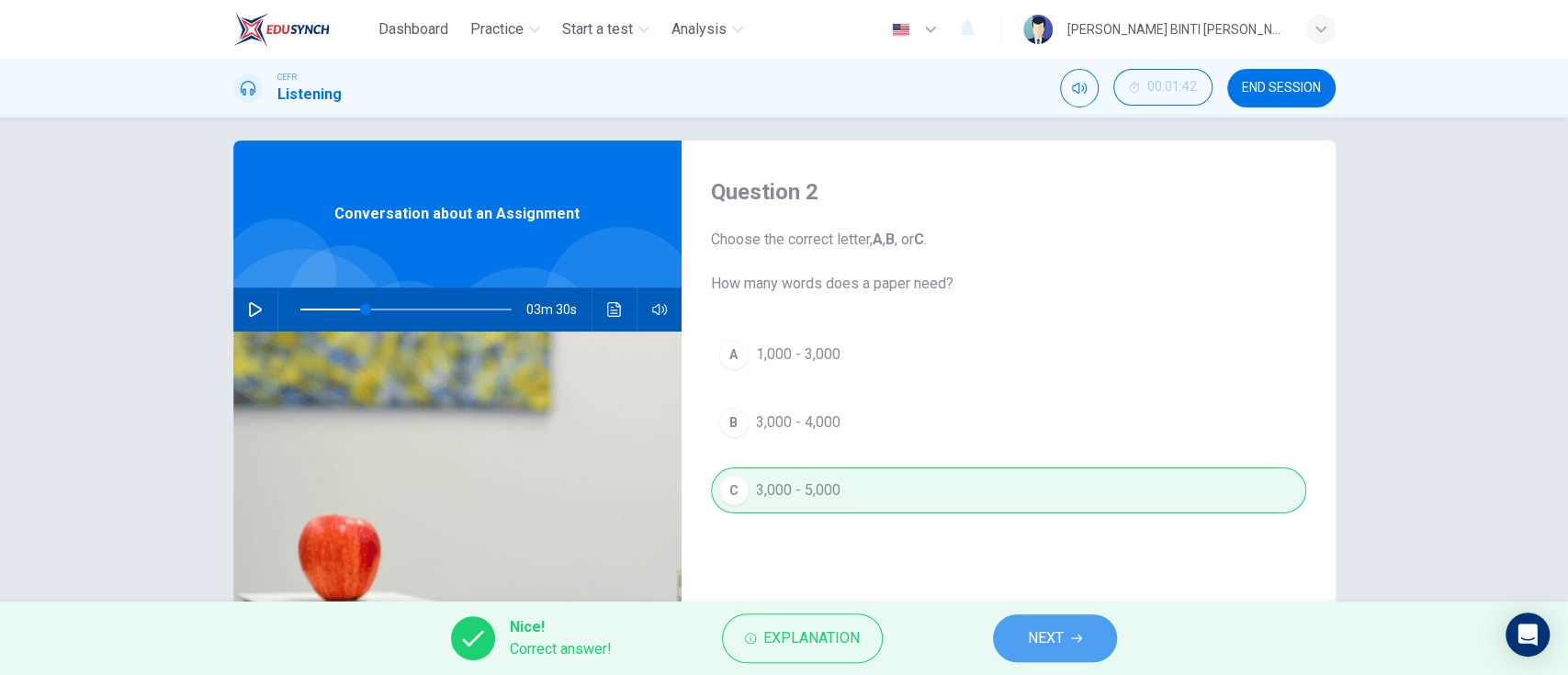 click on "NEXT" at bounding box center [1055, 638] 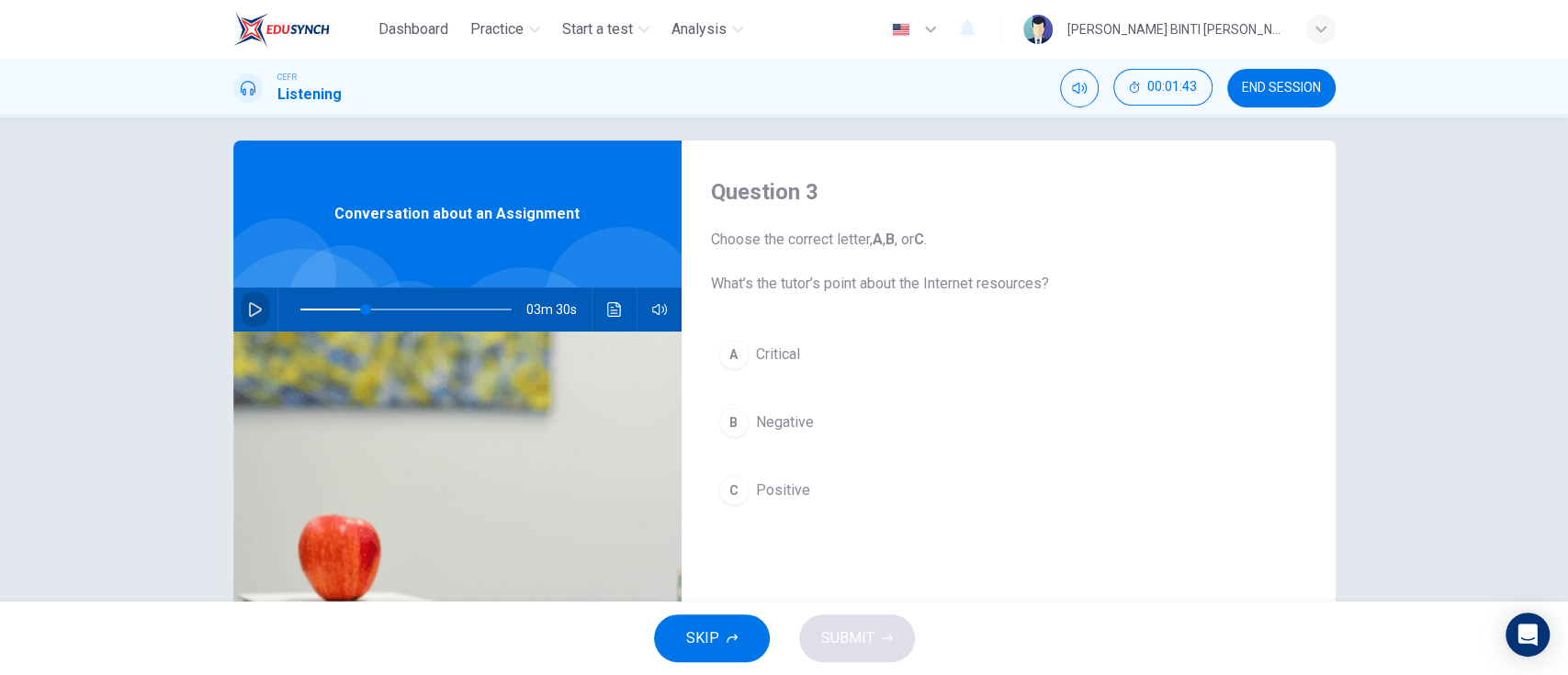 click at bounding box center [255, 309] 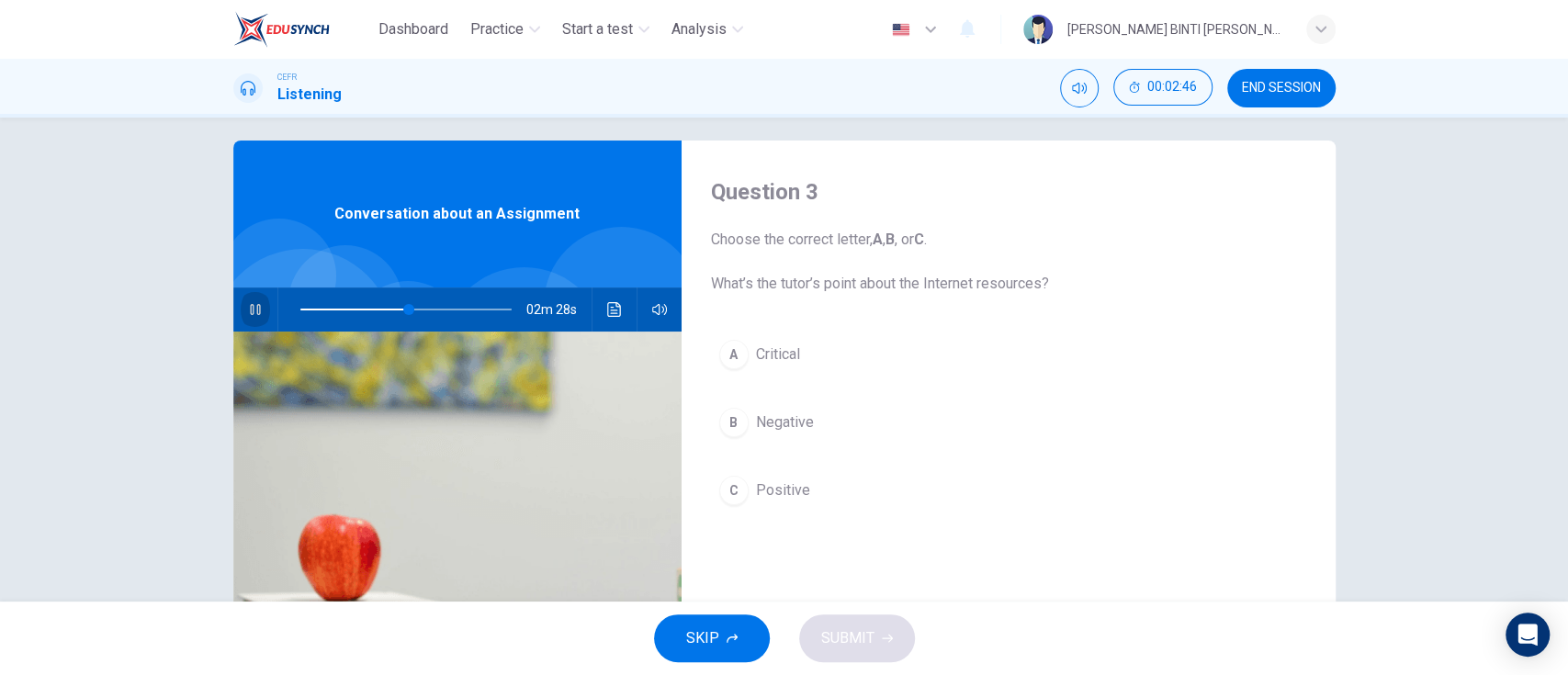 click at bounding box center (255, 309) 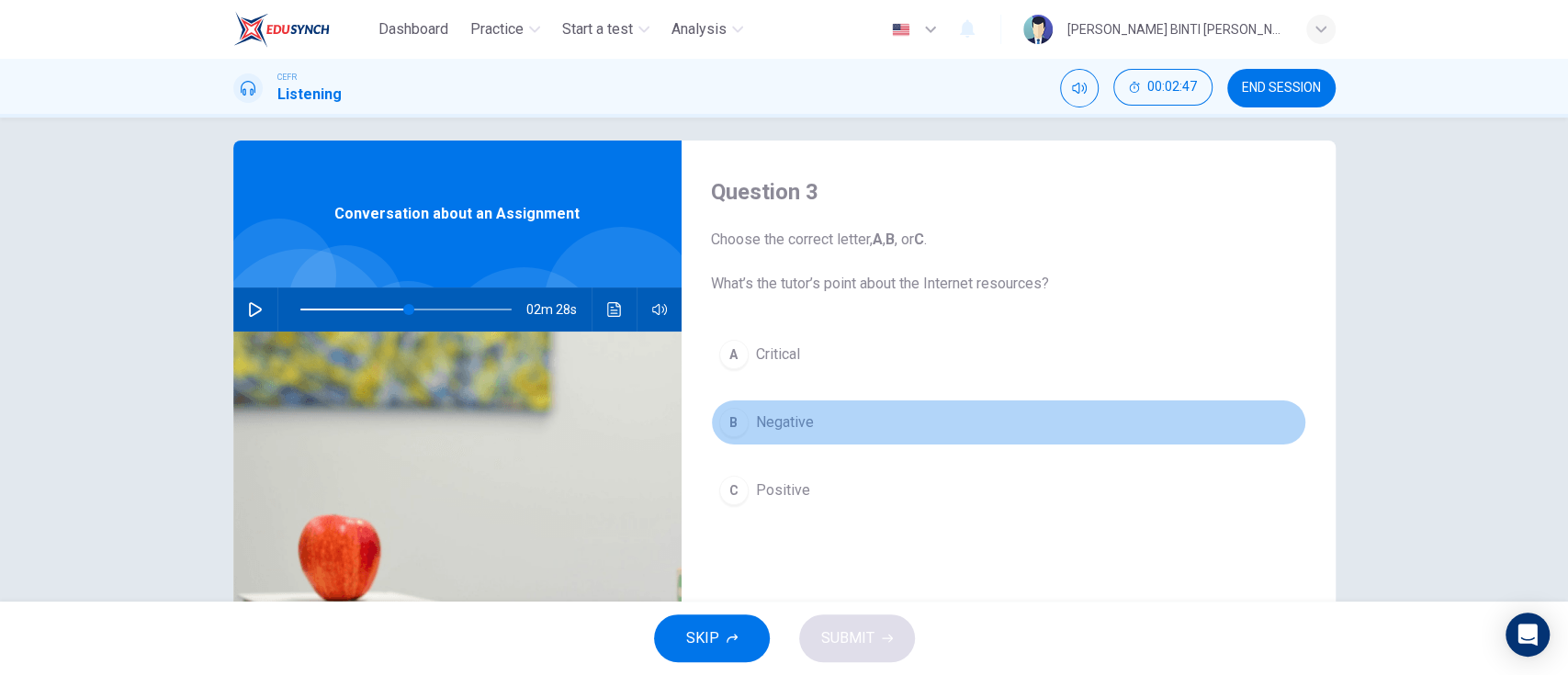click on "B Negative" at bounding box center (1009, 422) 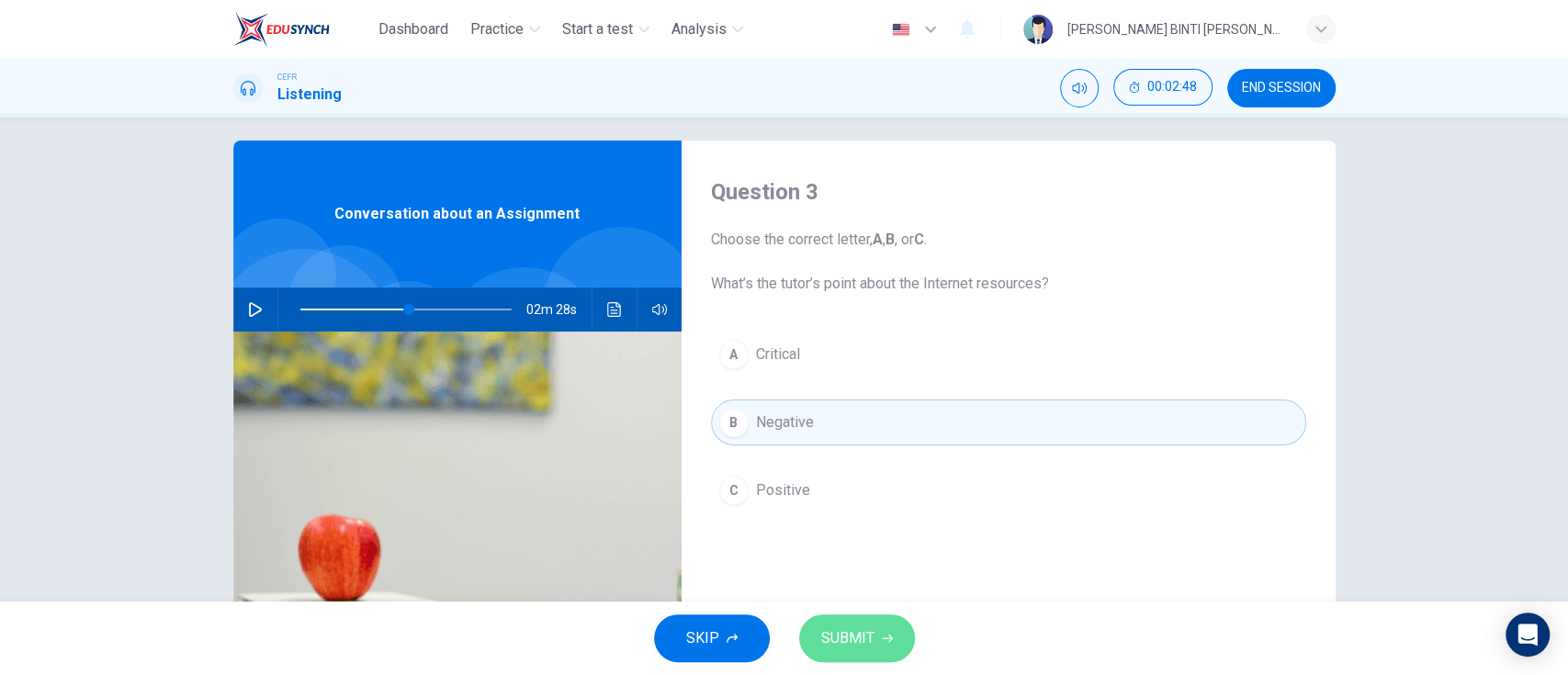 click on "SUBMIT" at bounding box center [857, 638] 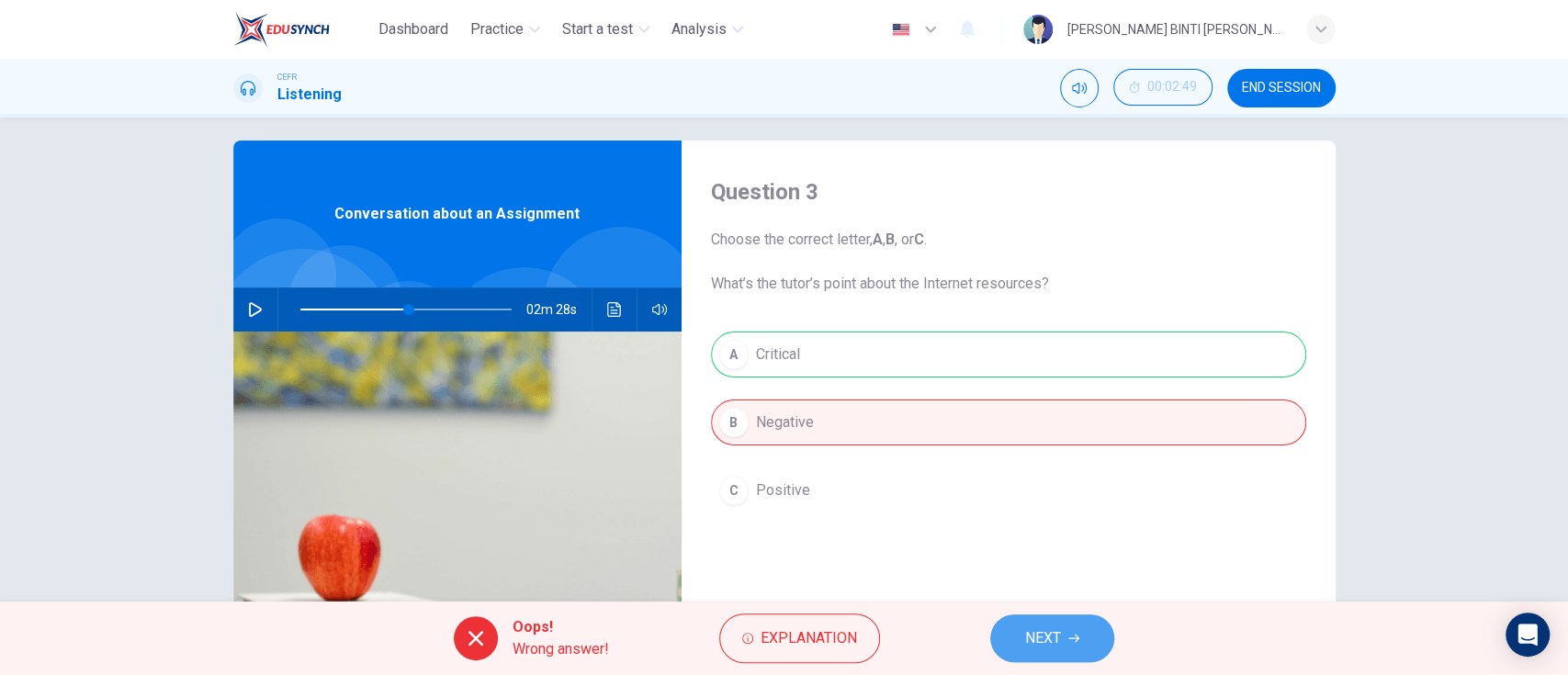 click on "NEXT" at bounding box center [1052, 638] 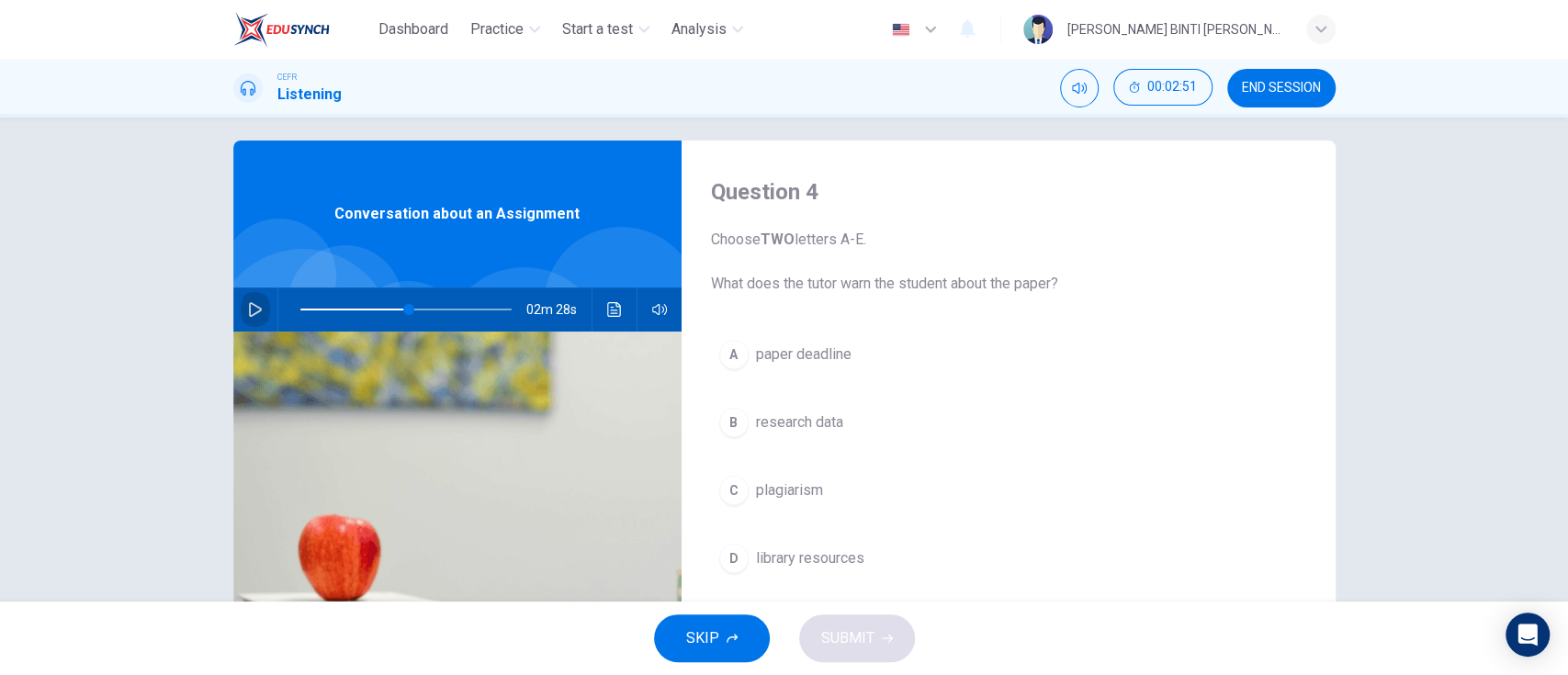 click 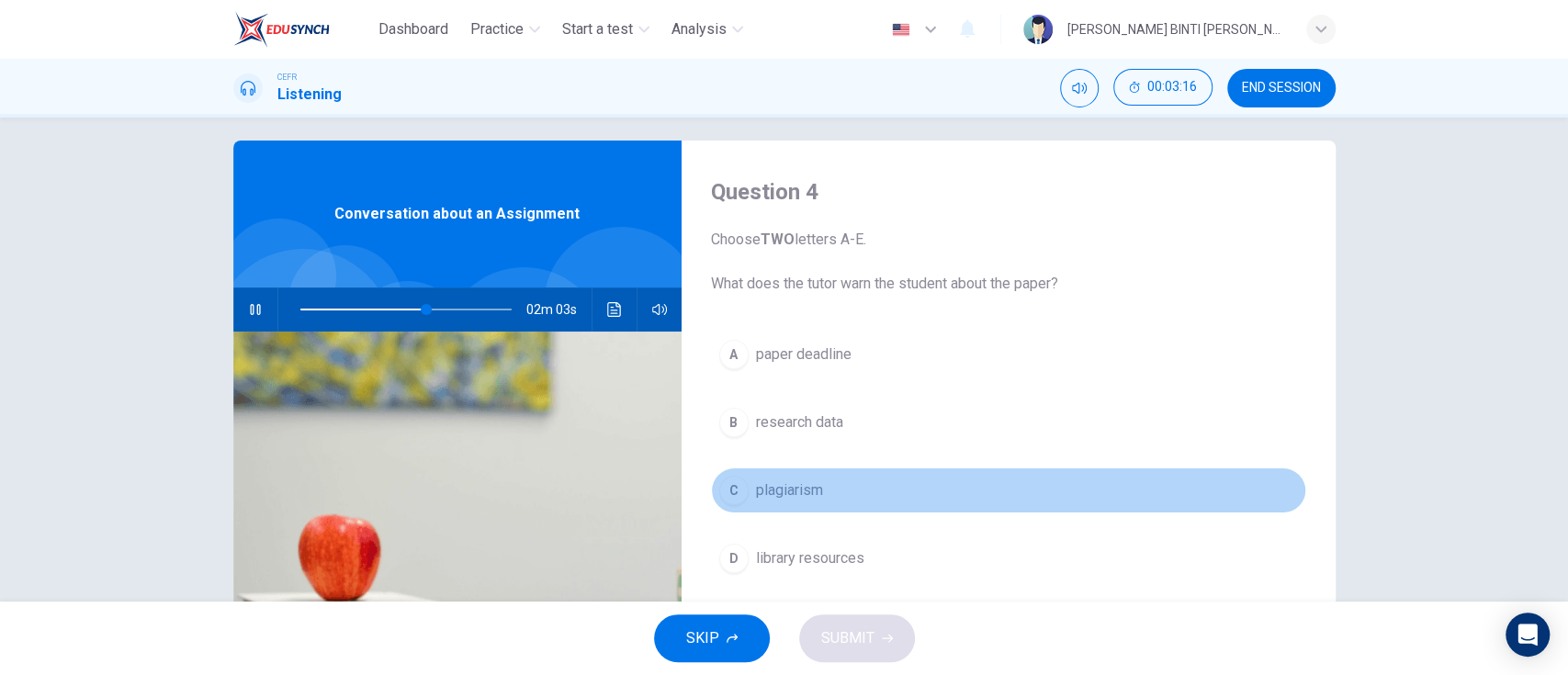 click on "plagiarism" at bounding box center (789, 490) 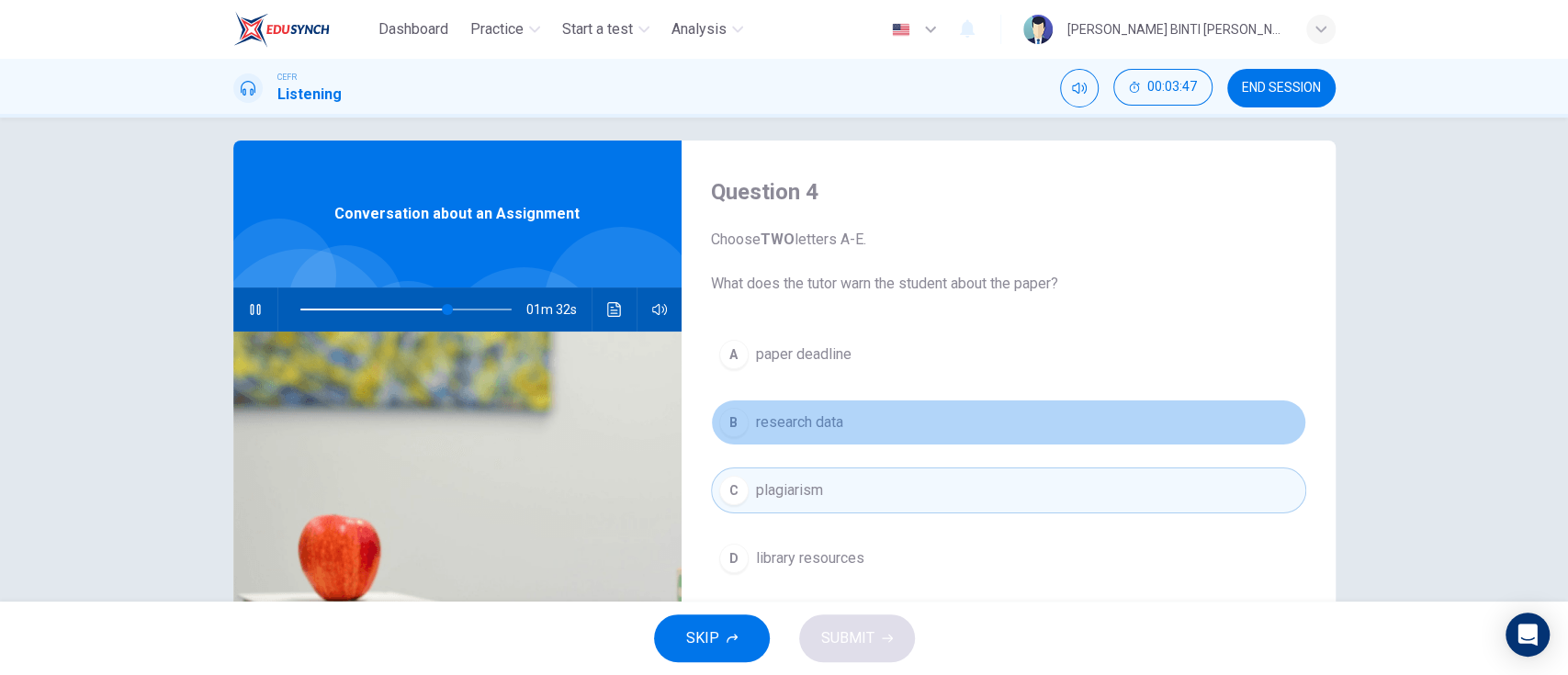 click on "B research data" at bounding box center (1009, 422) 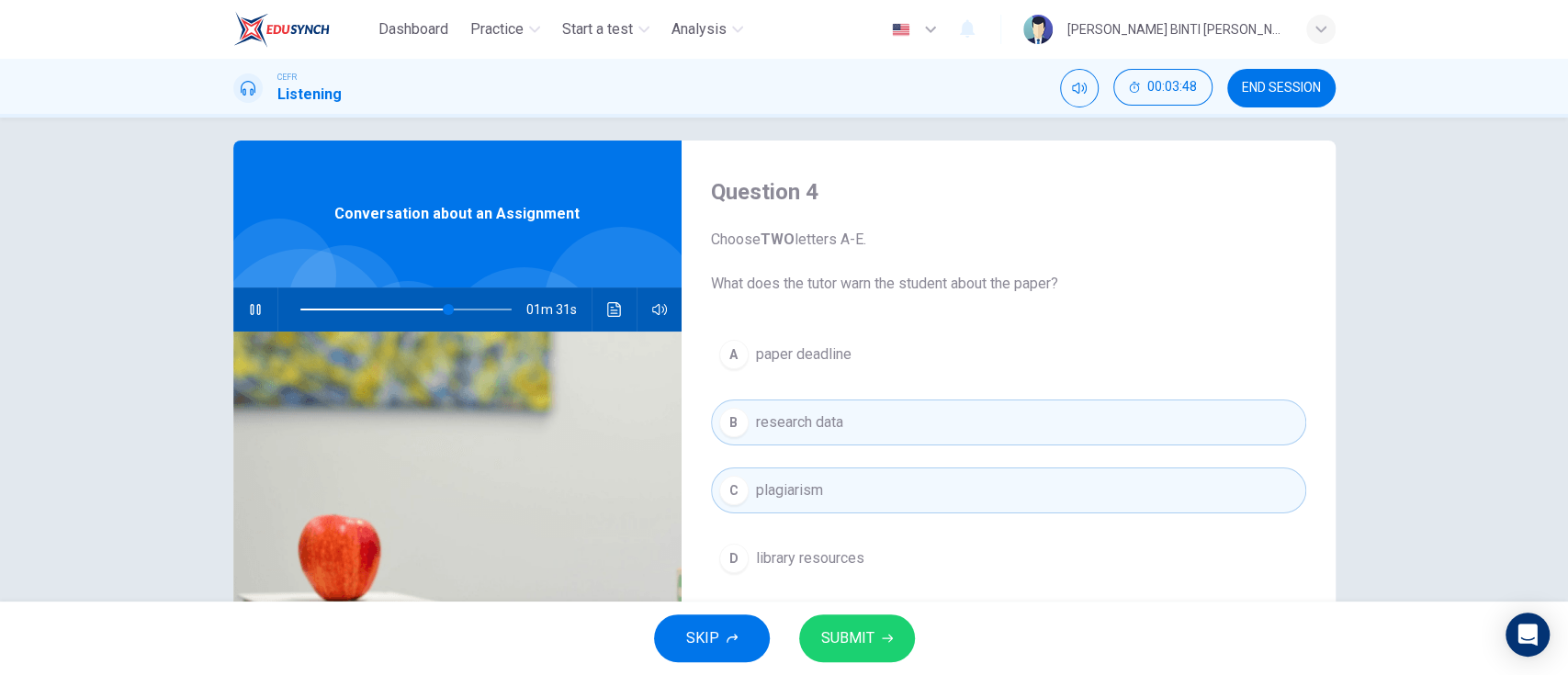 click on "SUBMIT" at bounding box center (857, 638) 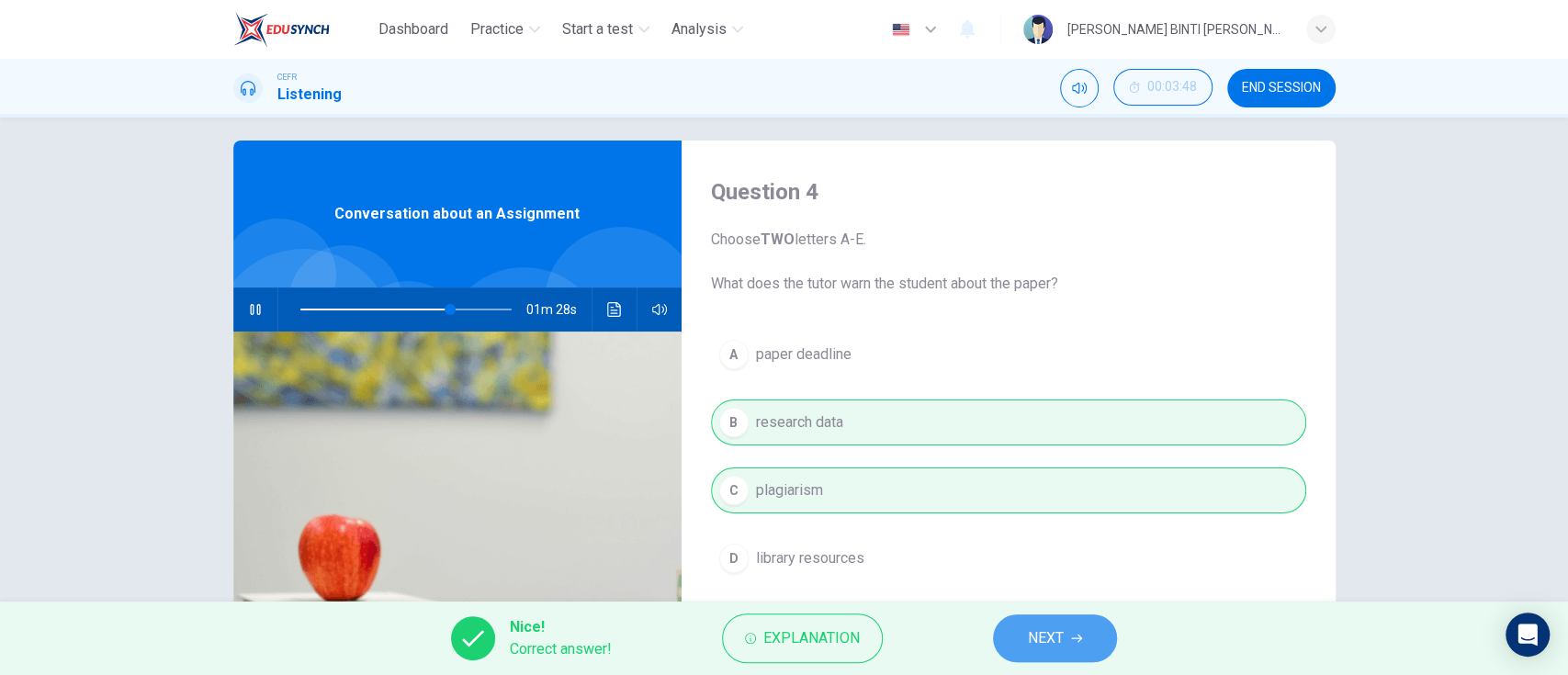 click on "NEXT" at bounding box center (1055, 638) 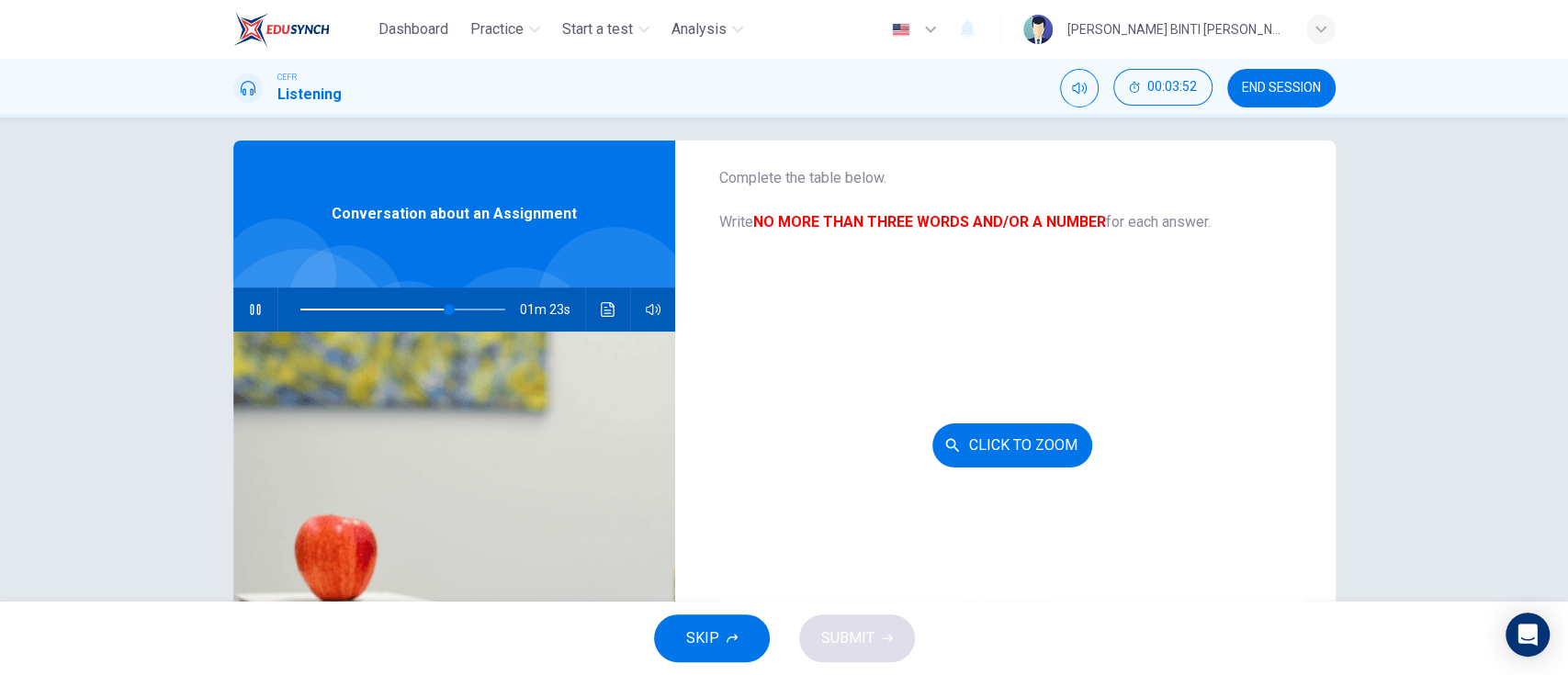 scroll, scrollTop: 59, scrollLeft: 0, axis: vertical 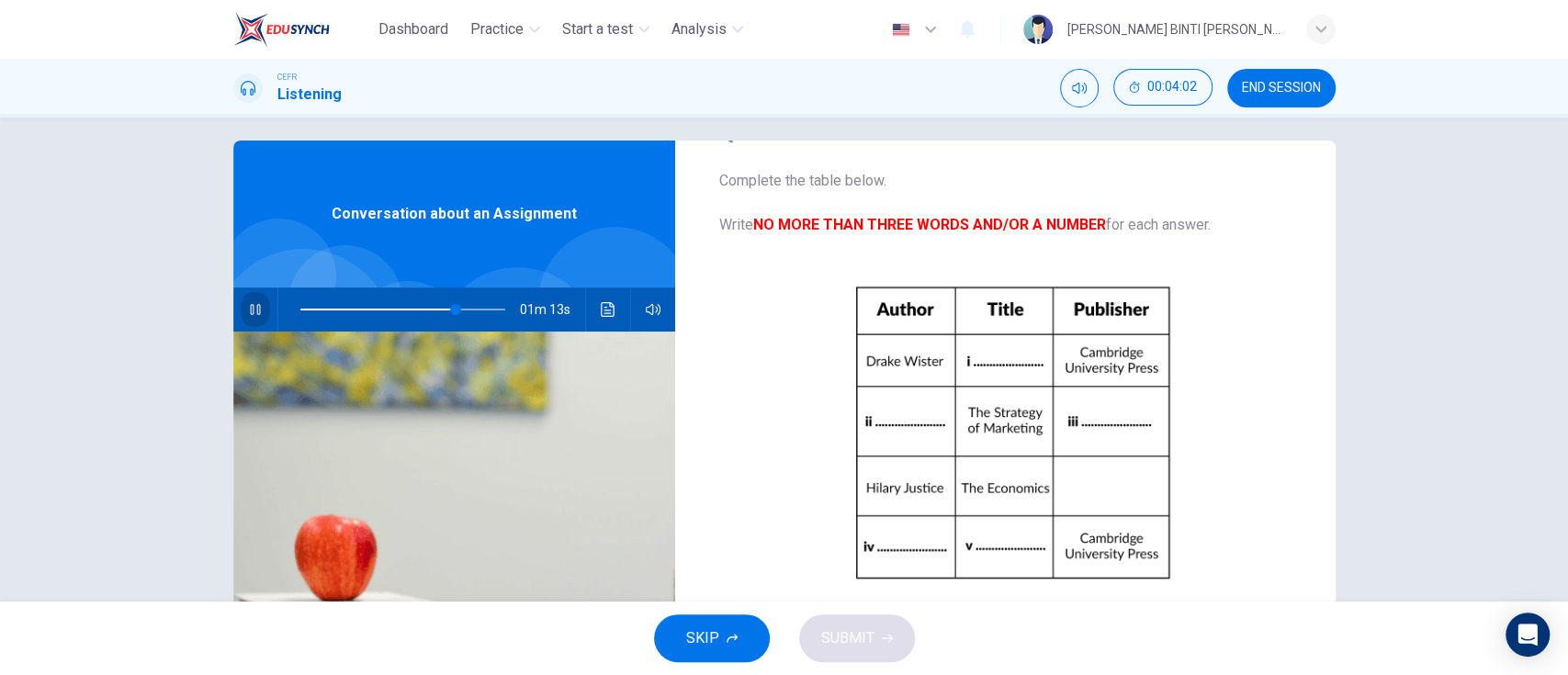 click 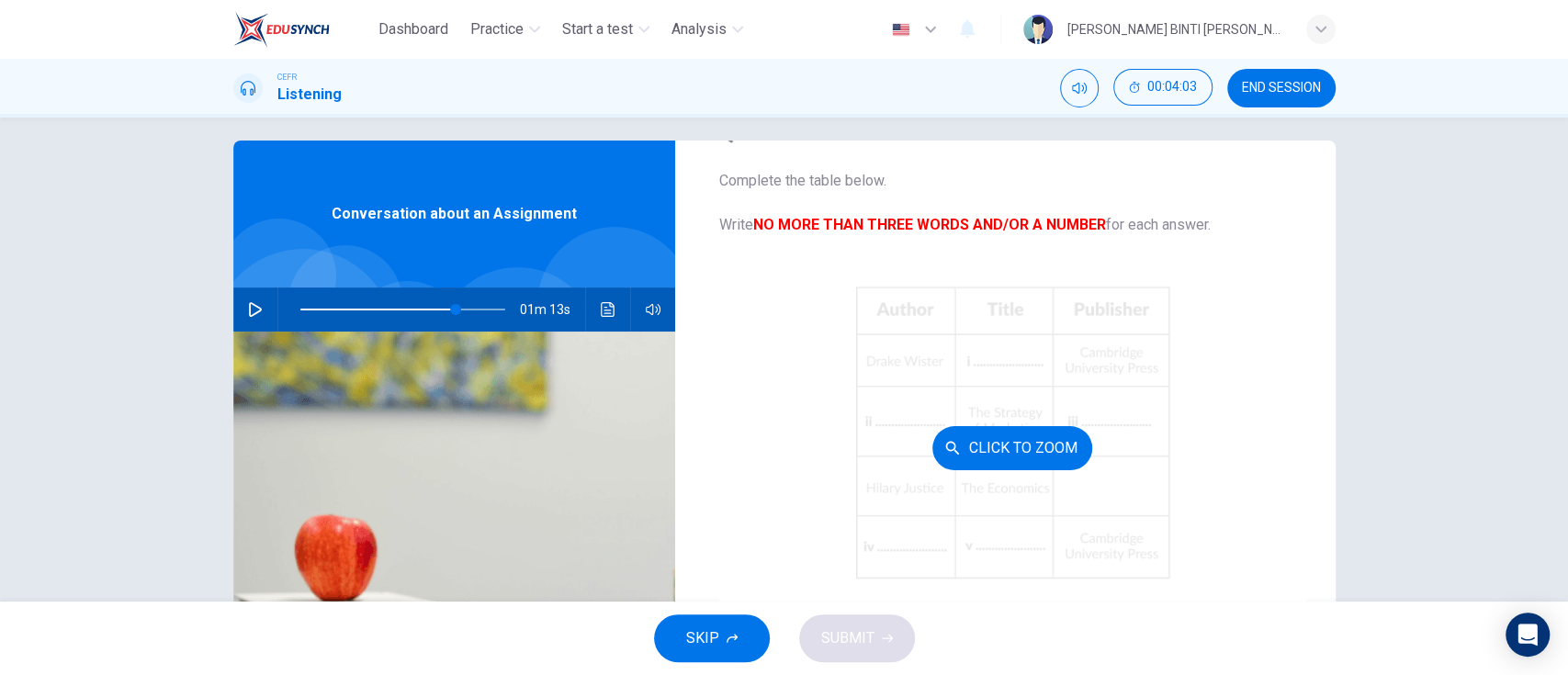 scroll, scrollTop: 211, scrollLeft: 0, axis: vertical 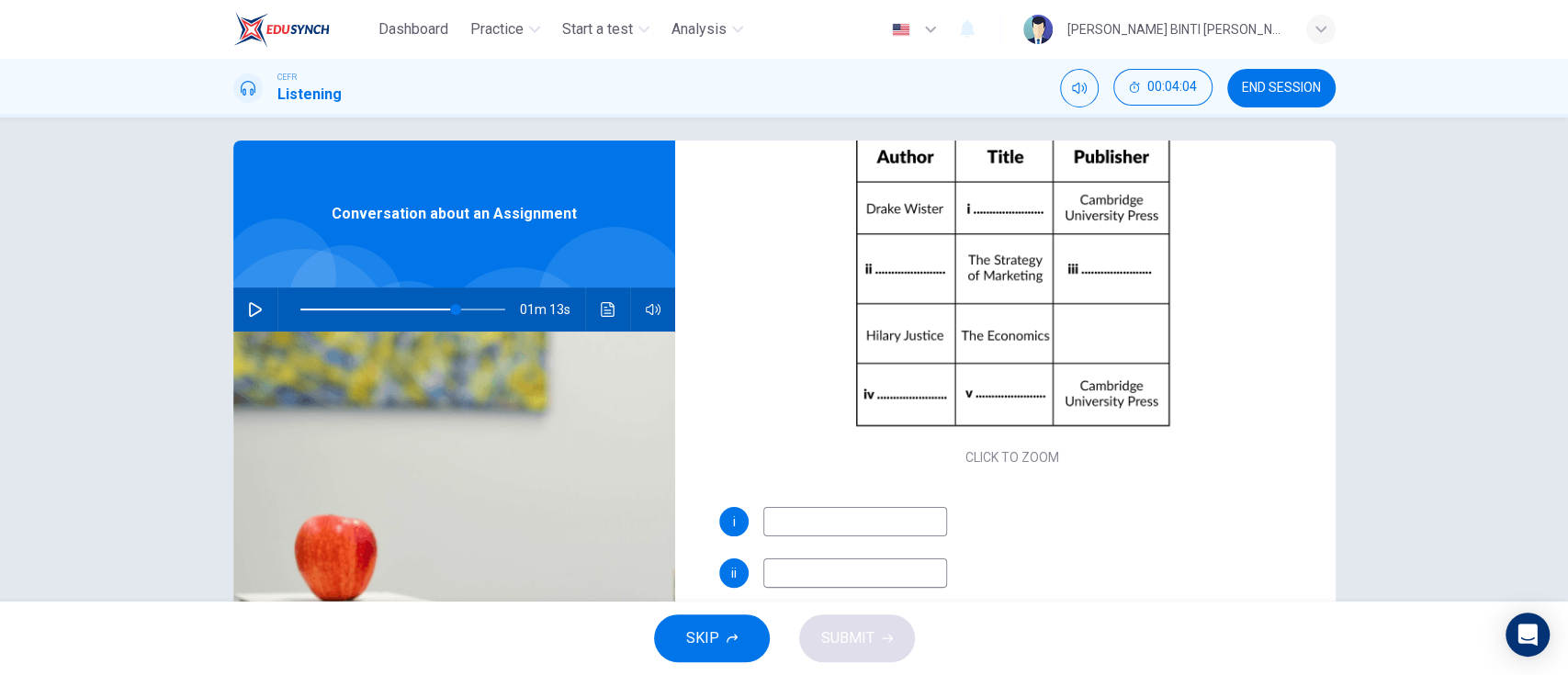 click at bounding box center (855, 522) 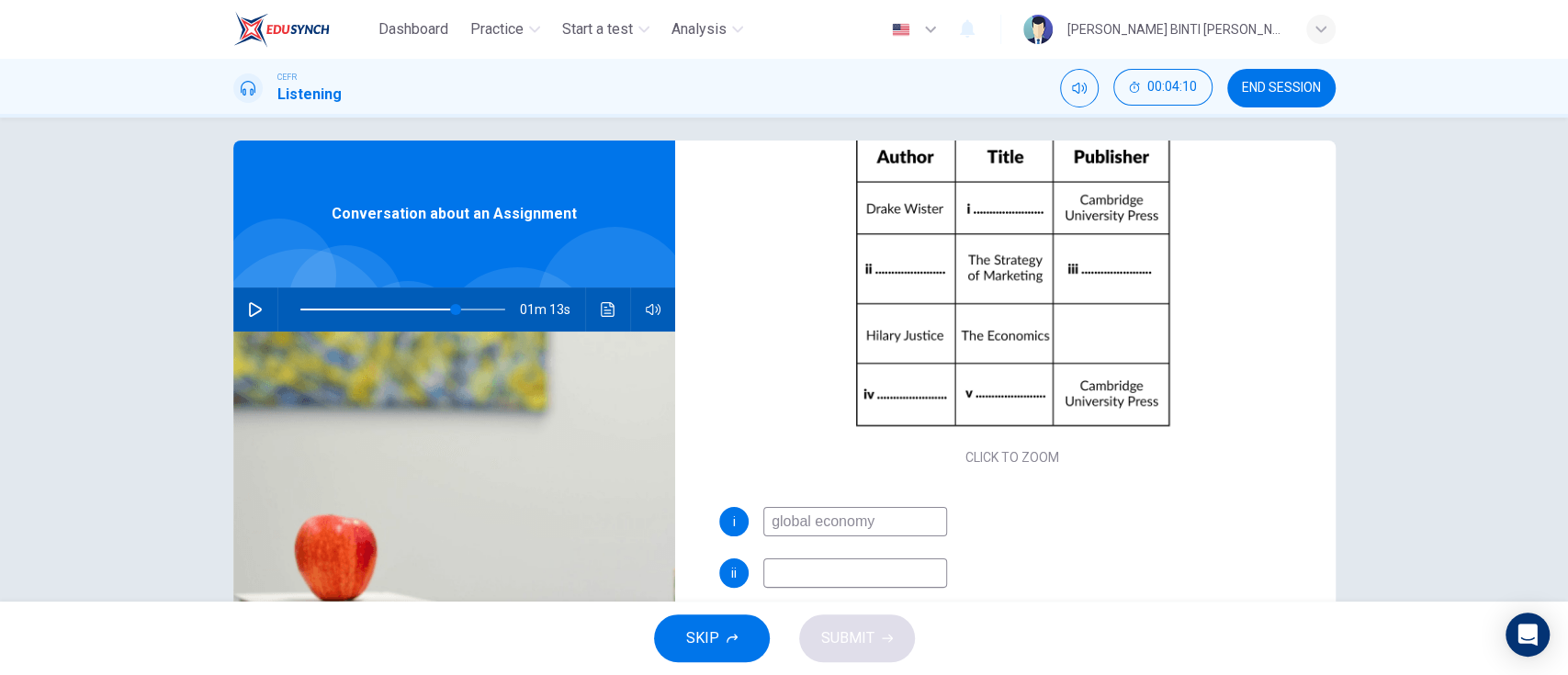 click on "global economy" at bounding box center (855, 522) 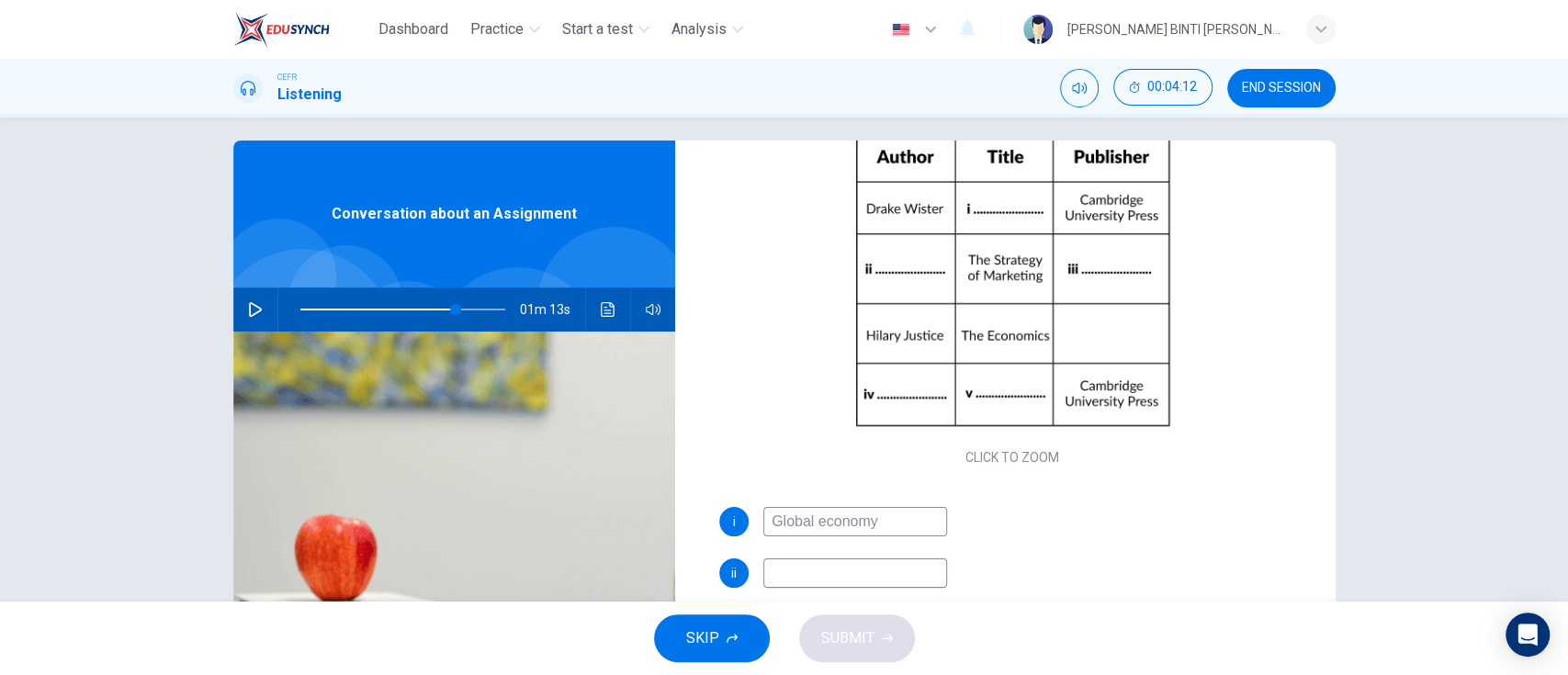 click on "Global economy" at bounding box center [855, 522] 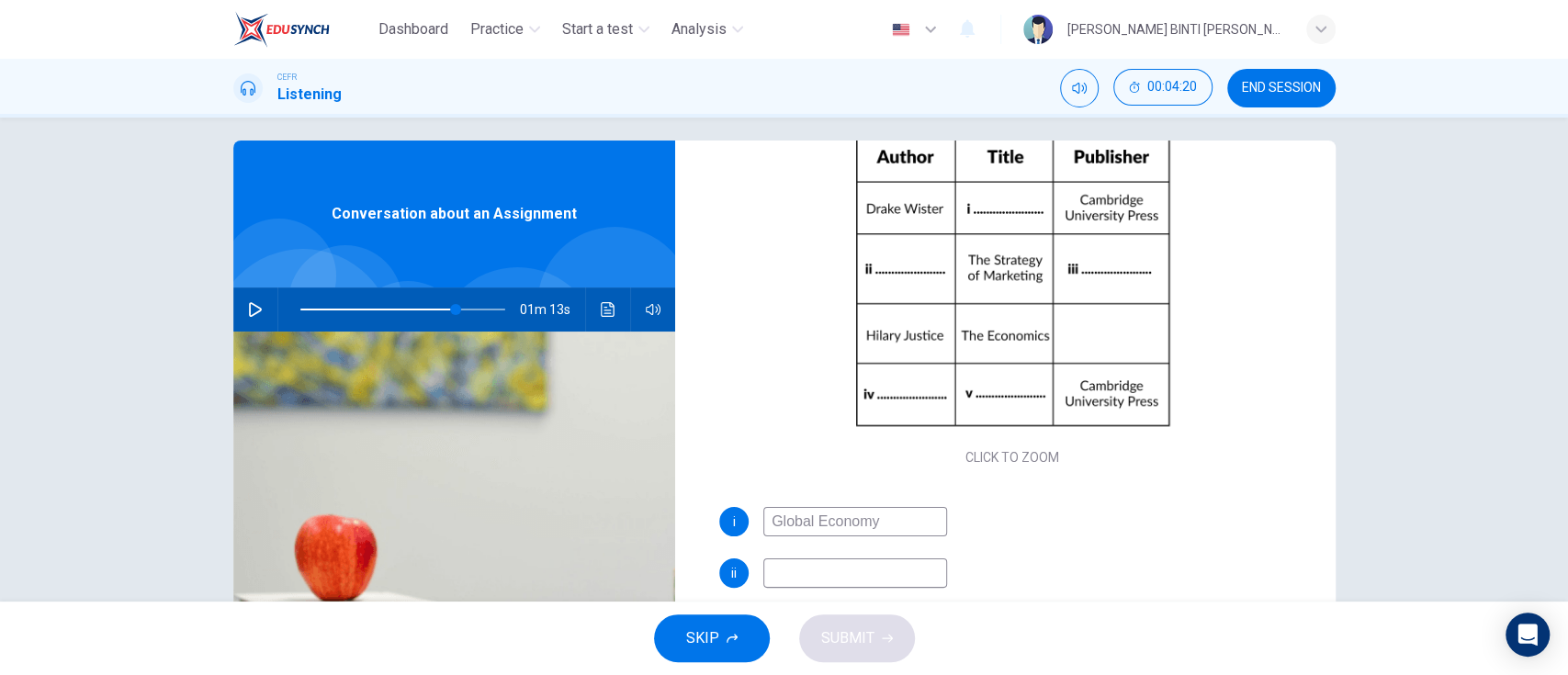 type on "Global Economy" 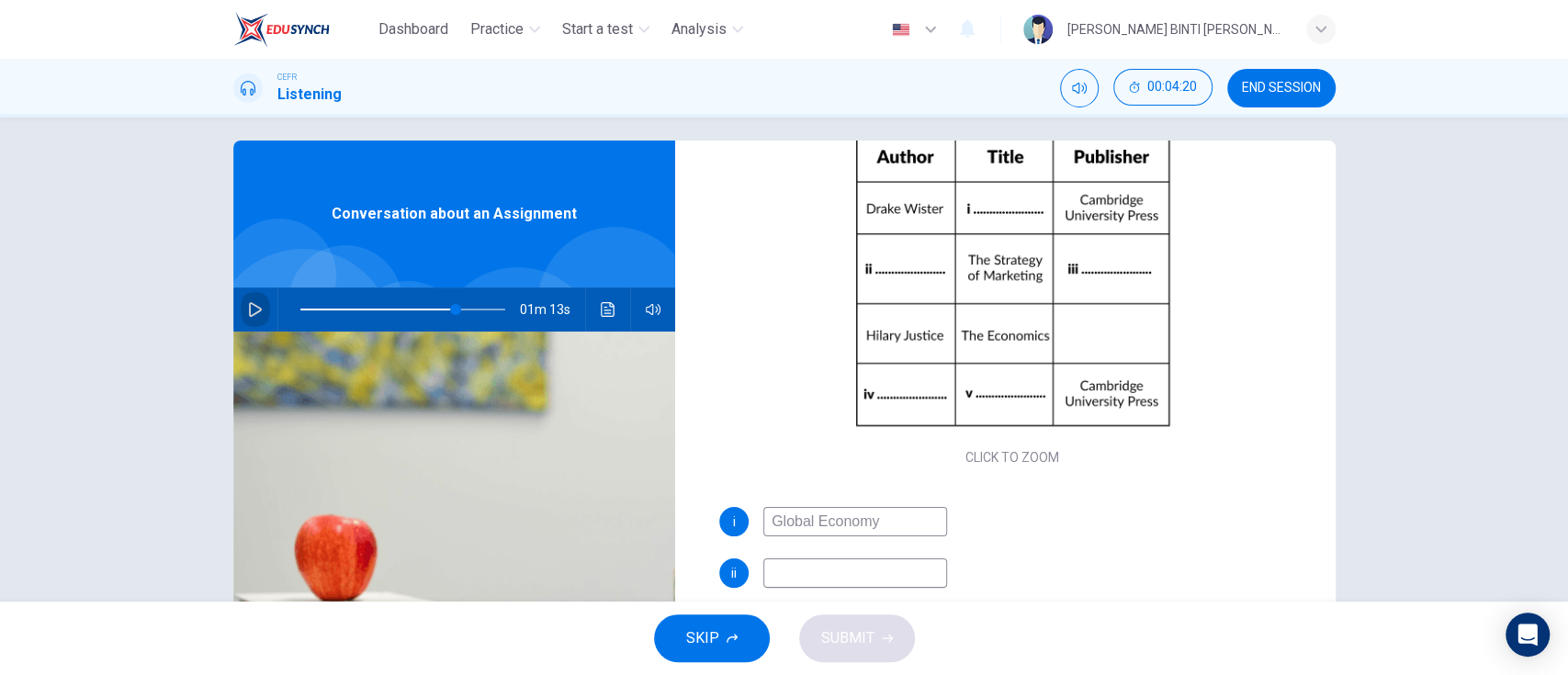 click at bounding box center (255, 309) 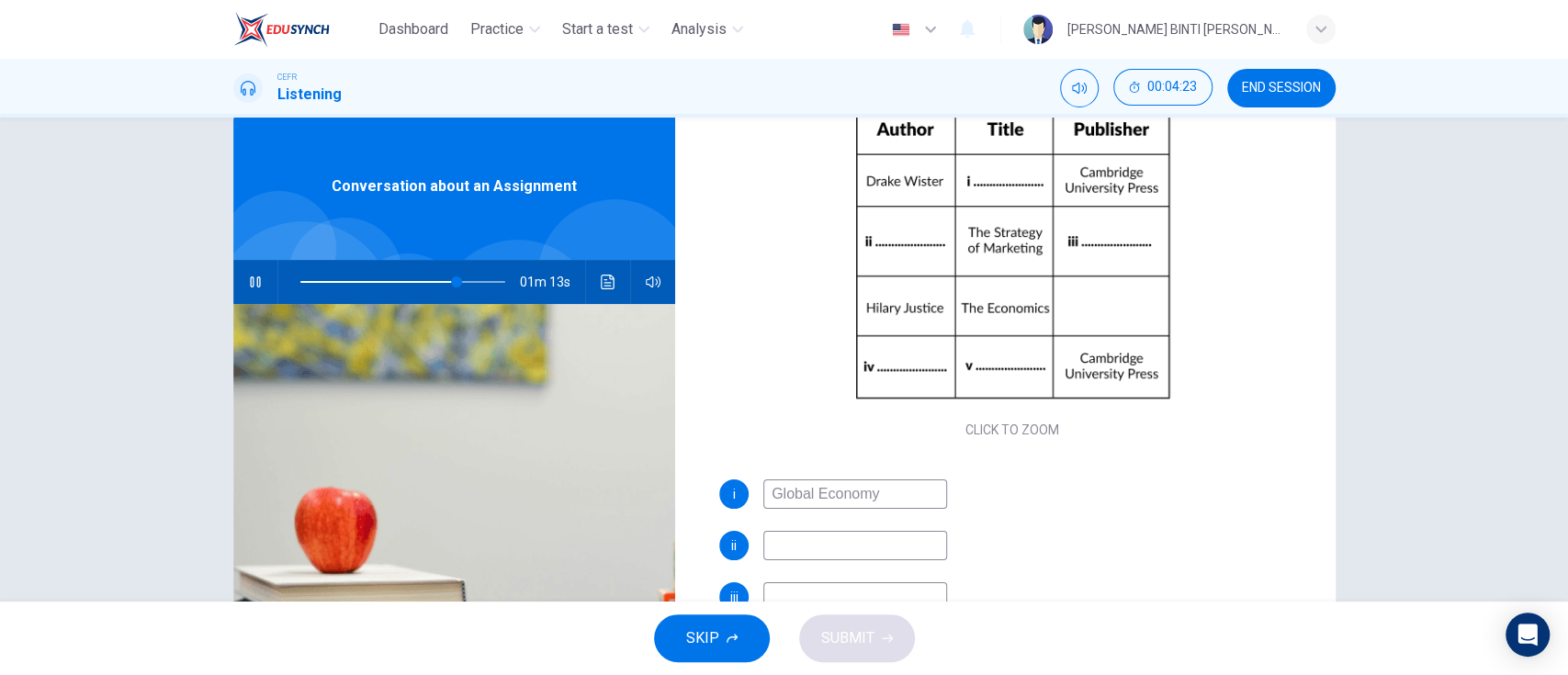 scroll, scrollTop: 73, scrollLeft: 0, axis: vertical 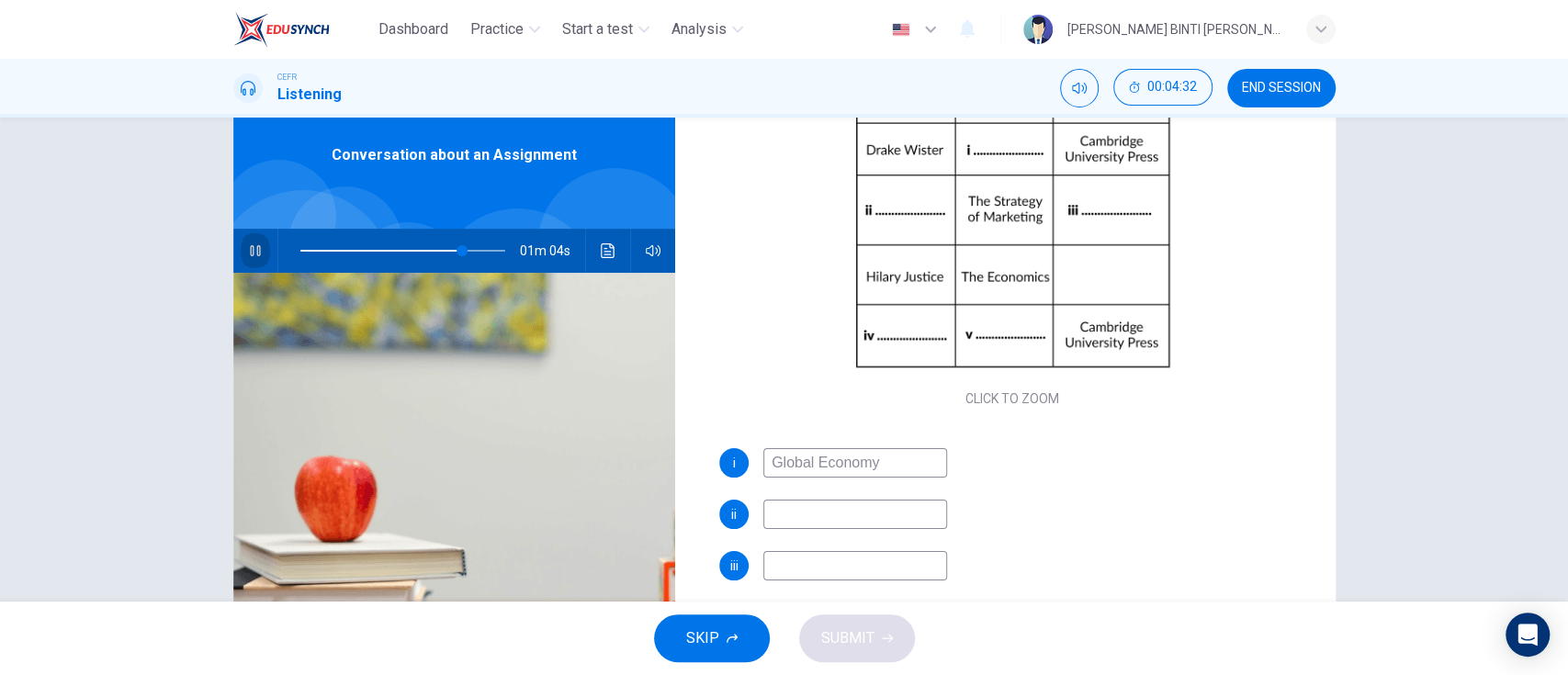 click 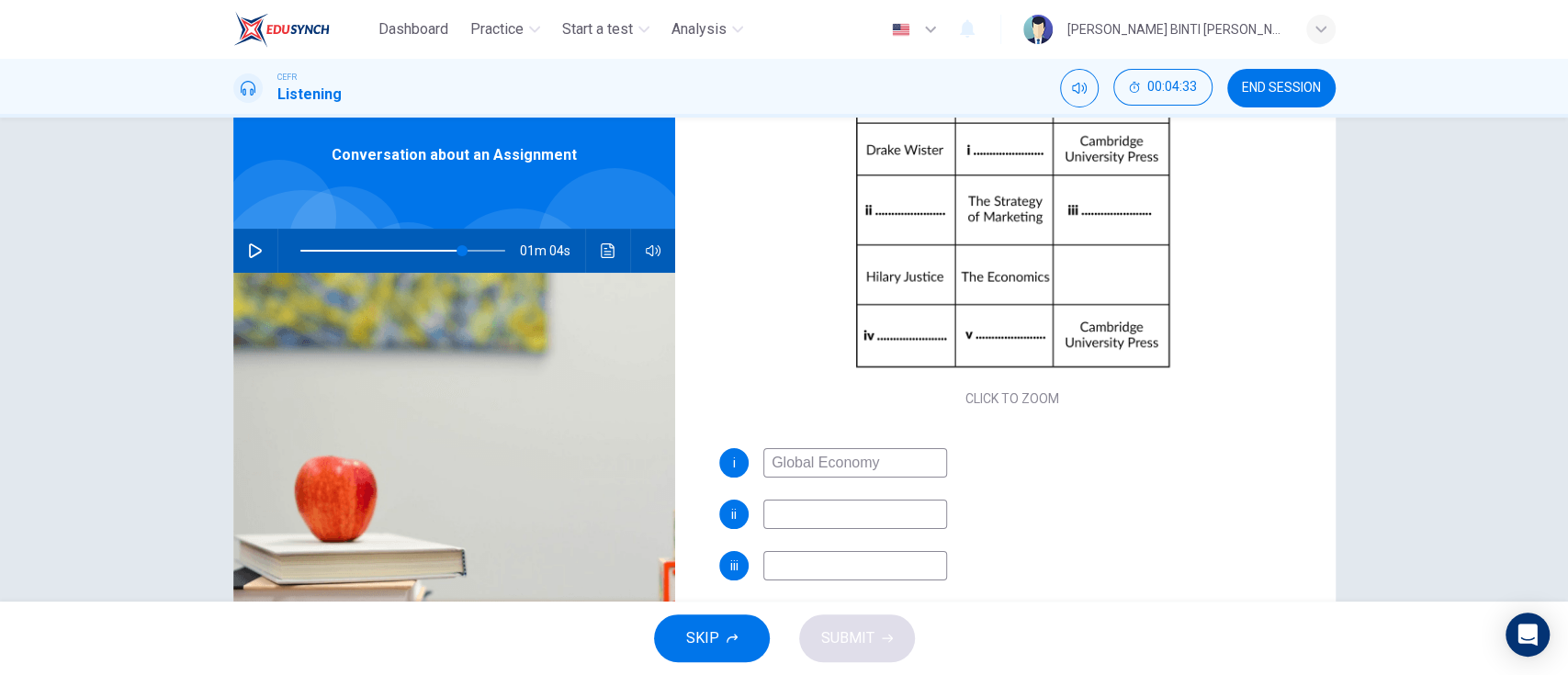 click on "i Global Economy ii iii iv v" at bounding box center (1012, 584) 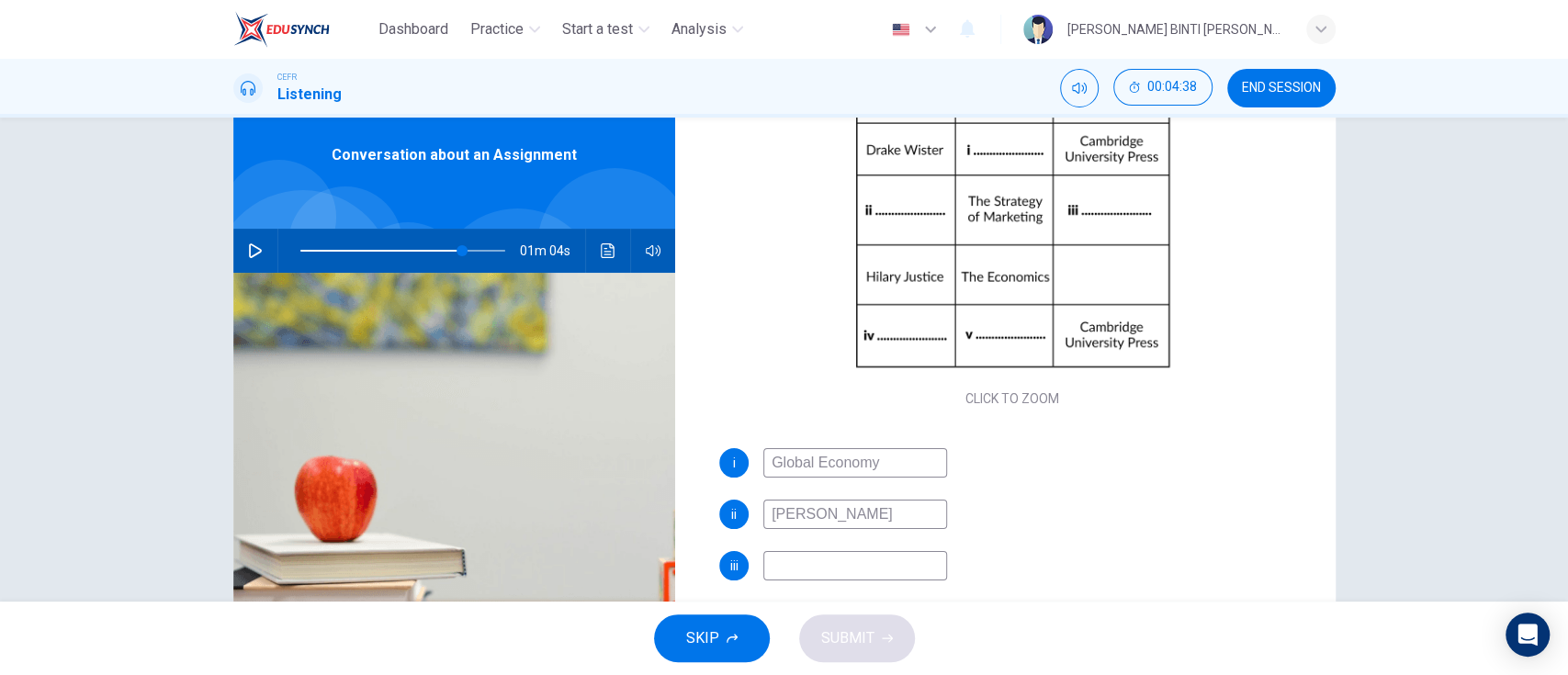 type on "Victoria Smith" 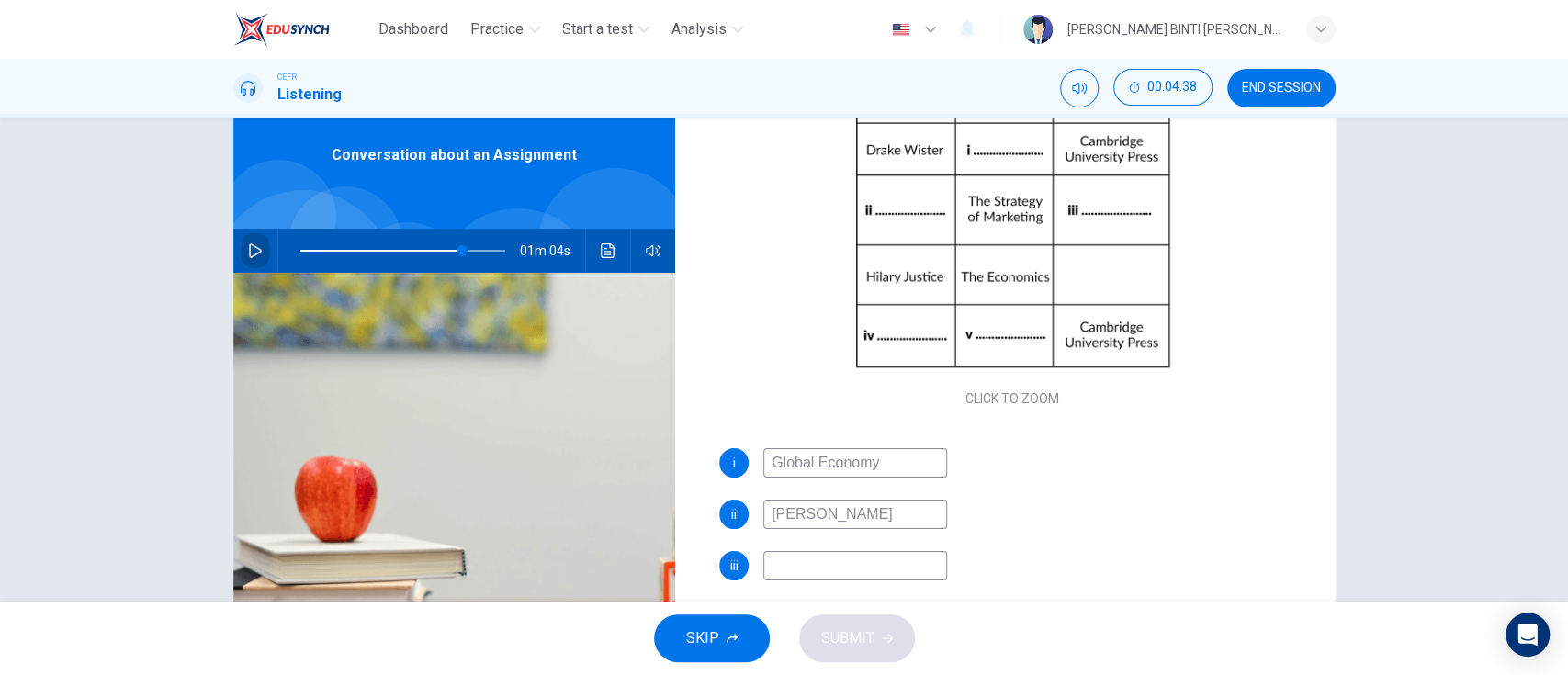 click at bounding box center (255, 251) 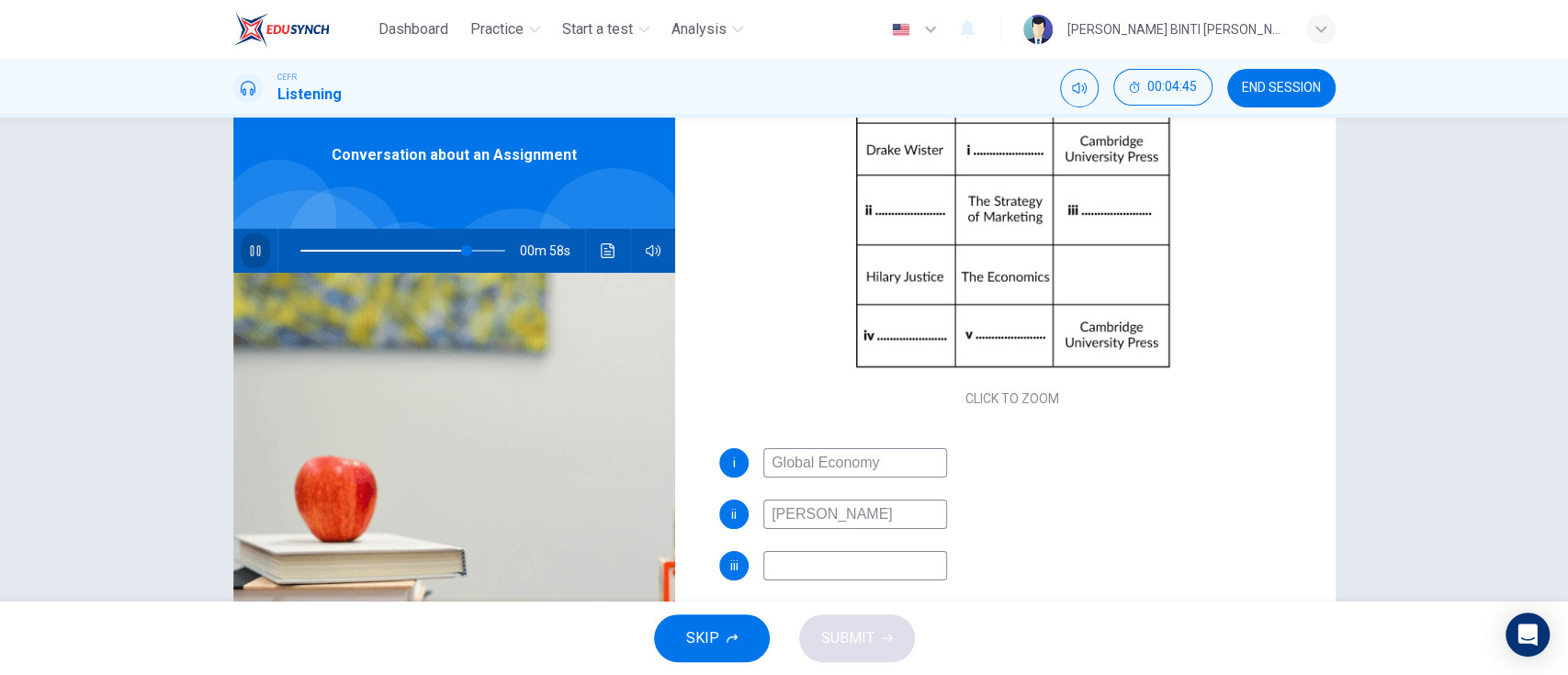 click at bounding box center (255, 251) 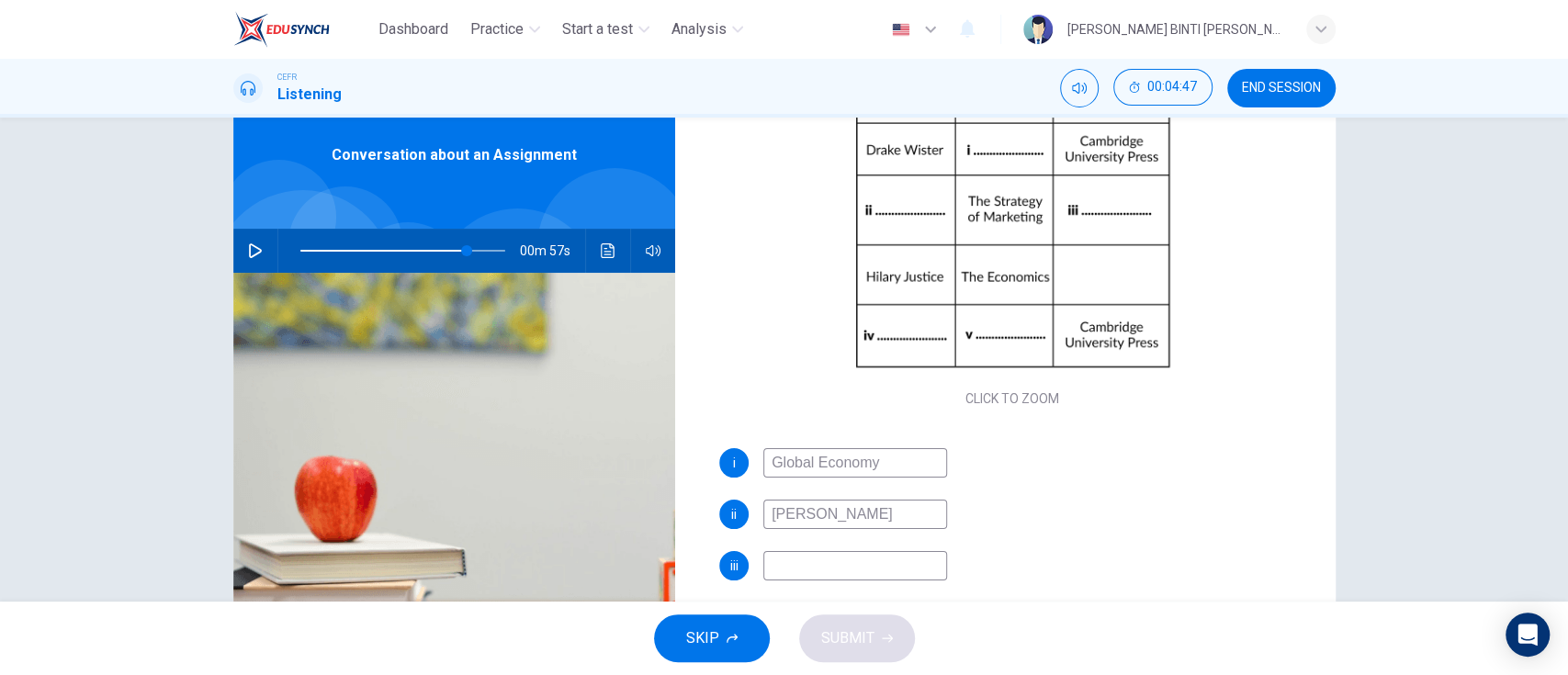 click at bounding box center (855, 566) 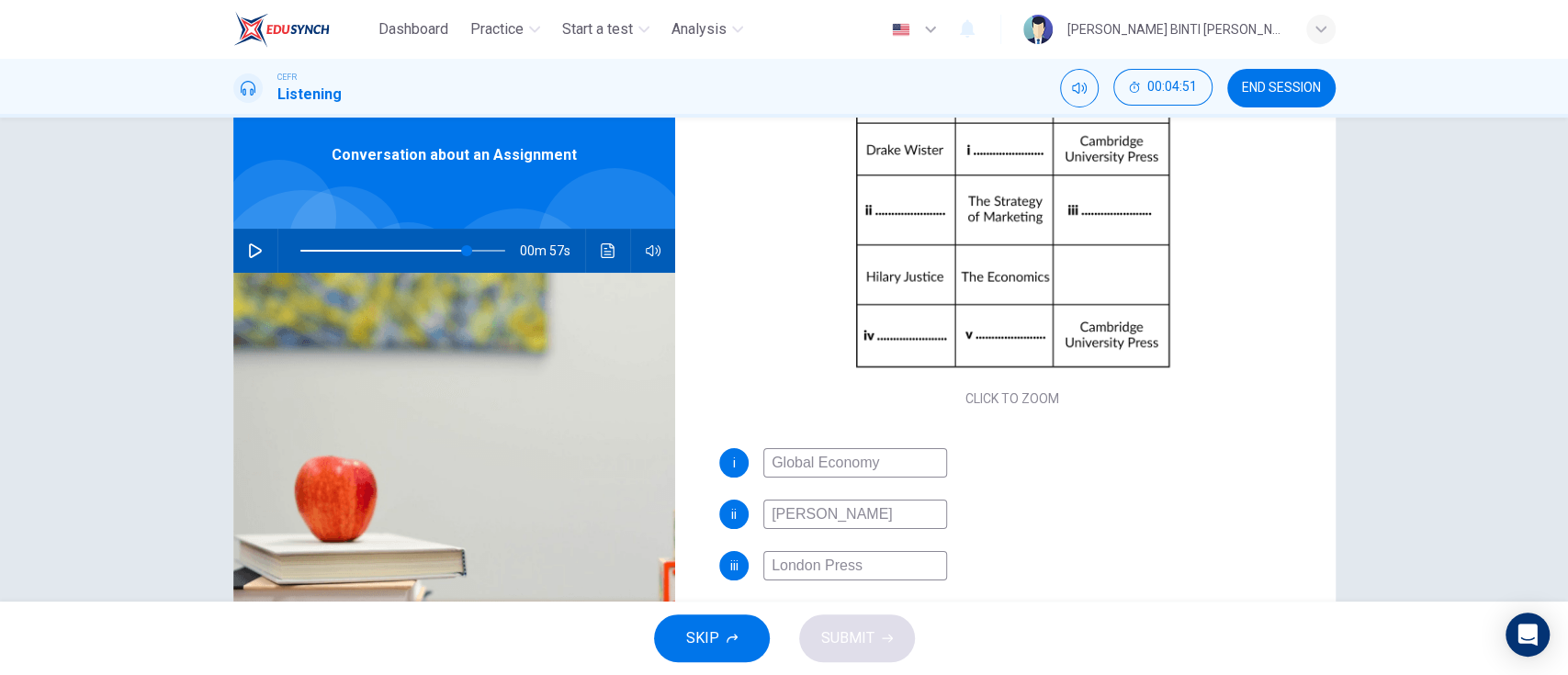 type on "London Press" 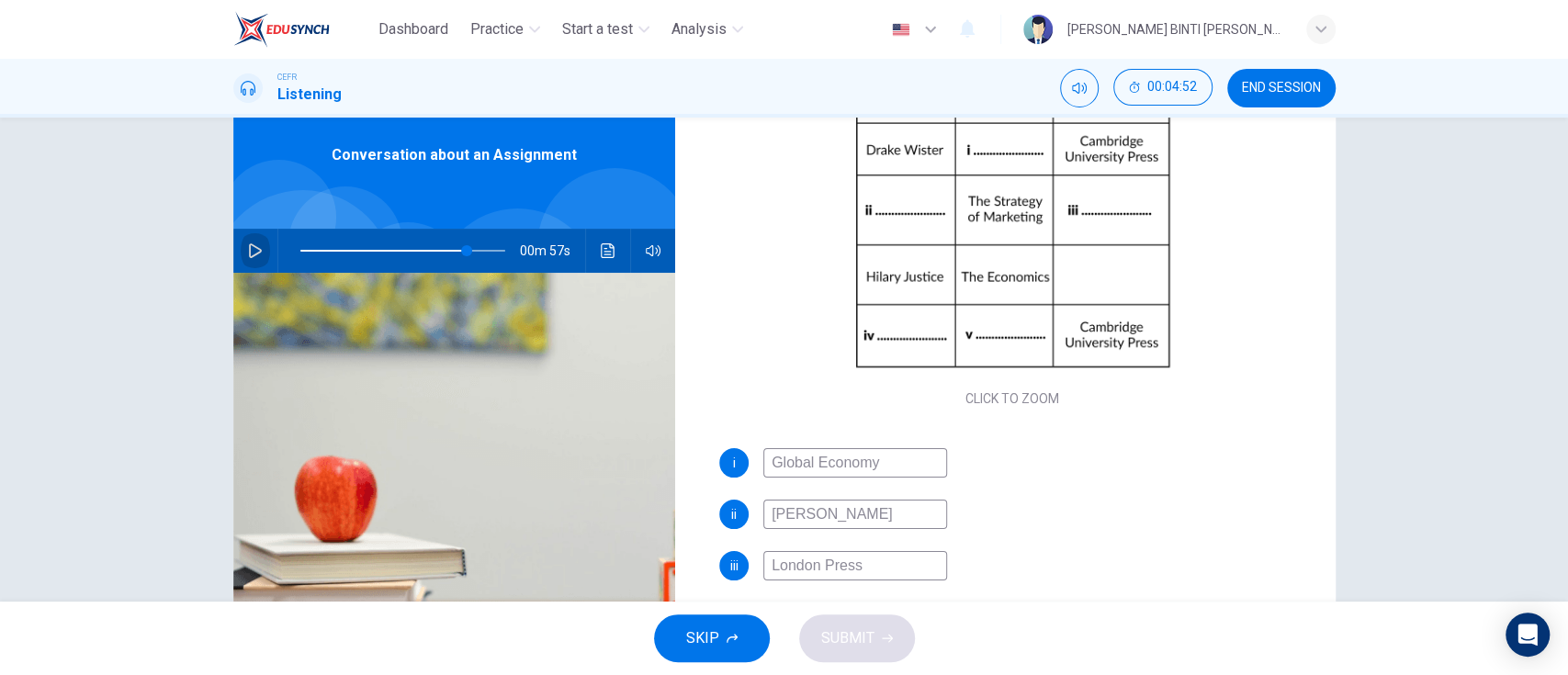 click 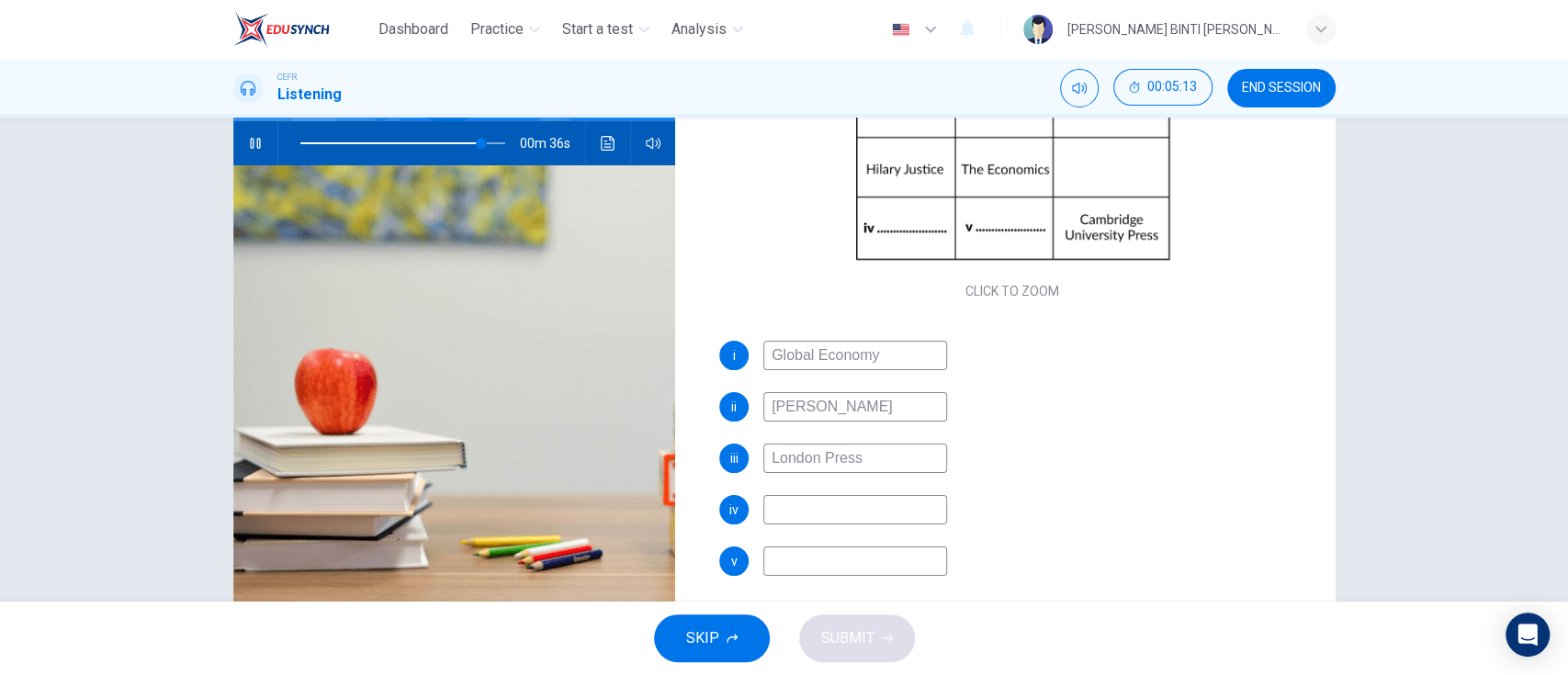 scroll, scrollTop: 181, scrollLeft: 0, axis: vertical 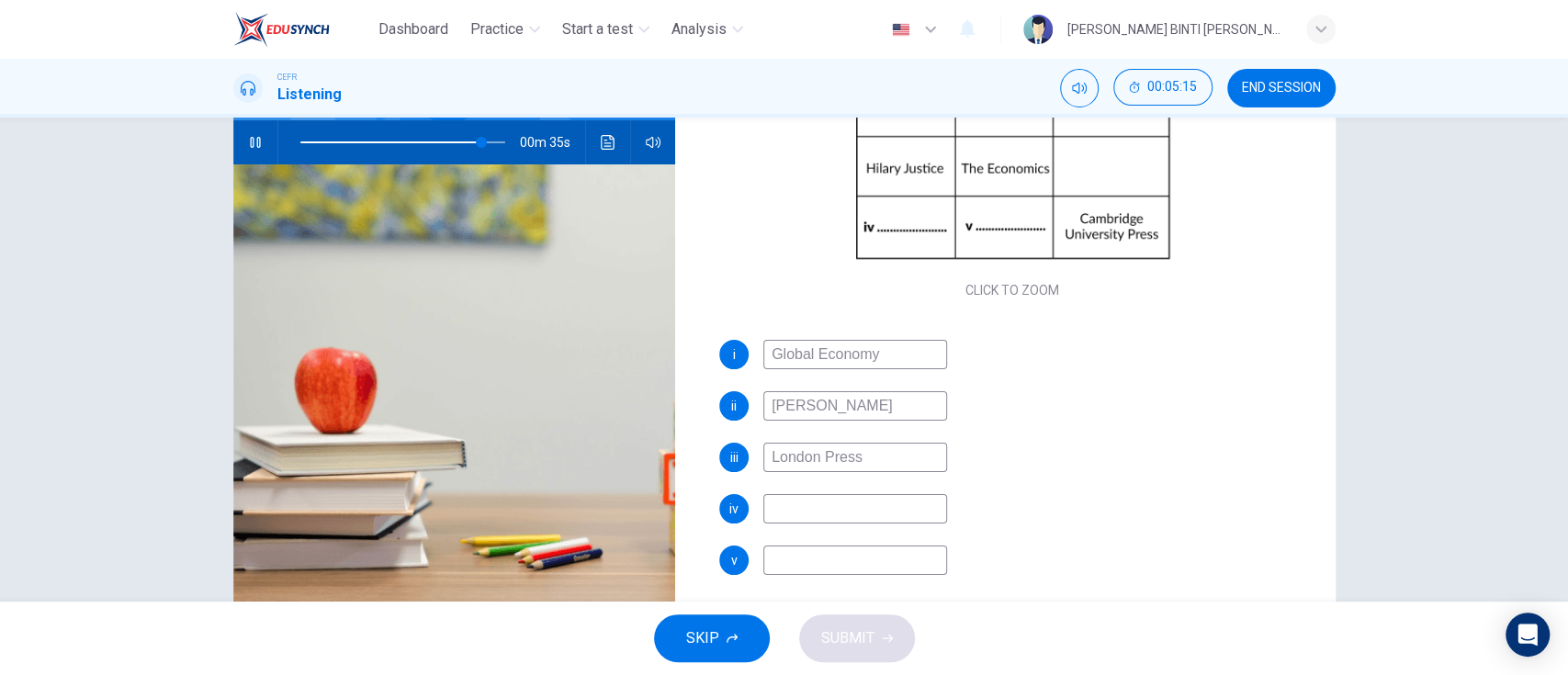 click at bounding box center (855, 509) 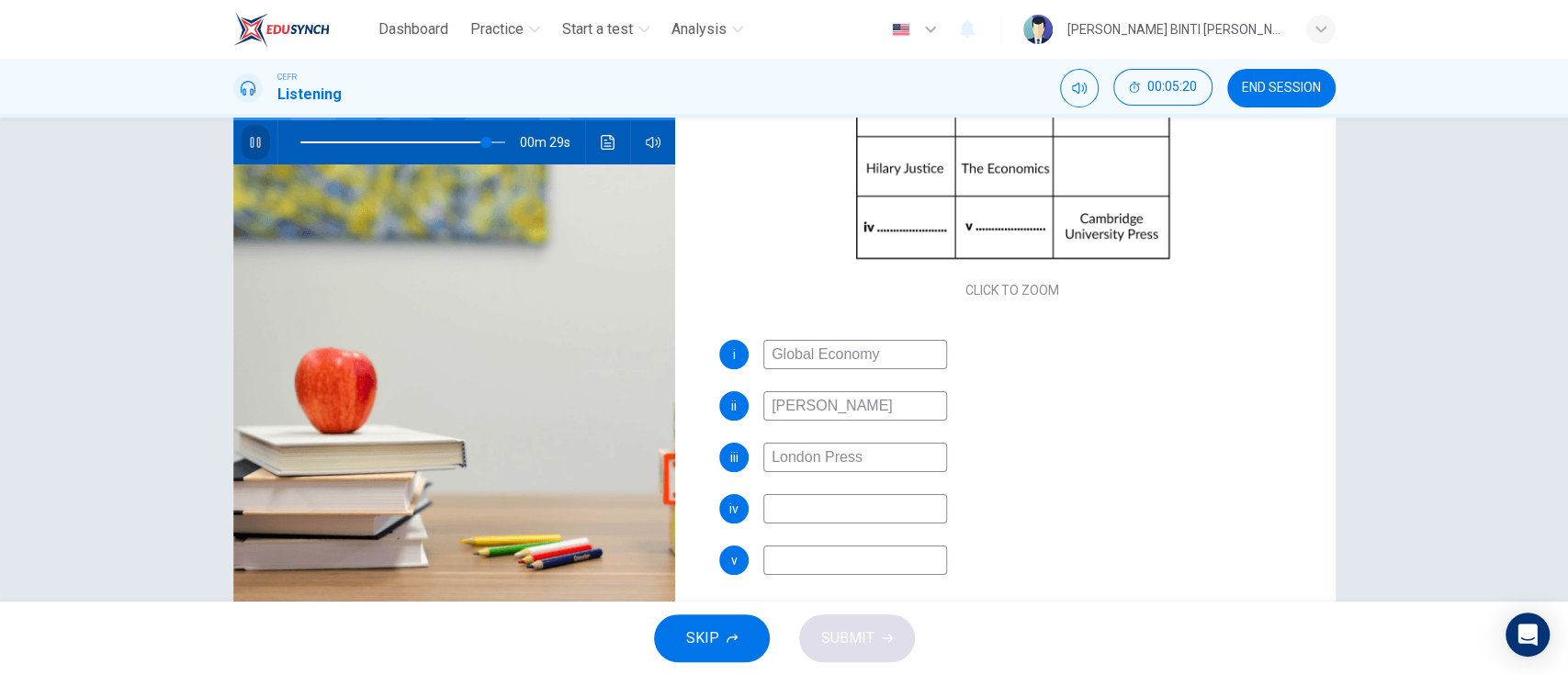 click 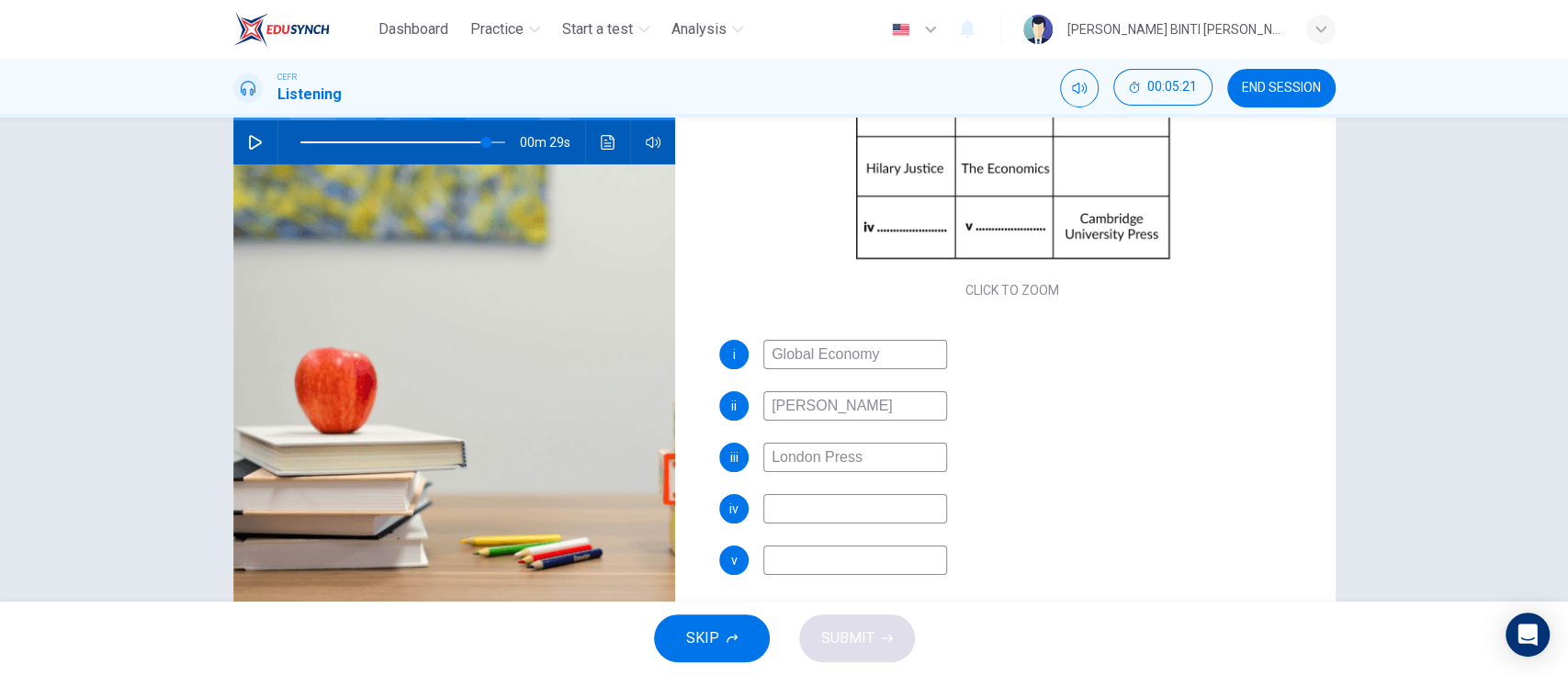 click at bounding box center (855, 509) 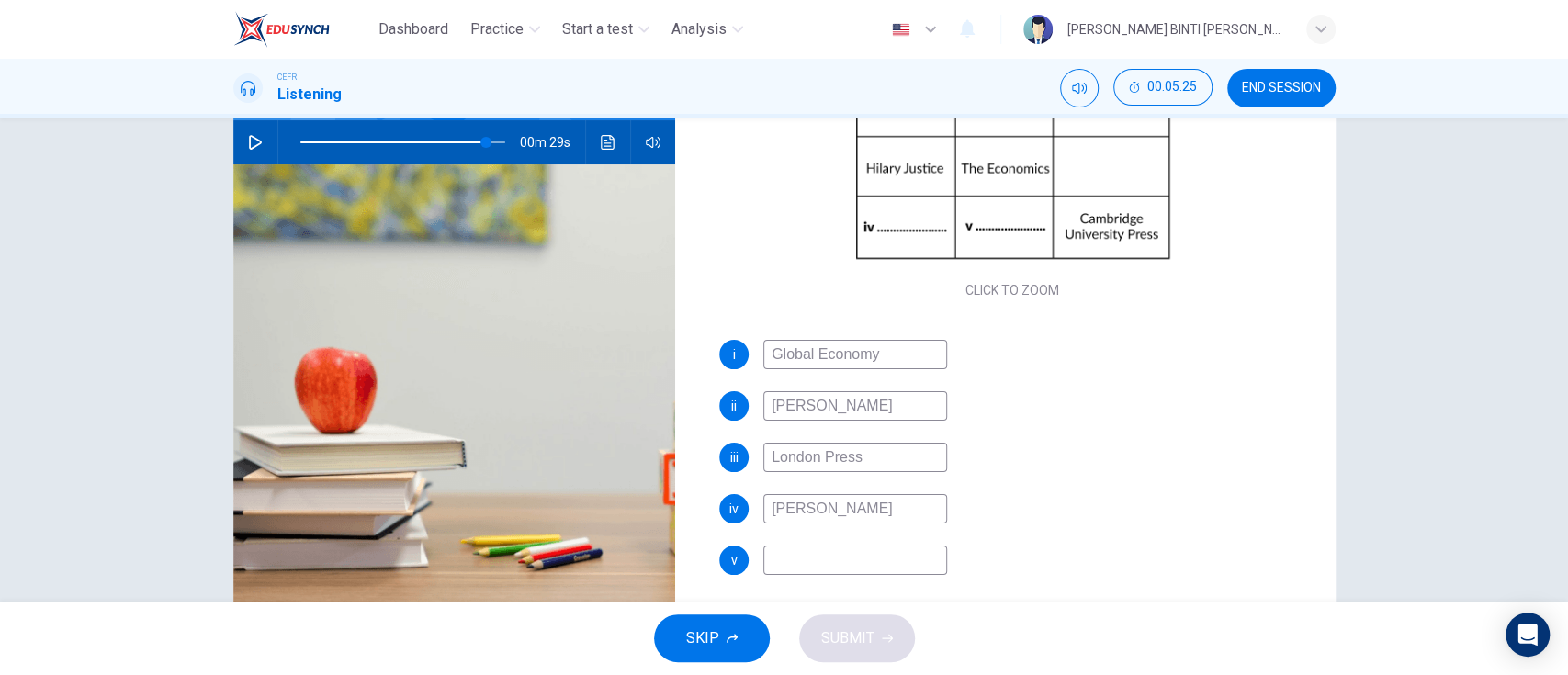type on "William Hunner" 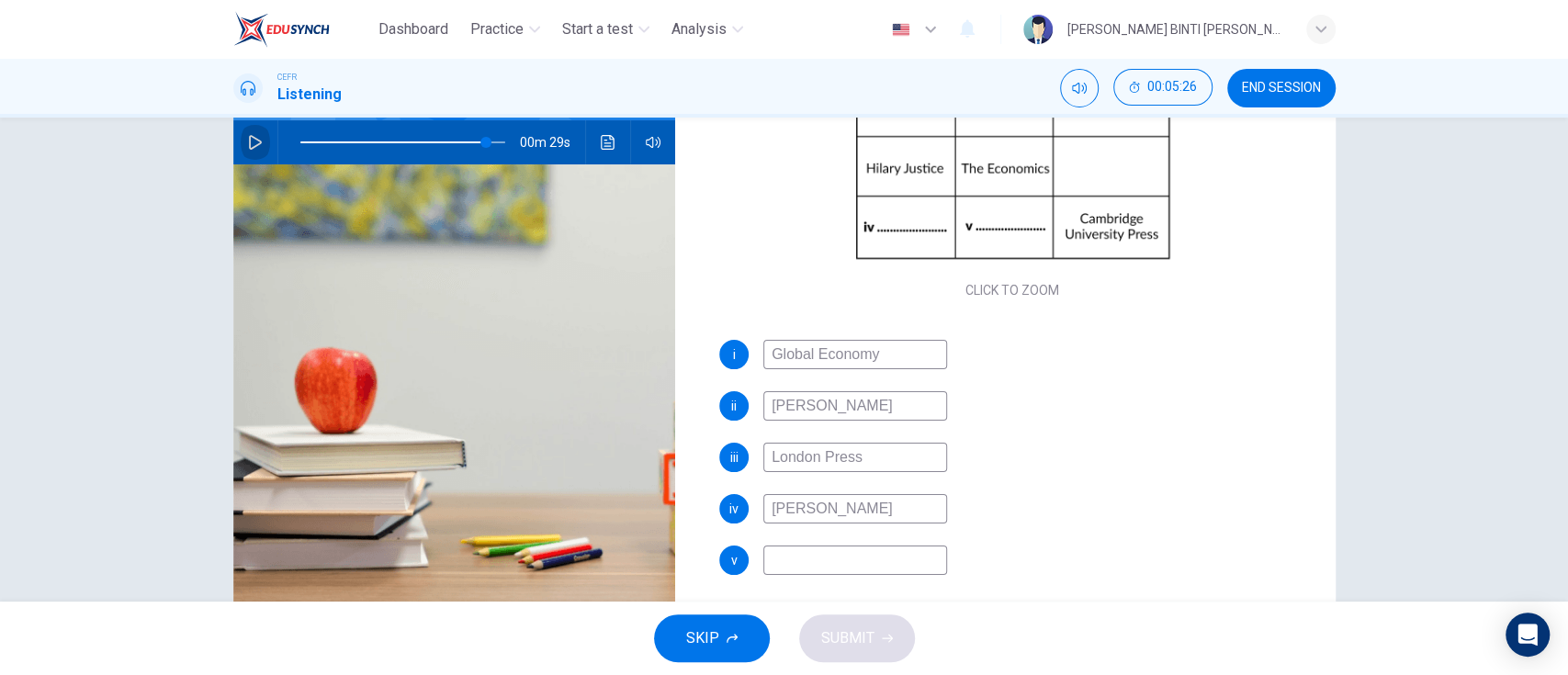 click 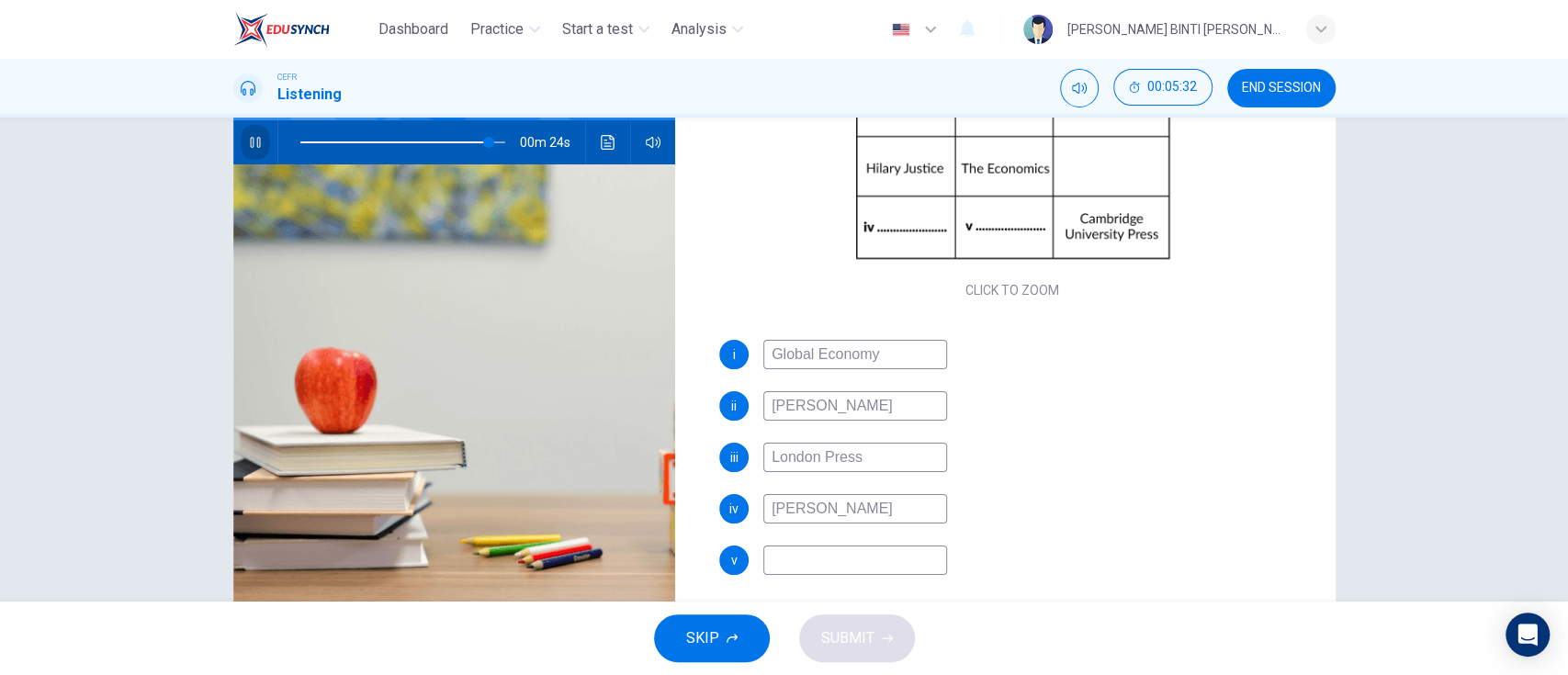 click 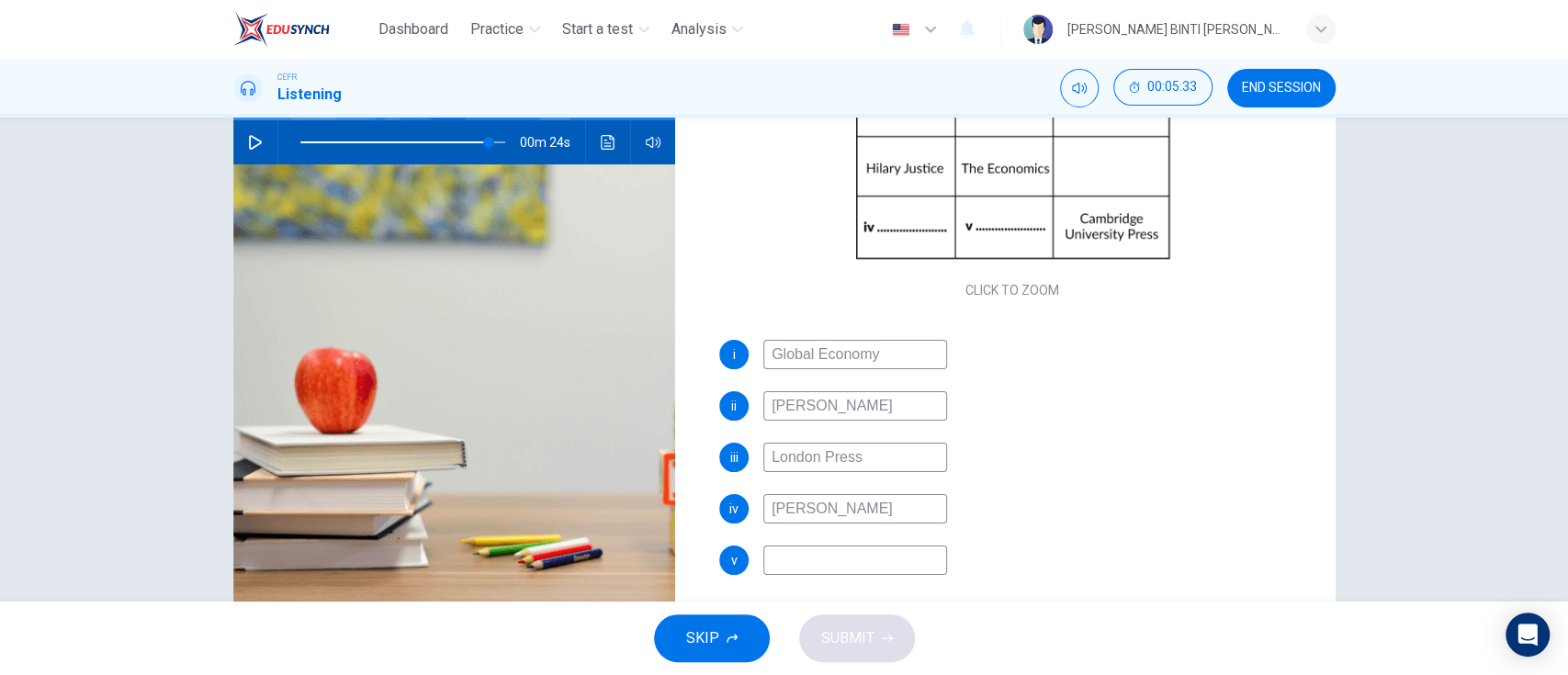click on "William Hunner" at bounding box center (855, 509) 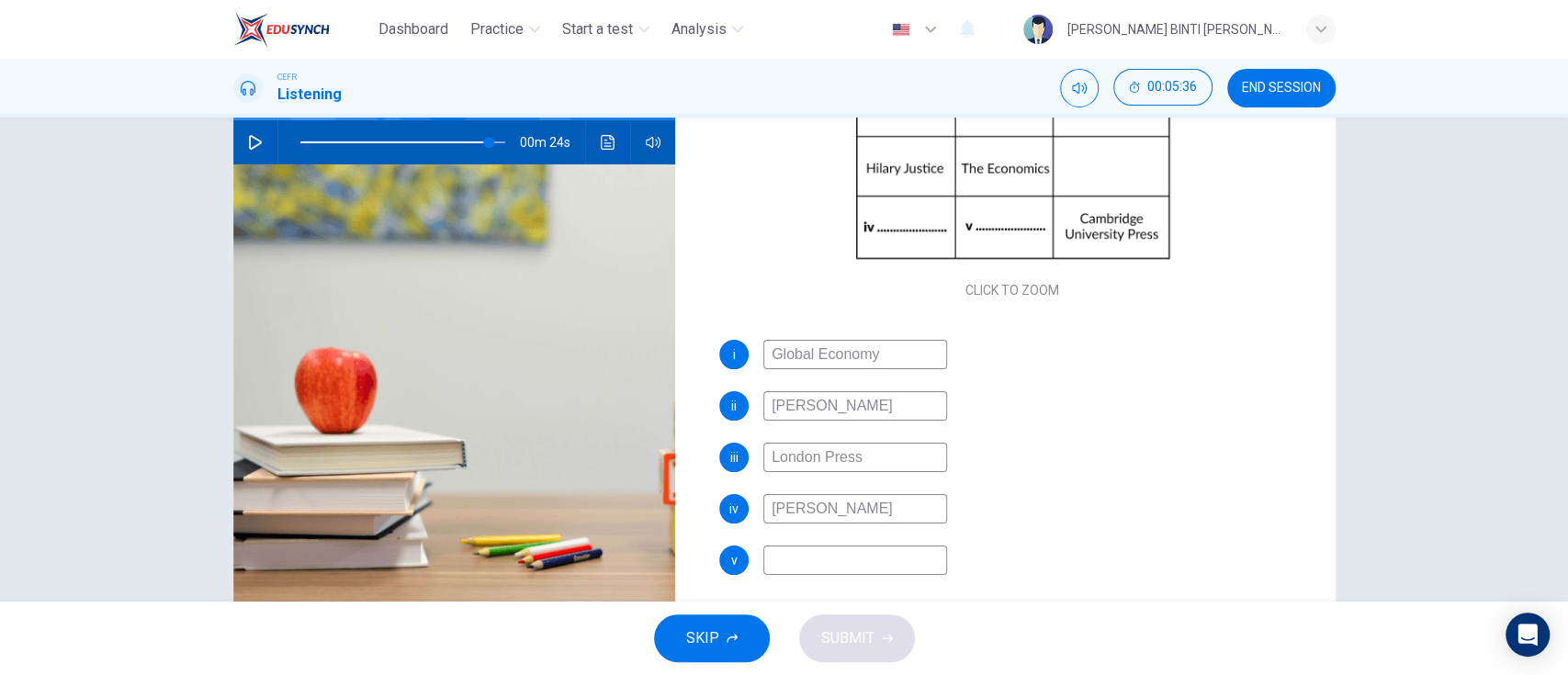 type on "William Hanna" 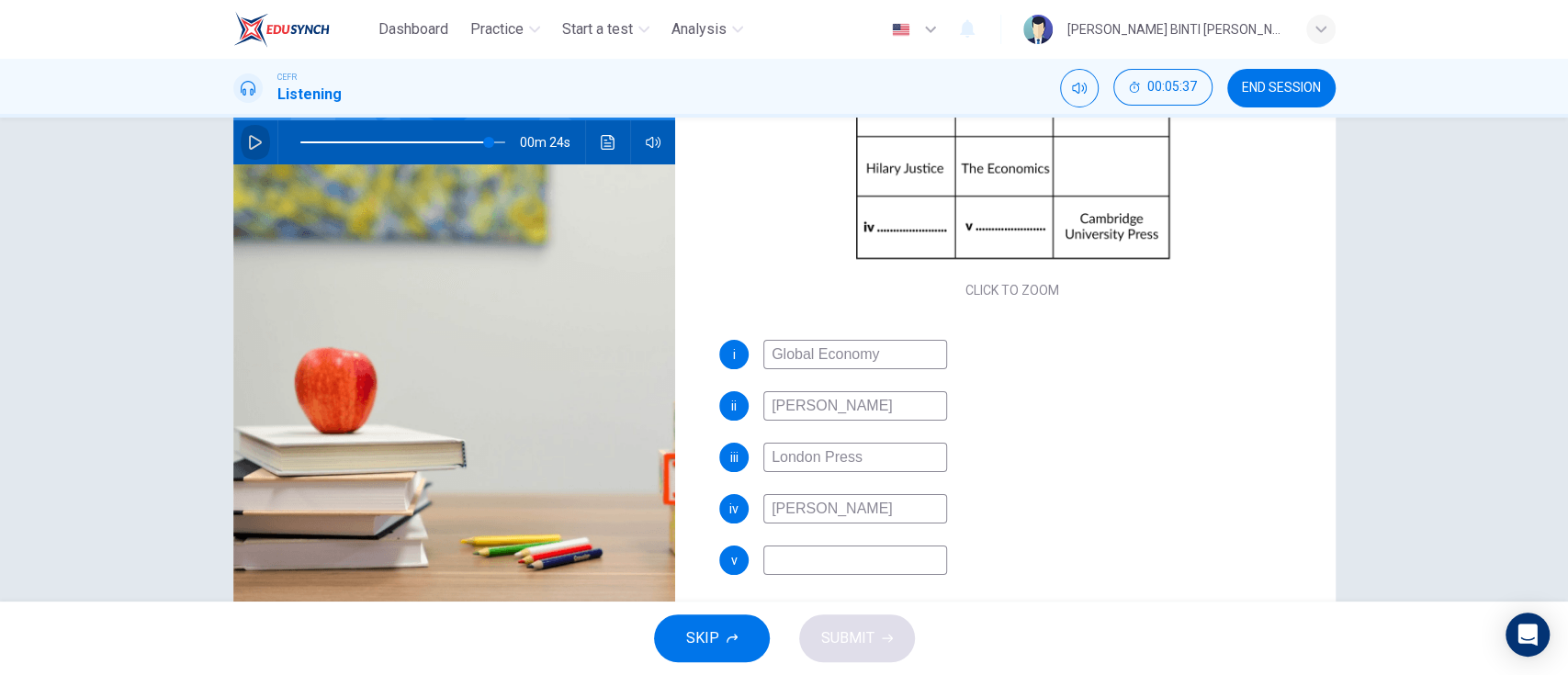 click 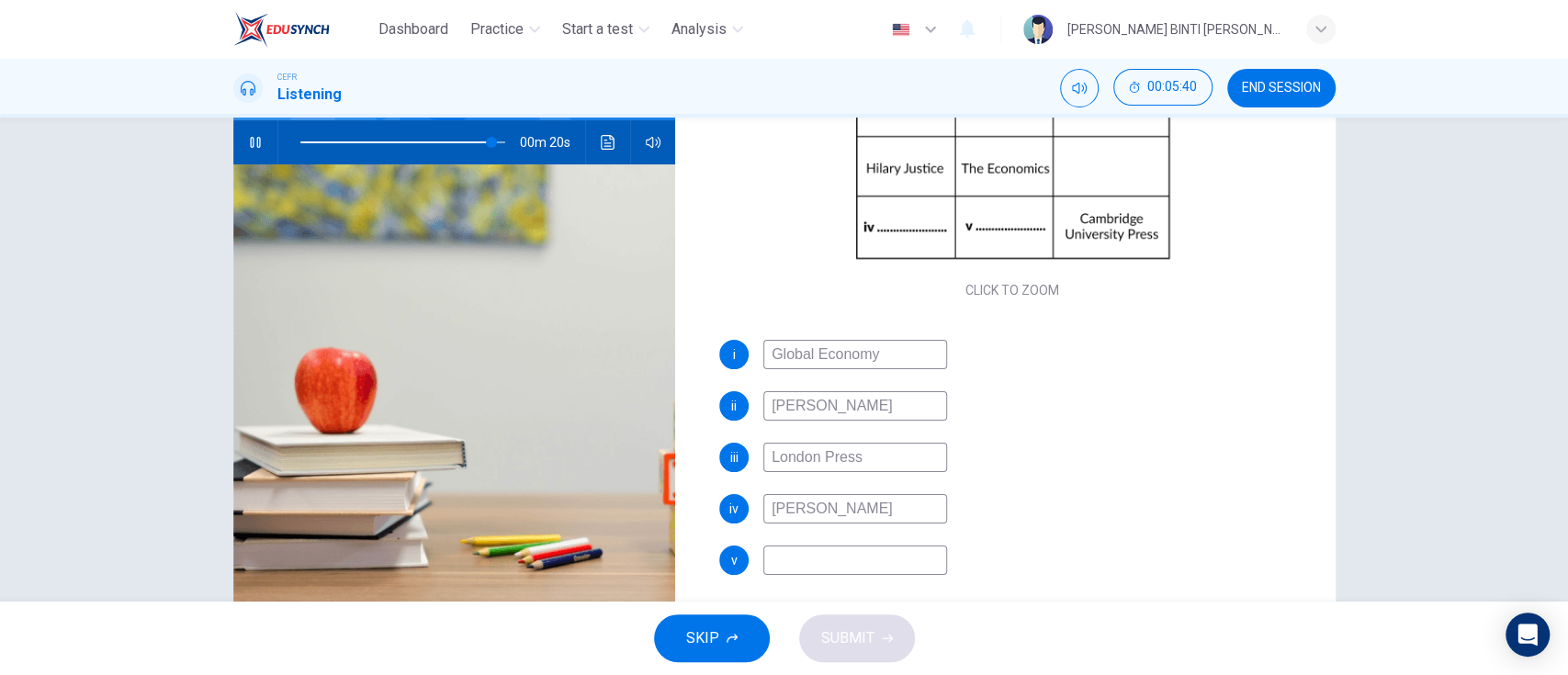 click at bounding box center (855, 560) 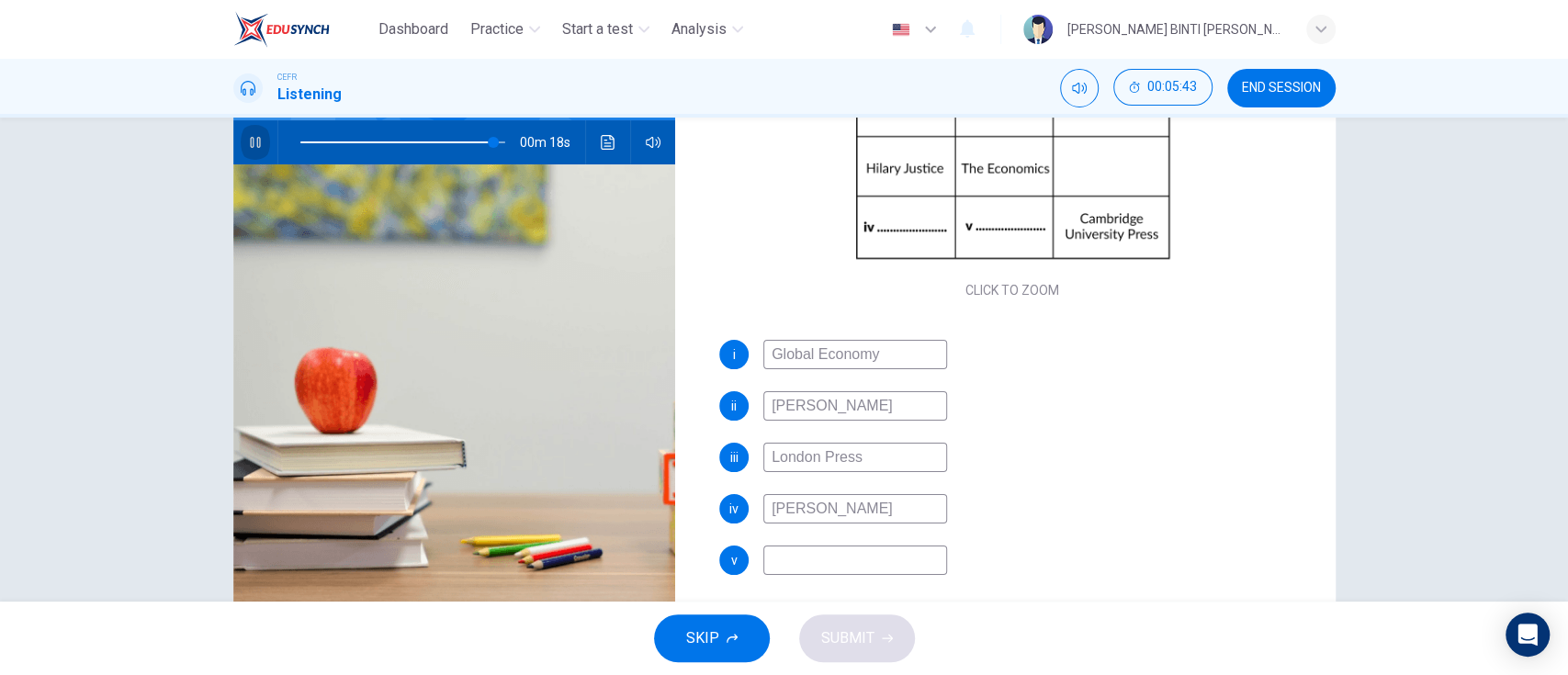 click 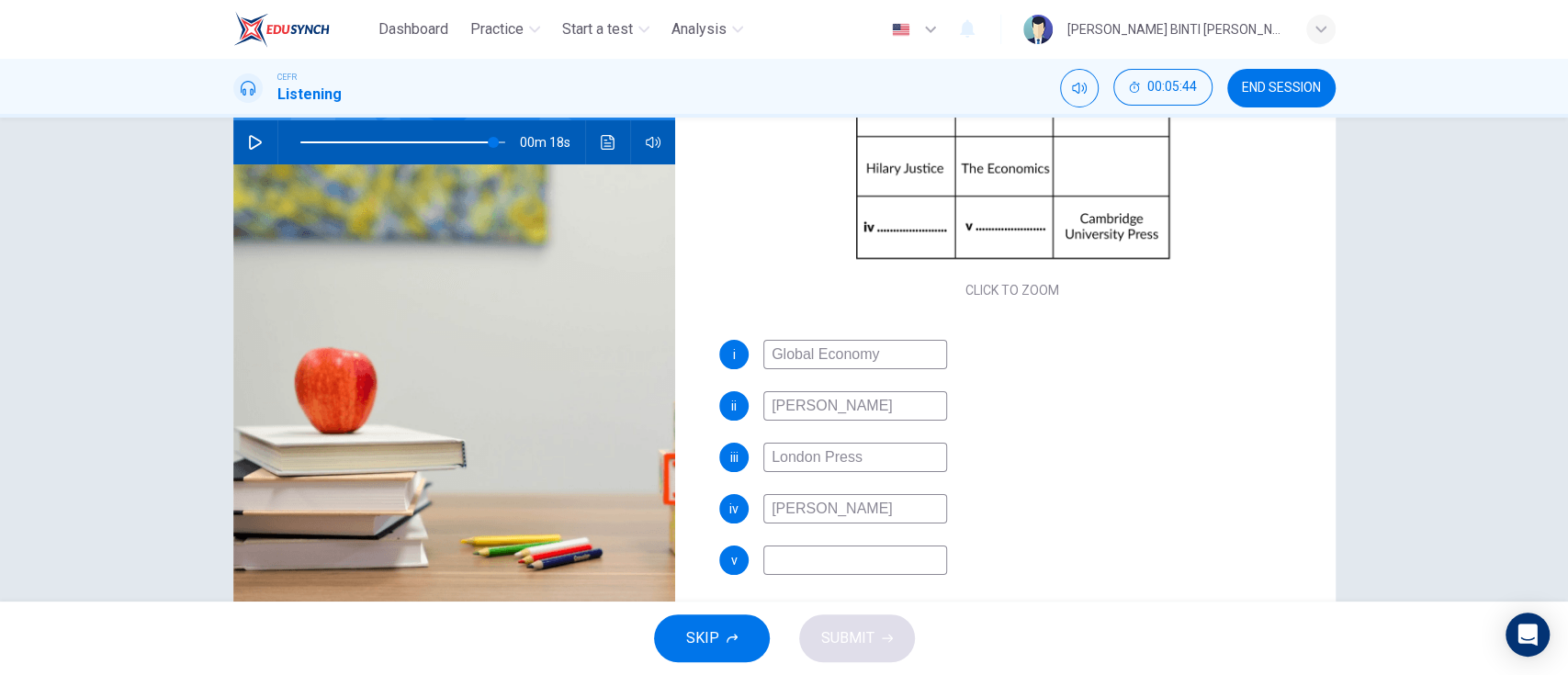 click at bounding box center (855, 560) 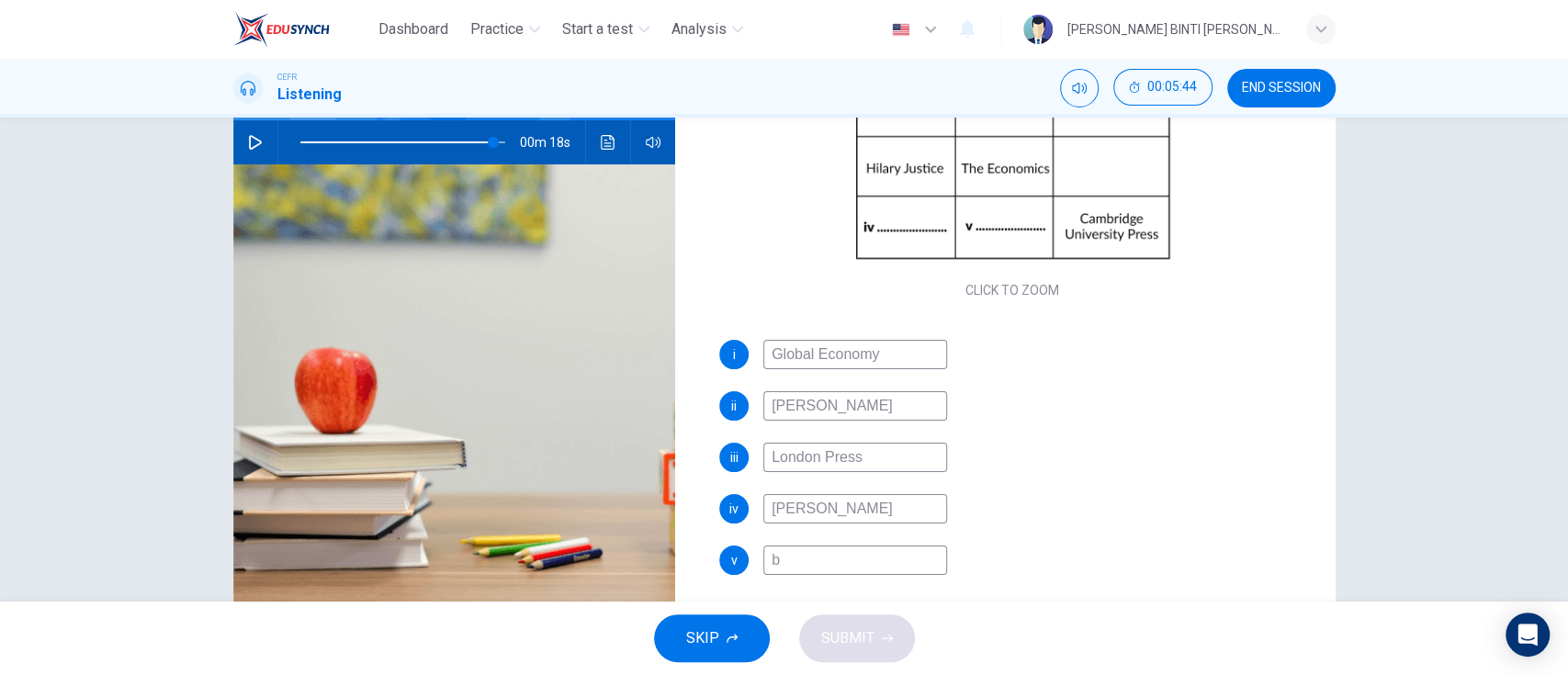 type on "94" 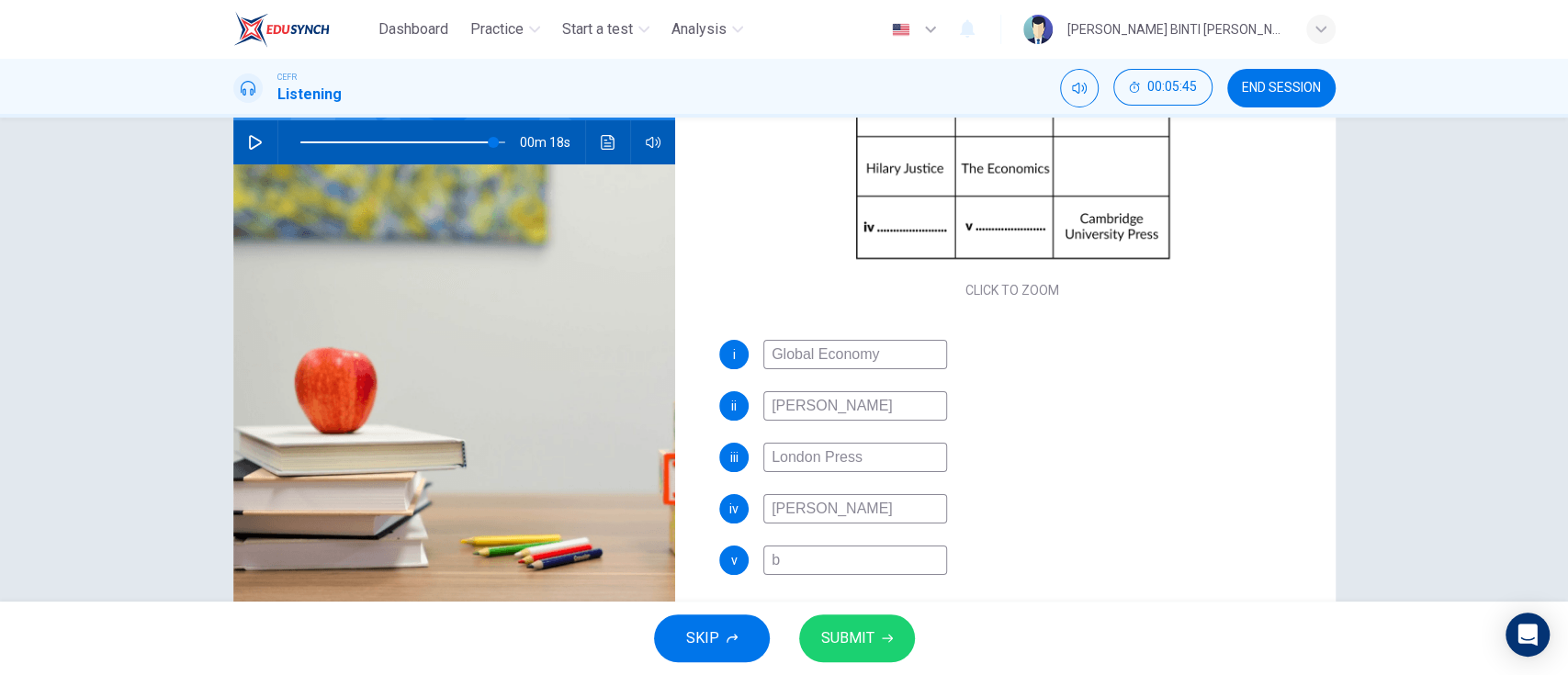 type on "bu" 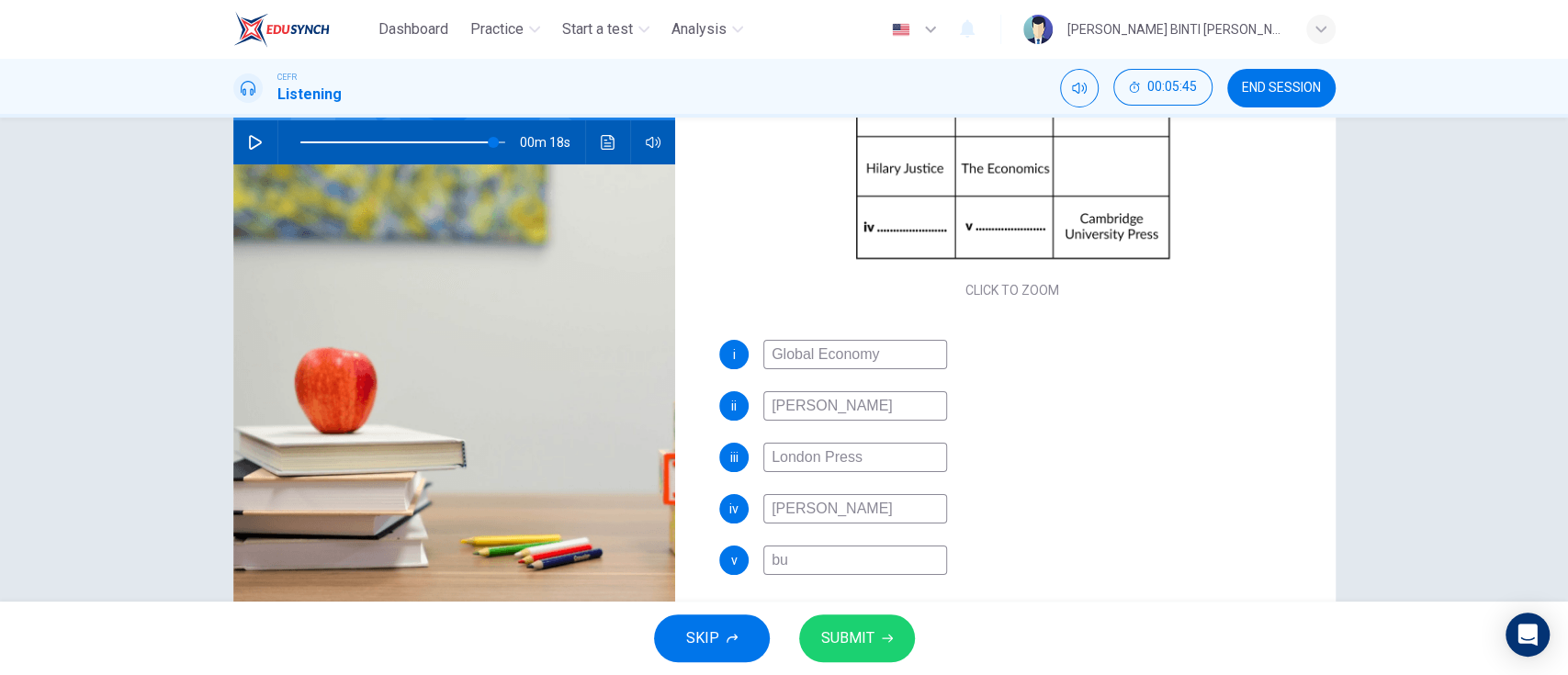 type on "94" 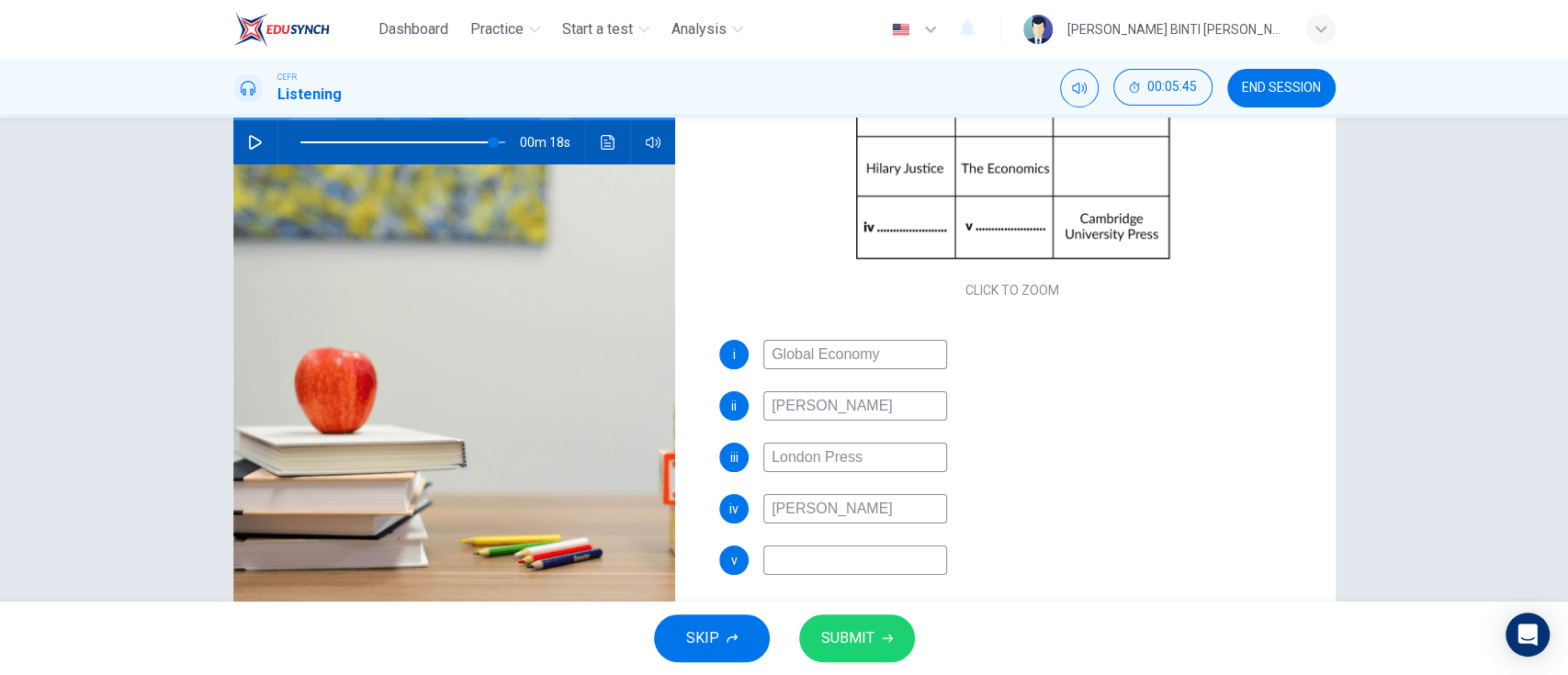 type on "b" 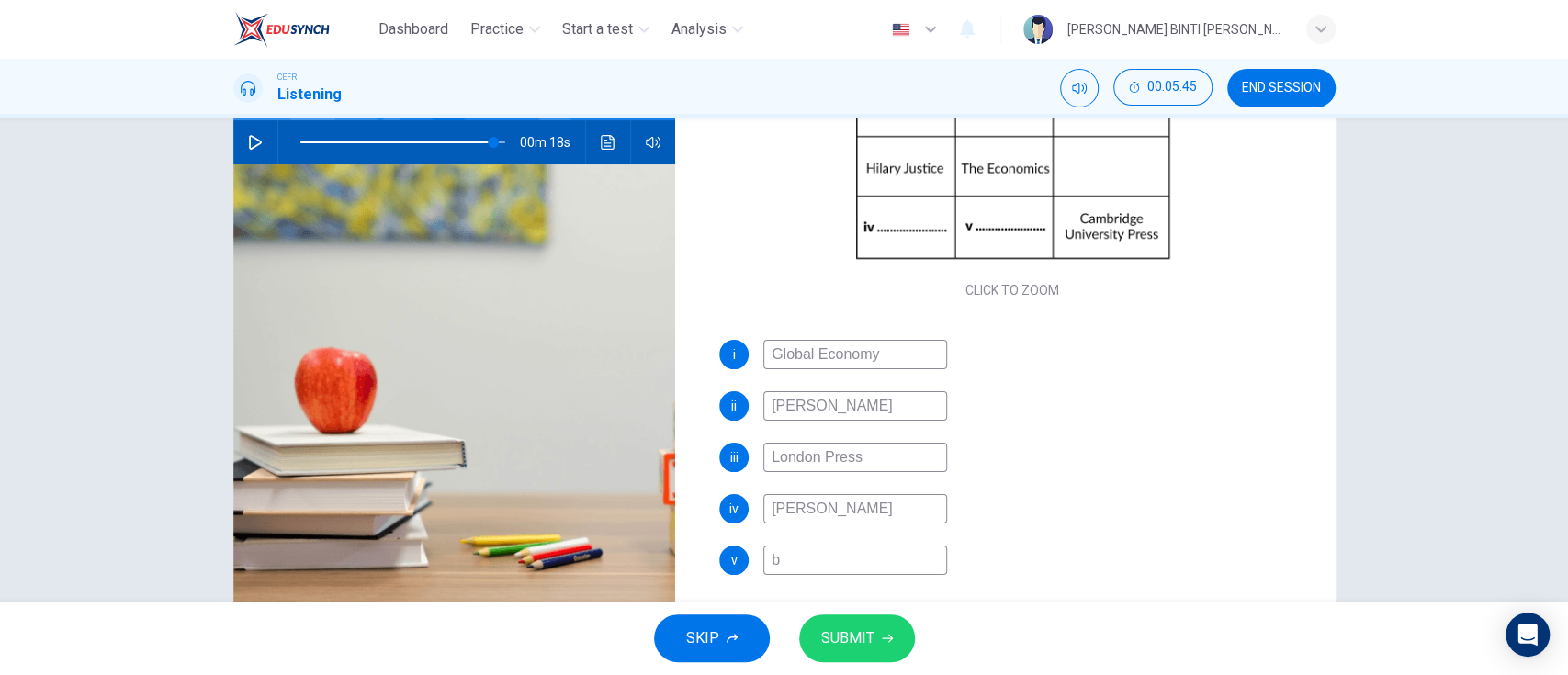 type on "94" 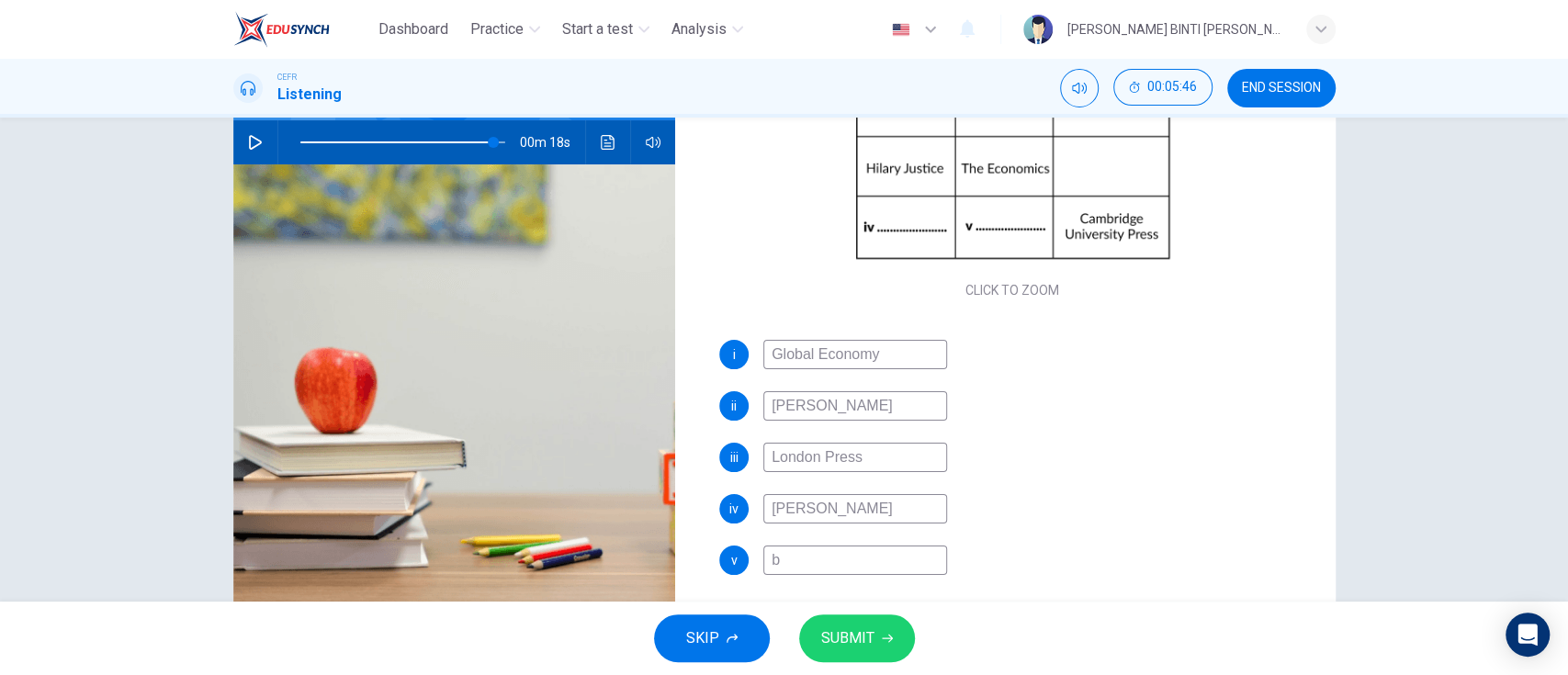 type on "bU" 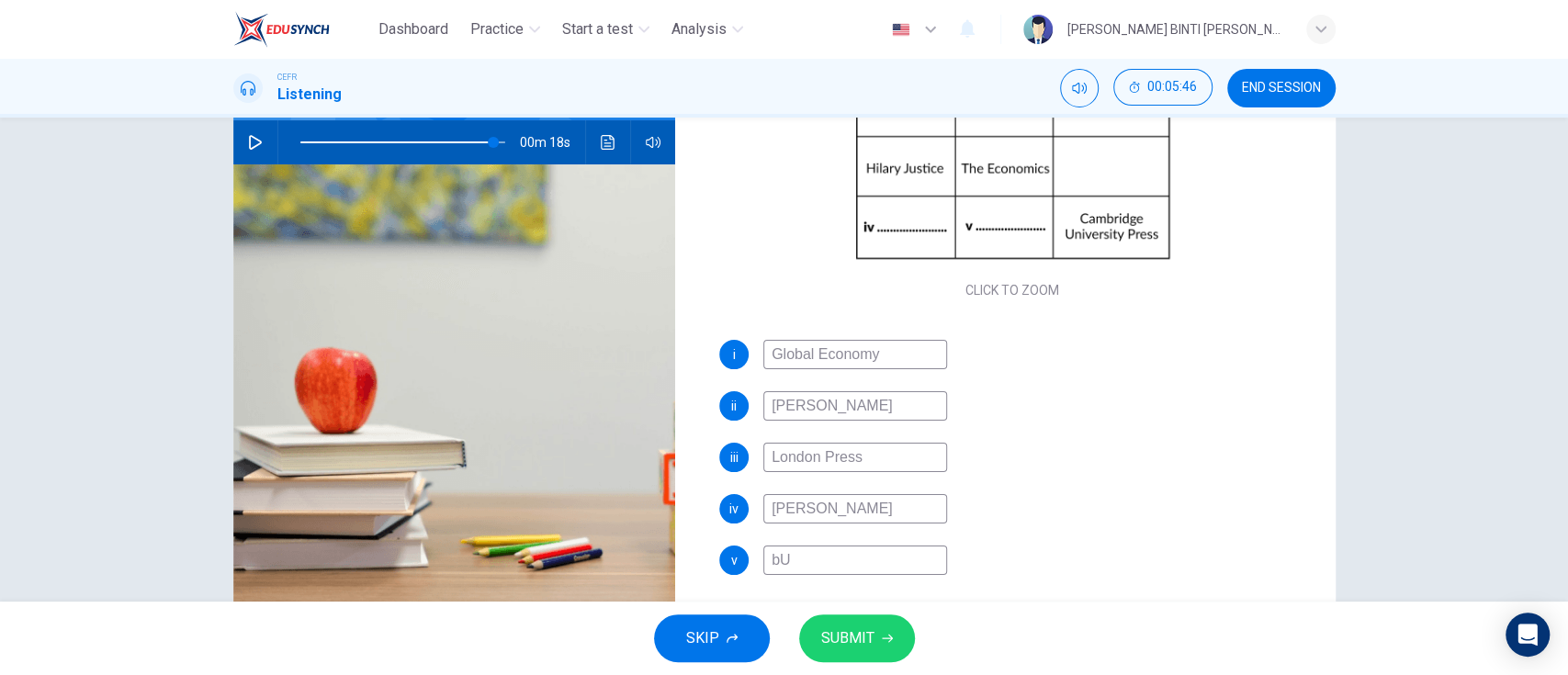 type on "94" 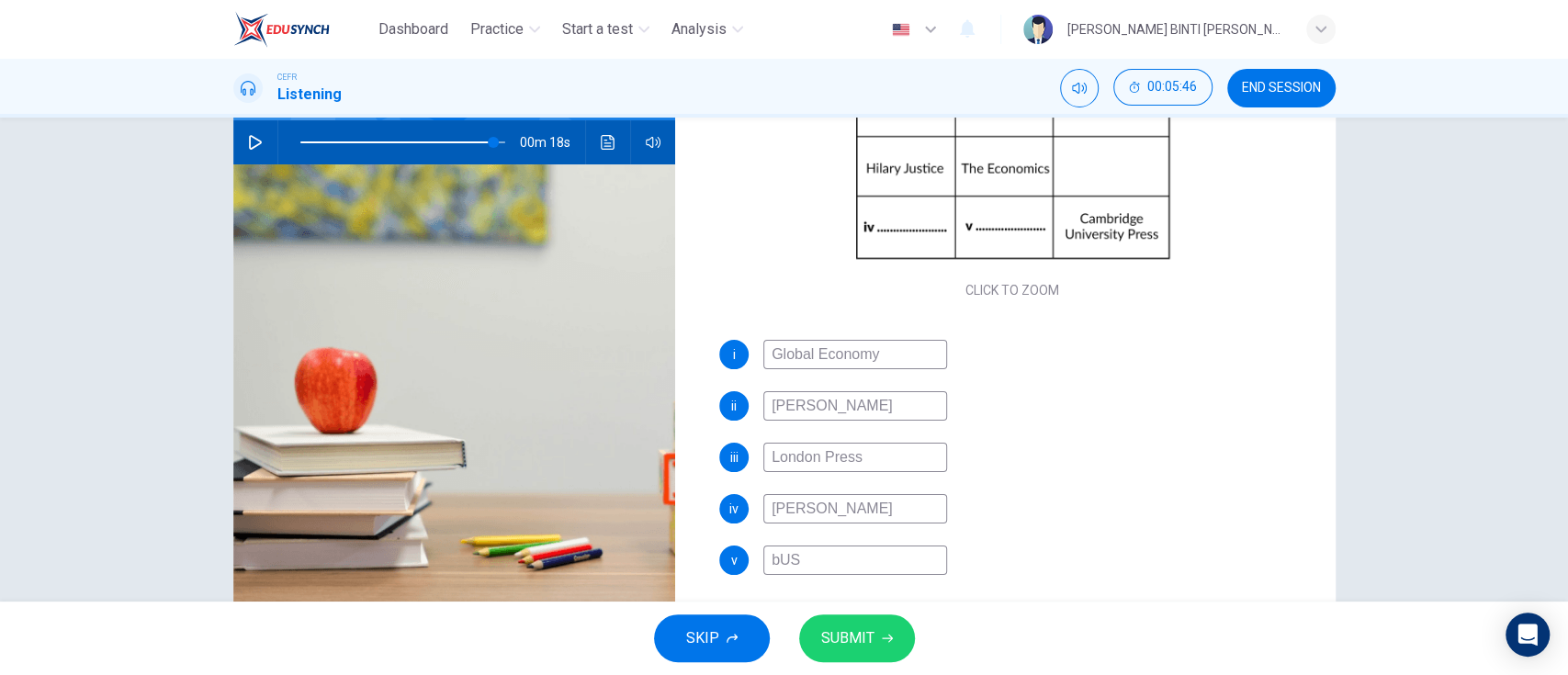 type on "bU" 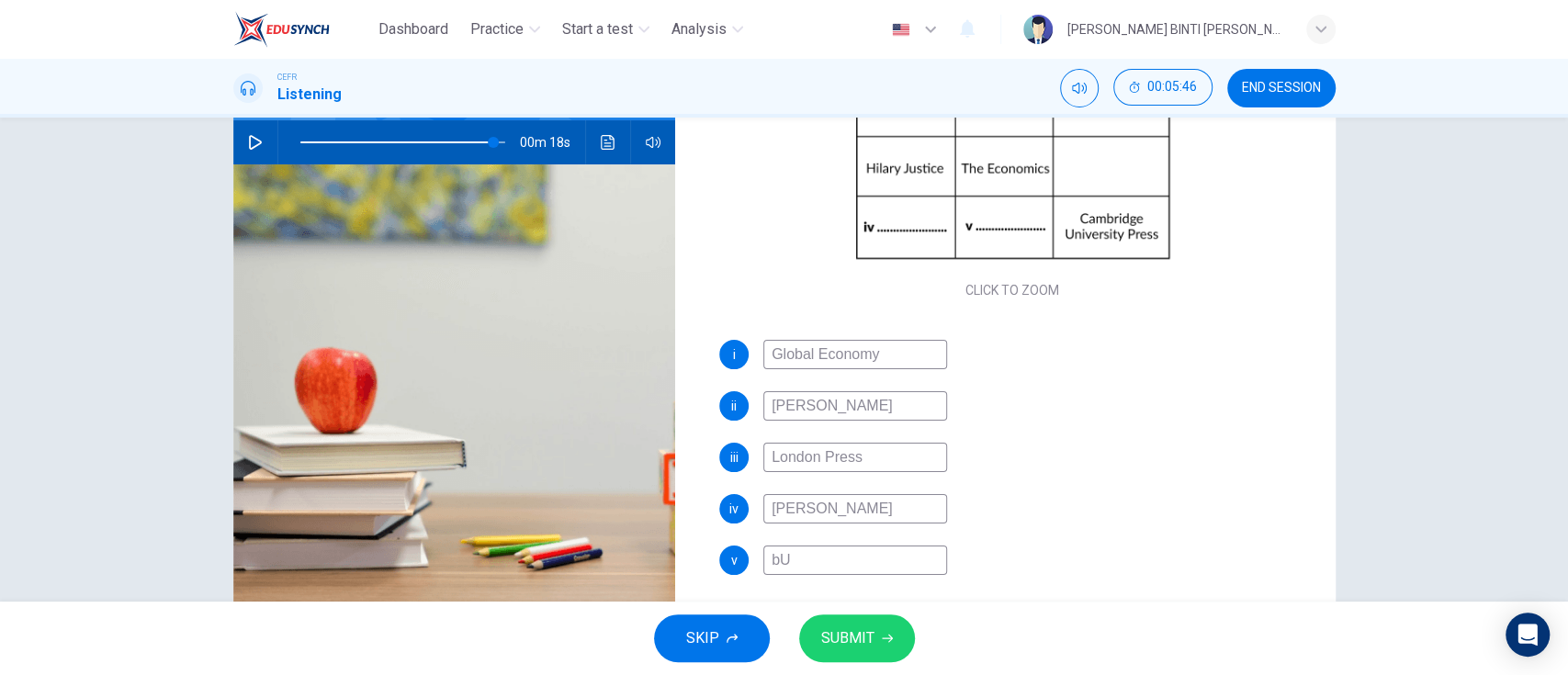 type on "94" 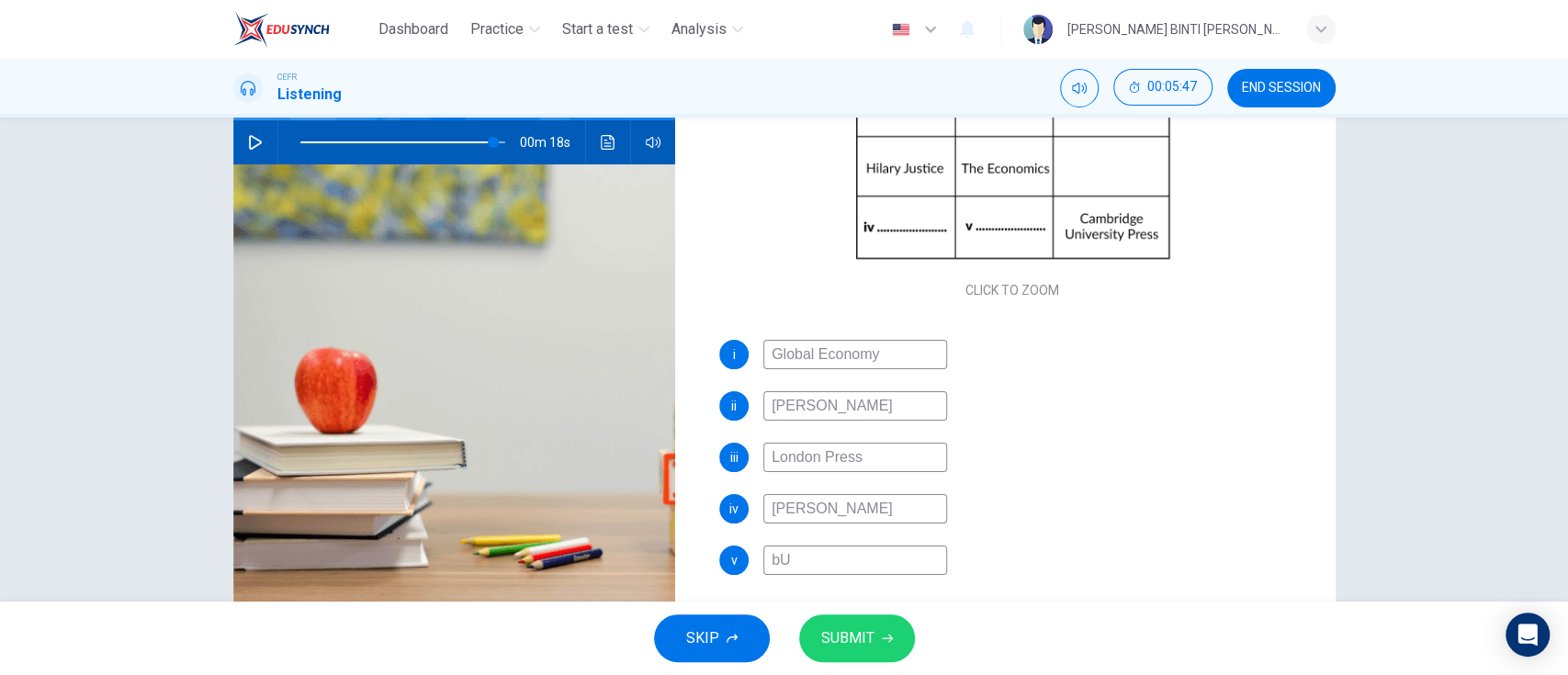 type on "b" 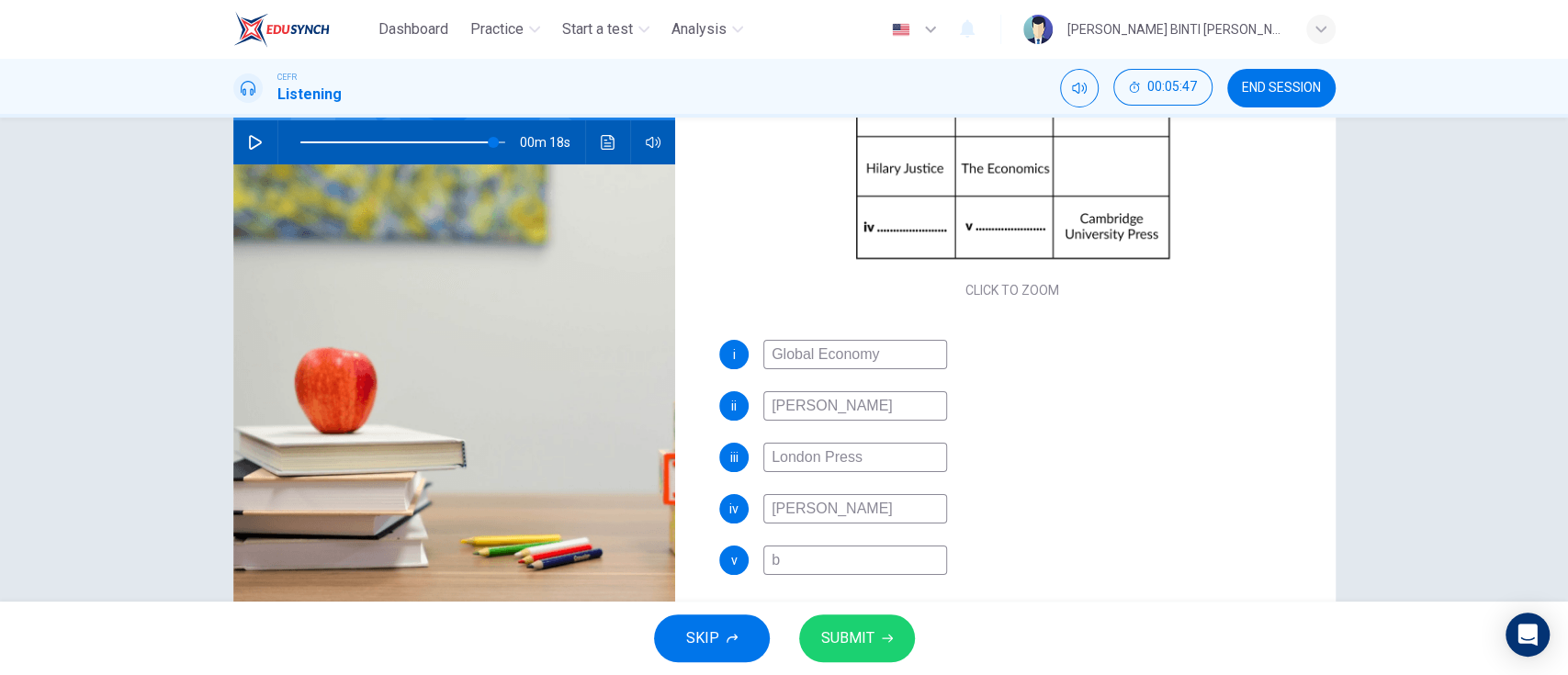 type on "94" 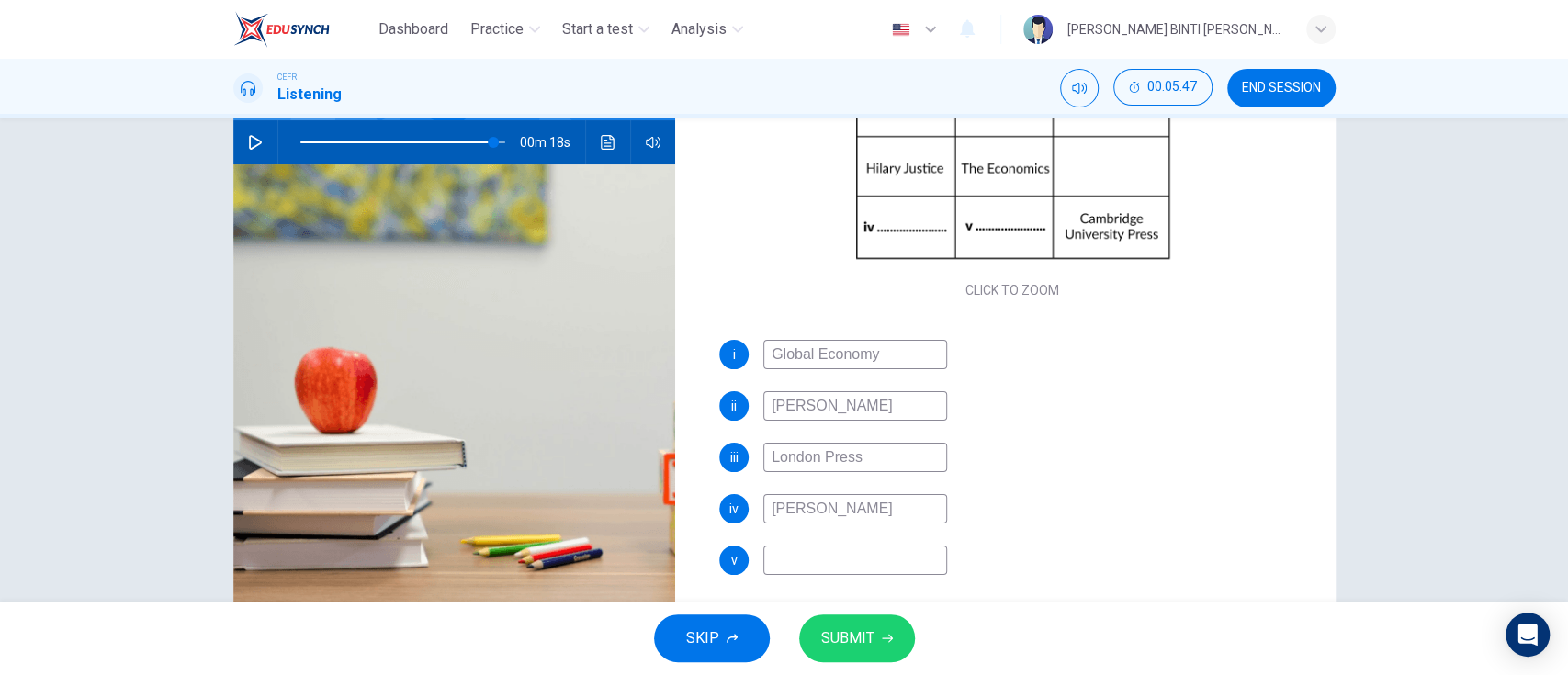 type on "94" 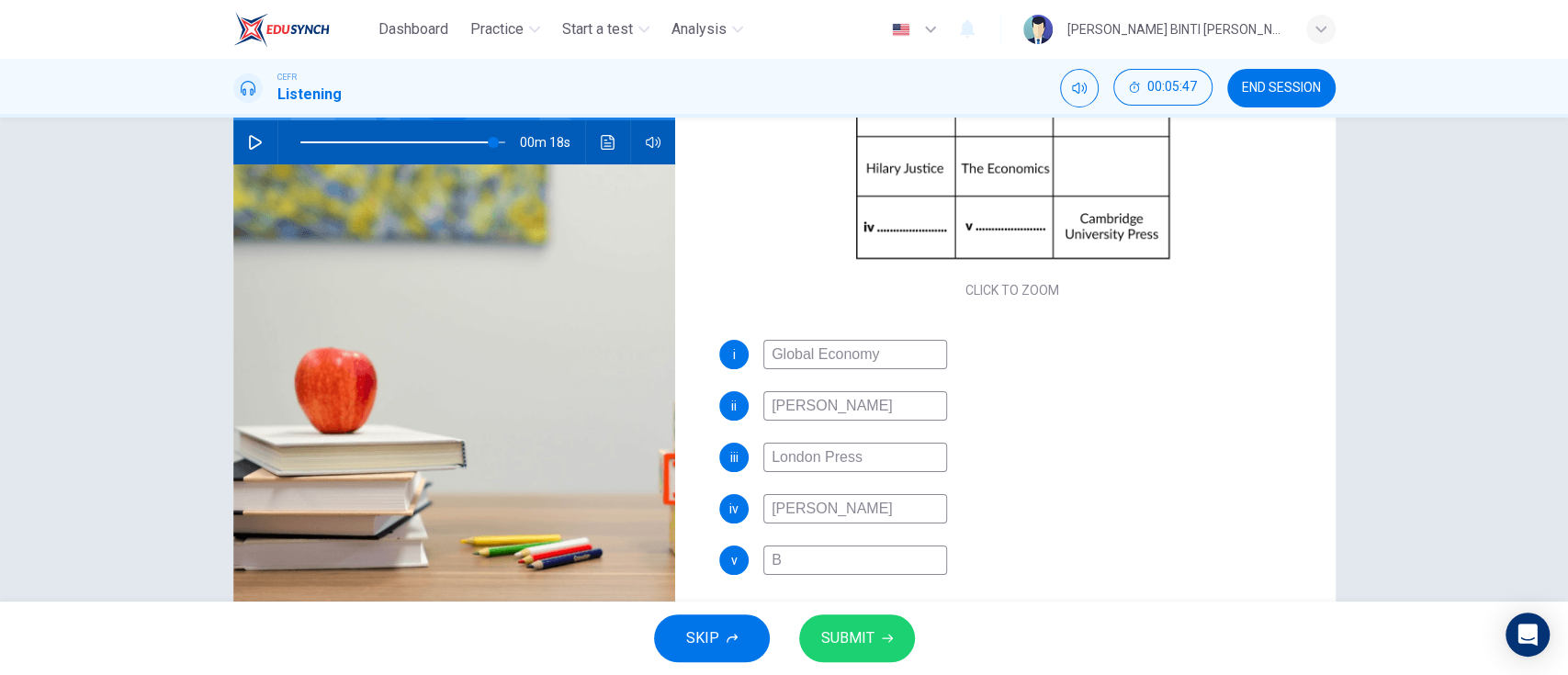 type on "Bu" 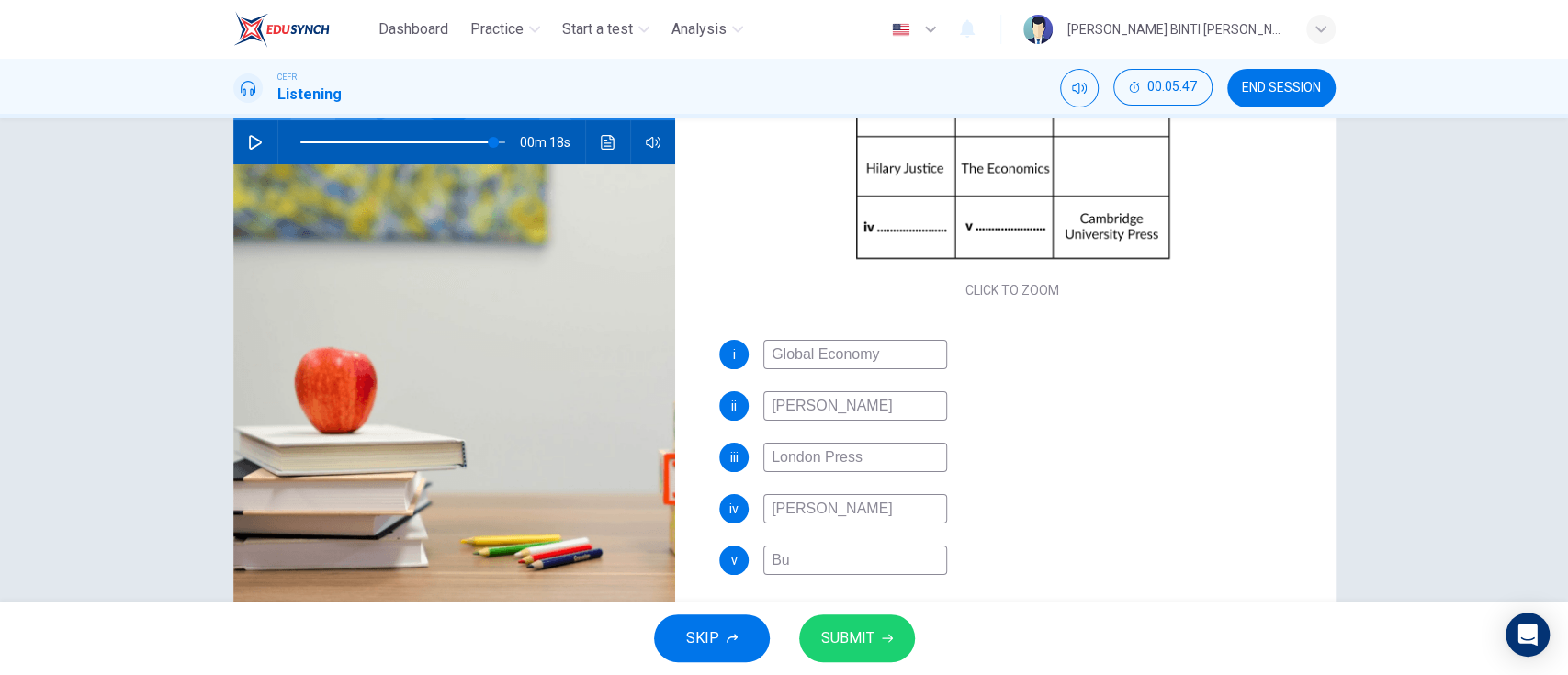 type on "94" 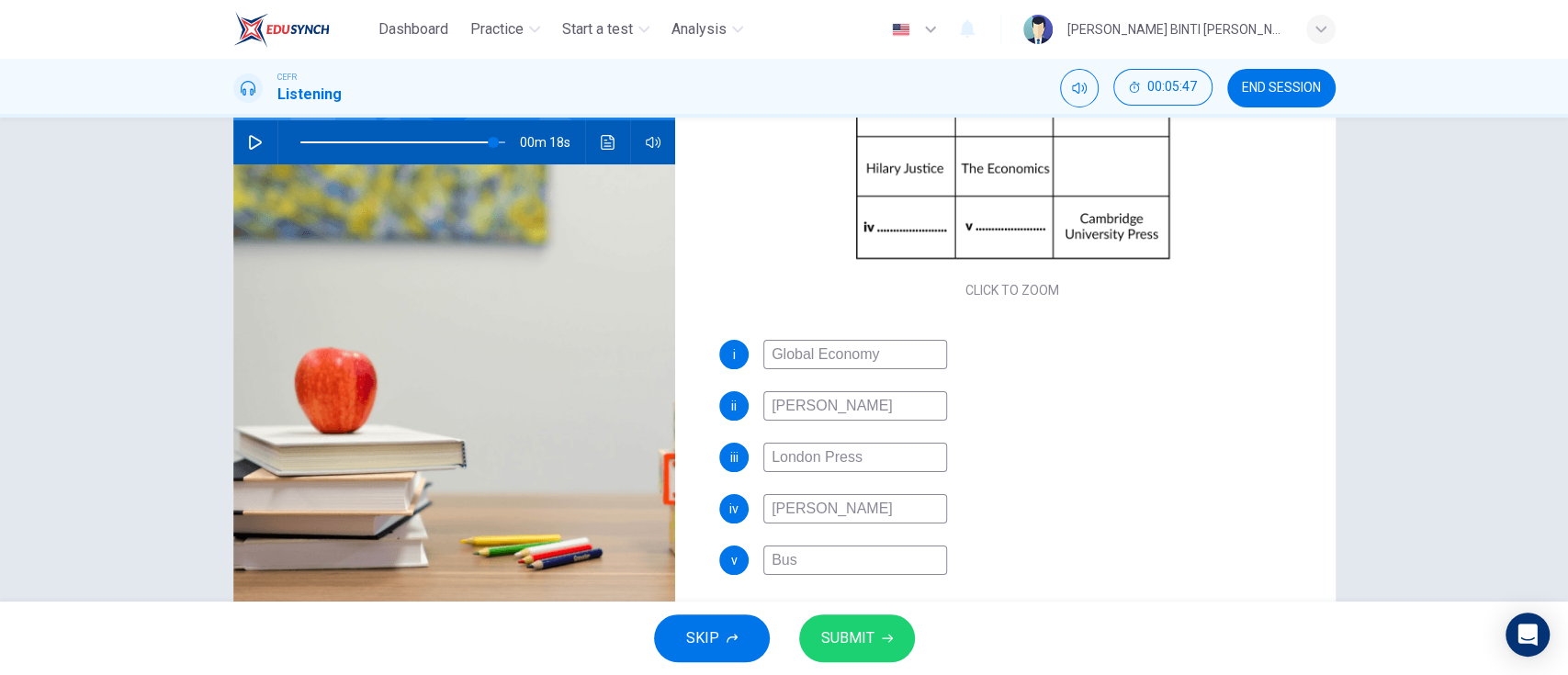 type on "94" 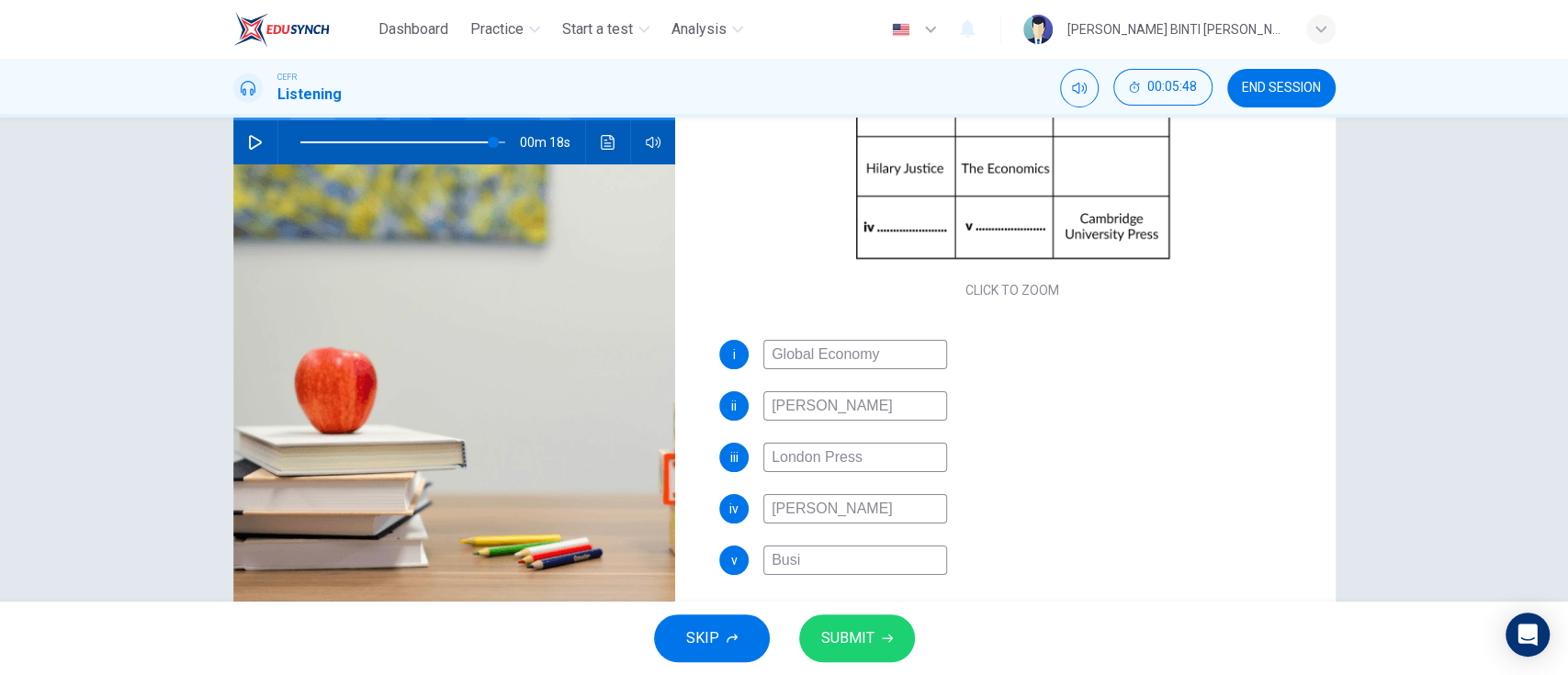 type on "94" 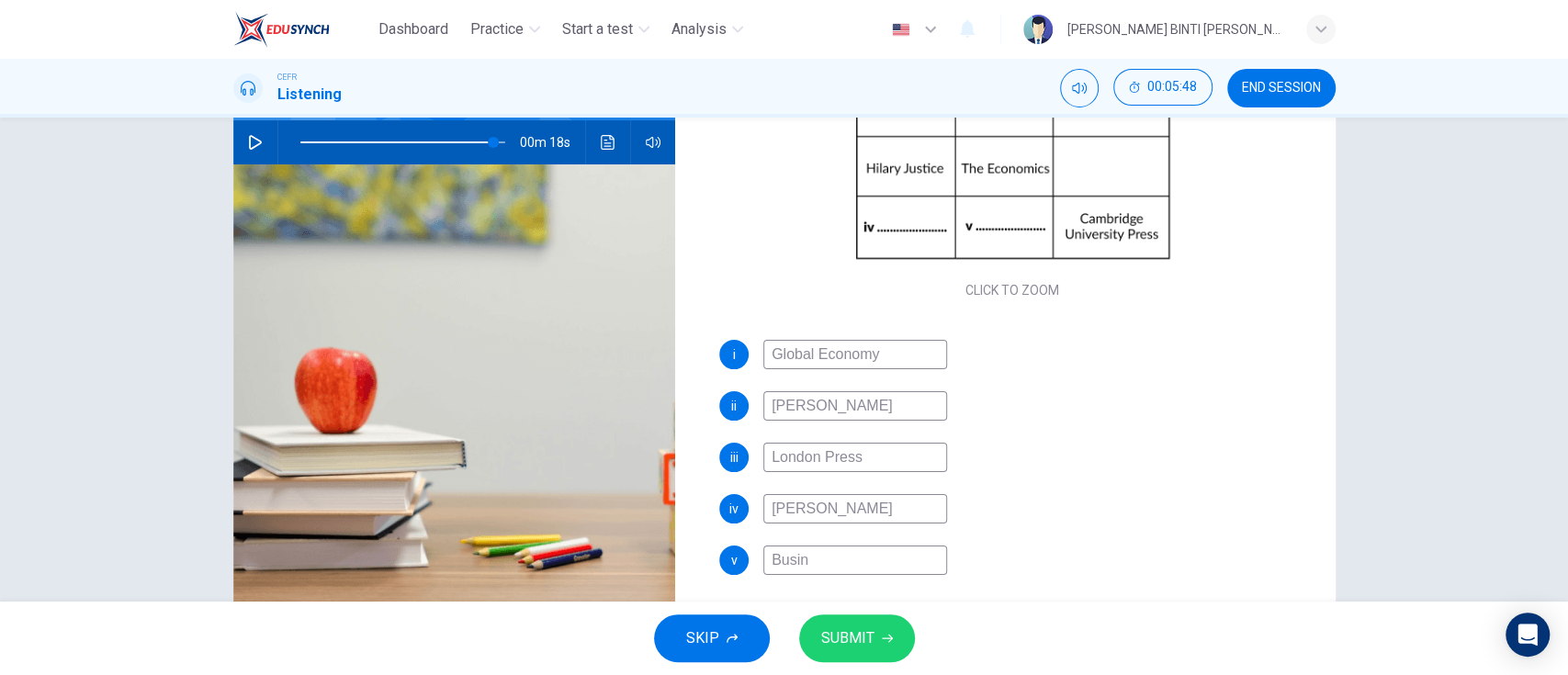 type on "94" 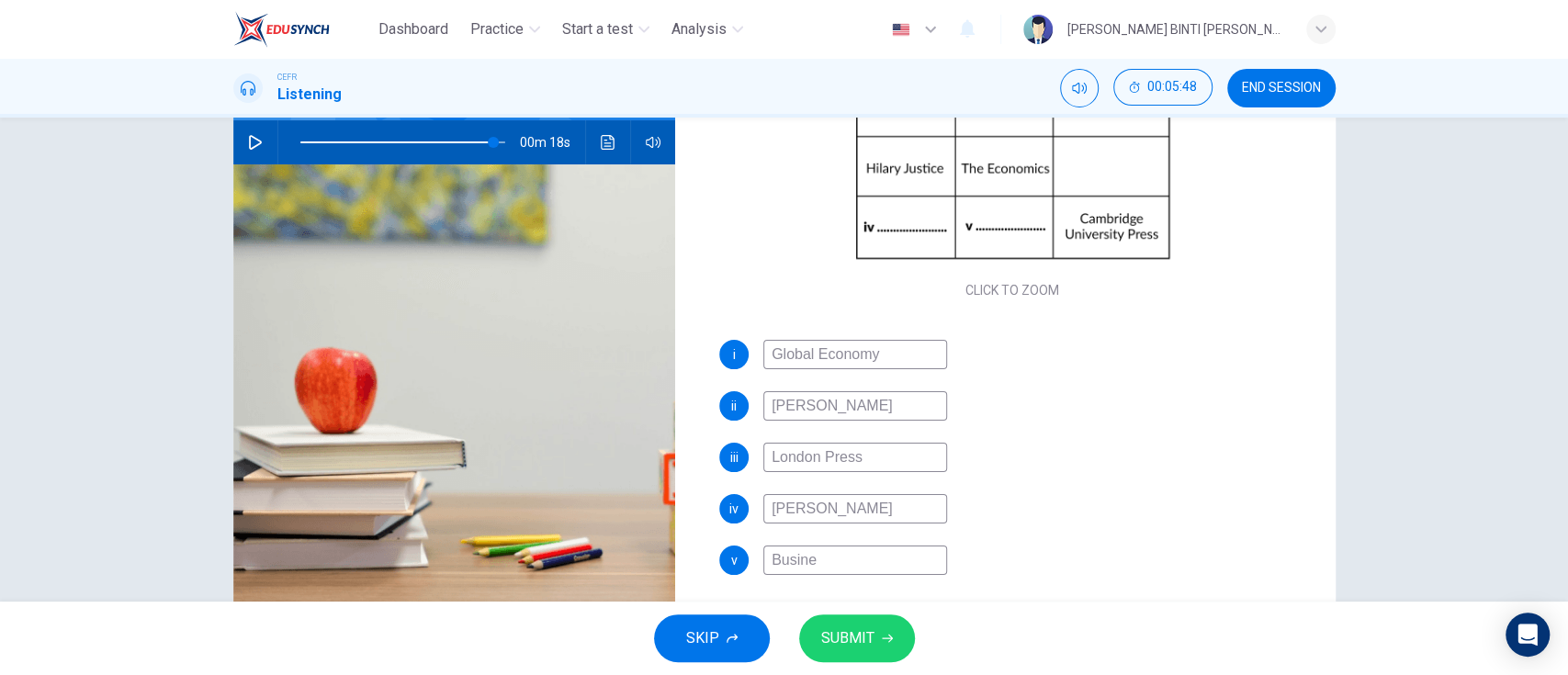 type on "94" 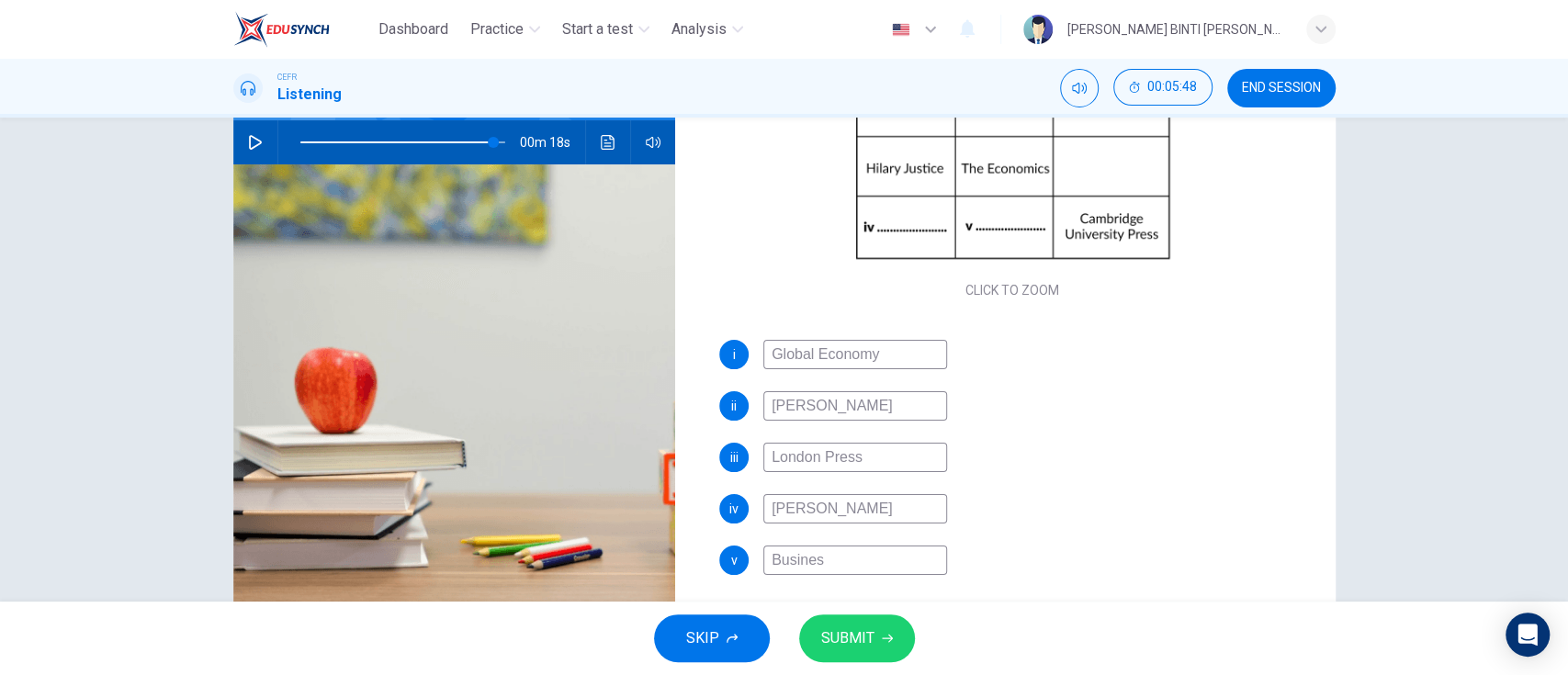type on "Business" 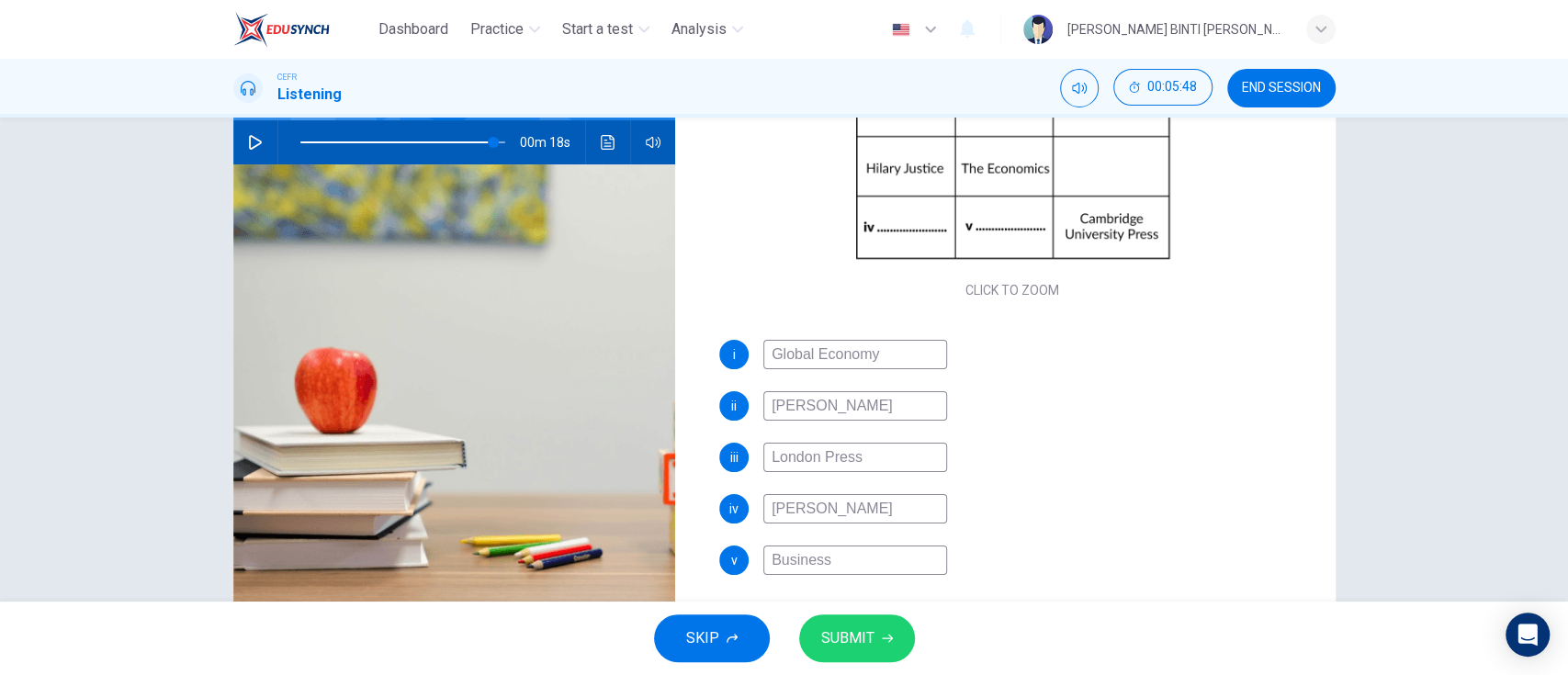type on "94" 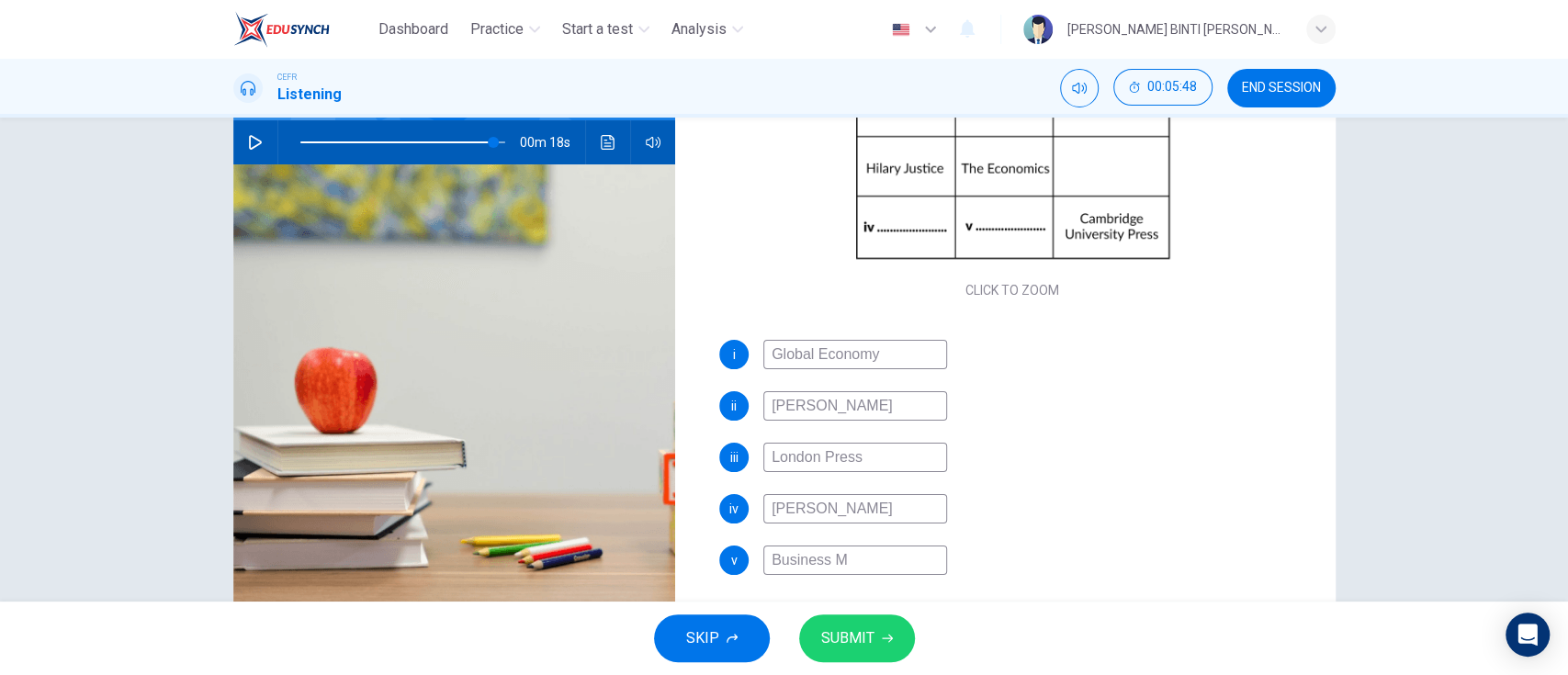 type on "94" 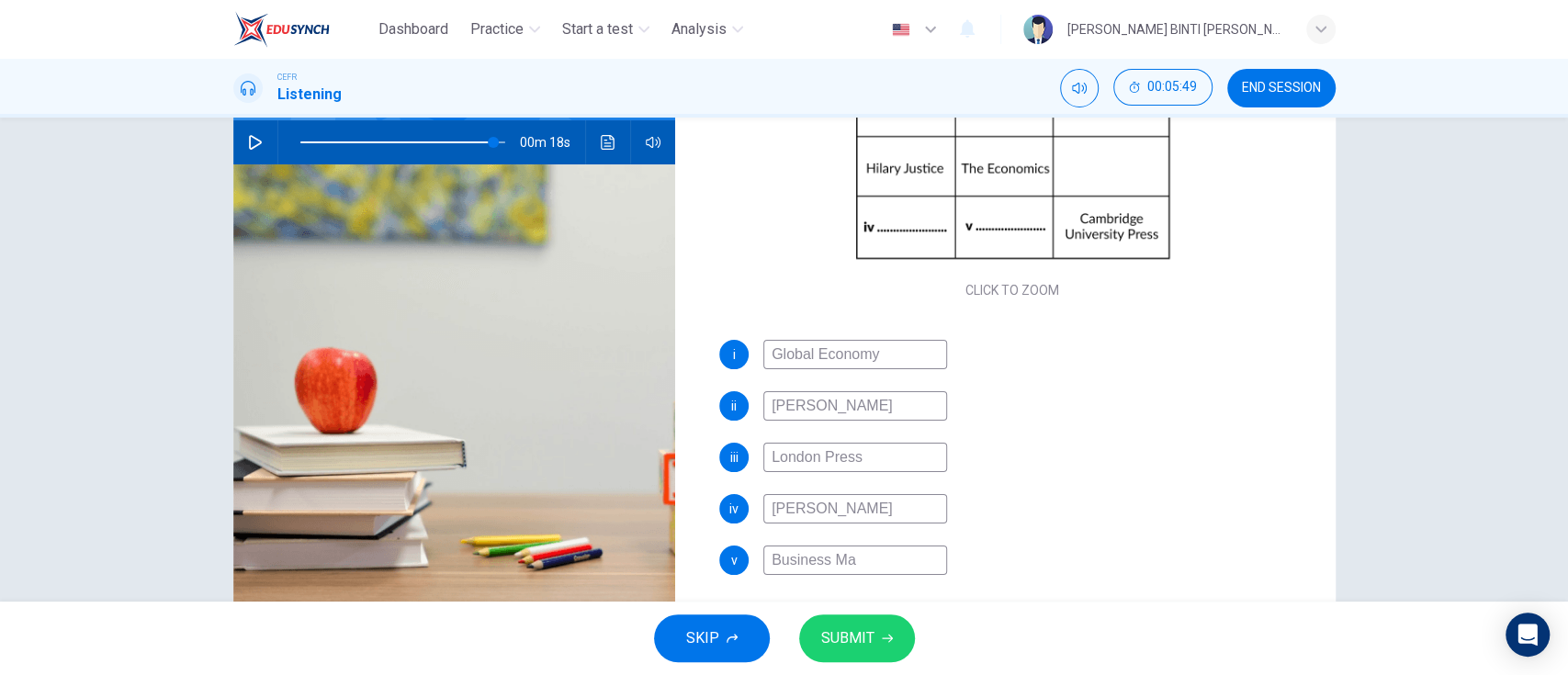 type on "Business Man" 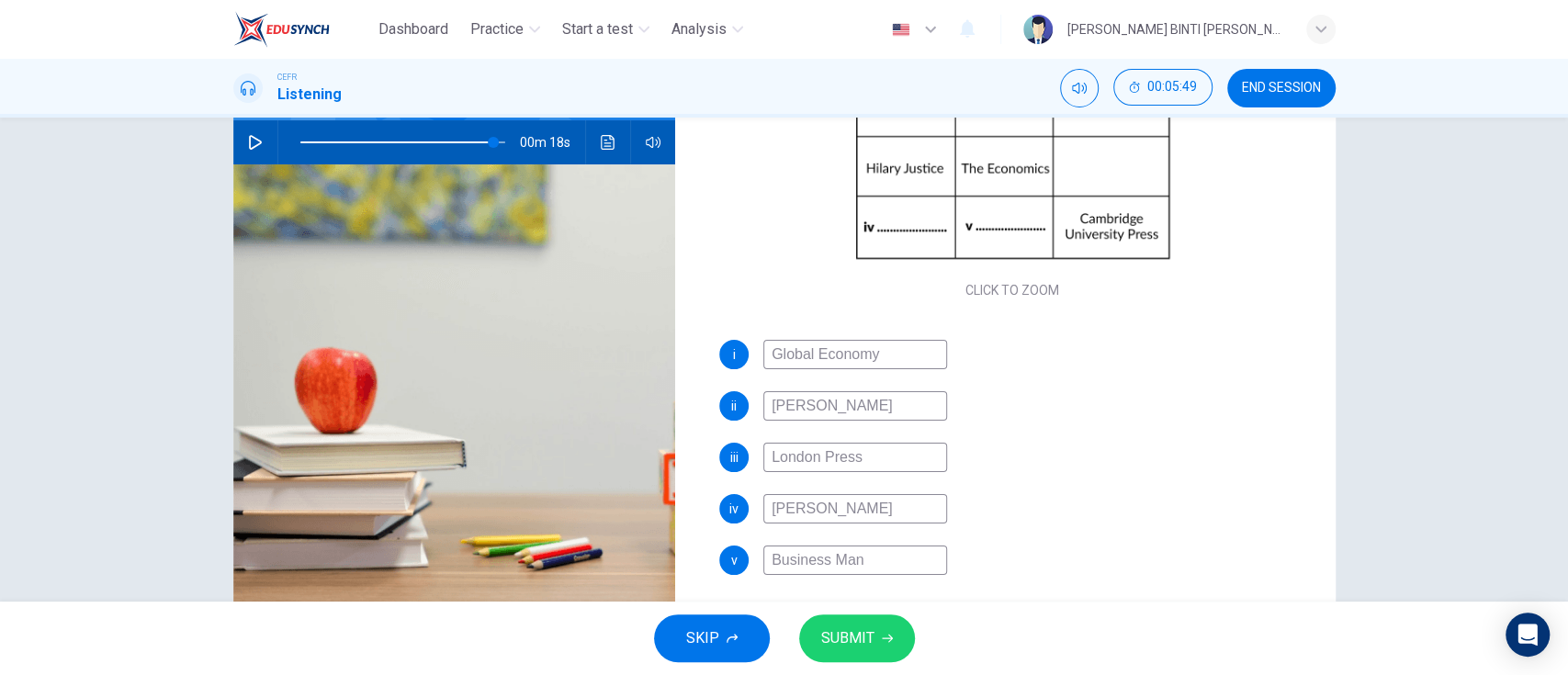 type on "94" 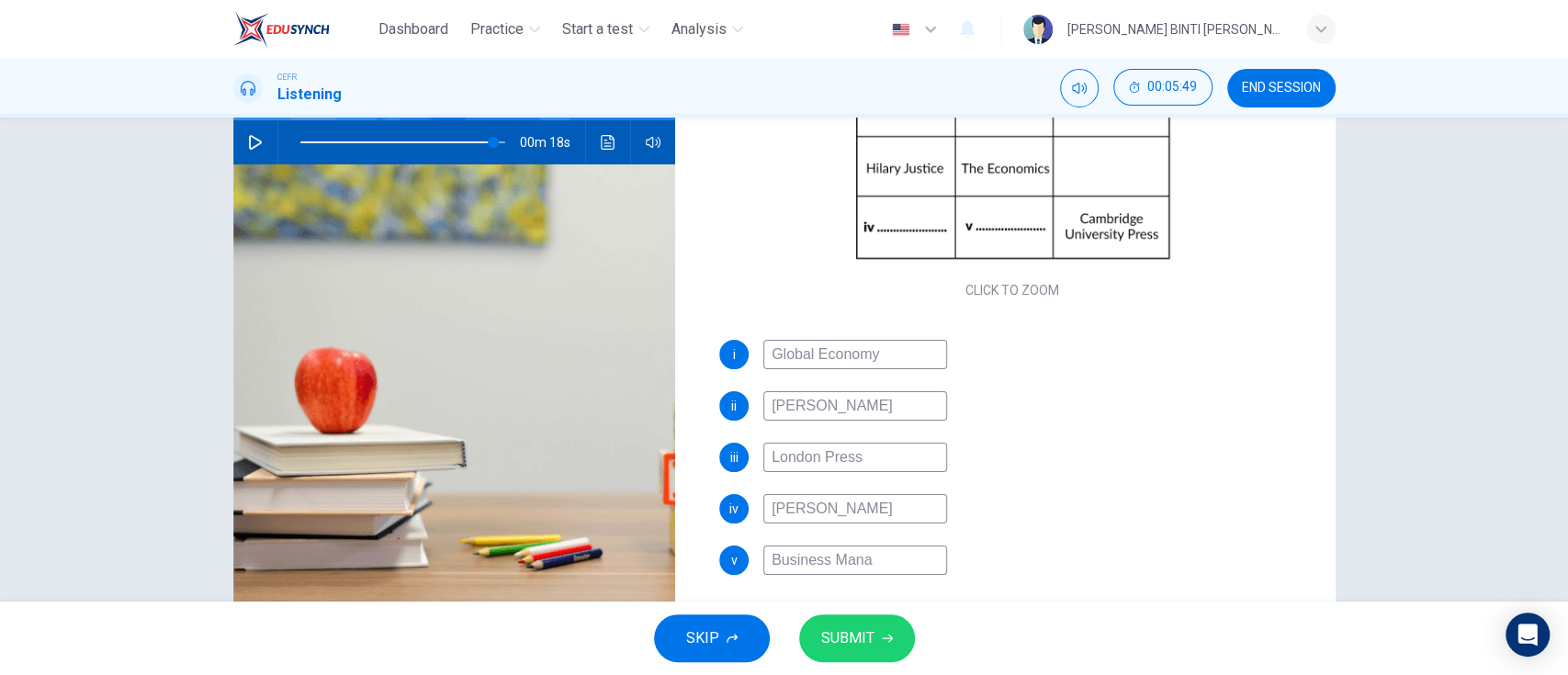 type on "94" 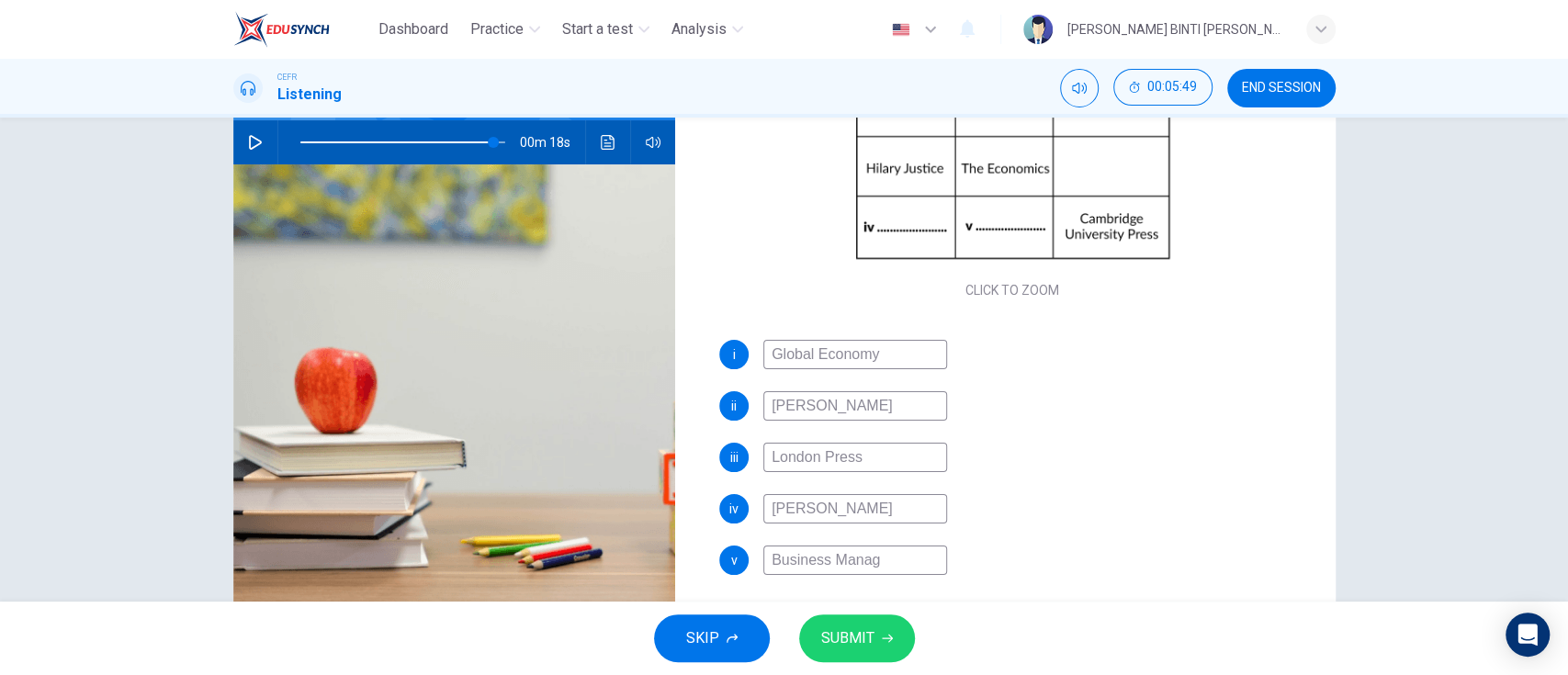 type on "94" 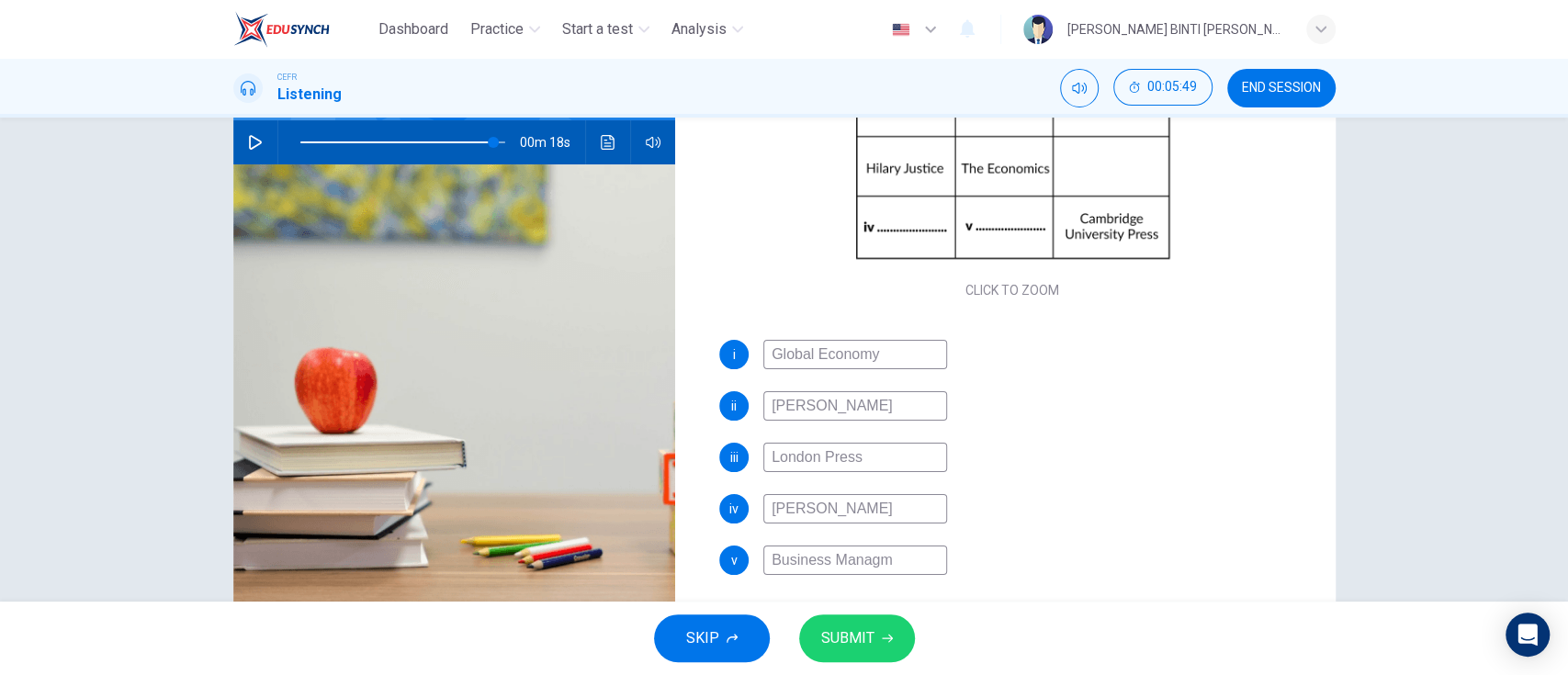 type on "Business Managme" 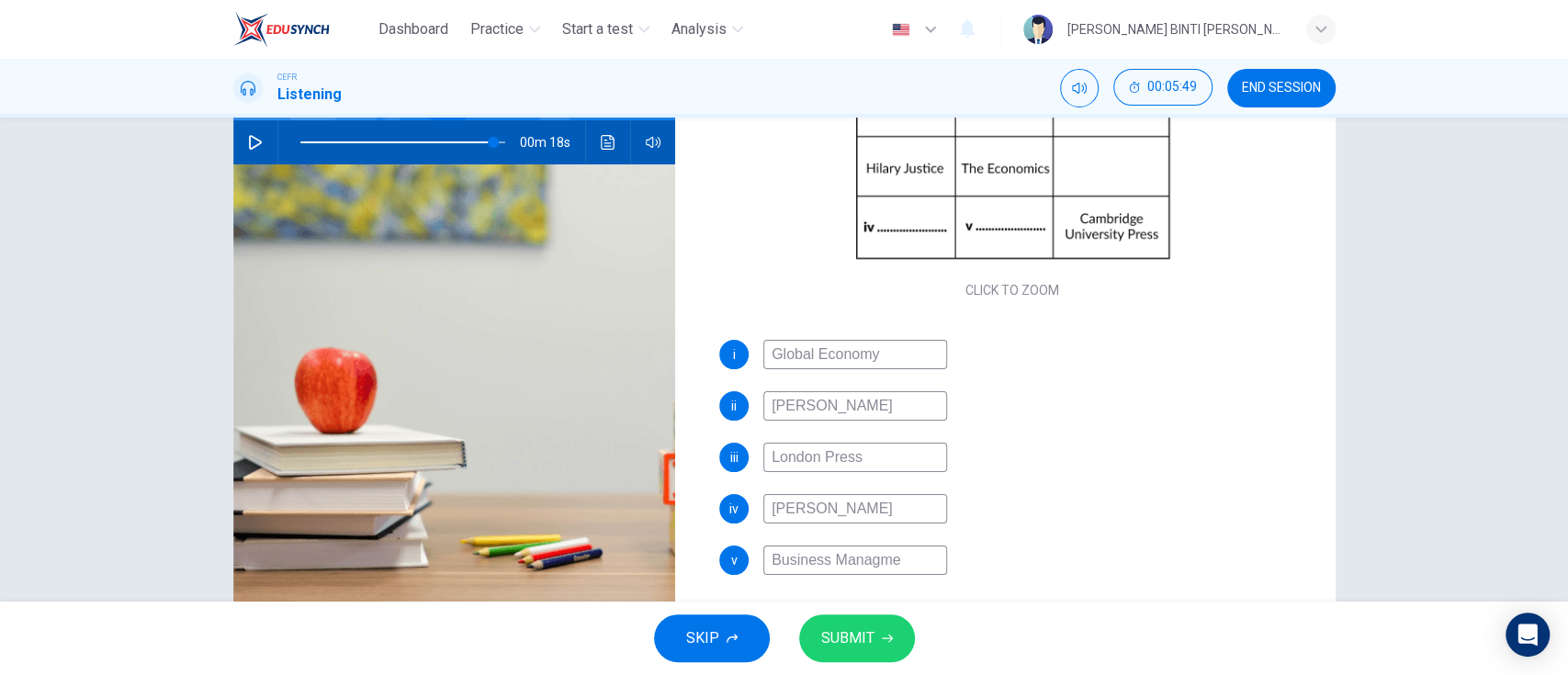 type on "94" 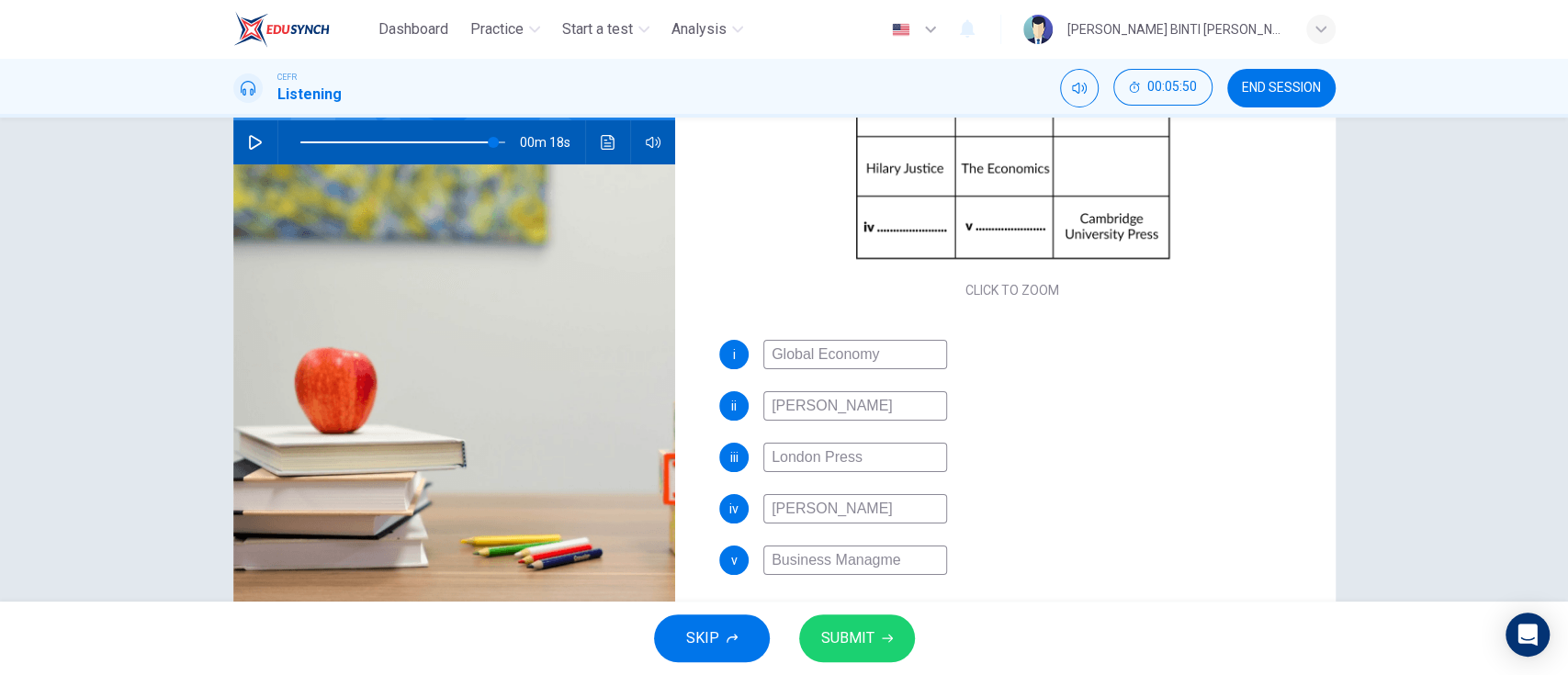 type on "Business Managmen" 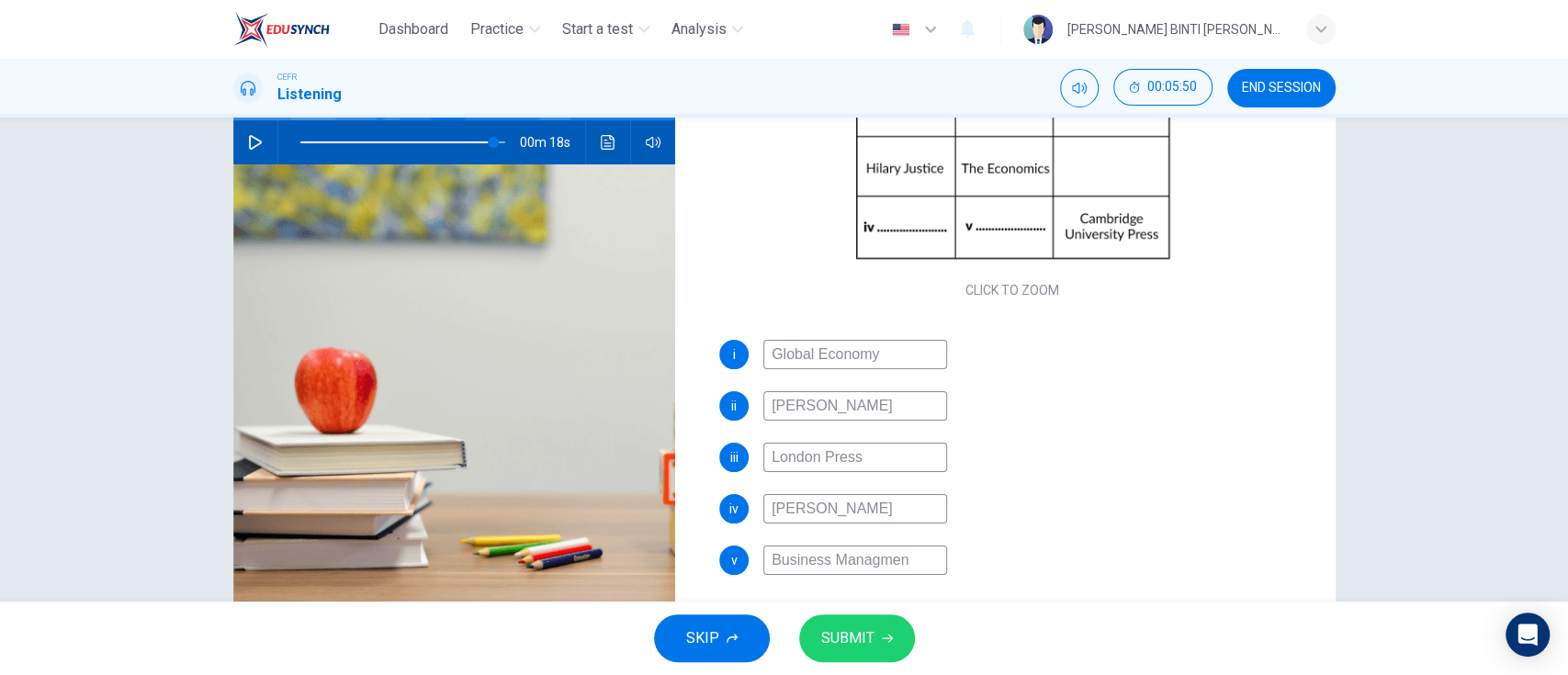 type on "94" 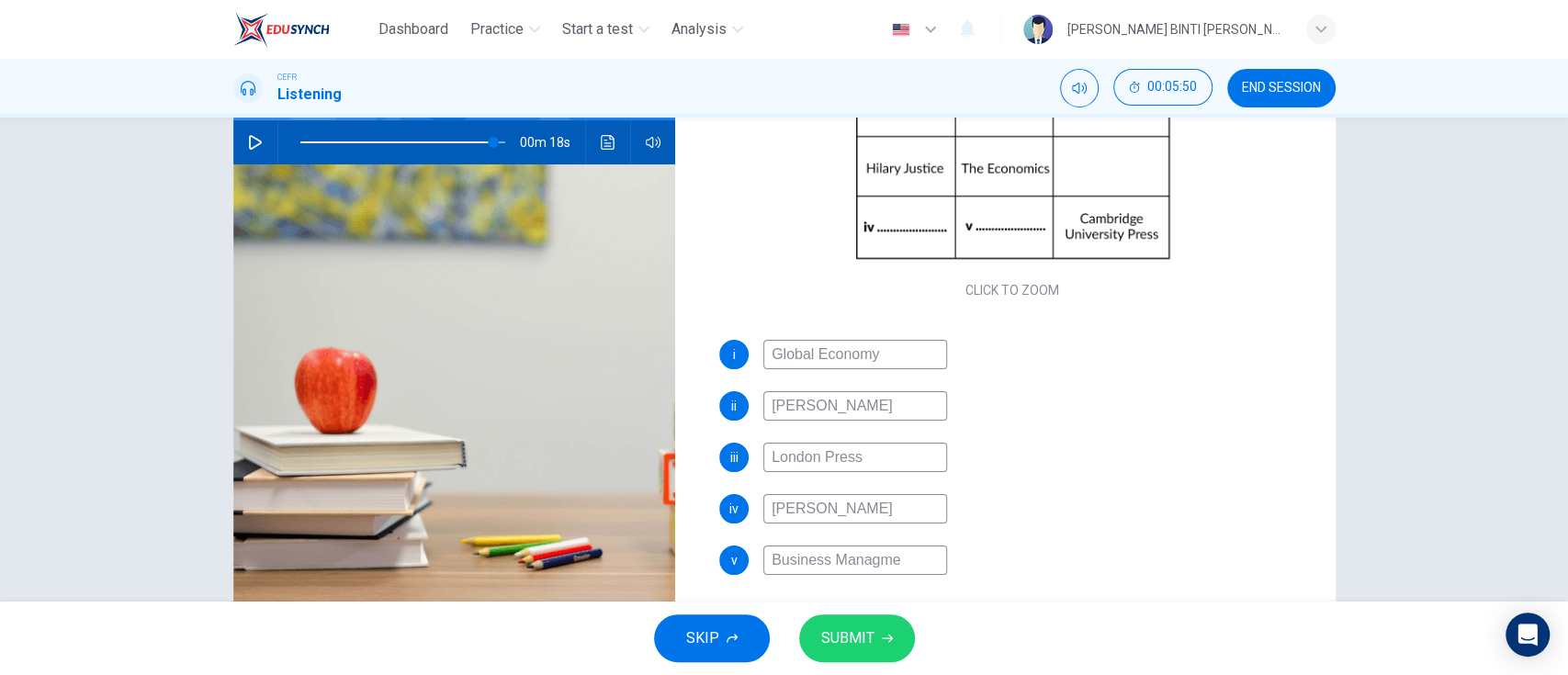 type on "Business Managm" 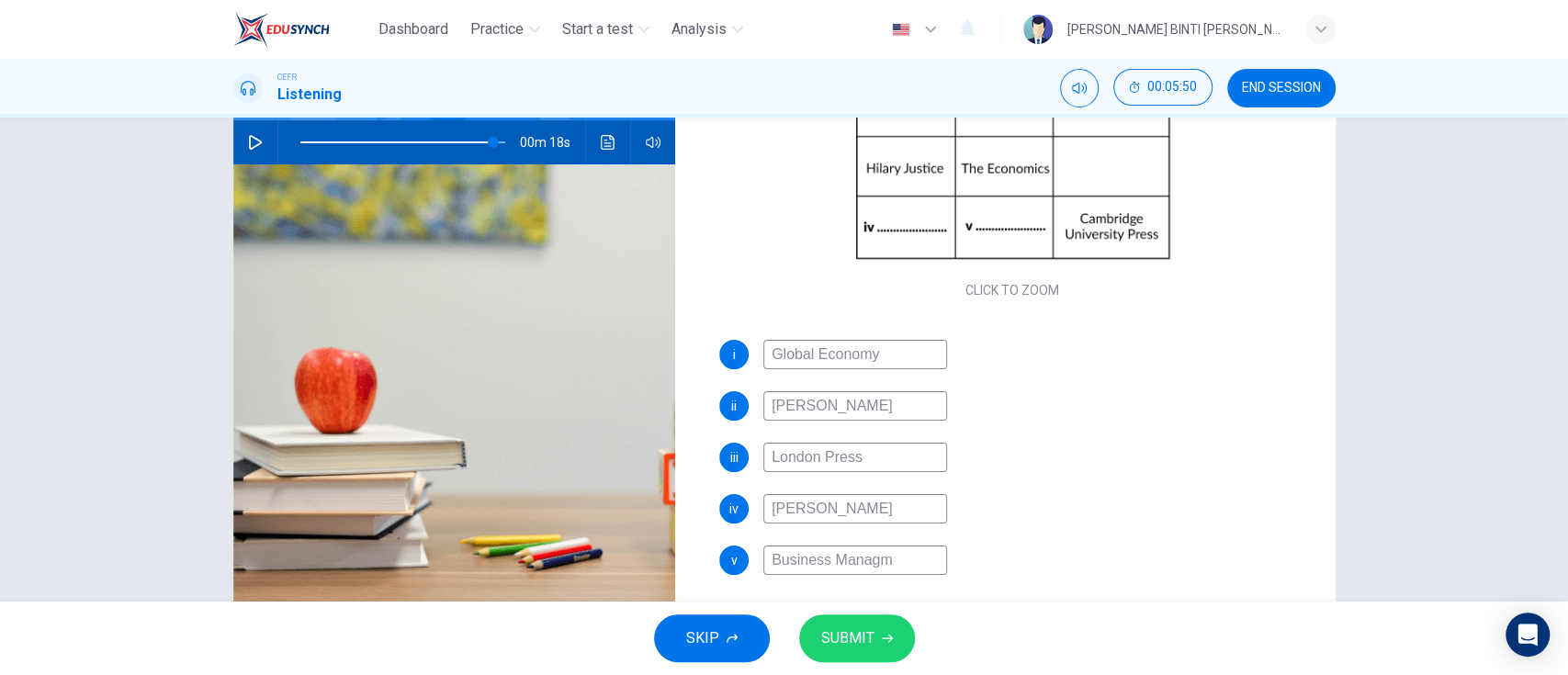 type on "94" 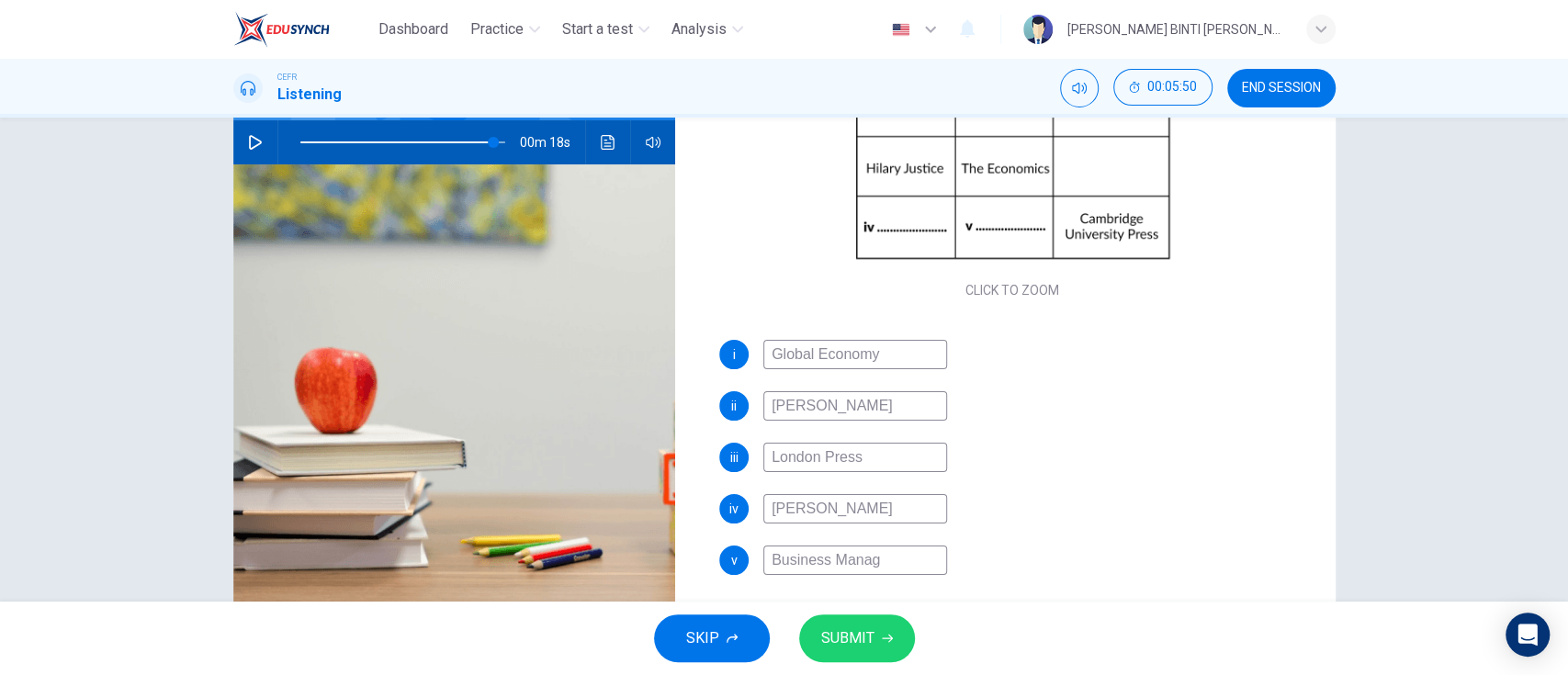 type on "94" 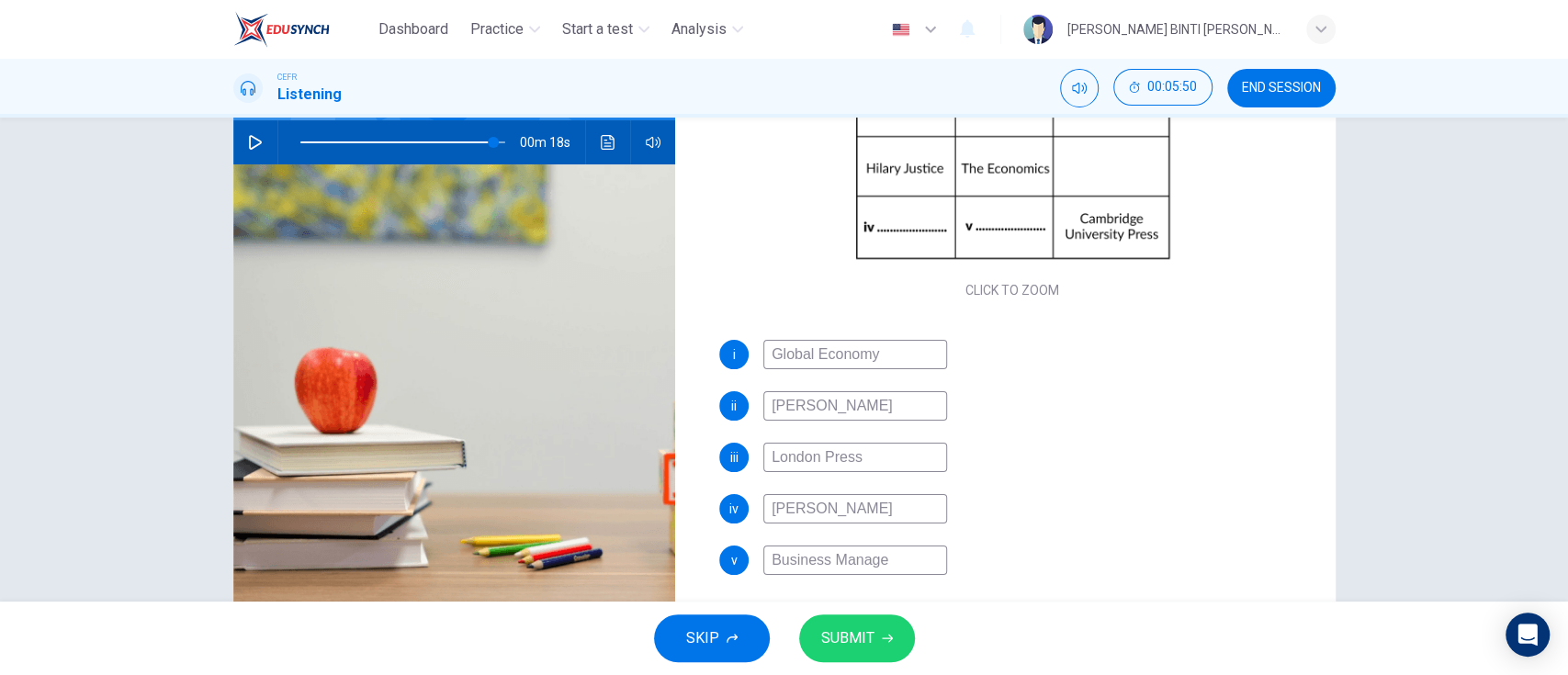 type on "94" 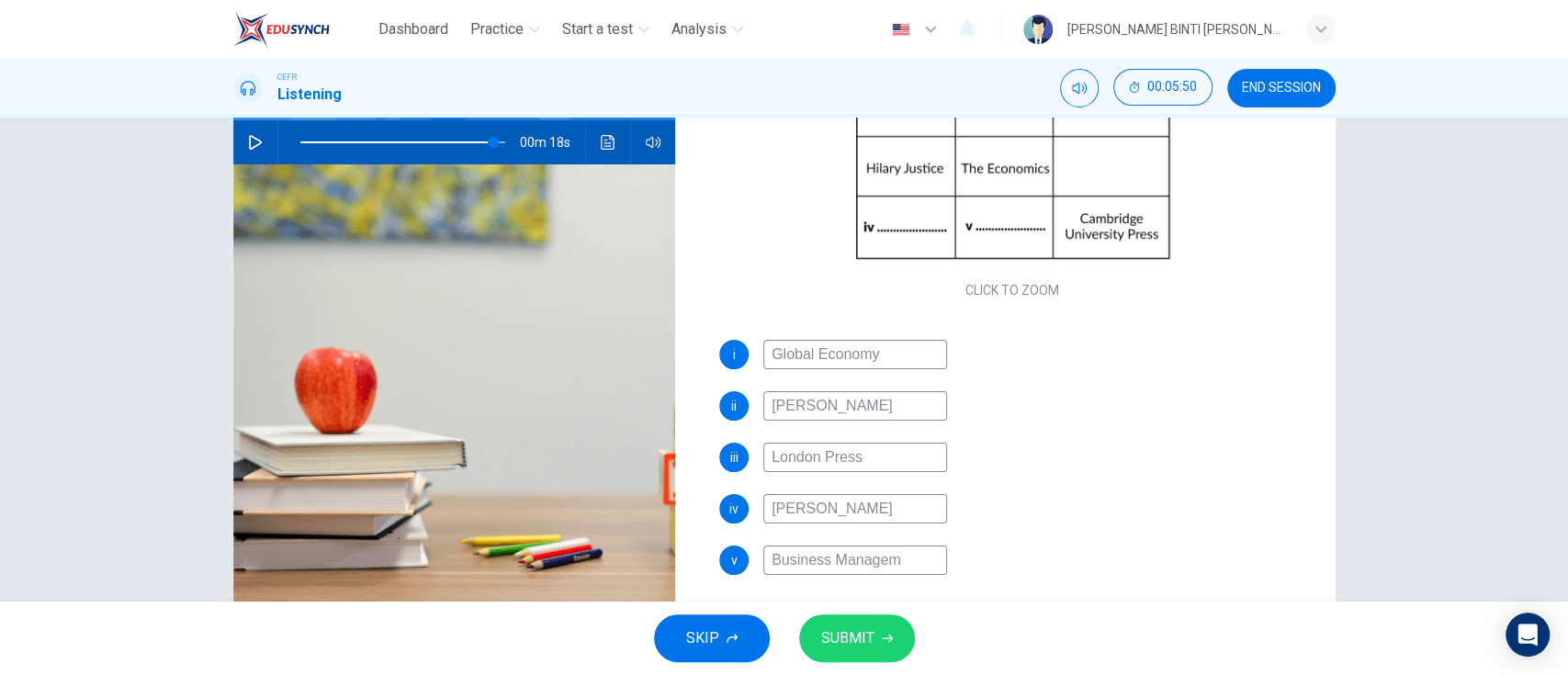 type on "94" 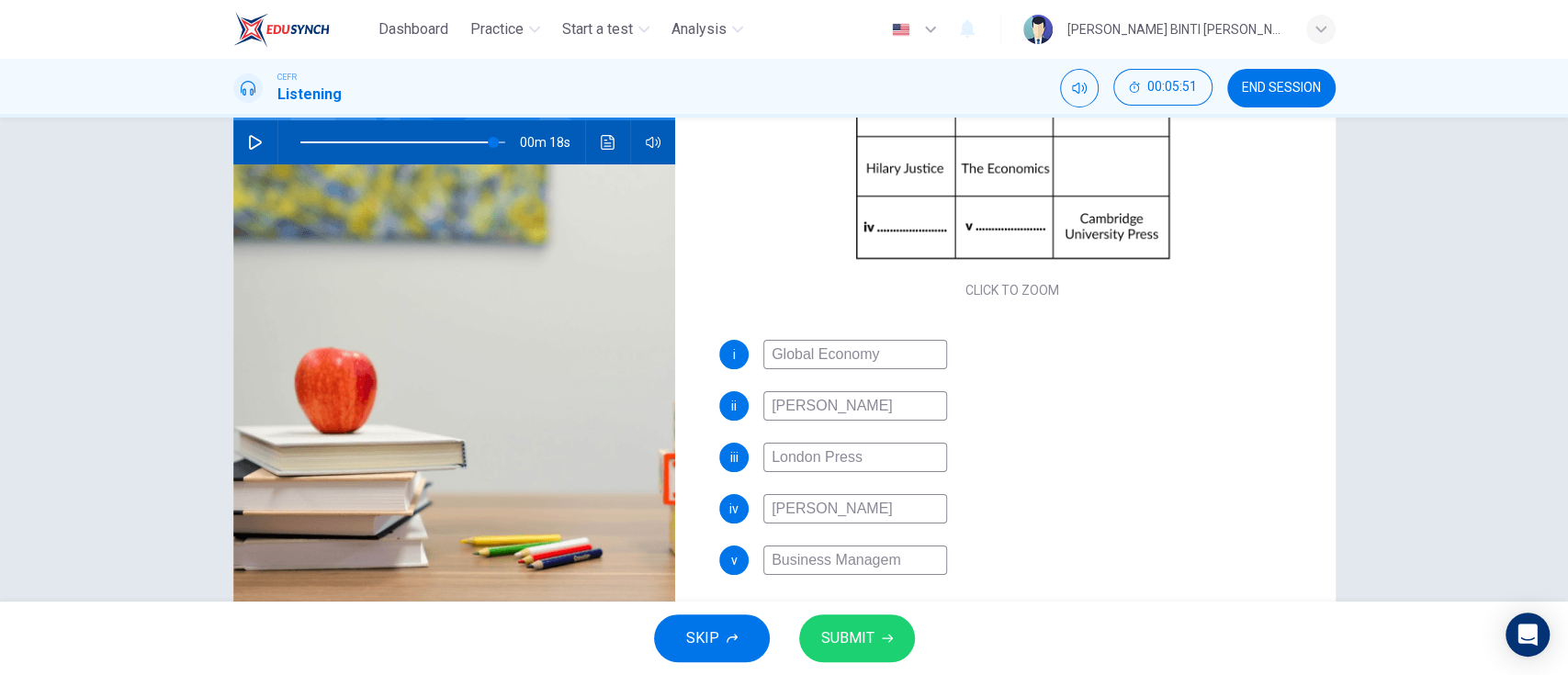 type on "Business Managemt" 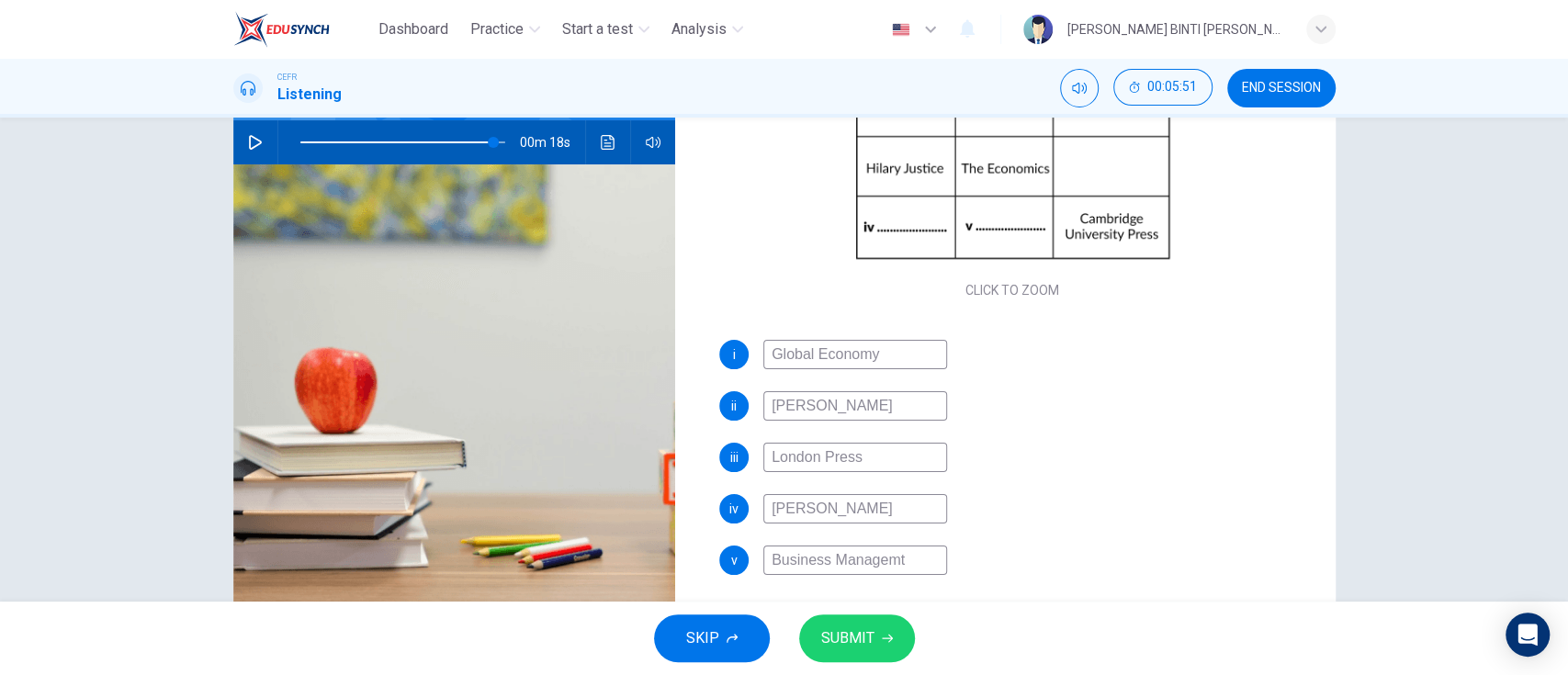 type on "94" 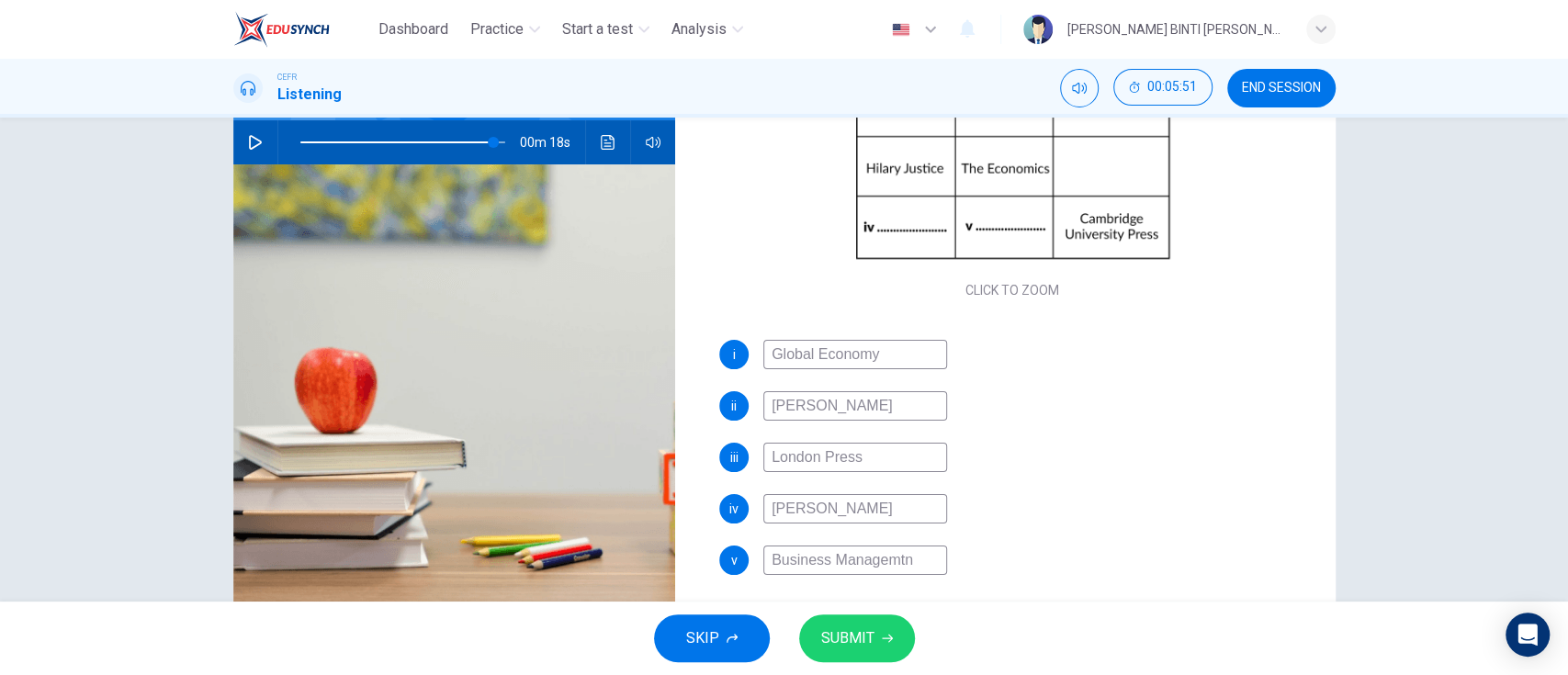 type on "94" 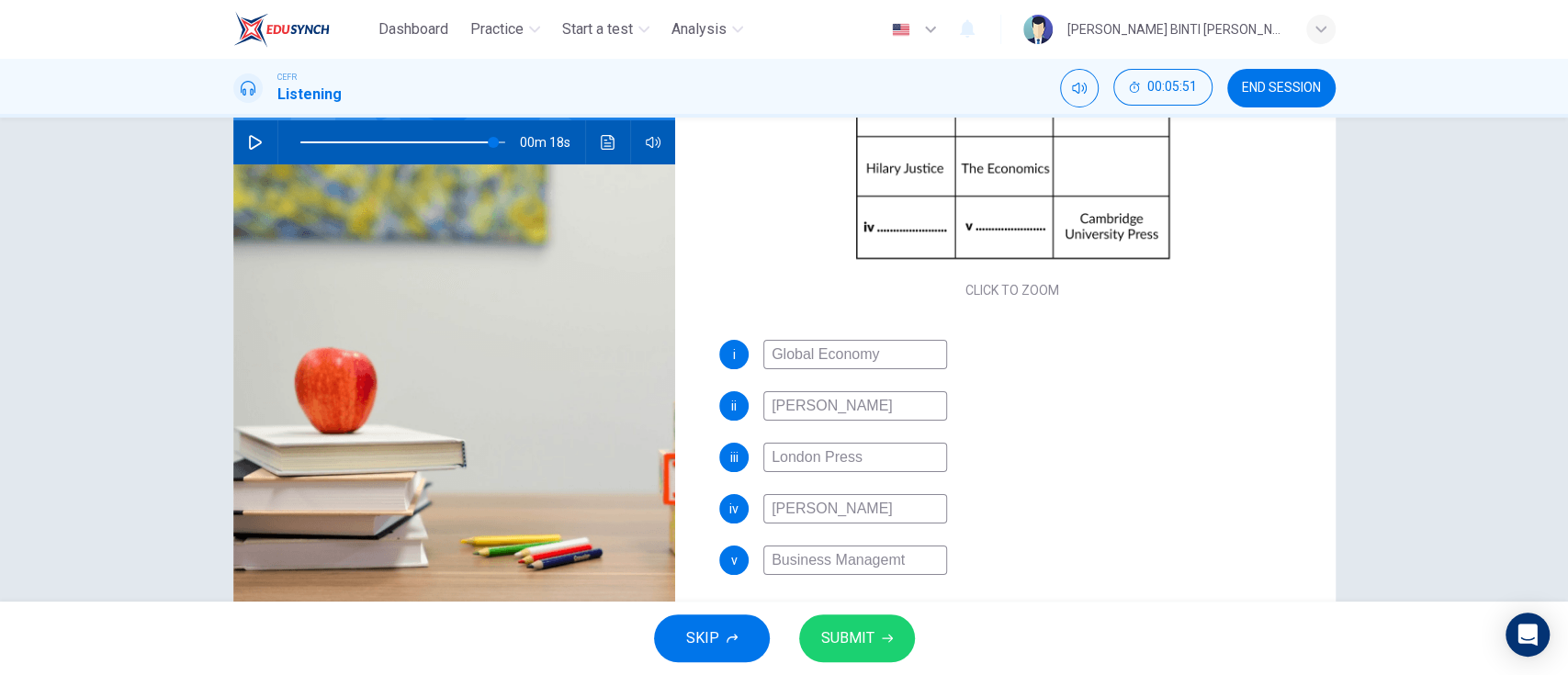 type on "Business Managem" 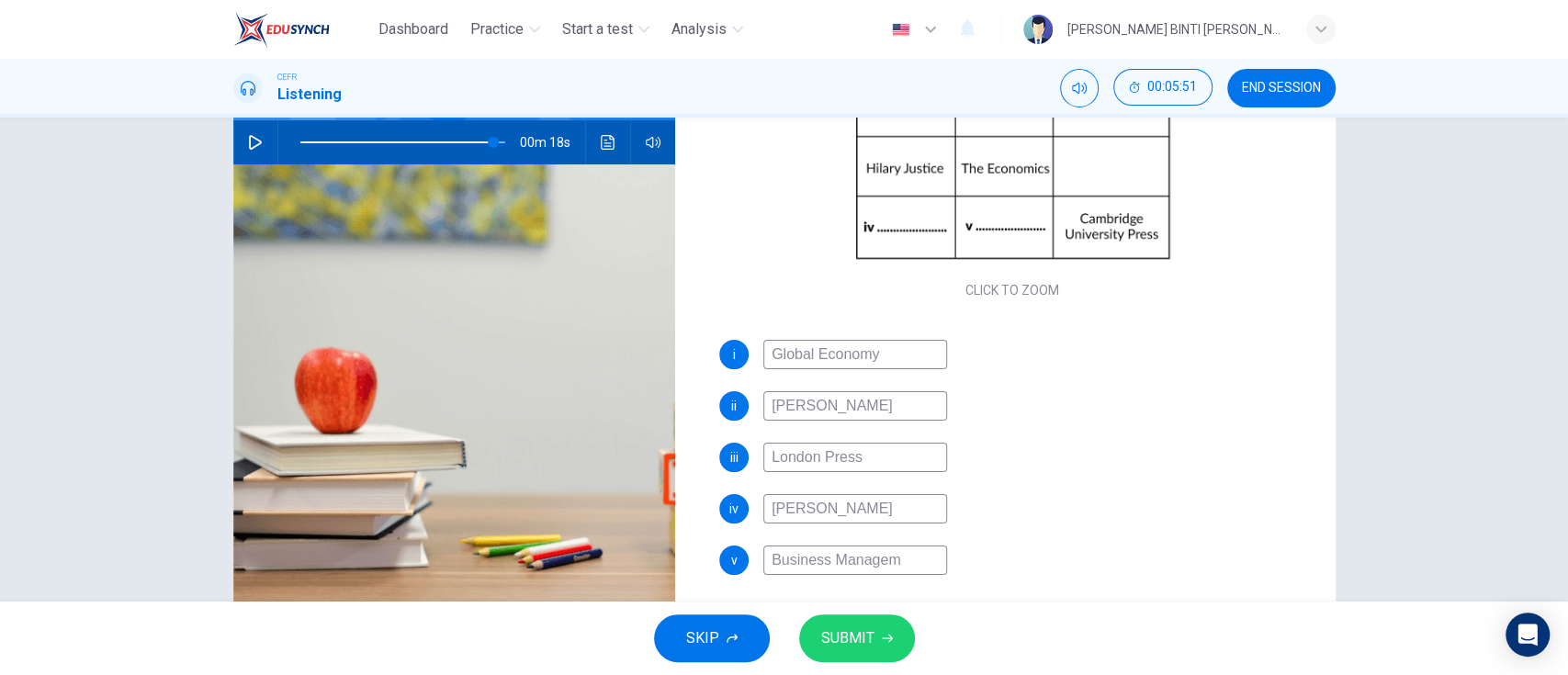 type on "94" 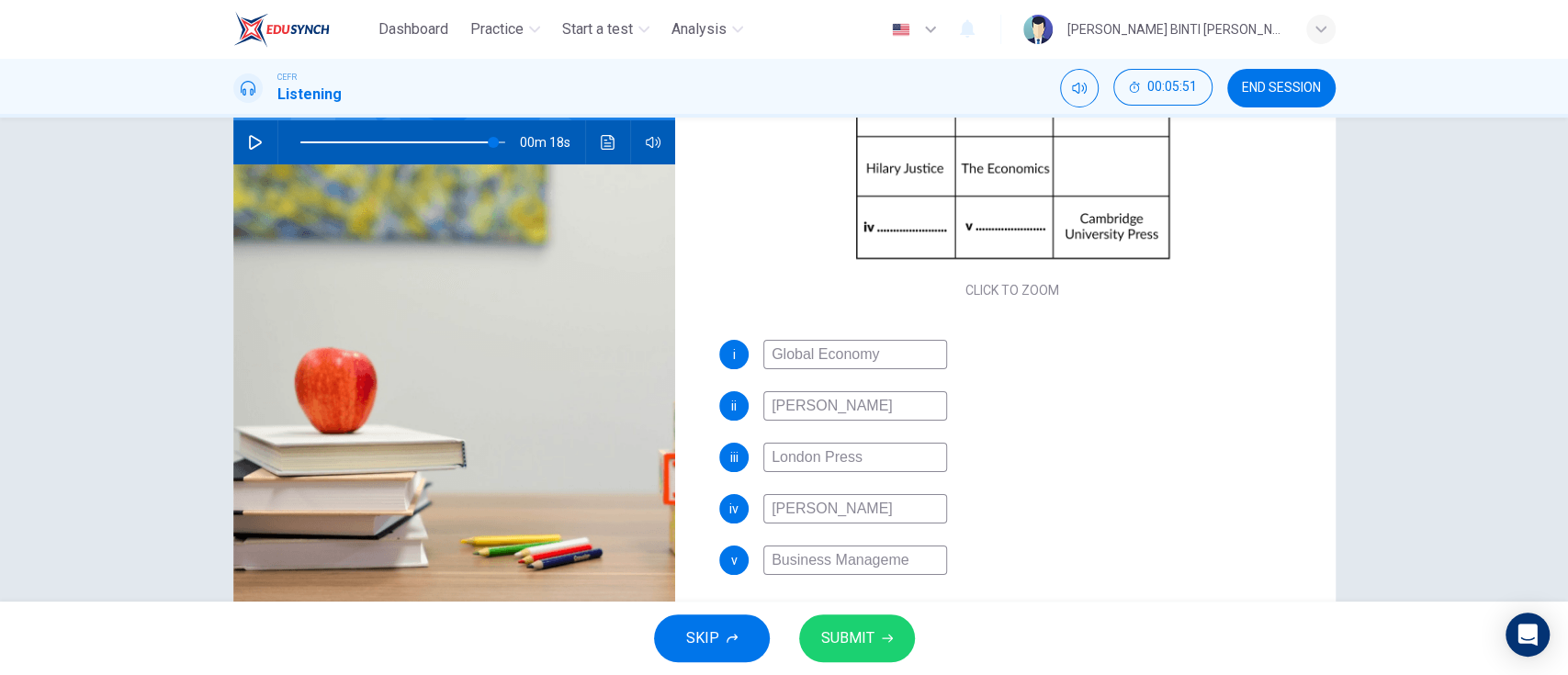 type on "94" 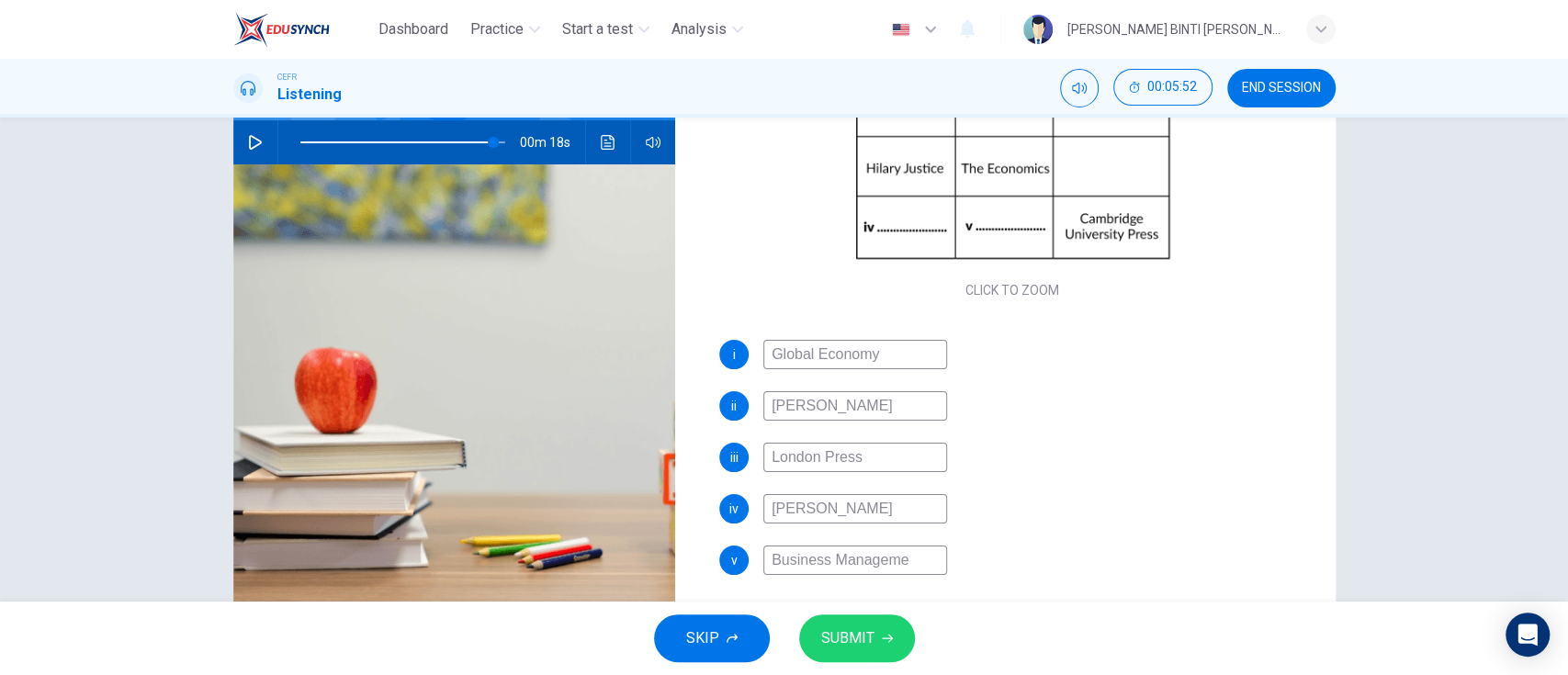 type on "Business Managemen" 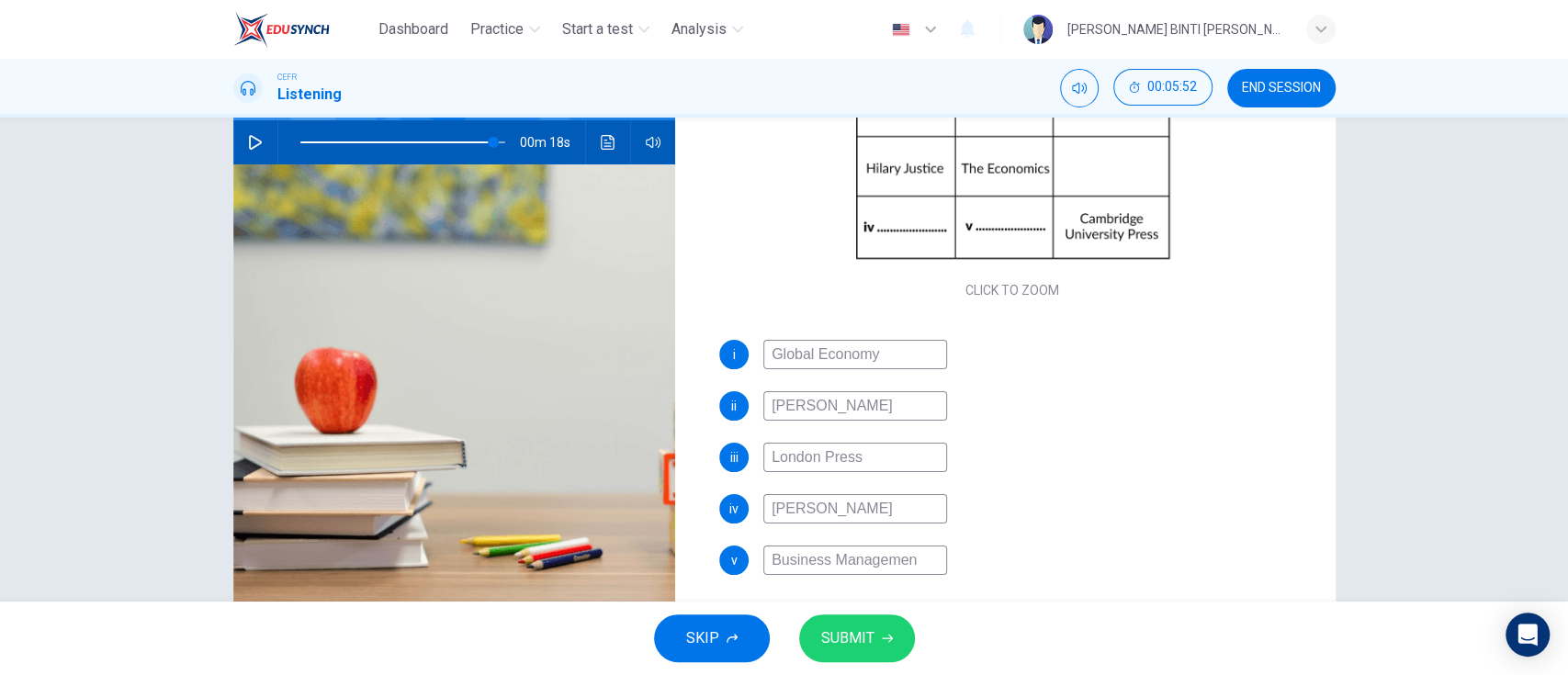 type on "94" 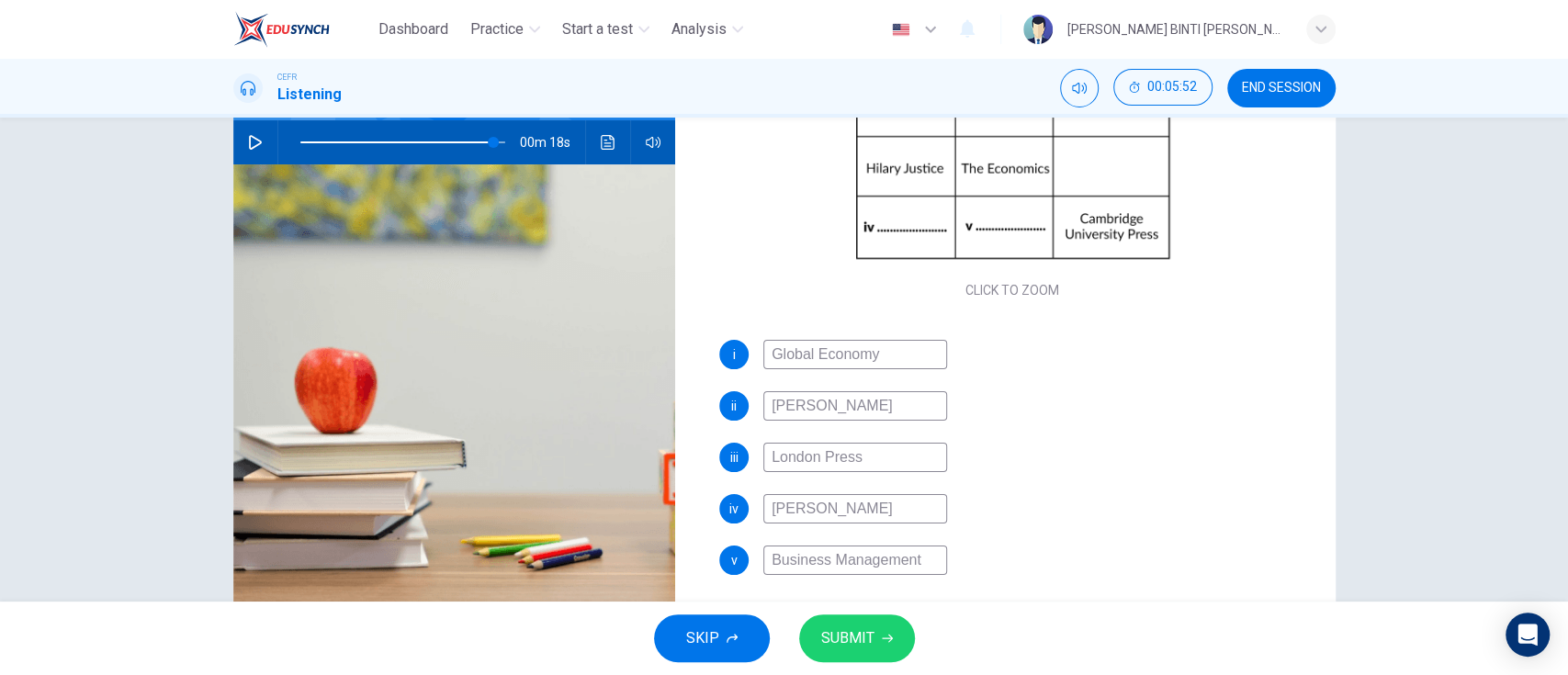 type on "94" 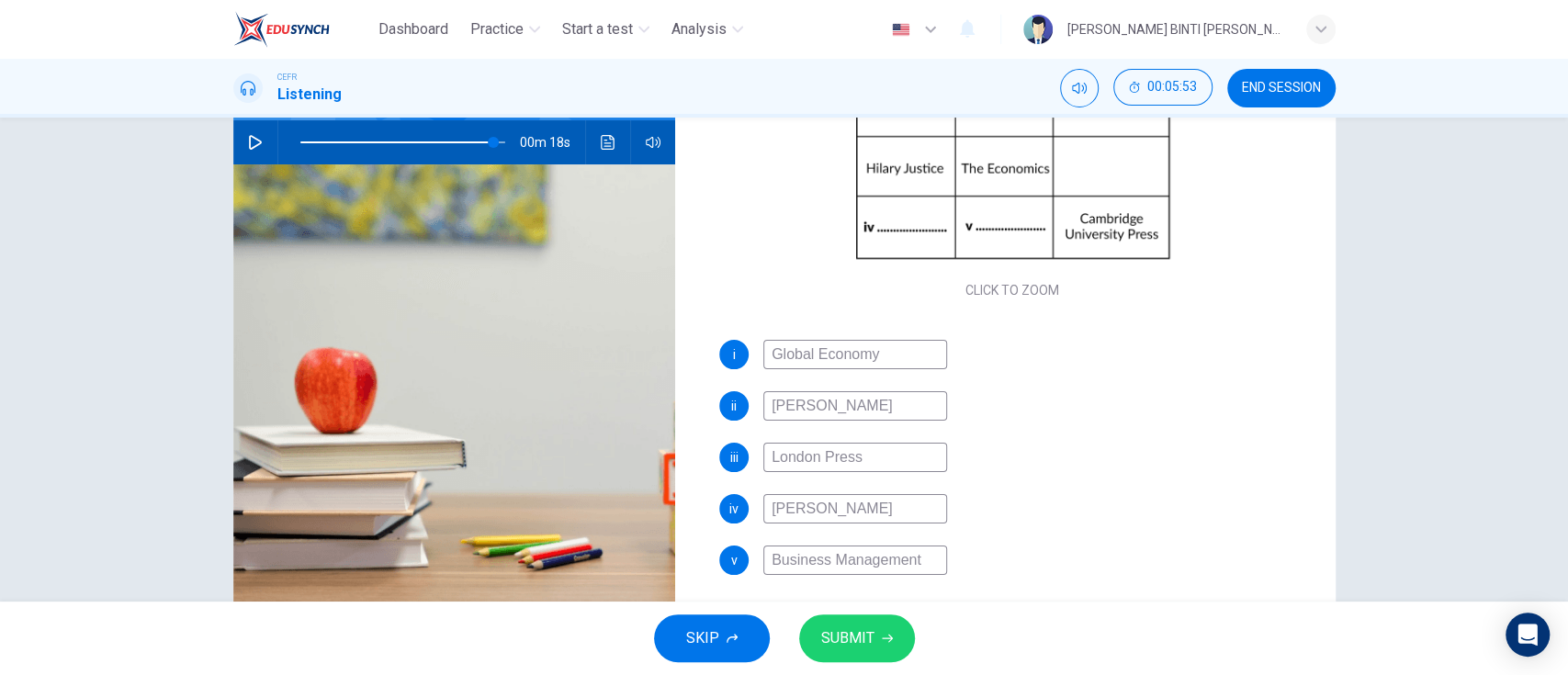 type on "Business Management" 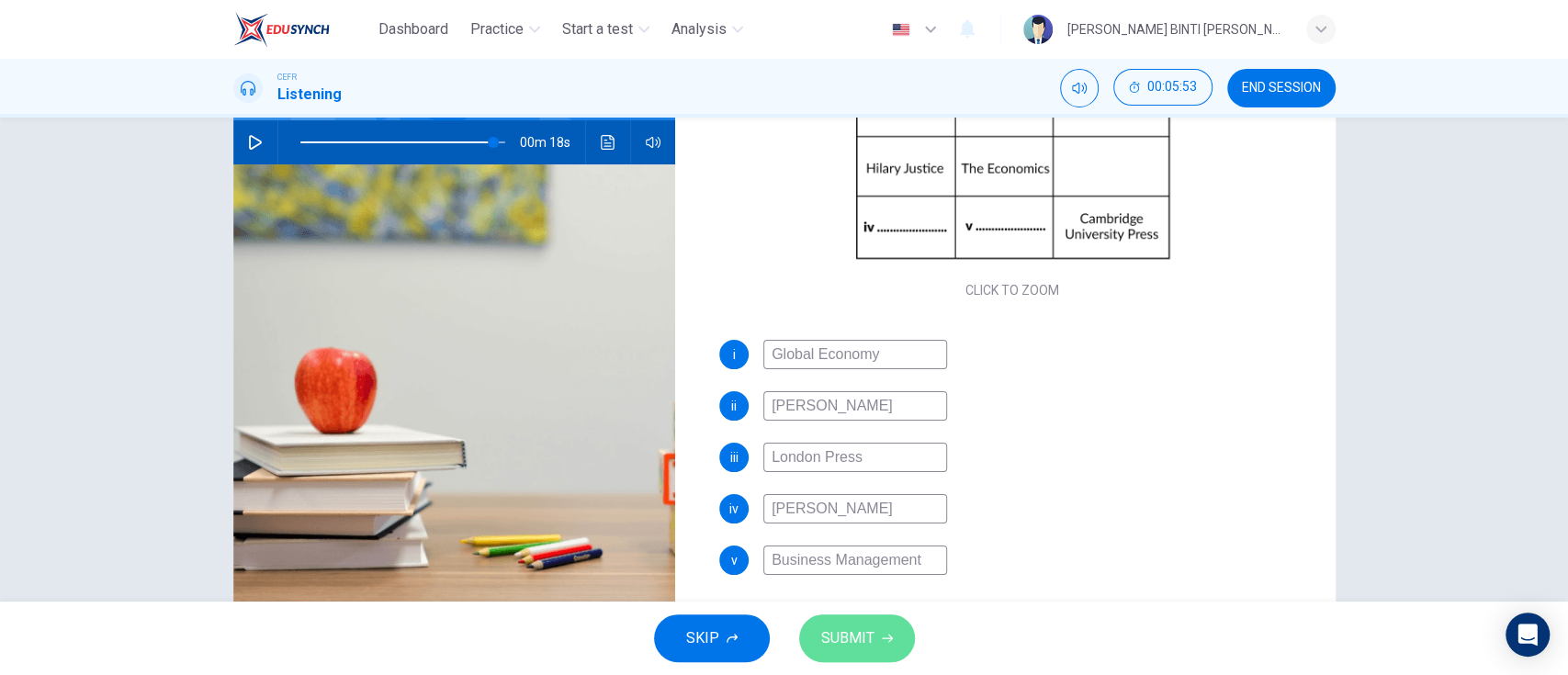 click on "SUBMIT" at bounding box center [857, 638] 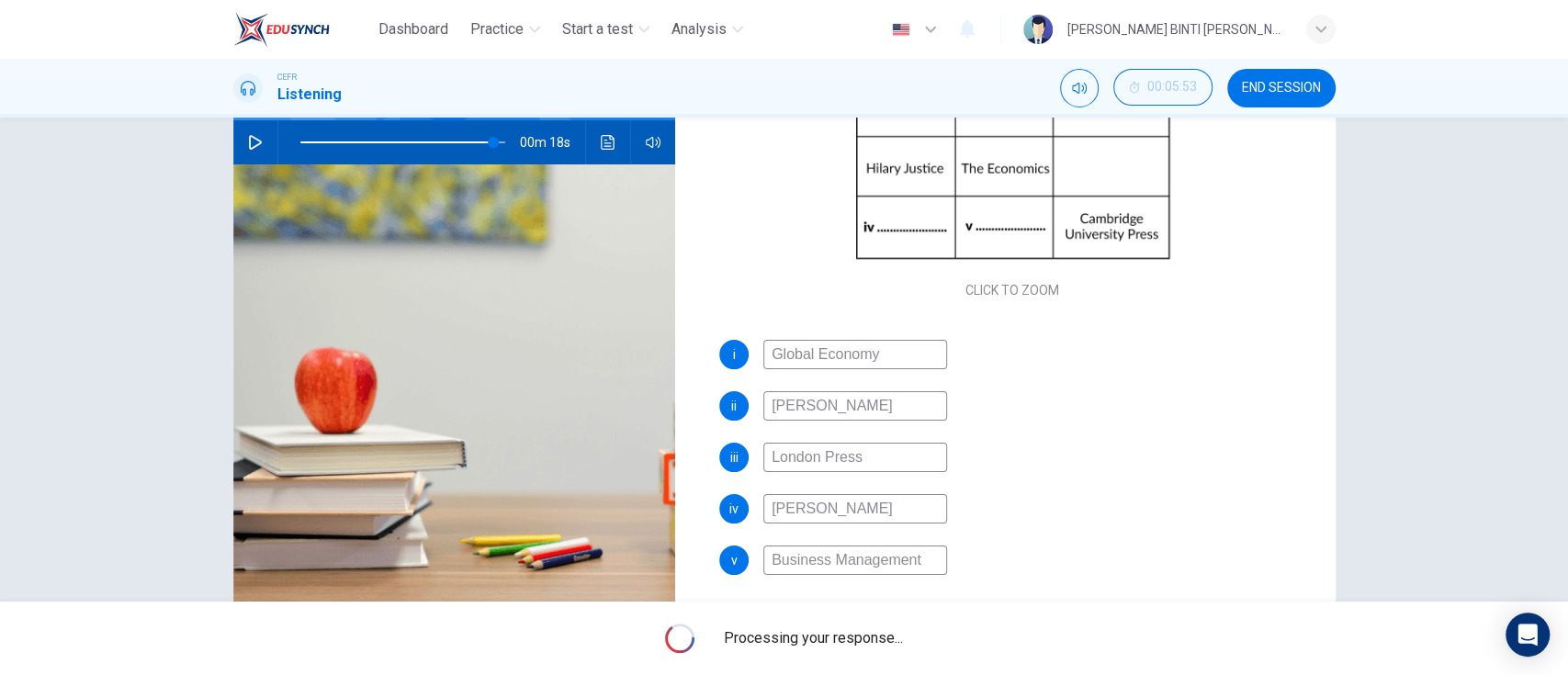 type on "94" 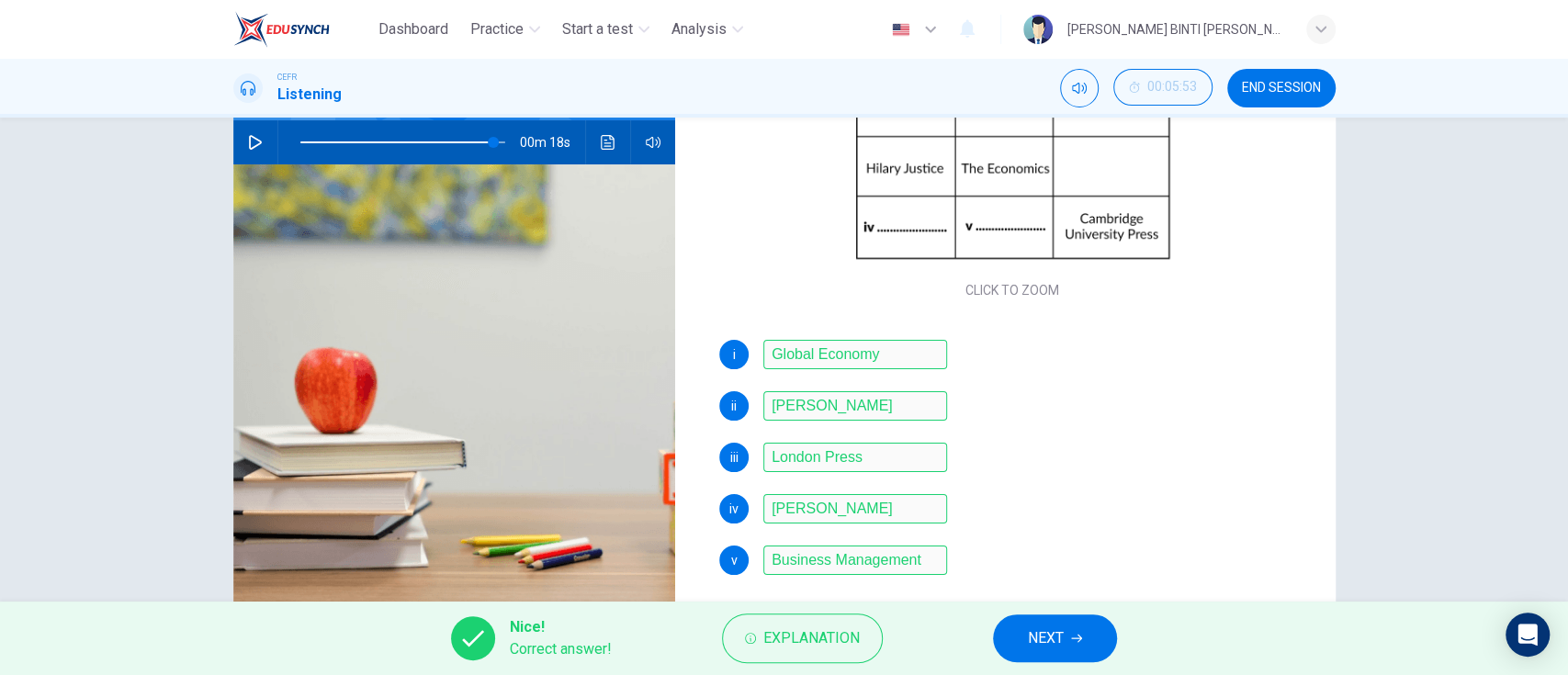 click on "NEXT" at bounding box center [1055, 638] 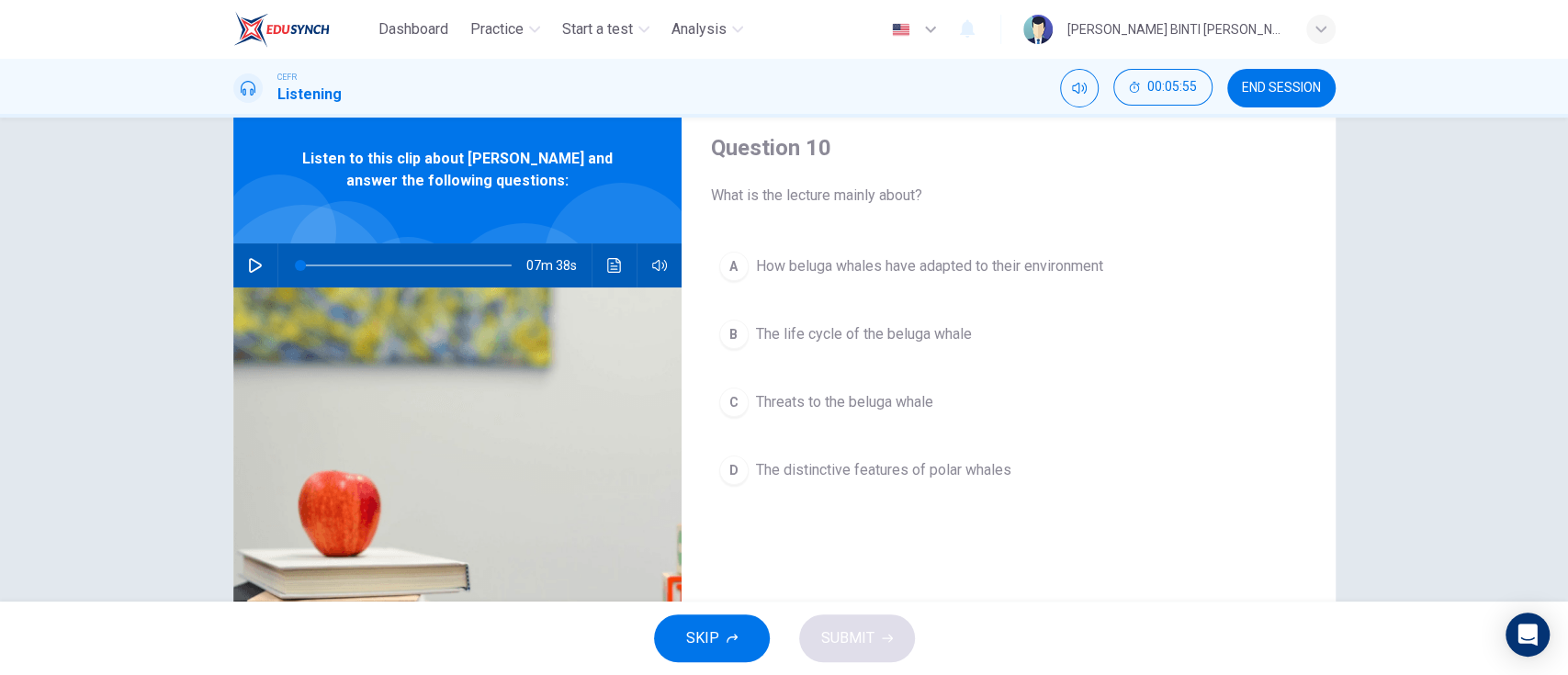 scroll, scrollTop: 55, scrollLeft: 0, axis: vertical 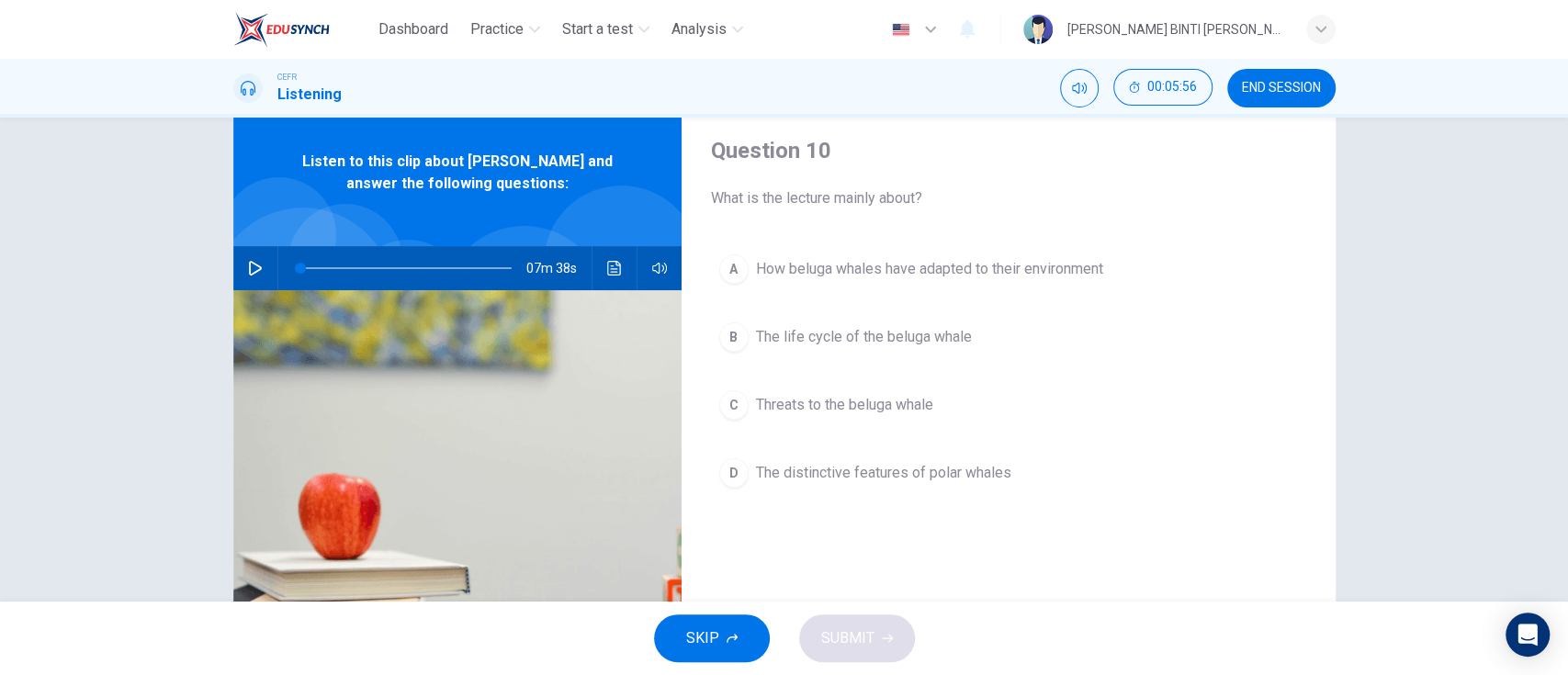 click at bounding box center [255, 268] 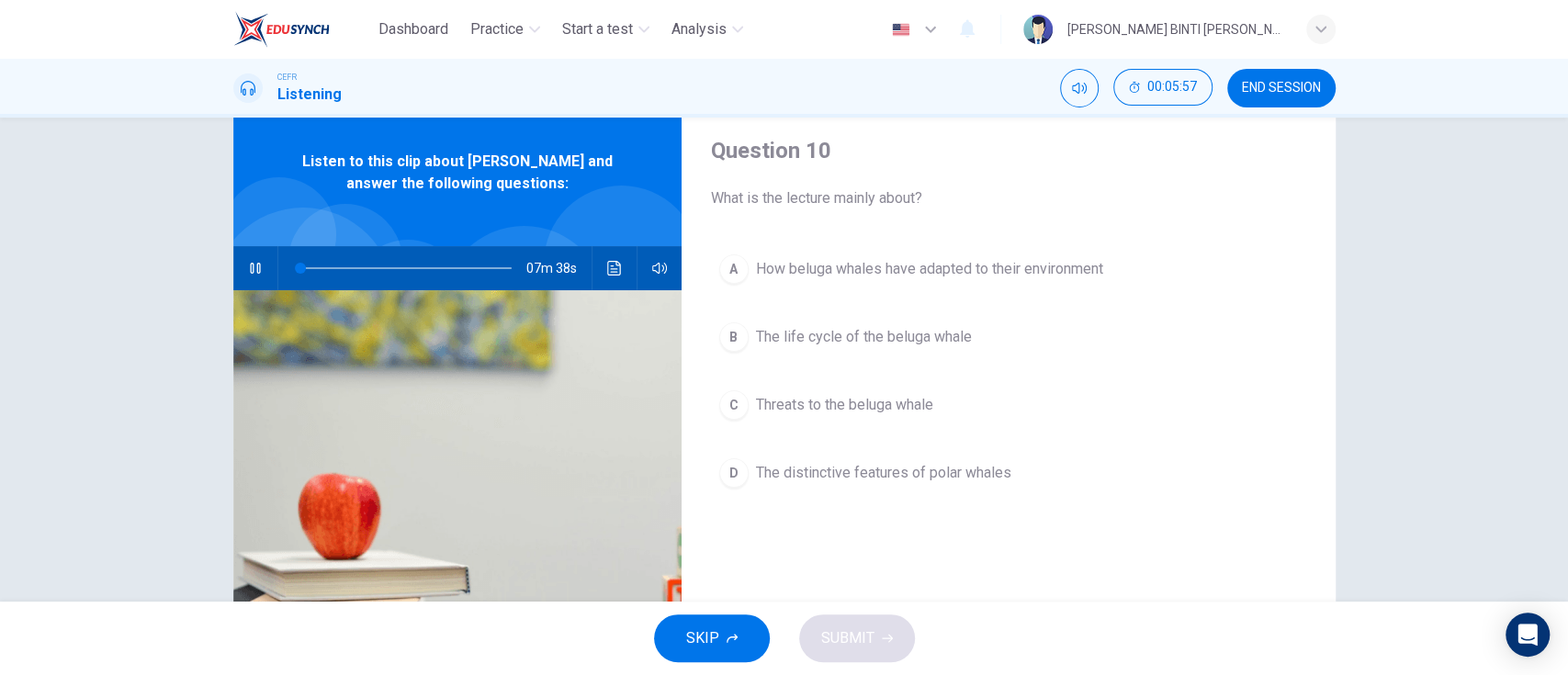 click at bounding box center (255, 268) 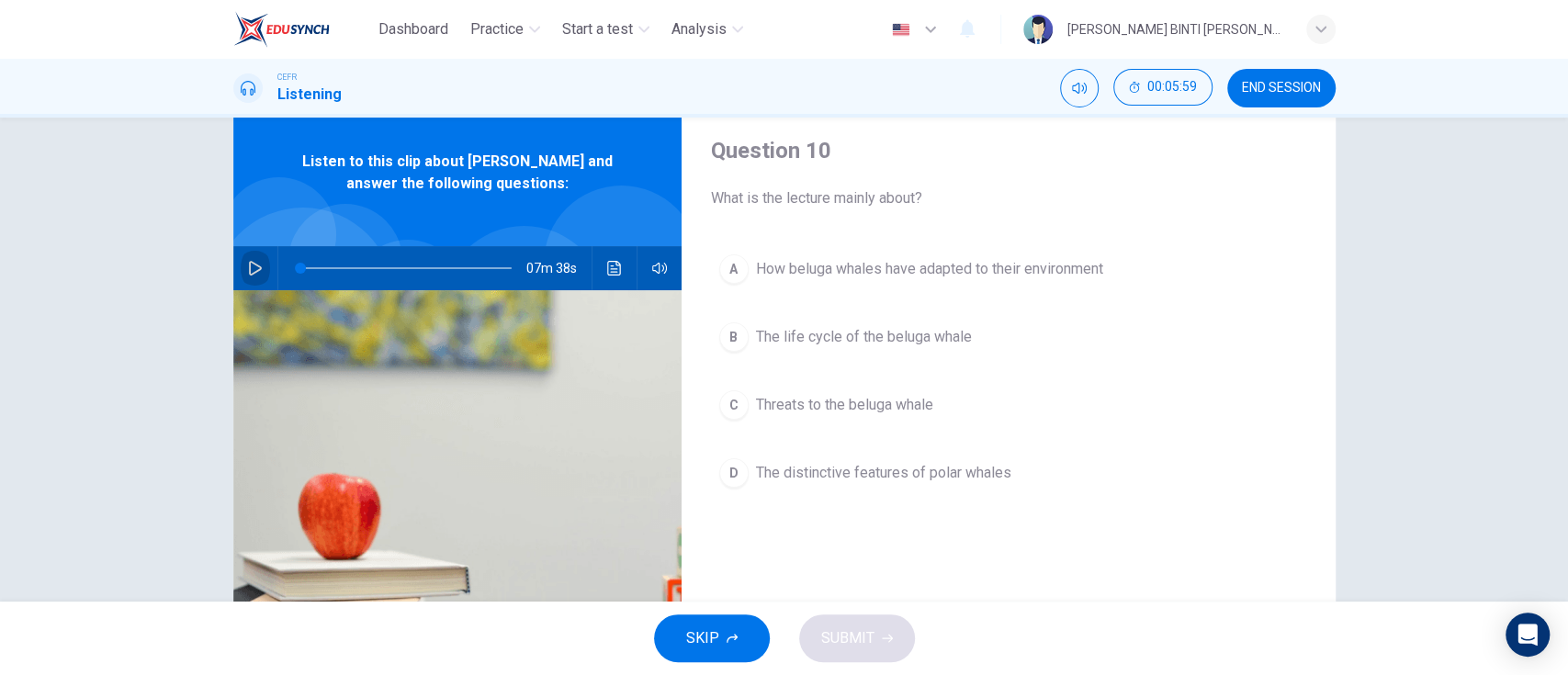 click 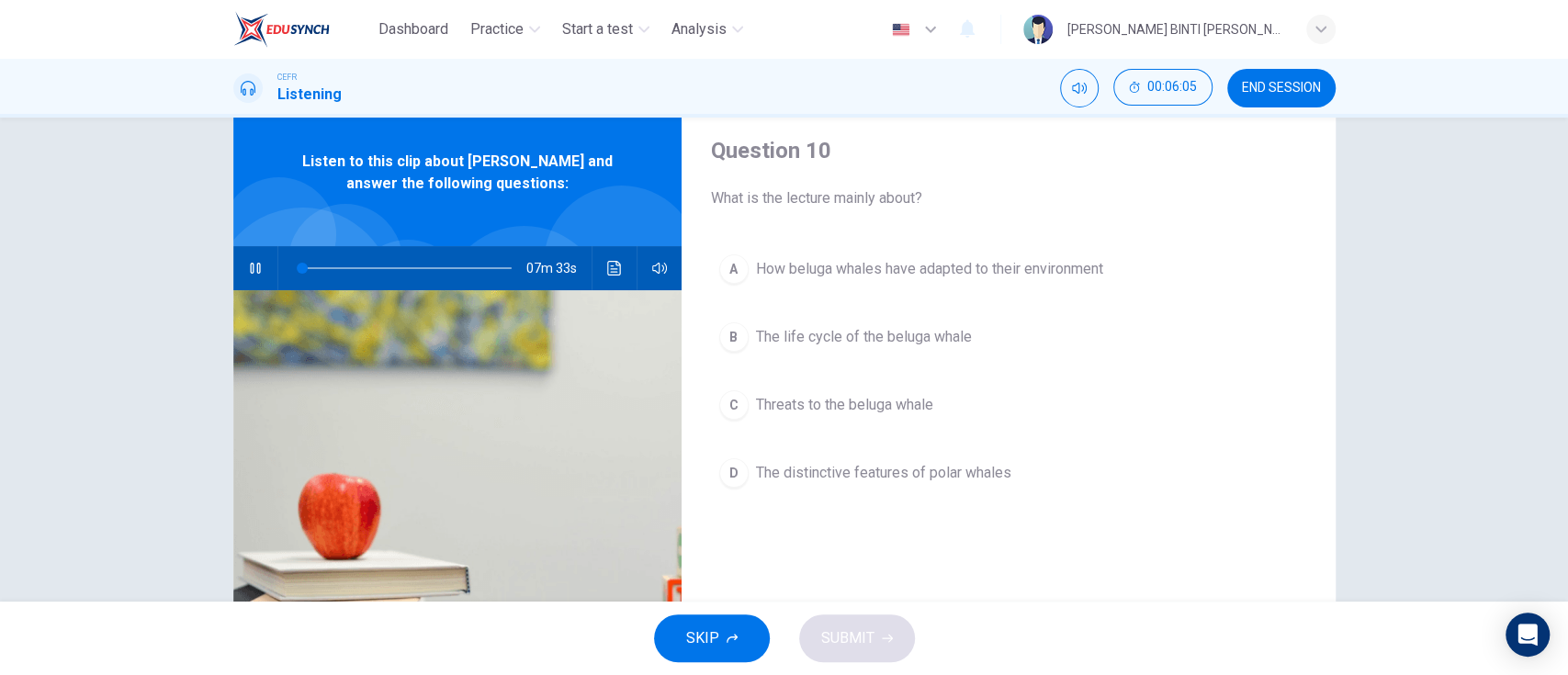 type on "1" 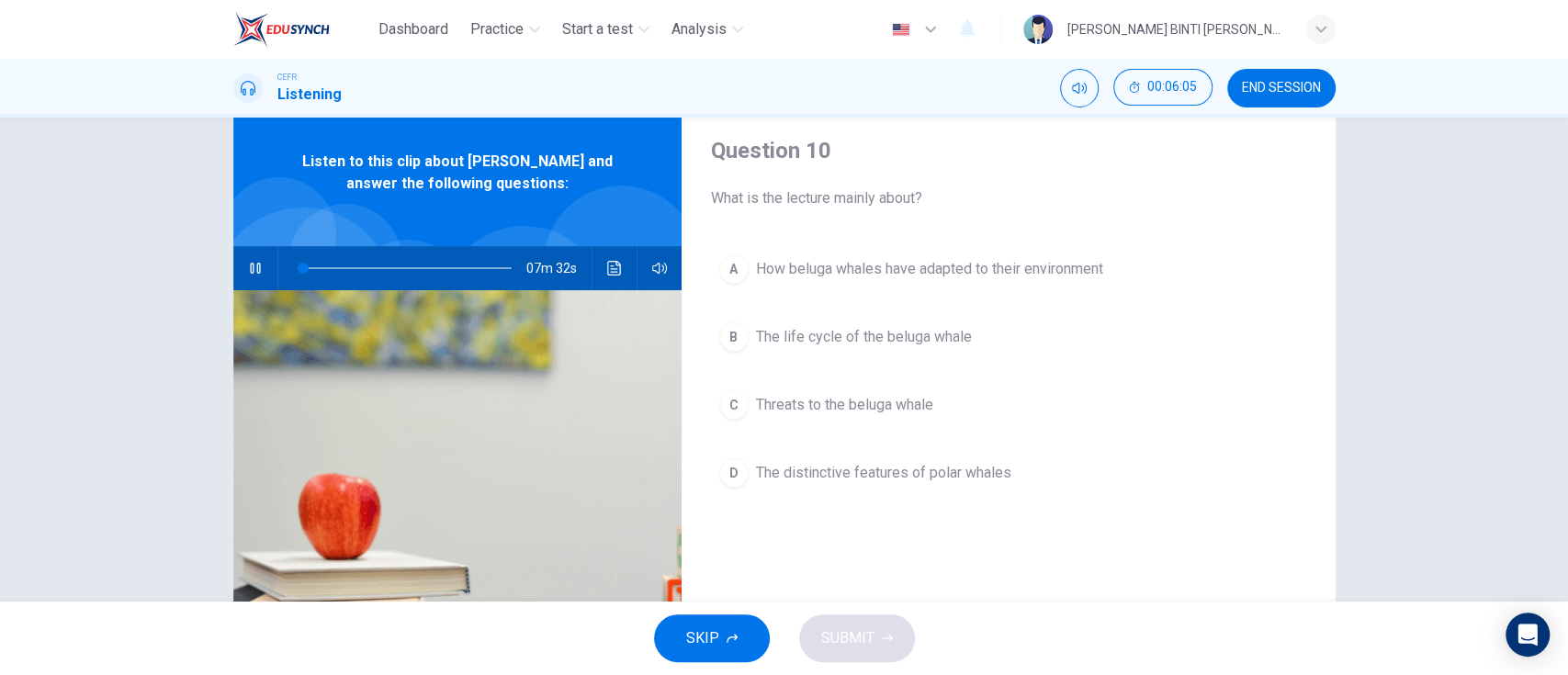 type 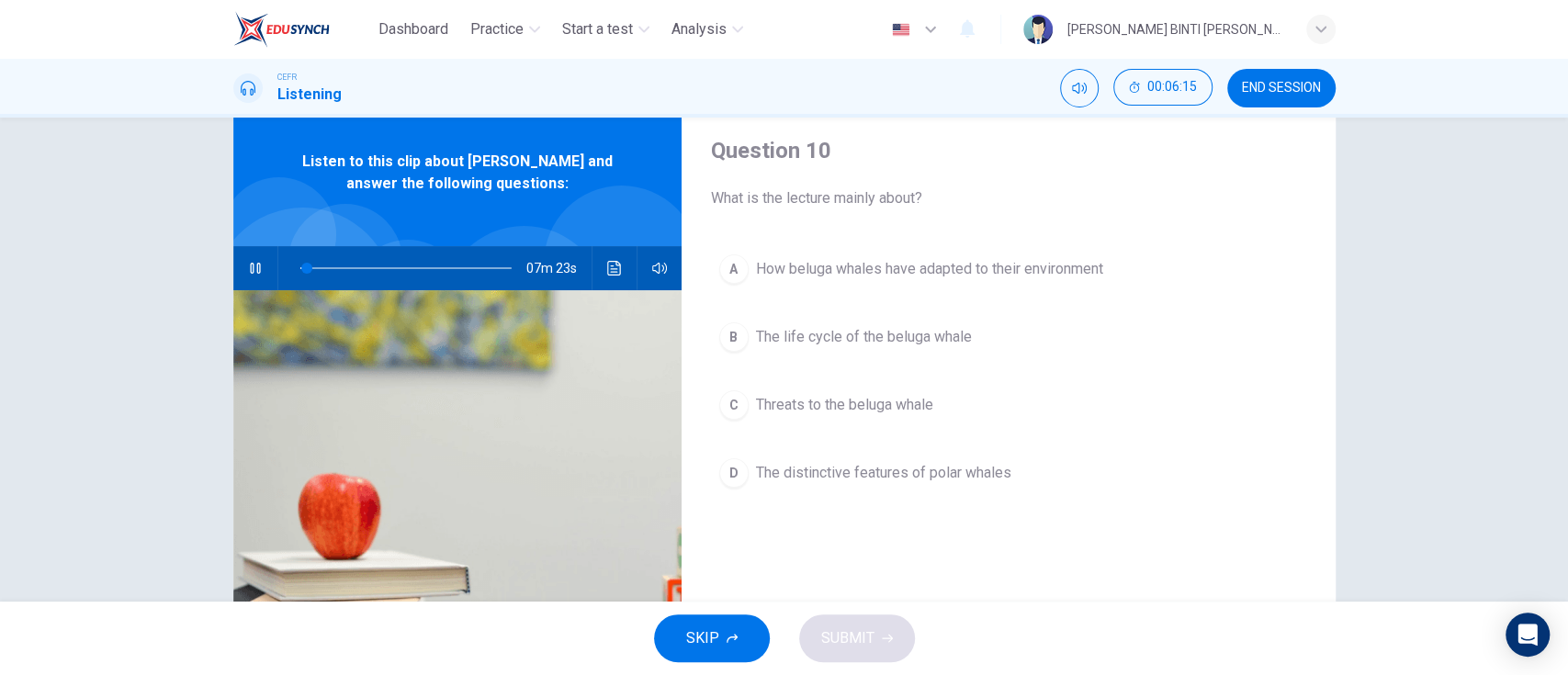 type on "4" 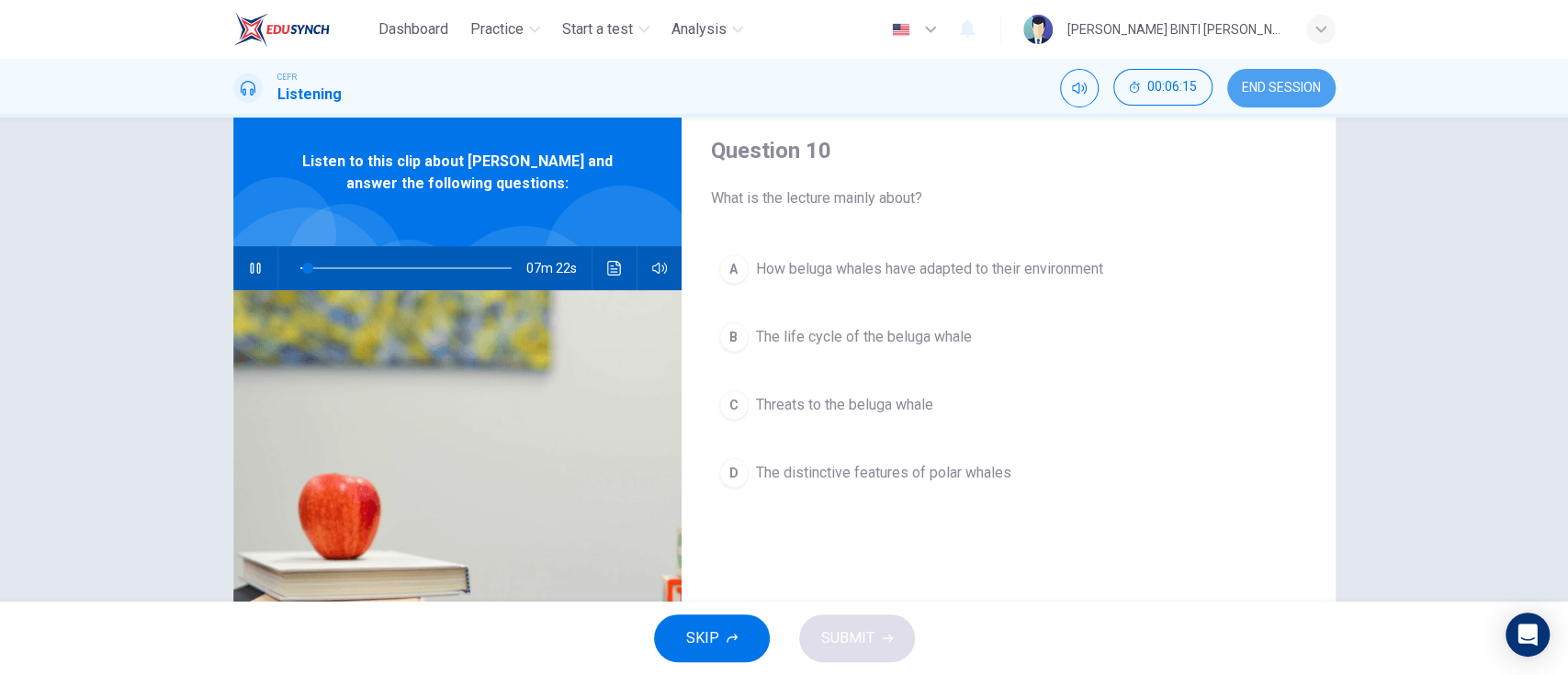 click on "END SESSION" at bounding box center [1281, 88] 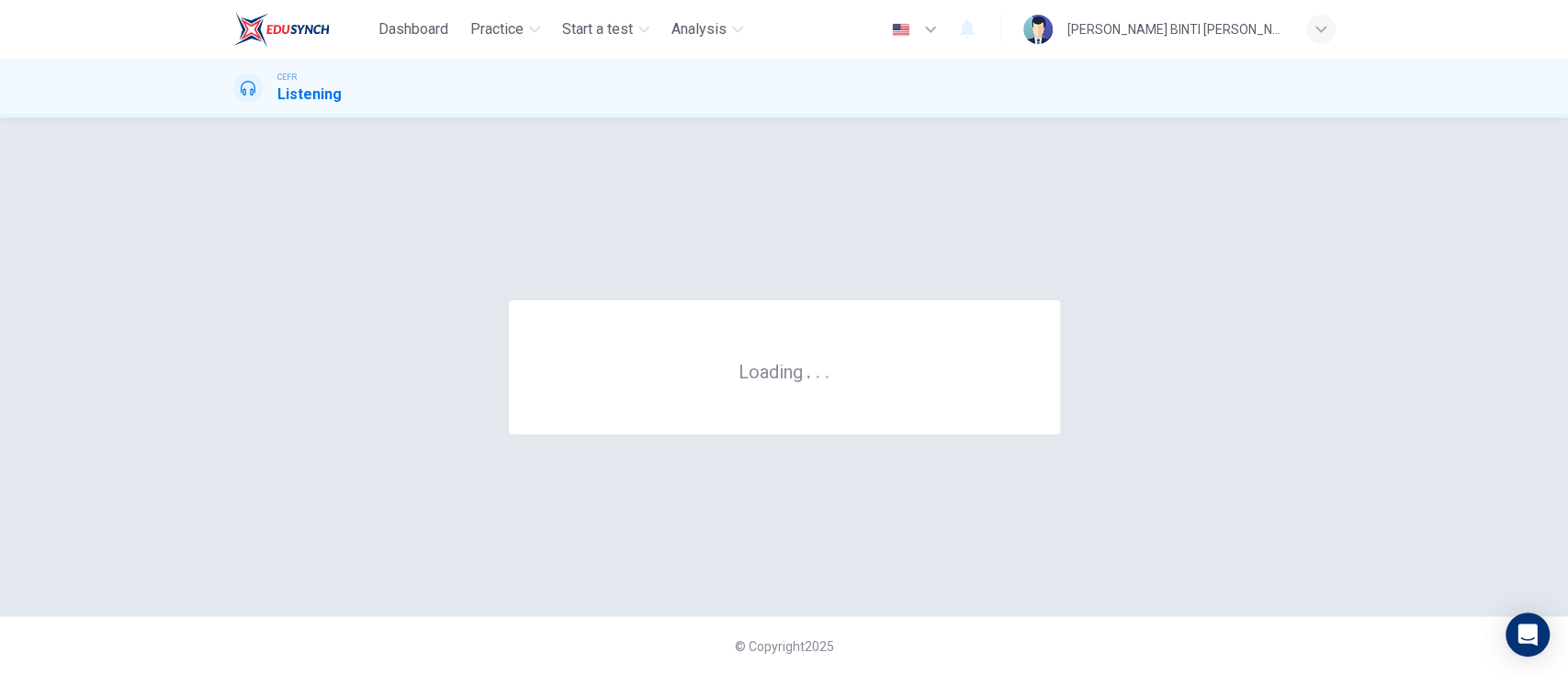 scroll, scrollTop: 0, scrollLeft: 0, axis: both 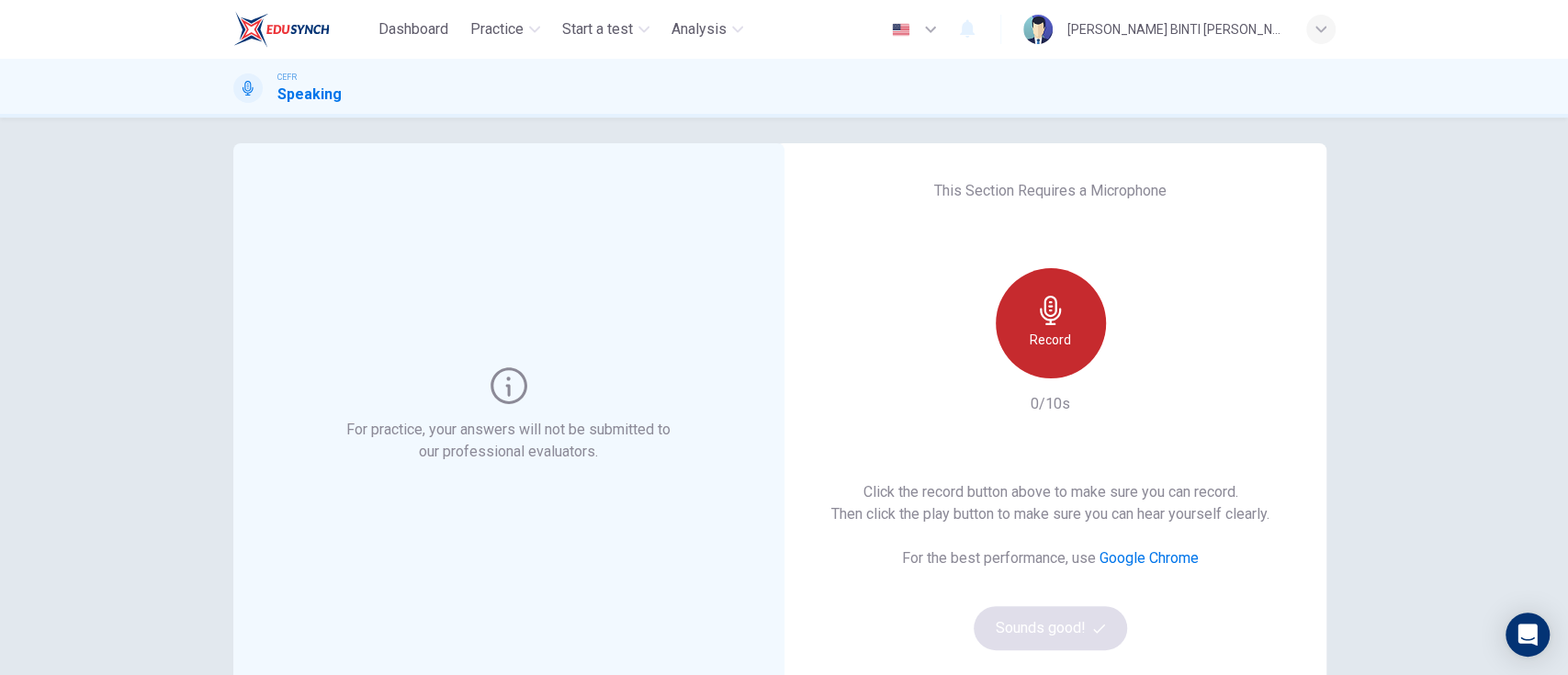 click on "Record" at bounding box center (1050, 340) 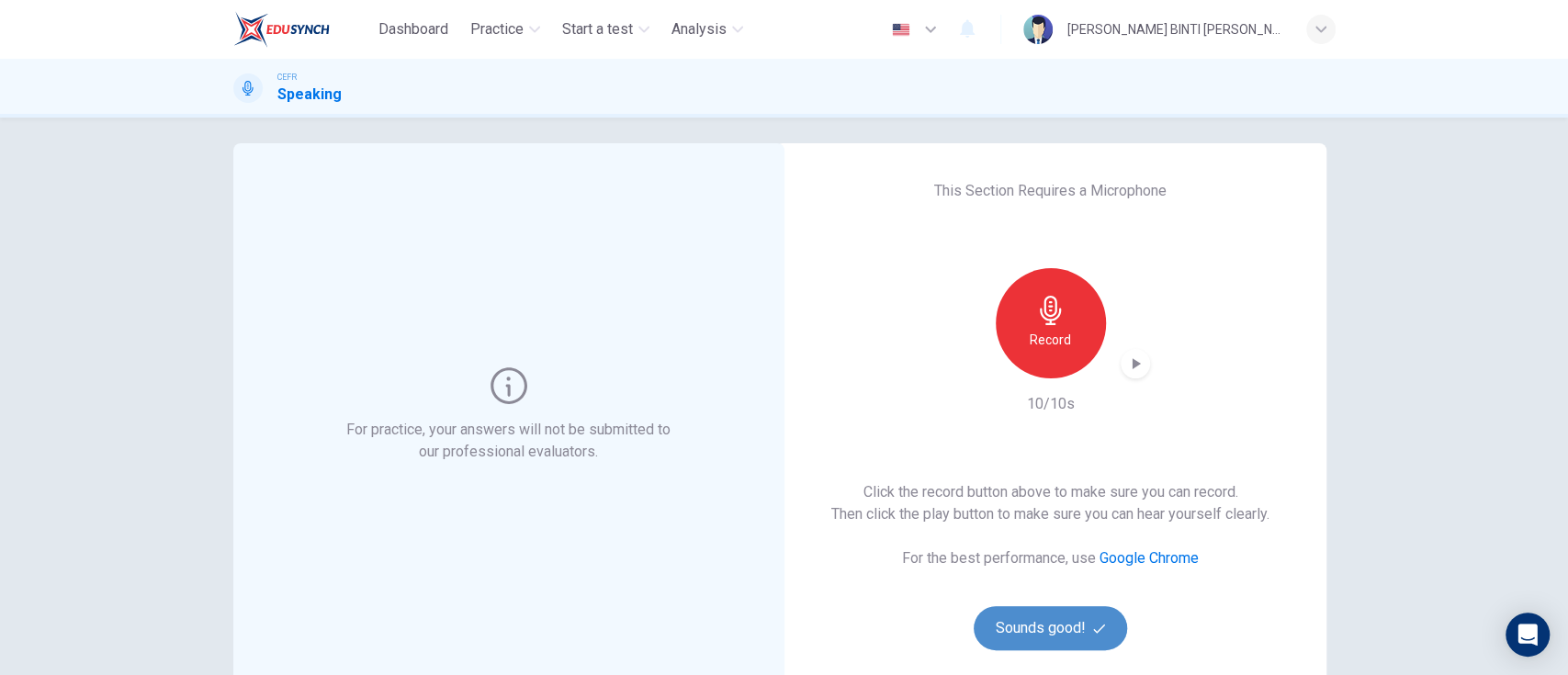 click on "Sounds good!" at bounding box center (1051, 628) 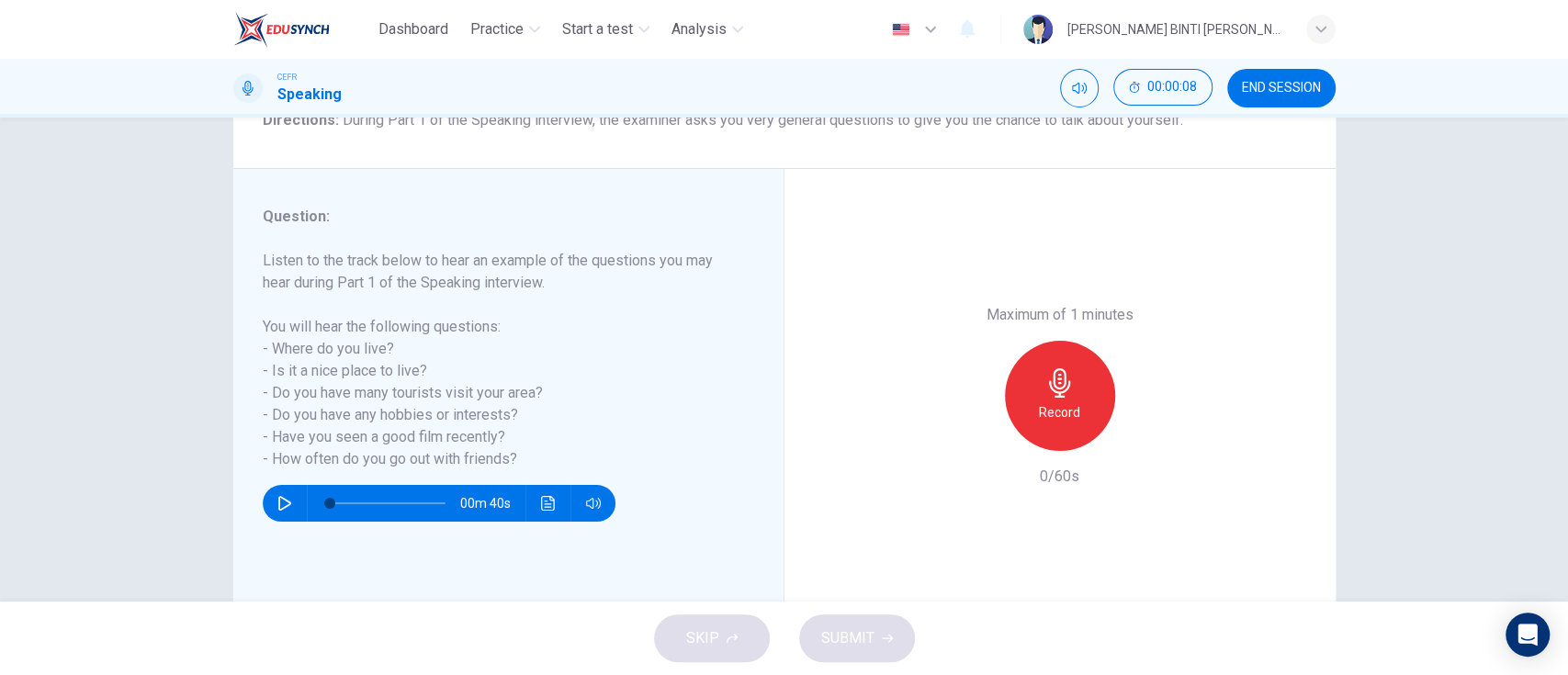 scroll, scrollTop: 171, scrollLeft: 0, axis: vertical 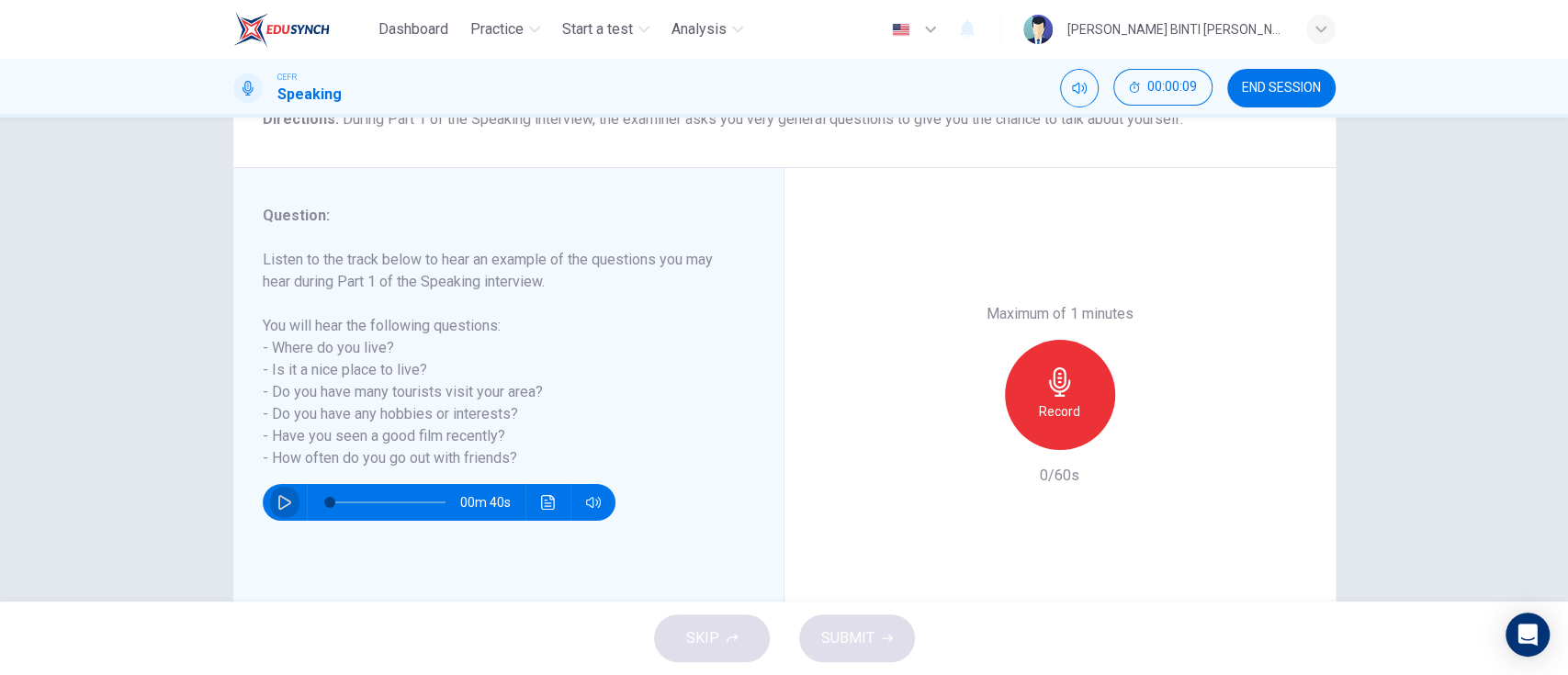 click 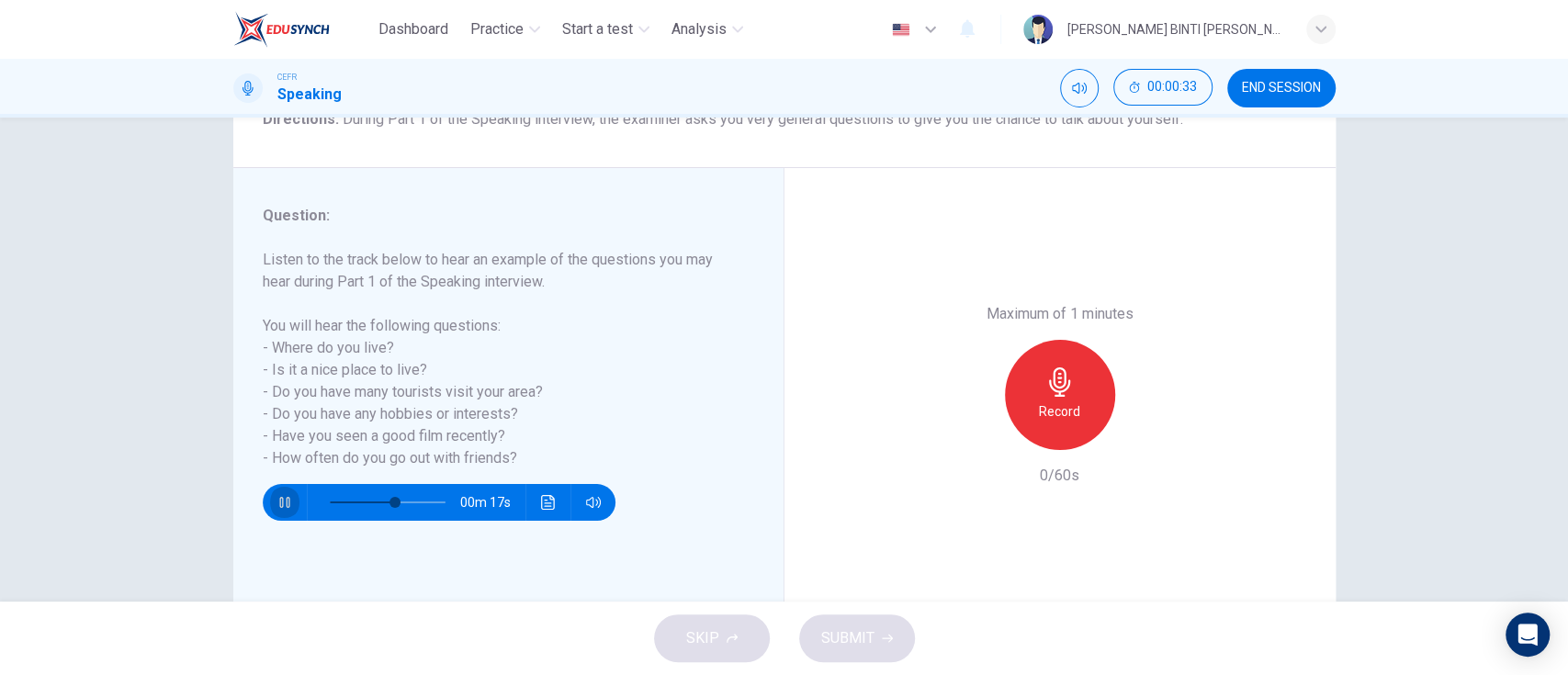 click 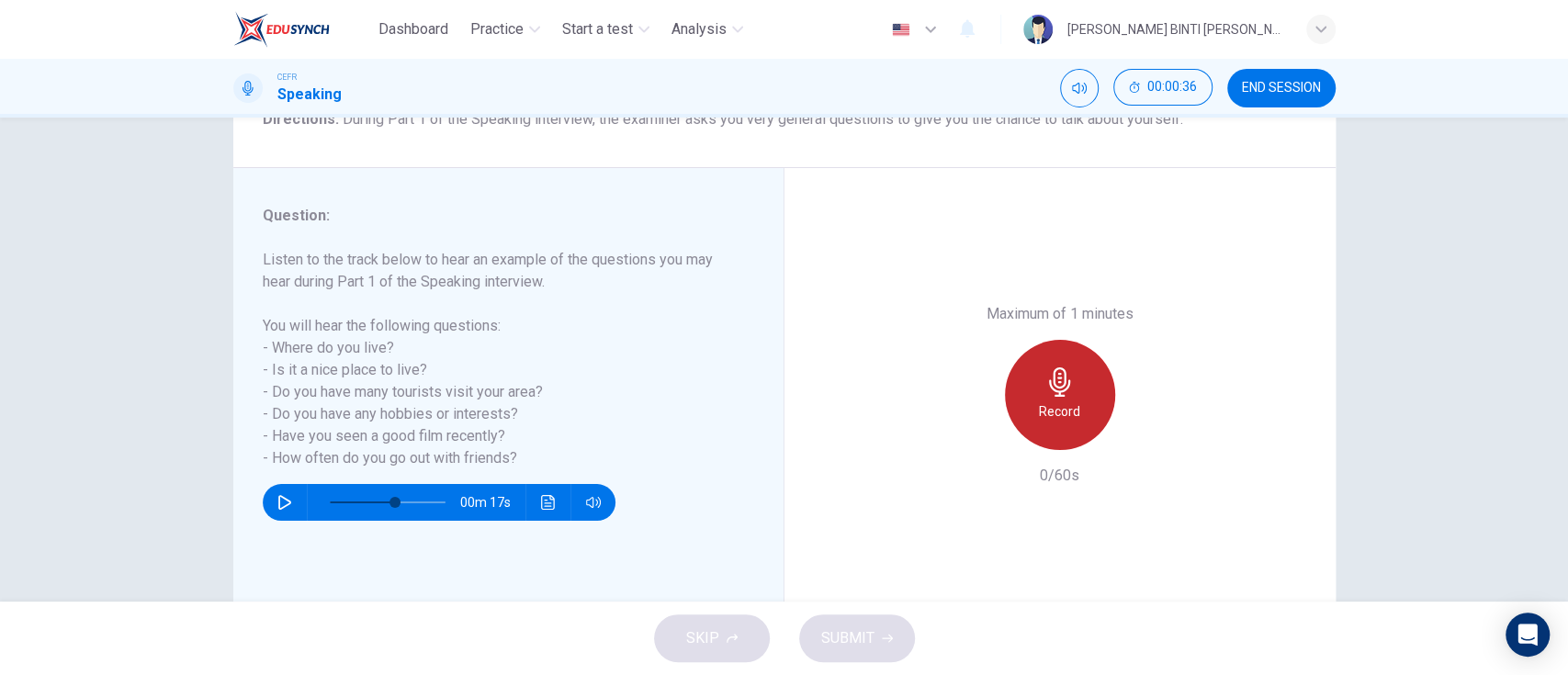 click on "Record" at bounding box center [1060, 395] 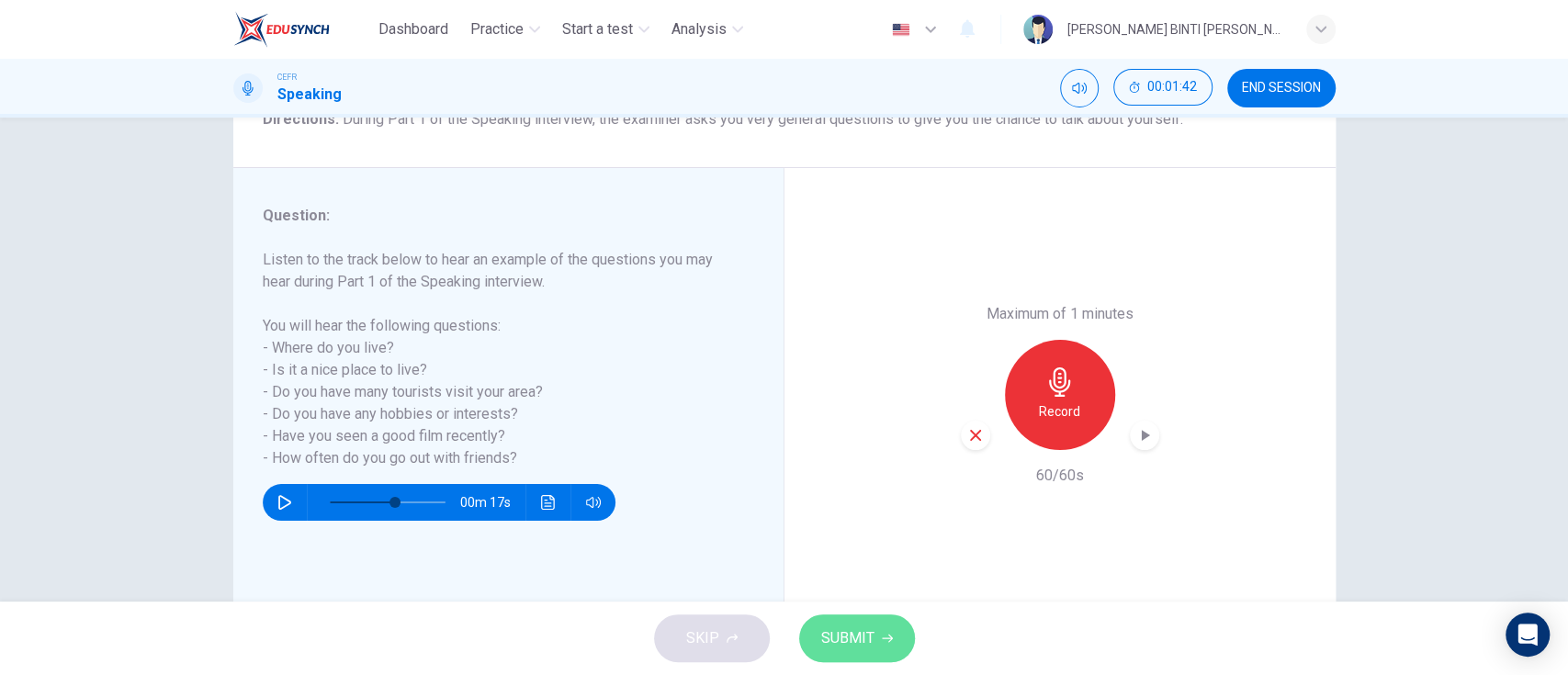 click on "SUBMIT" at bounding box center [848, 638] 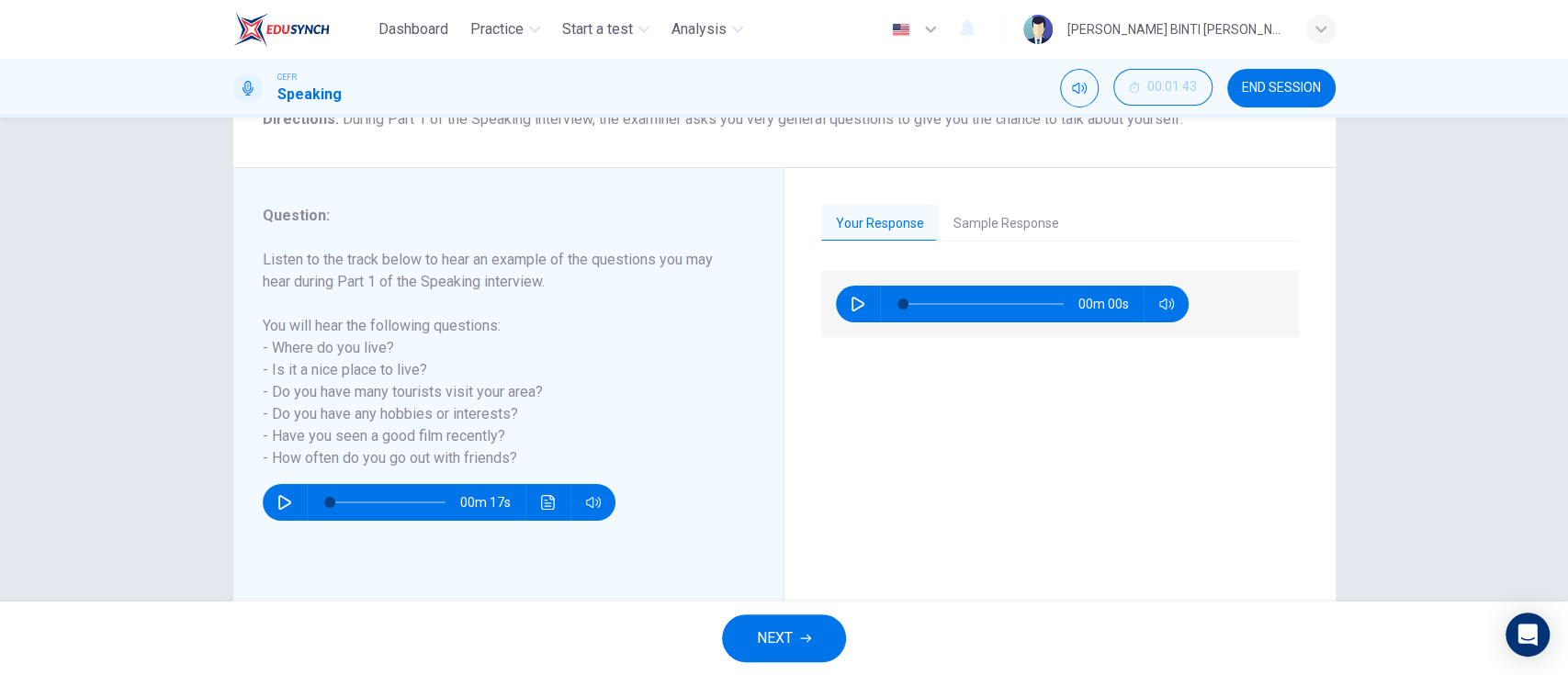 type on "0" 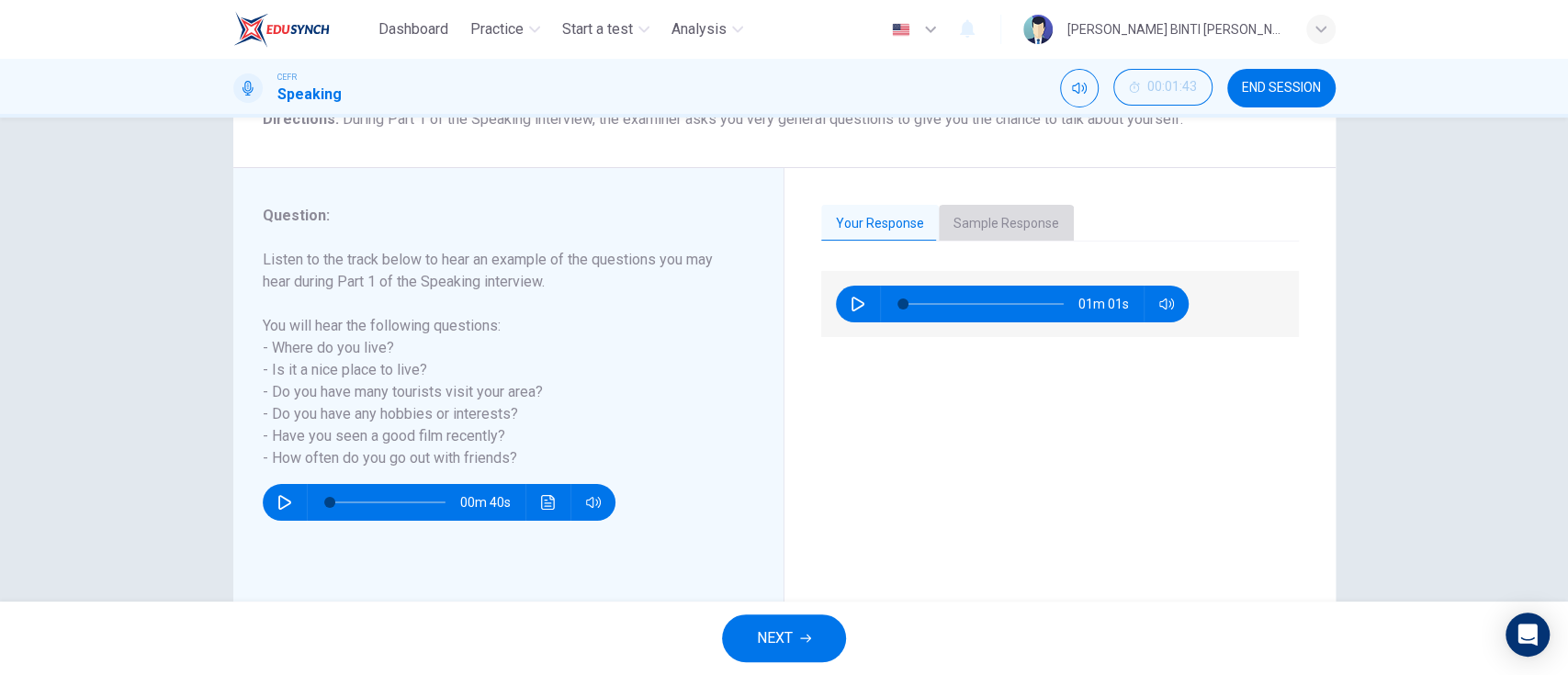 click on "Sample Response" at bounding box center (1006, 224) 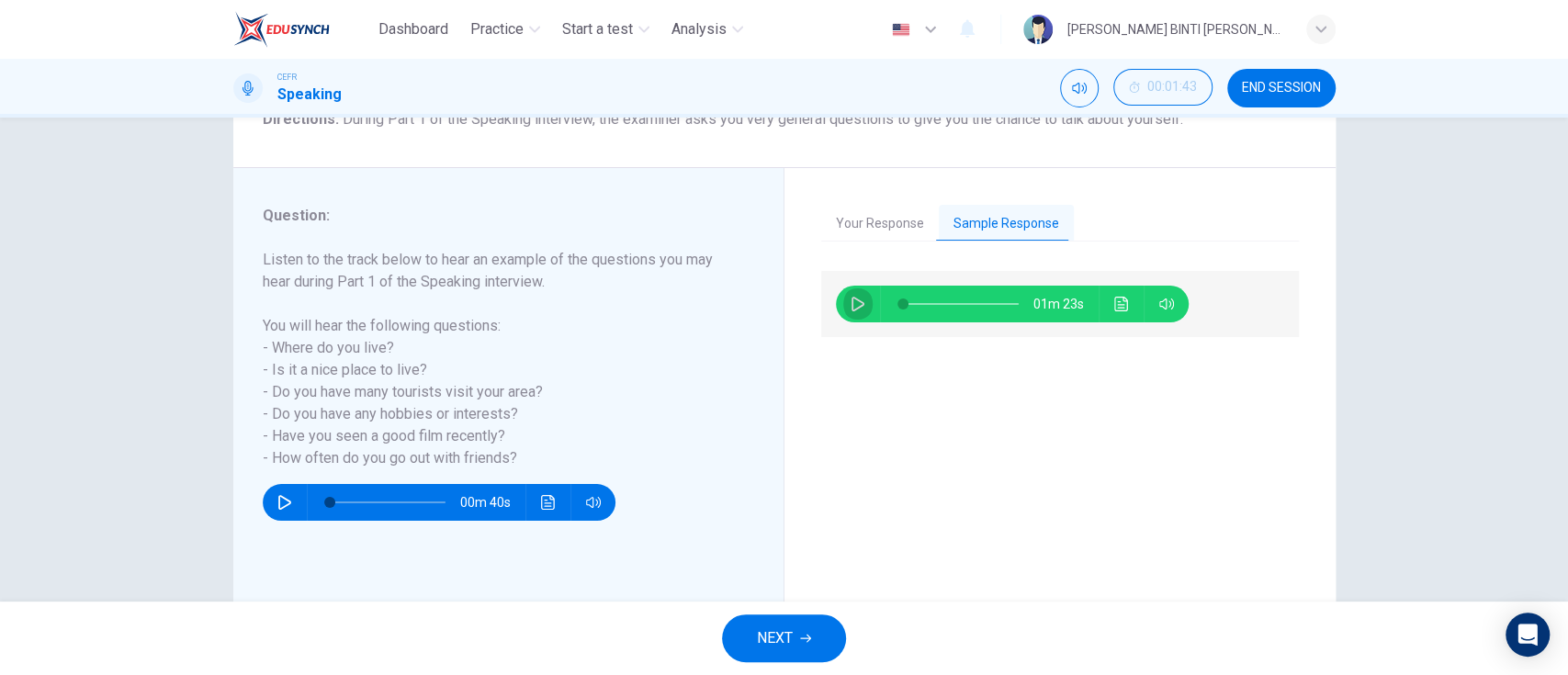 click at bounding box center (858, 304) 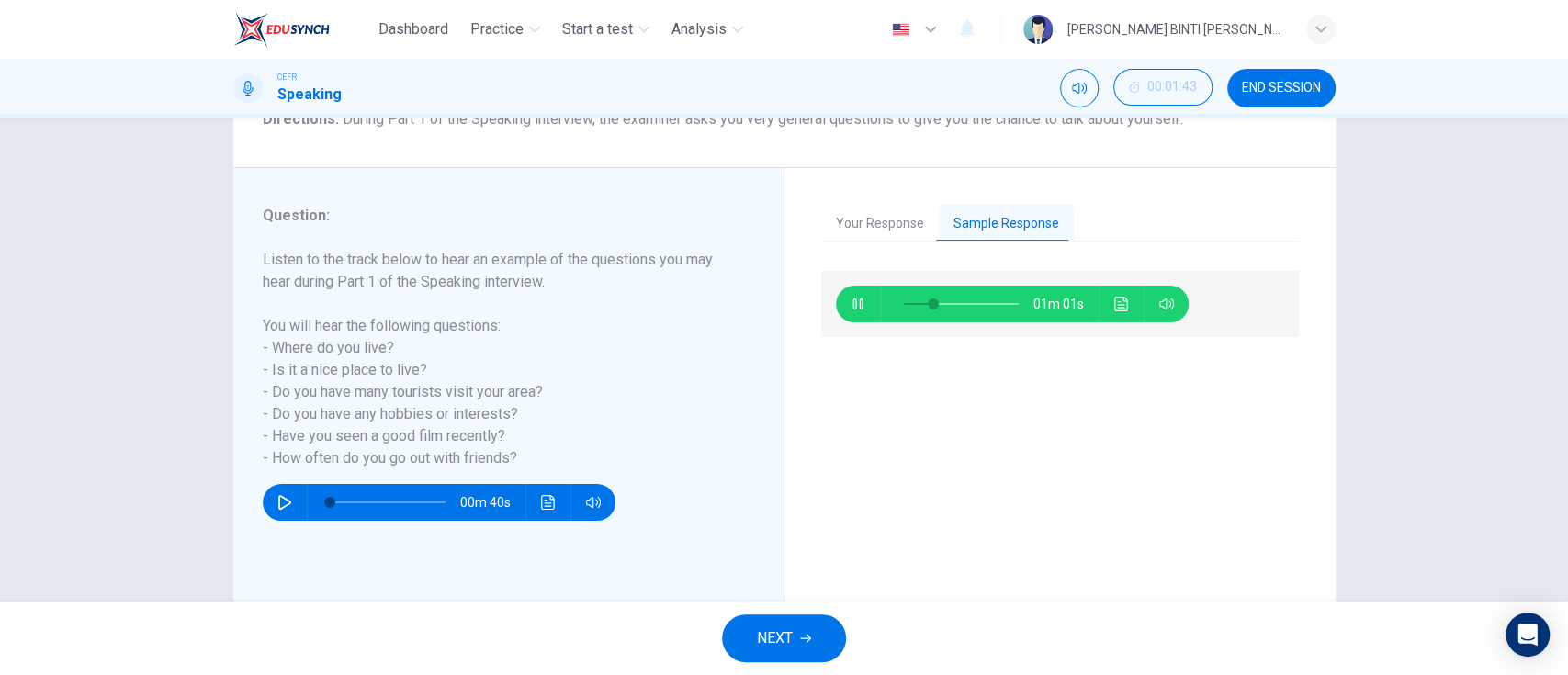 type on "28" 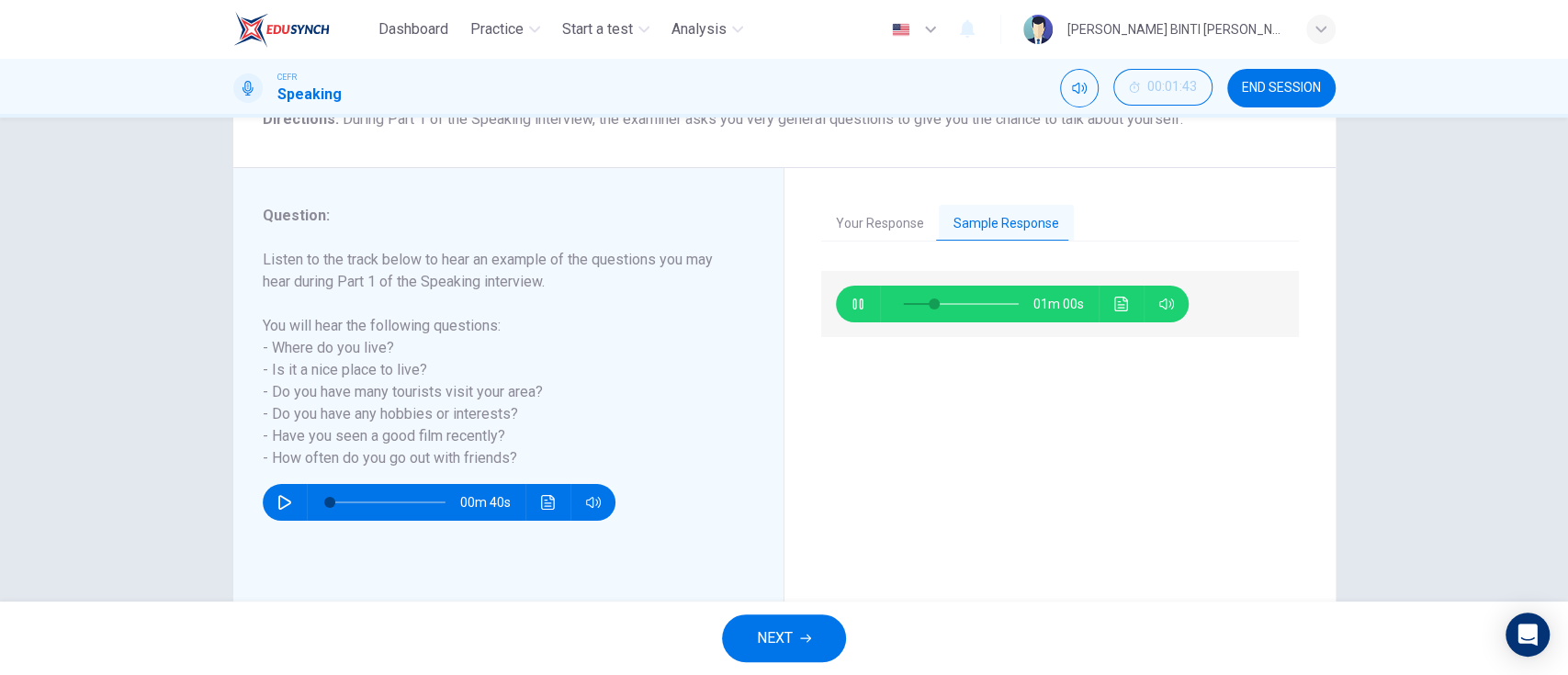 type 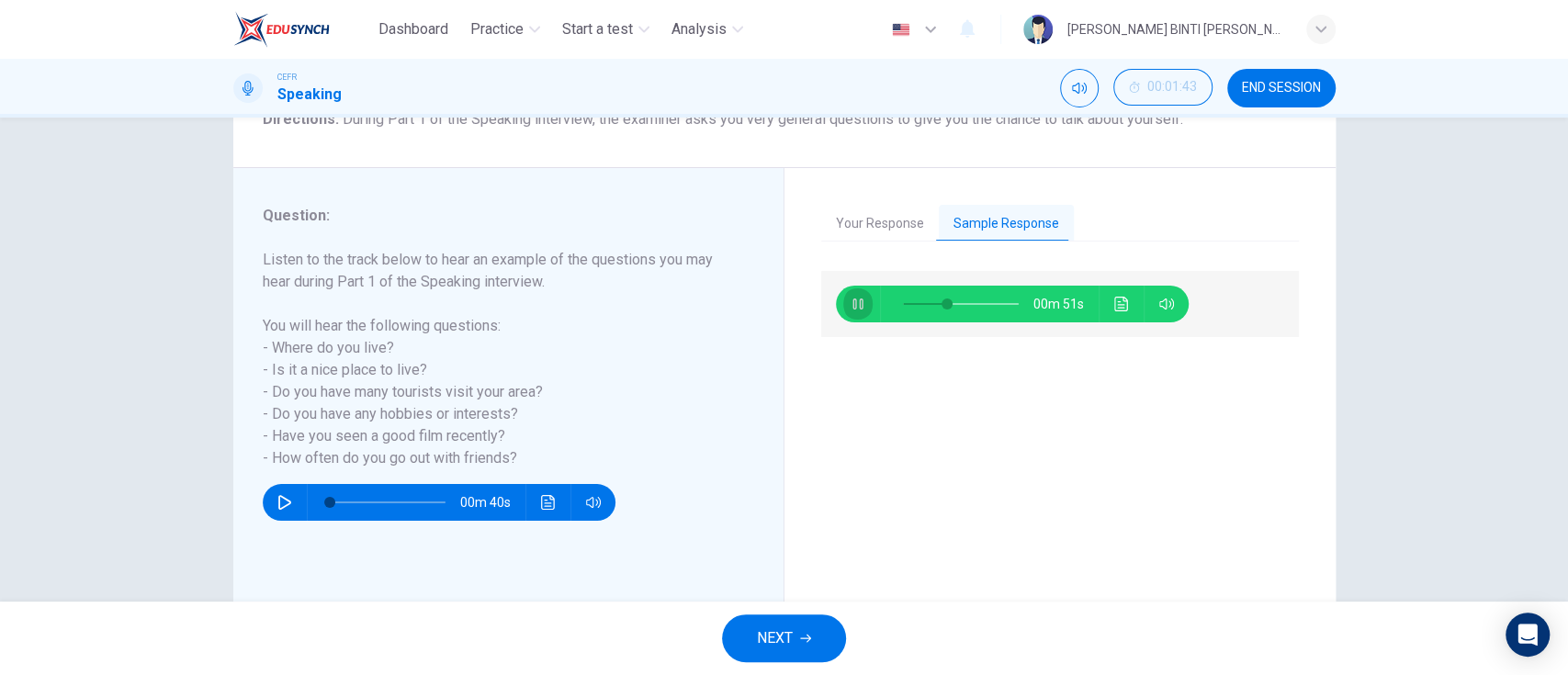 click at bounding box center [858, 304] 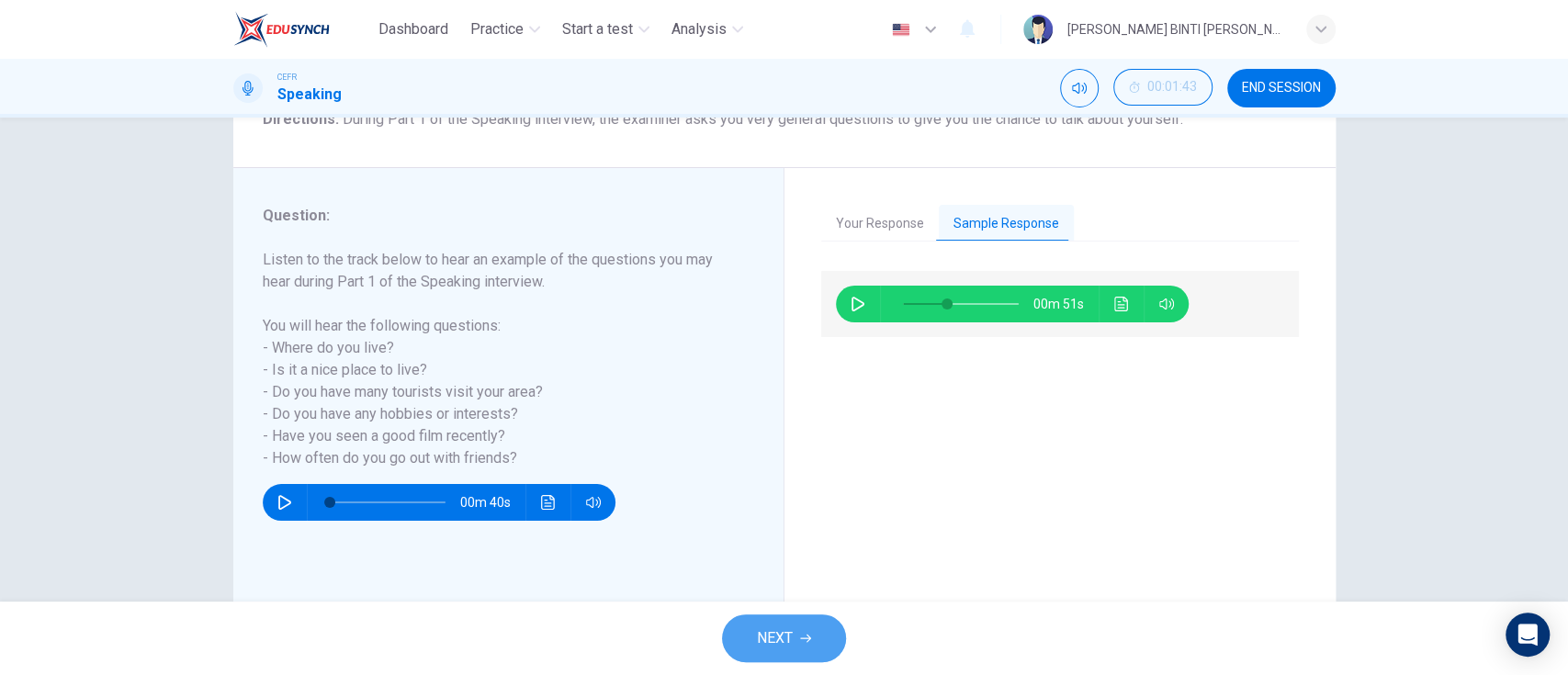 click on "NEXT" at bounding box center [784, 638] 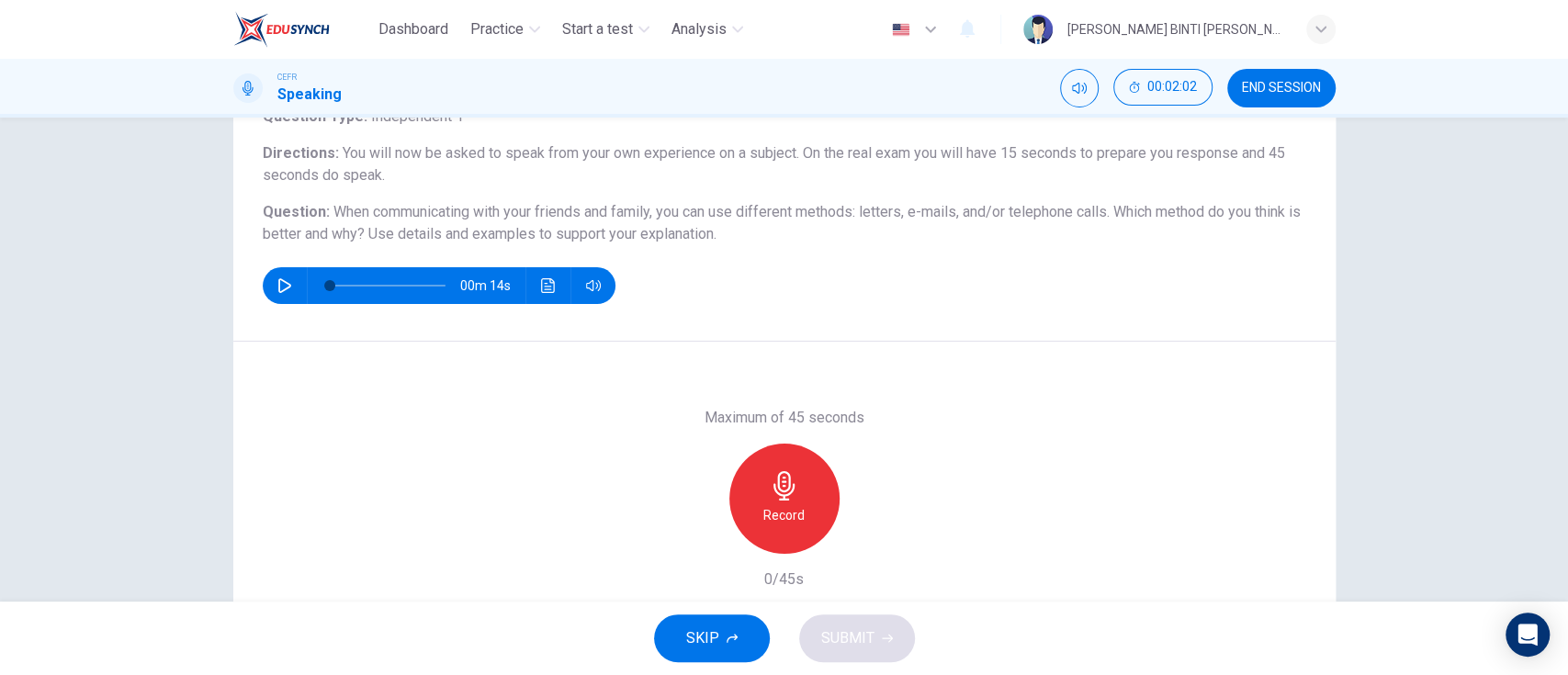 scroll, scrollTop: 139, scrollLeft: 0, axis: vertical 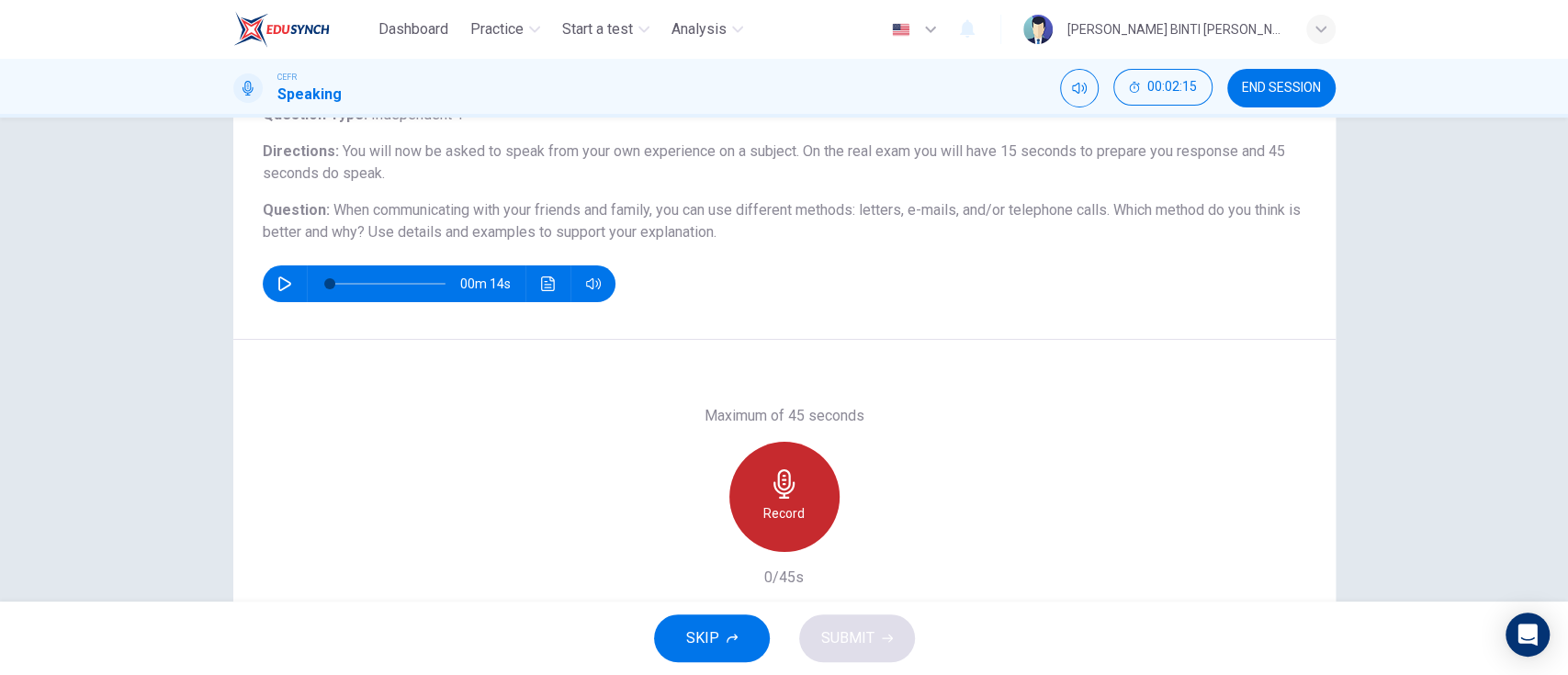 click on "Record" at bounding box center (784, 497) 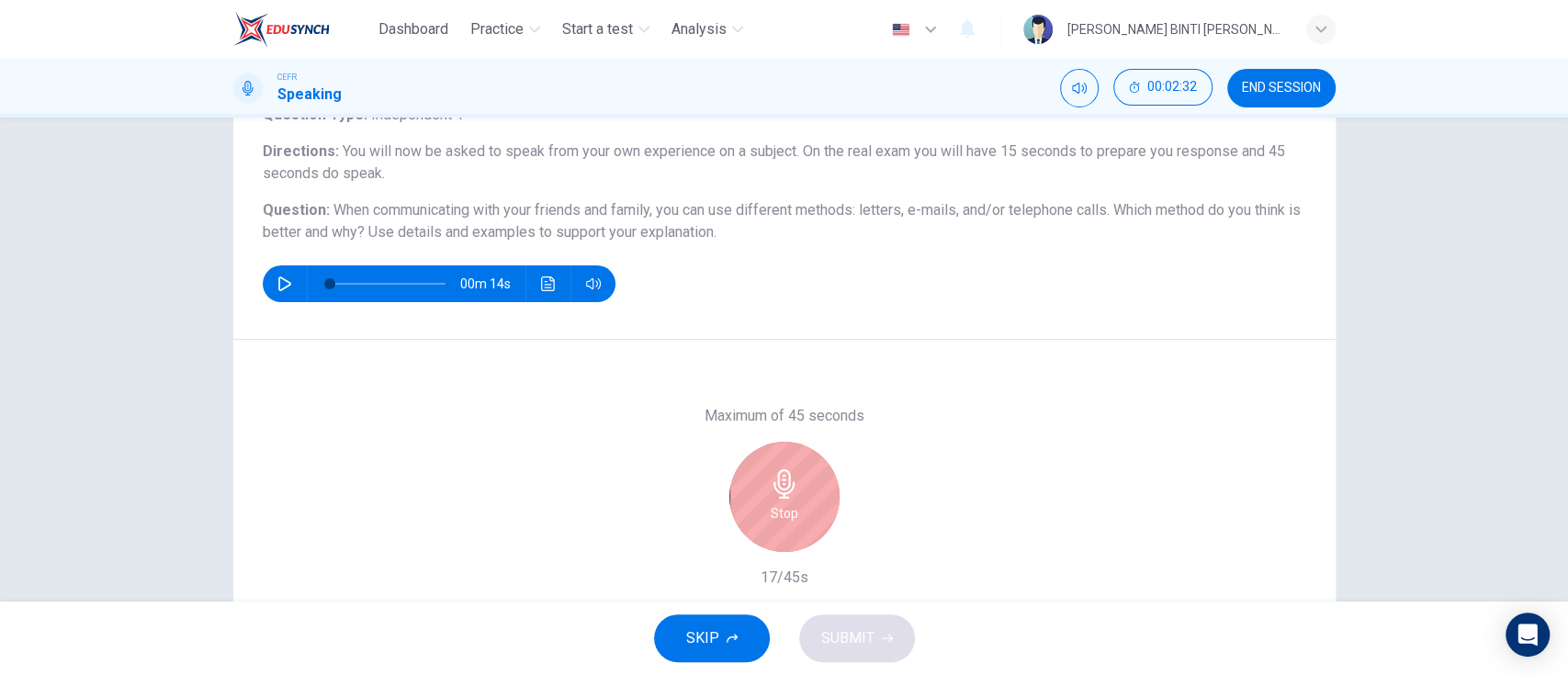 click on "Stop" at bounding box center [784, 497] 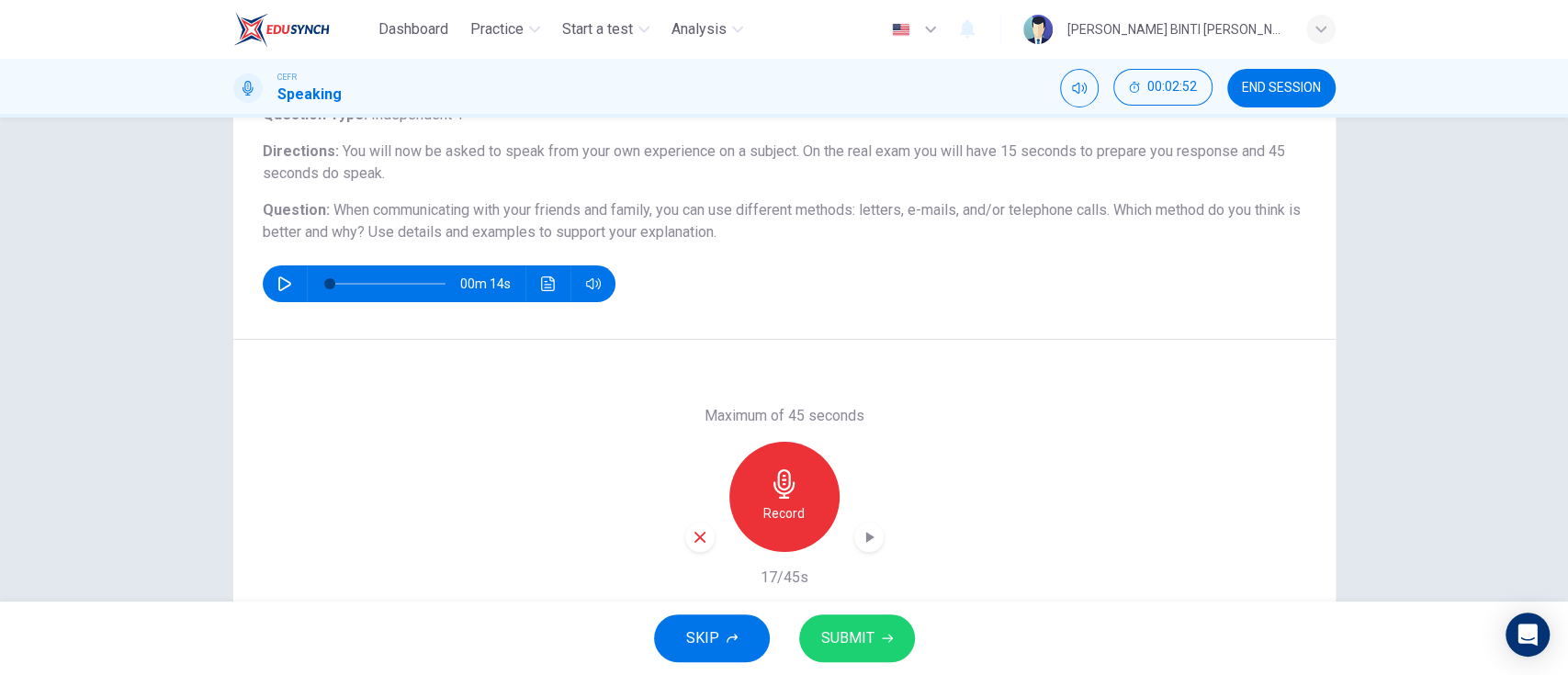 click 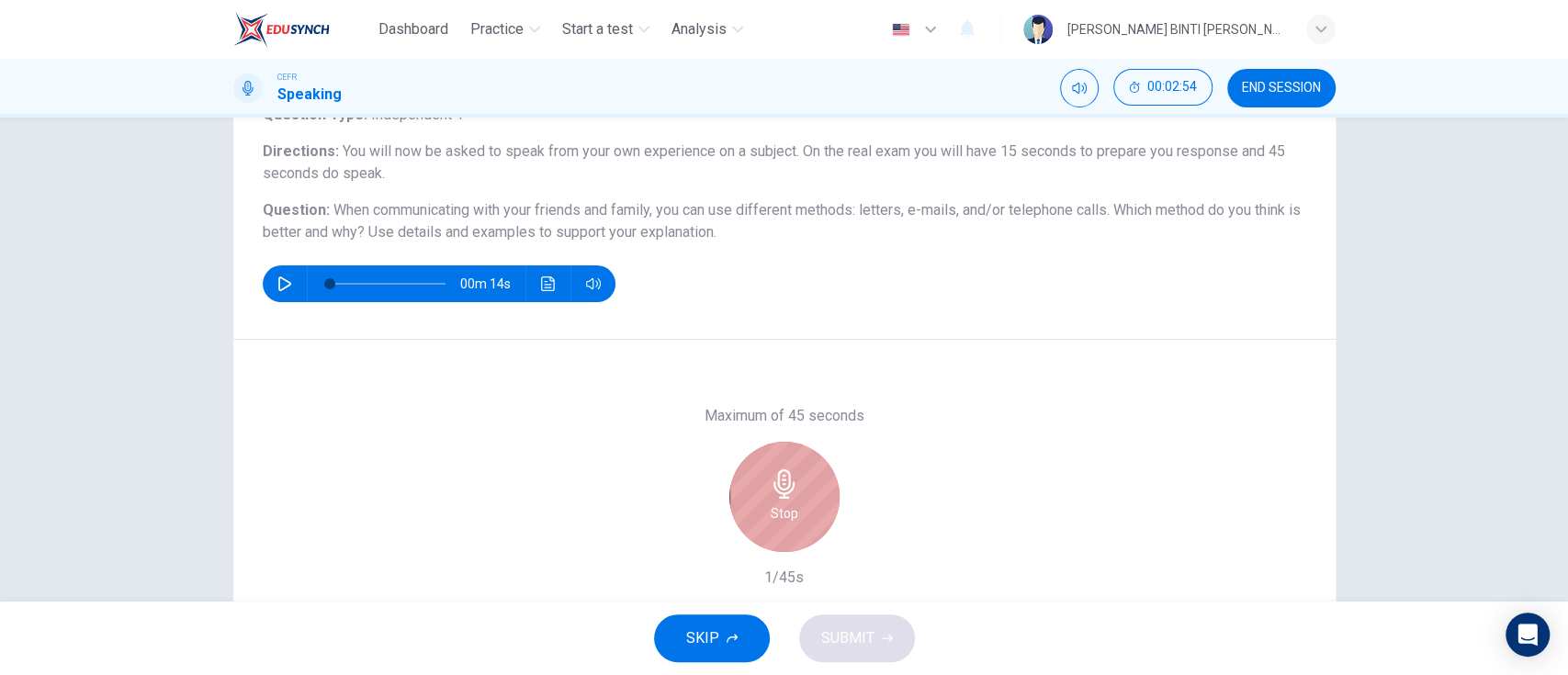click on "Stop" at bounding box center (784, 497) 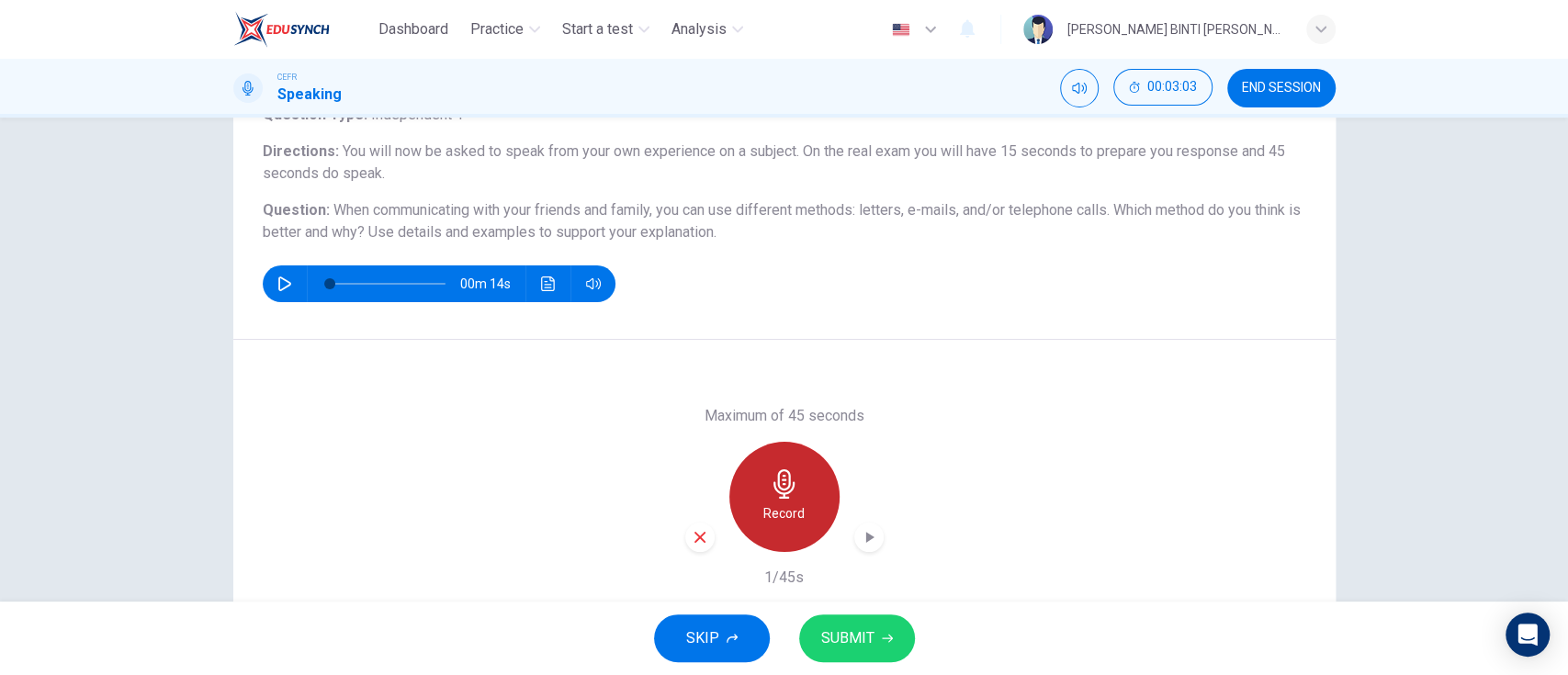 click 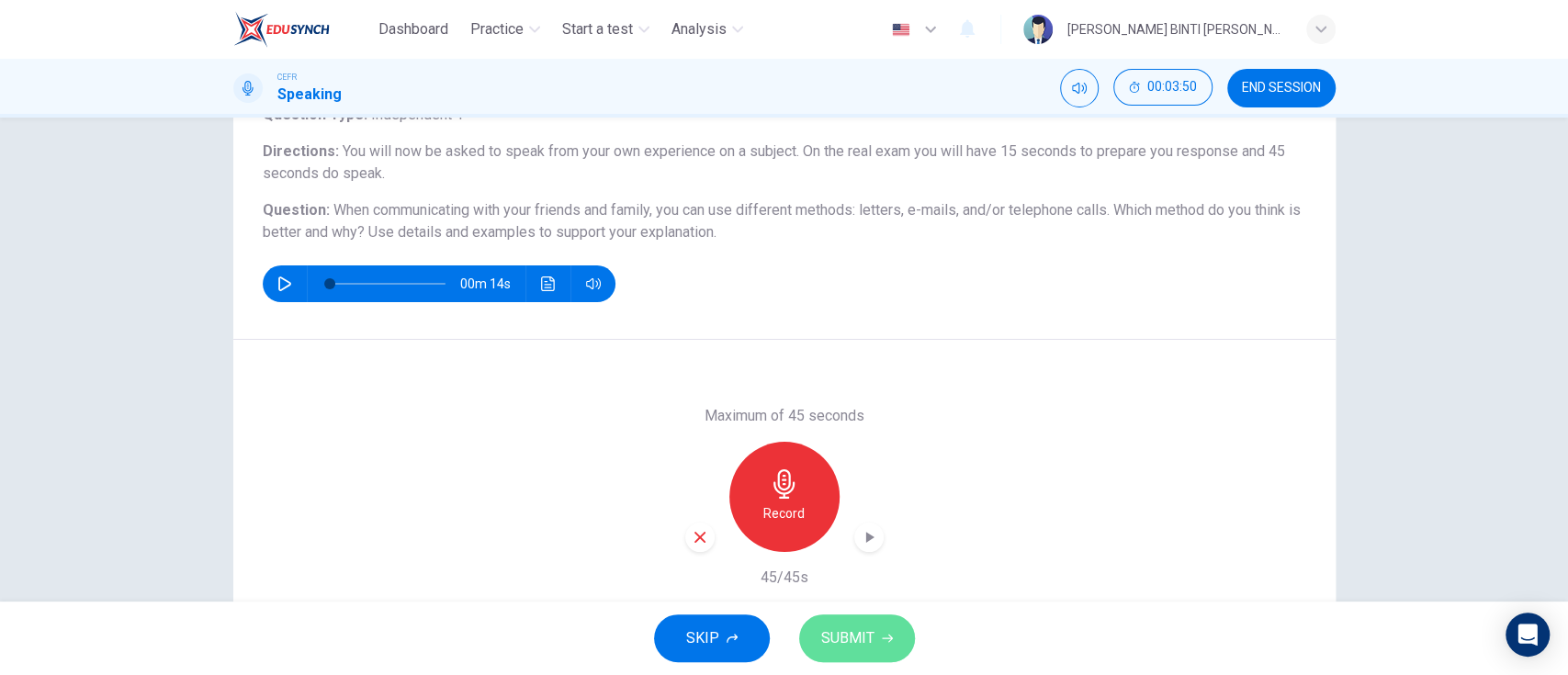 click on "SUBMIT" at bounding box center (857, 638) 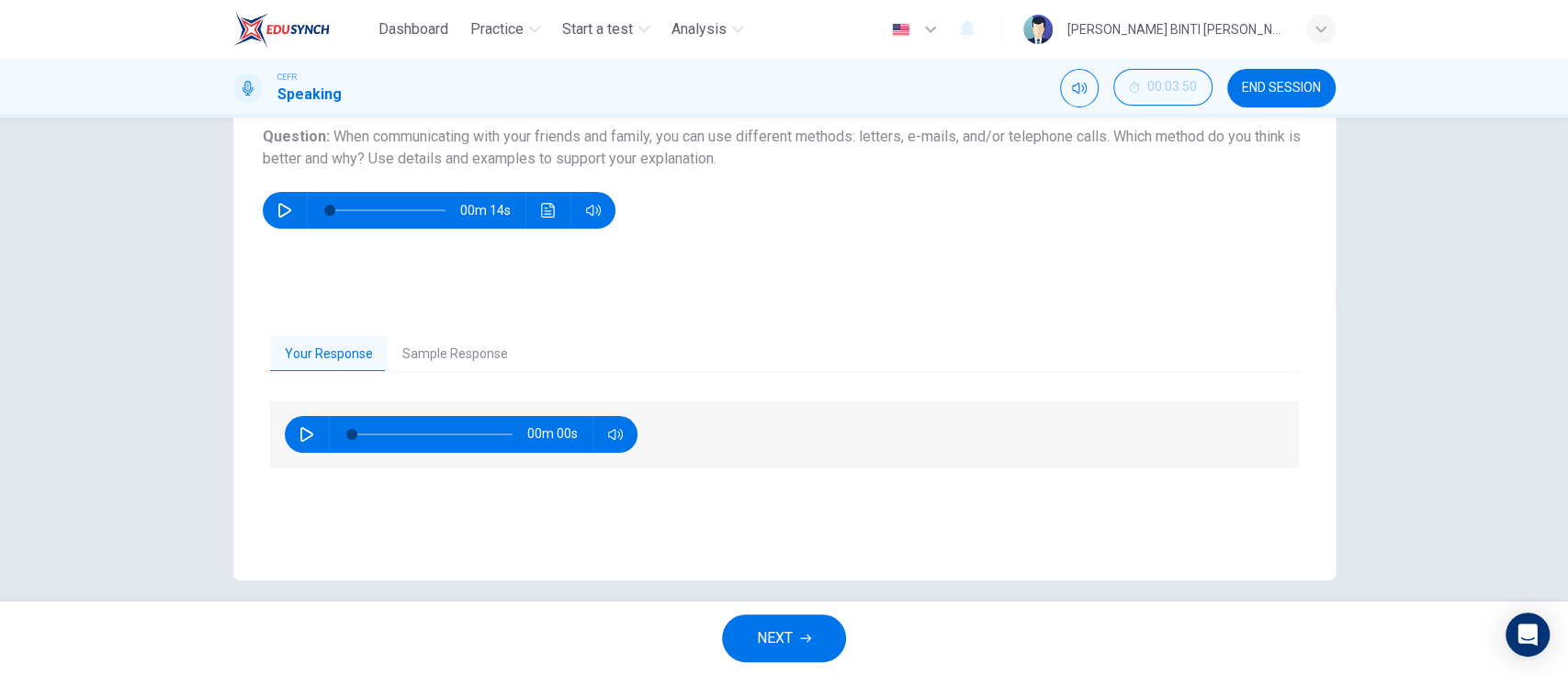 scroll, scrollTop: 228, scrollLeft: 0, axis: vertical 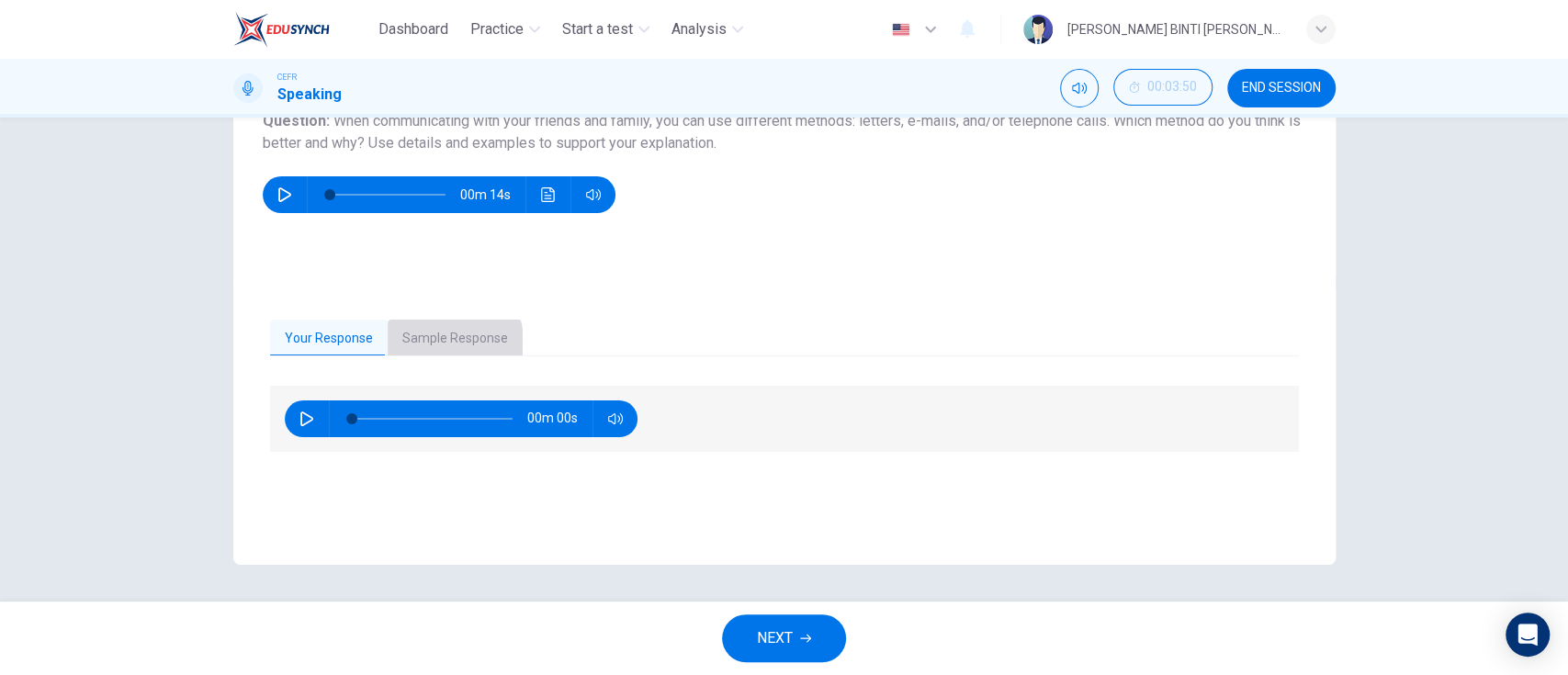 click on "Sample Response" at bounding box center (455, 339) 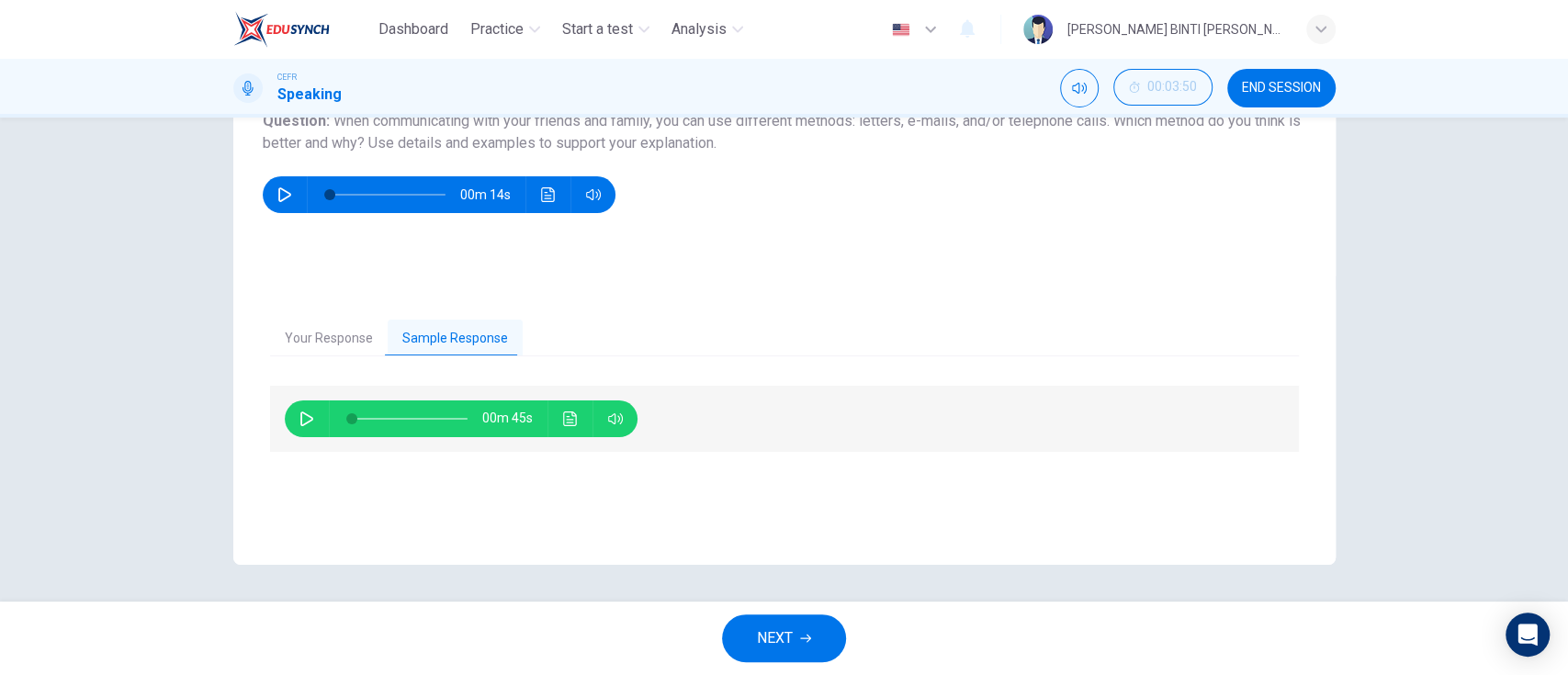 click on "Your Response" at bounding box center [329, 339] 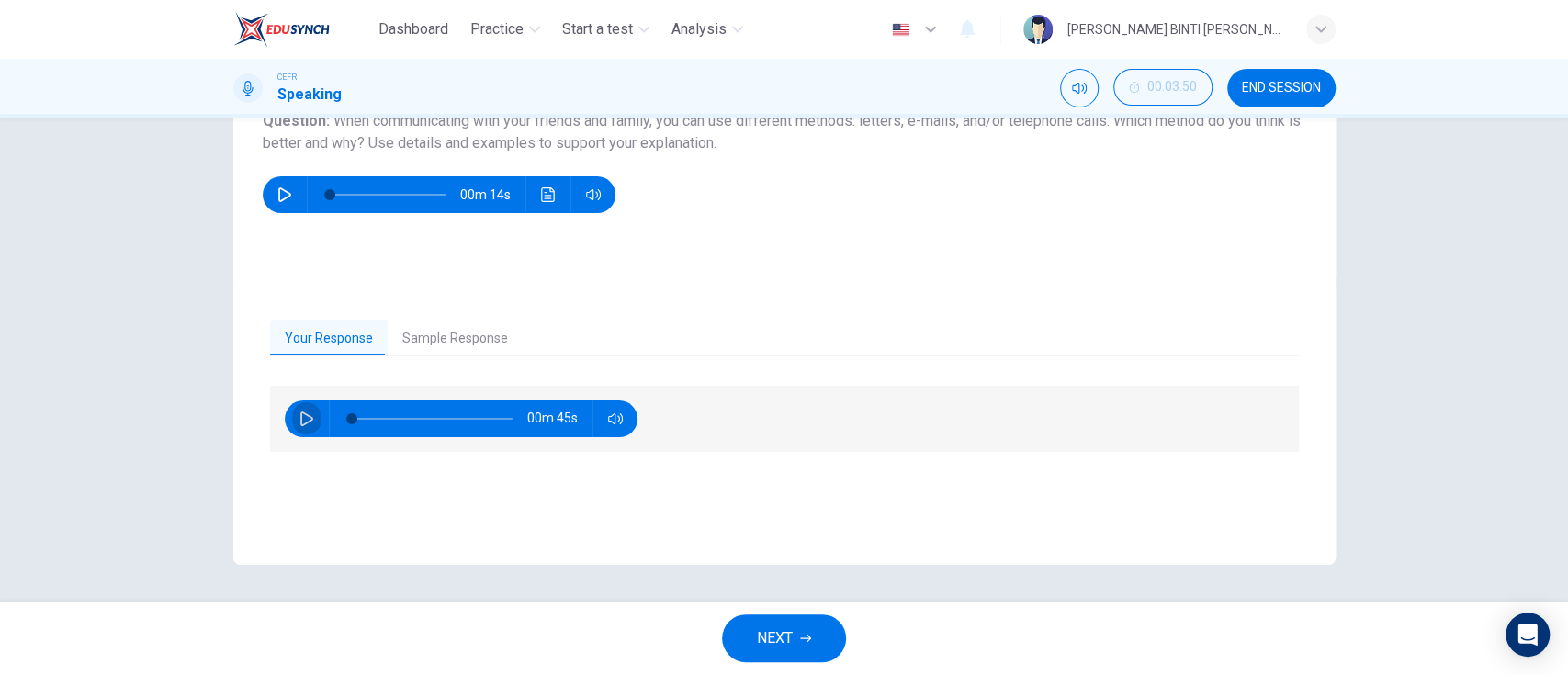 click 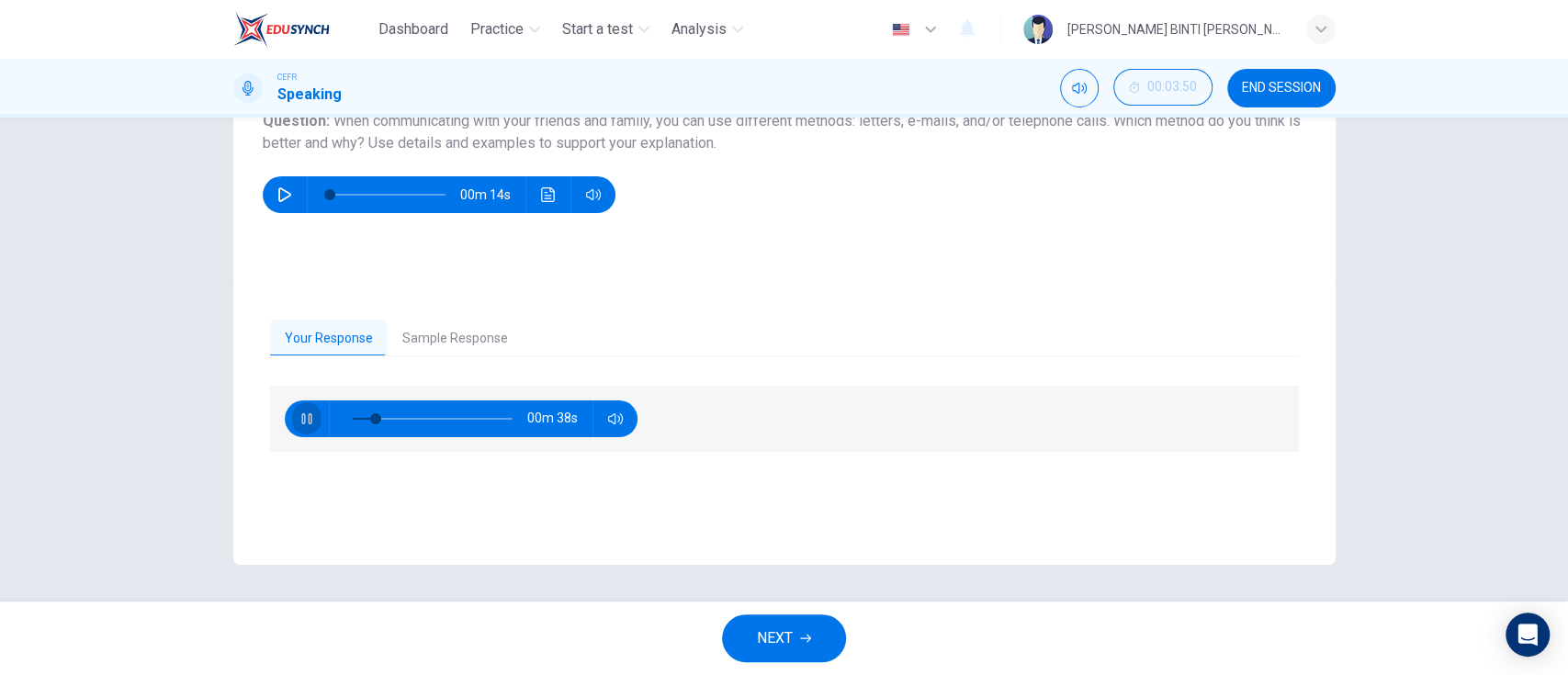 click 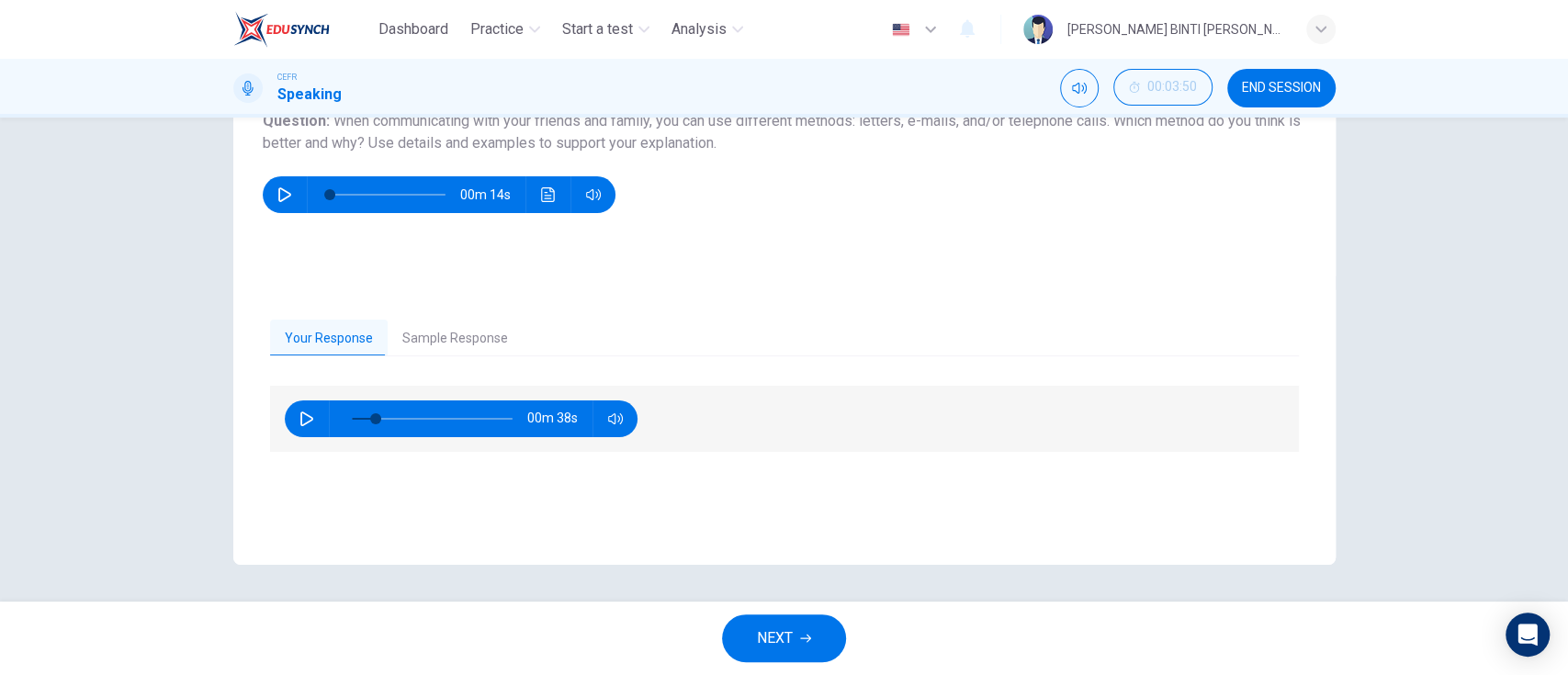 click on "Your Response Sample Response 00m 38s 00m 45s" at bounding box center (784, 424) 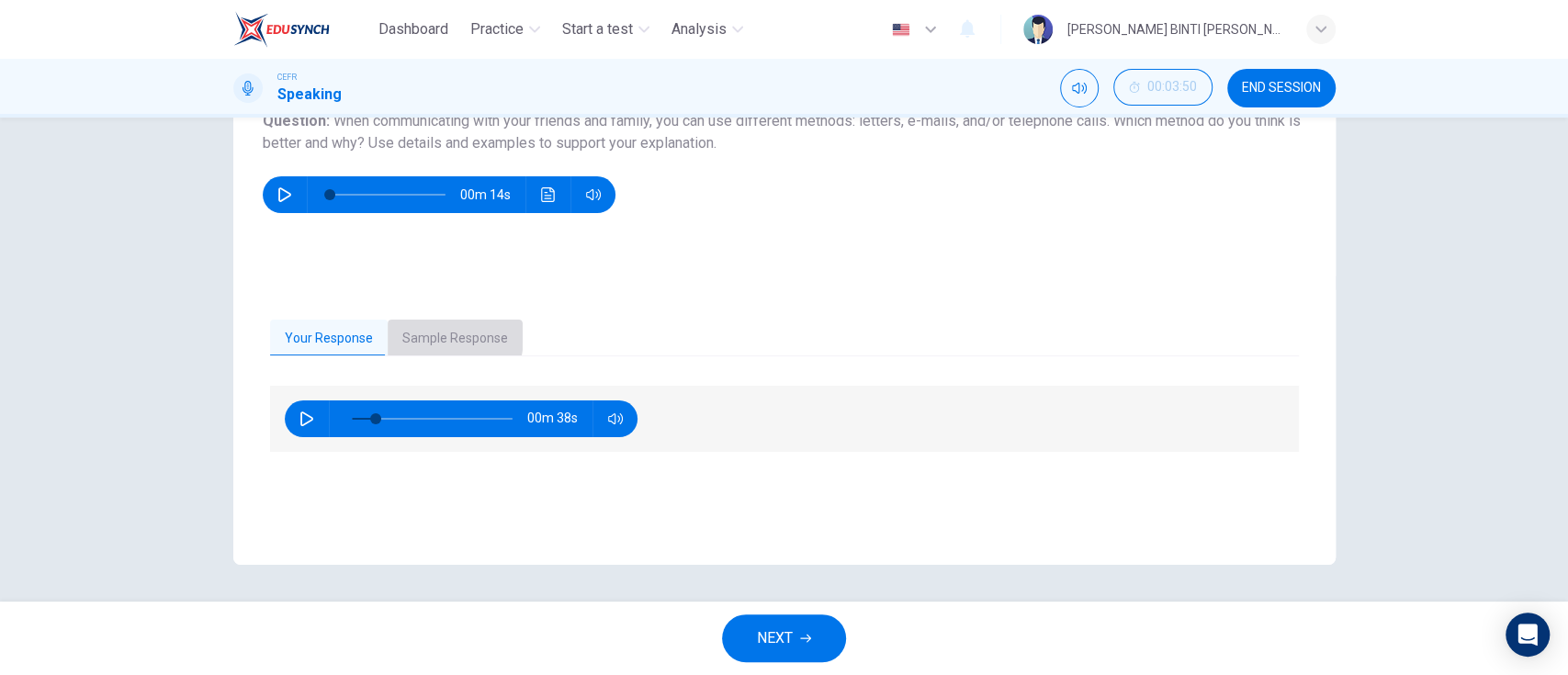 click on "Sample Response" at bounding box center (455, 339) 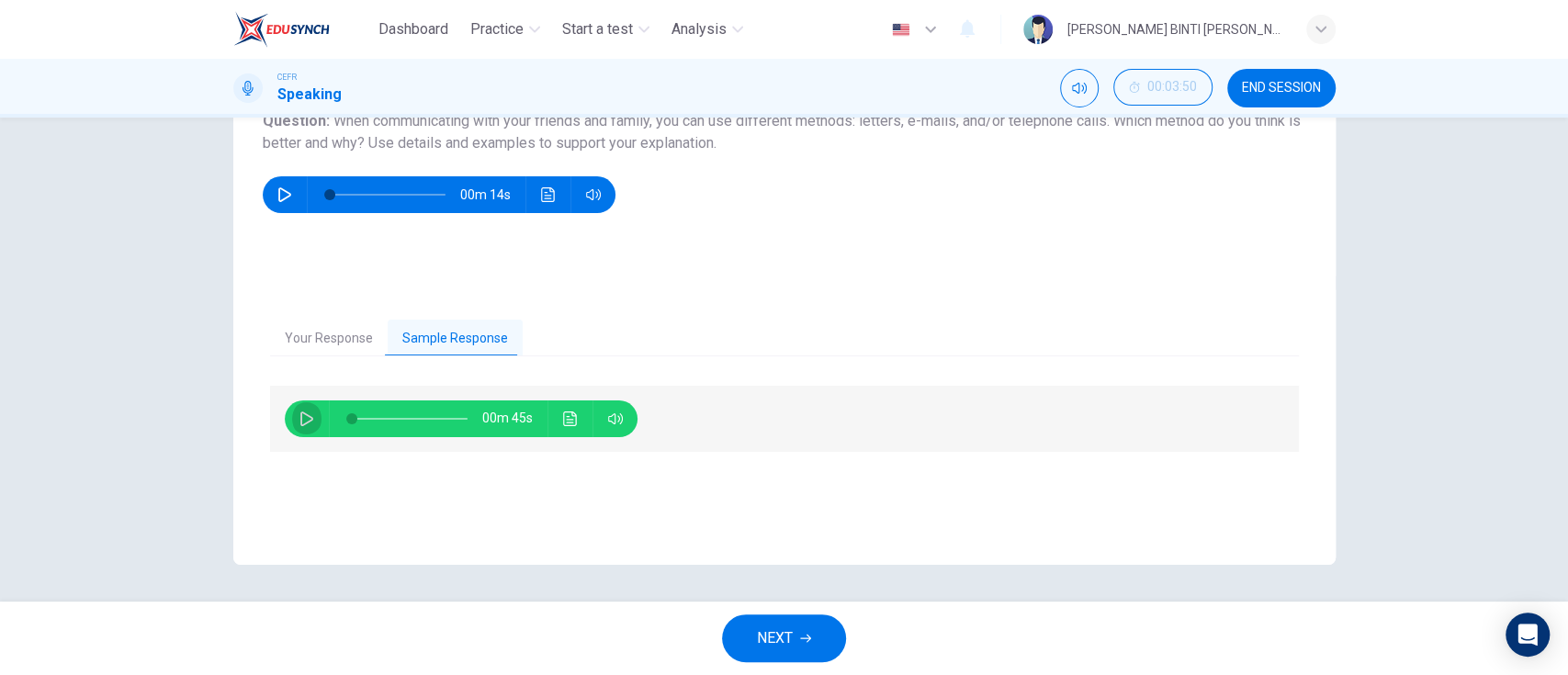 click at bounding box center (307, 419) 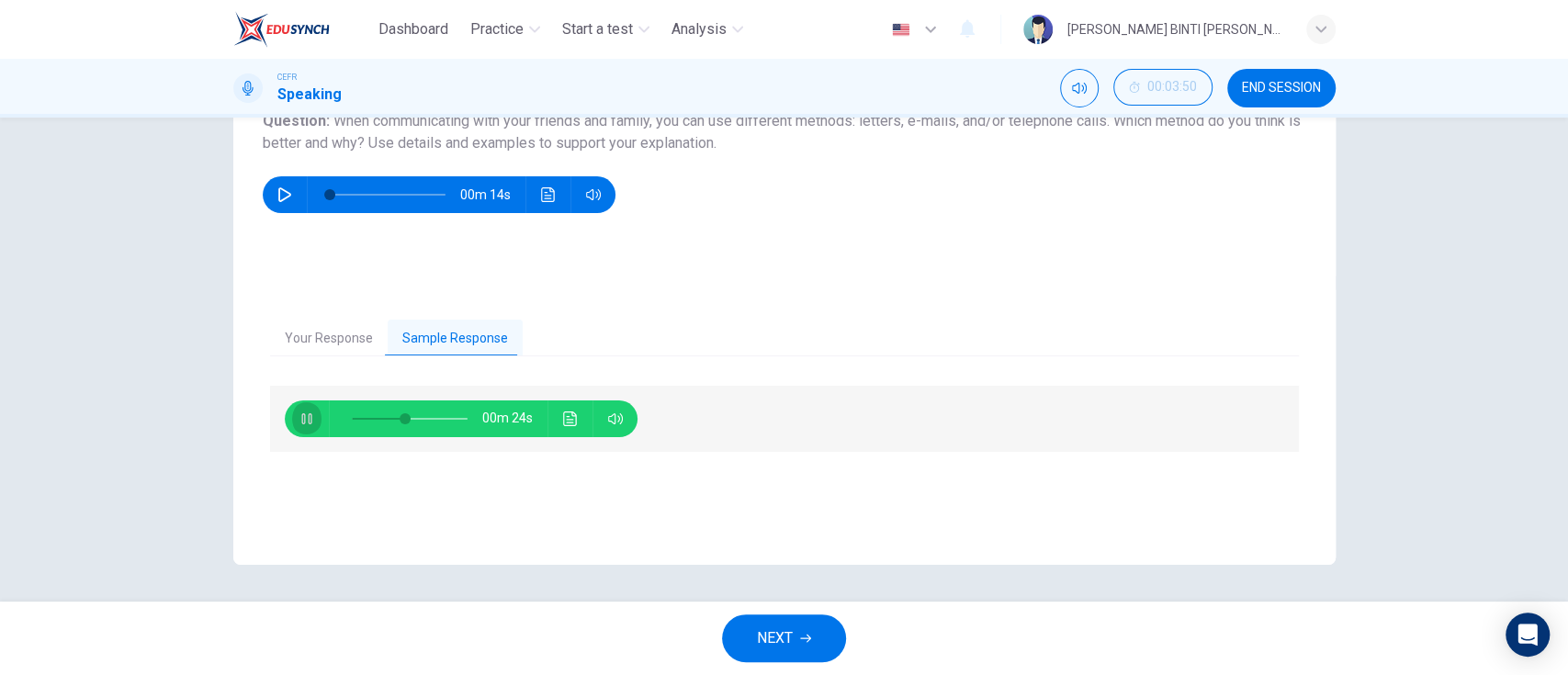 click at bounding box center [307, 419] 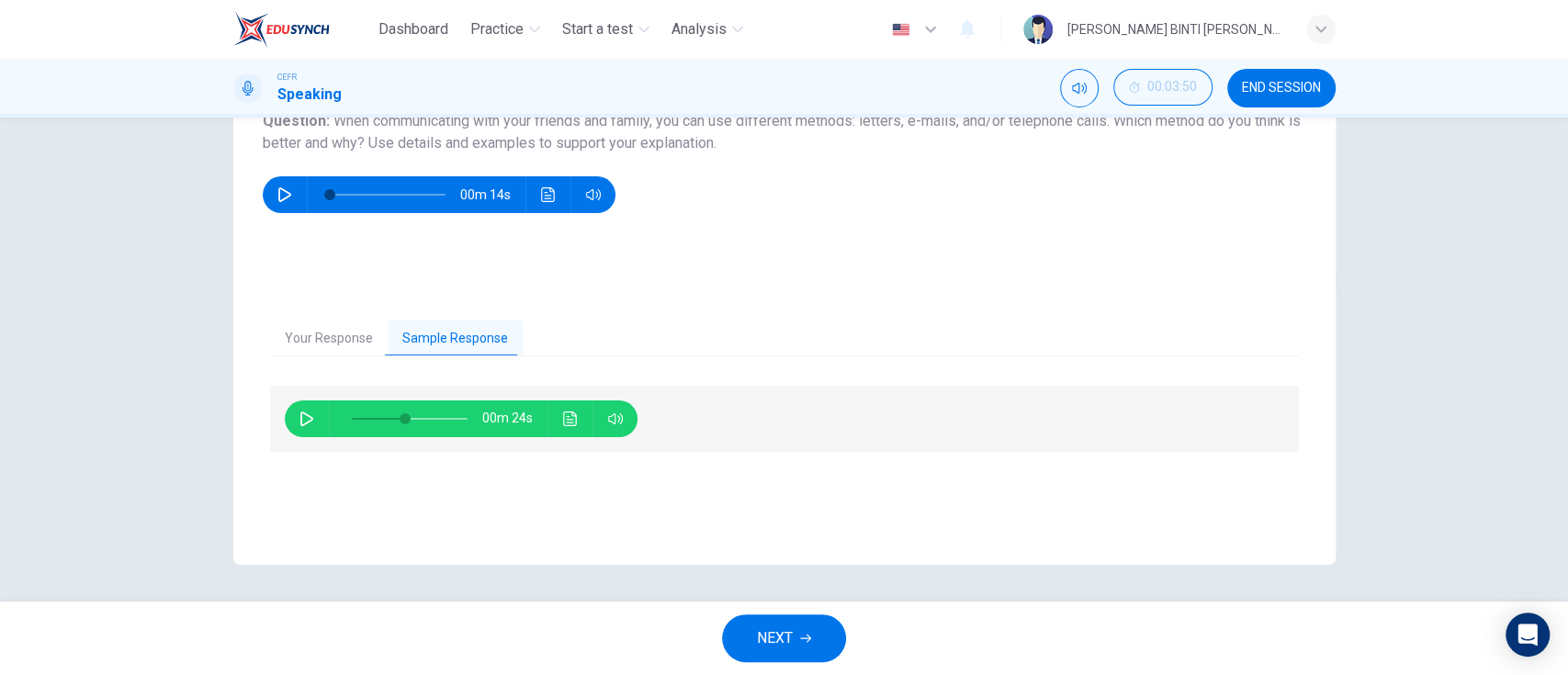 type on "46" 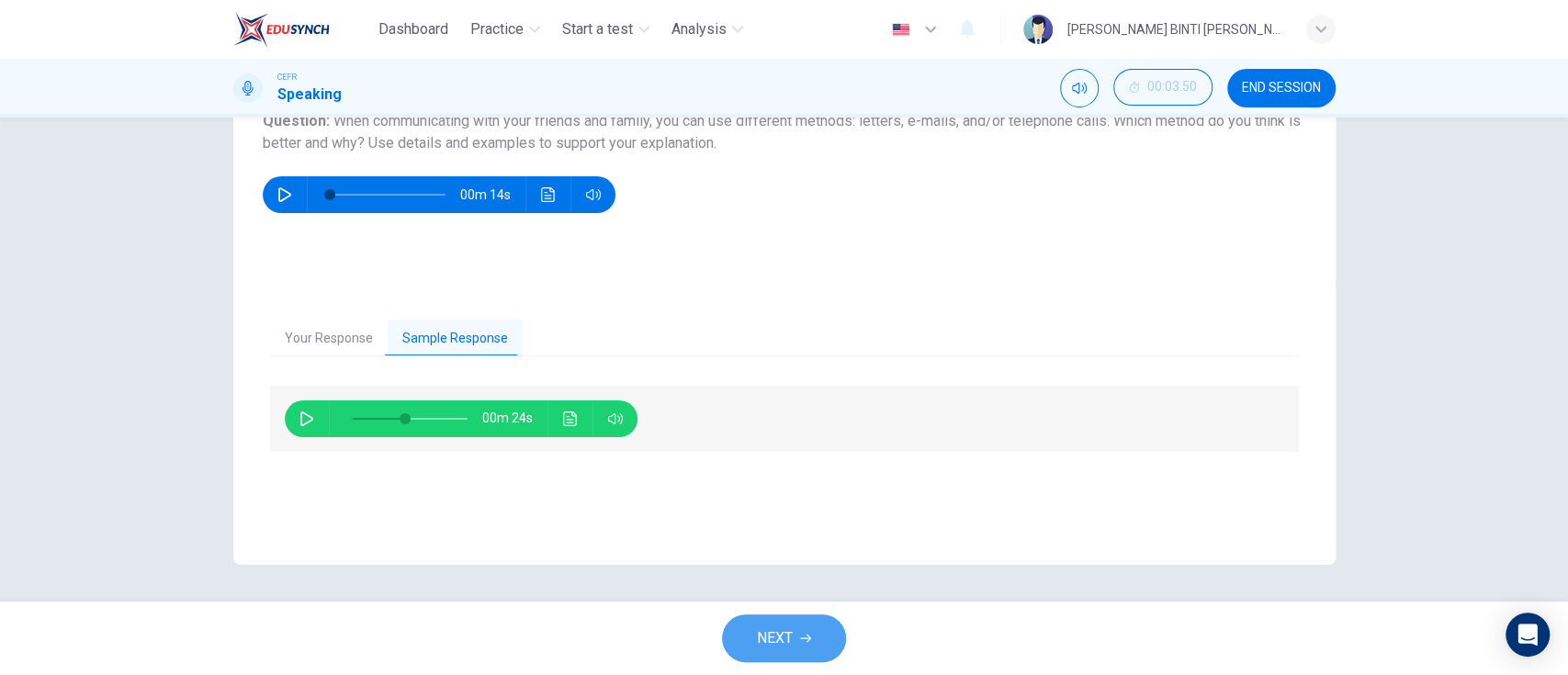 click on "NEXT" at bounding box center (784, 638) 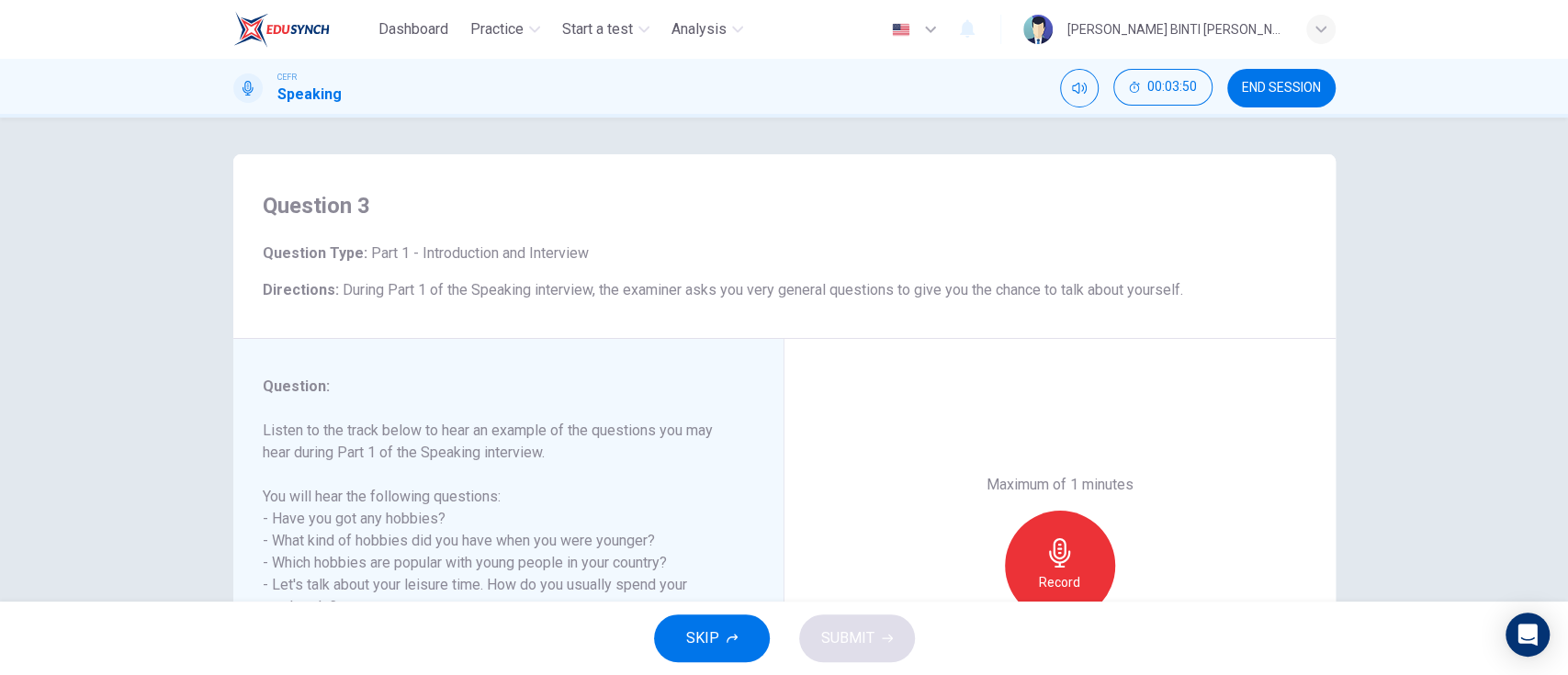 scroll, scrollTop: 154, scrollLeft: 0, axis: vertical 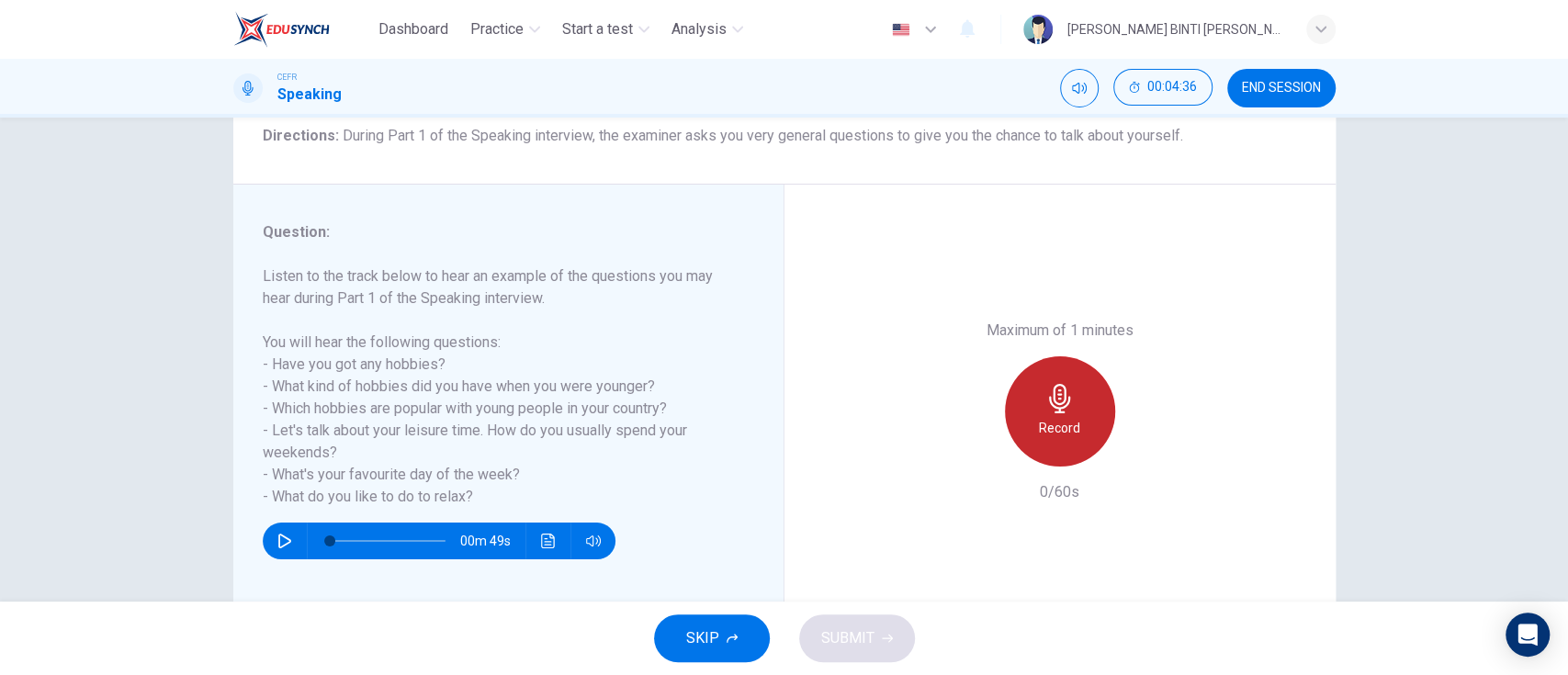 click on "Record" at bounding box center (1060, 411) 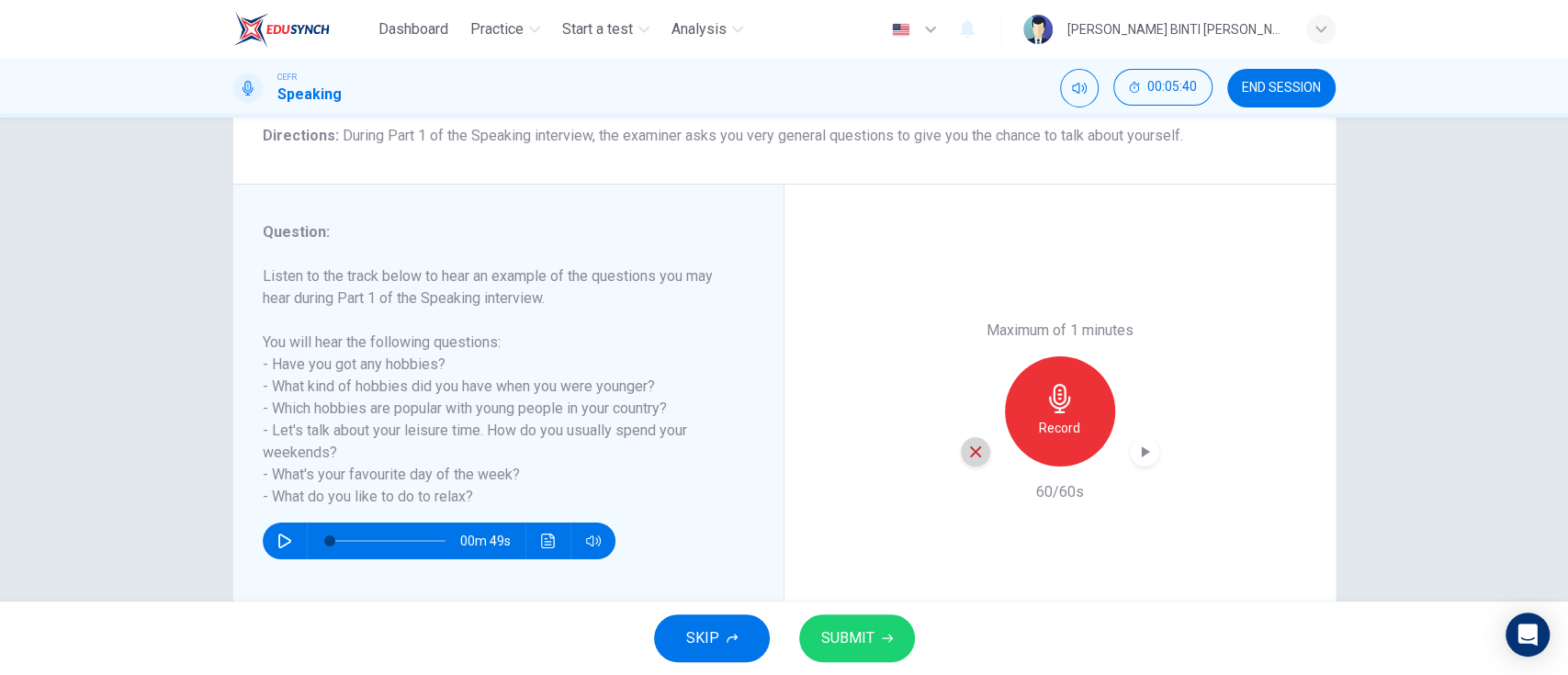 click 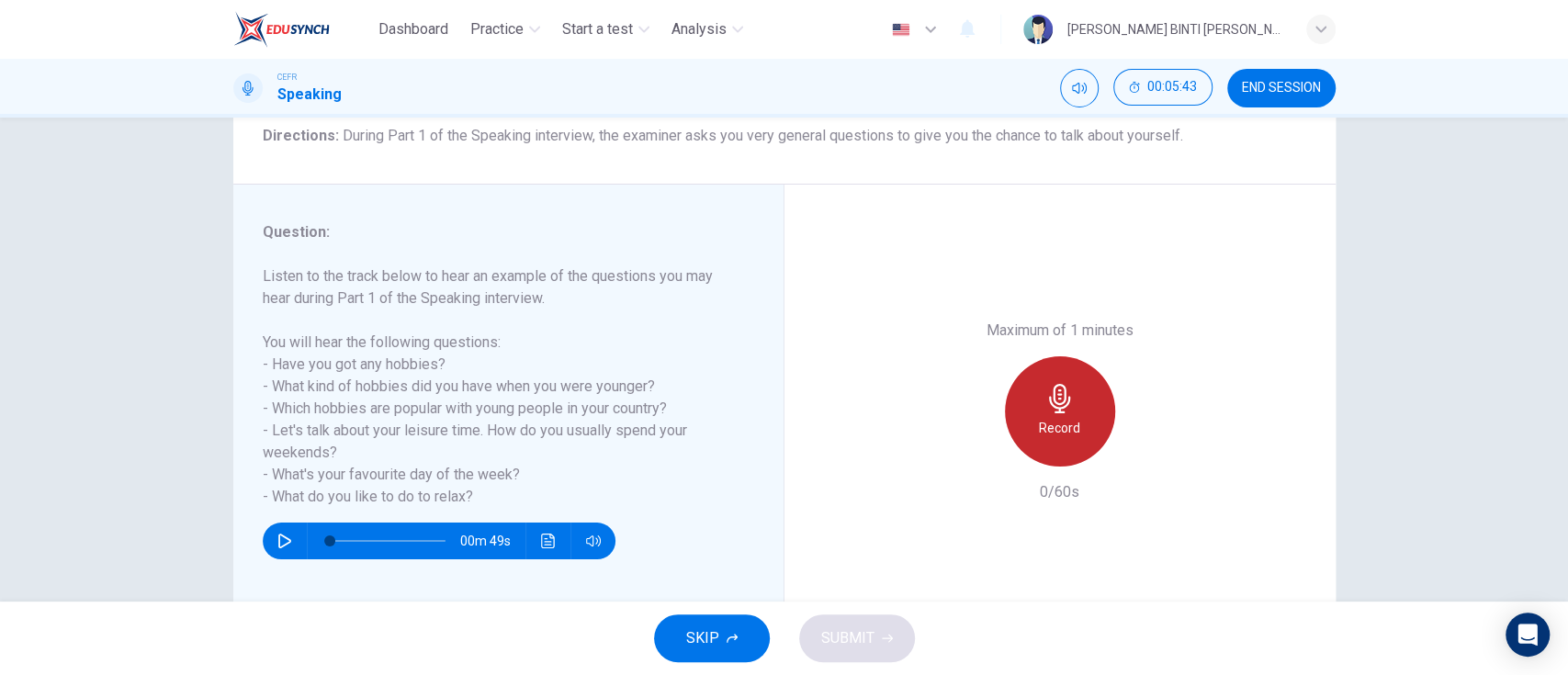 click on "Record" at bounding box center [1060, 411] 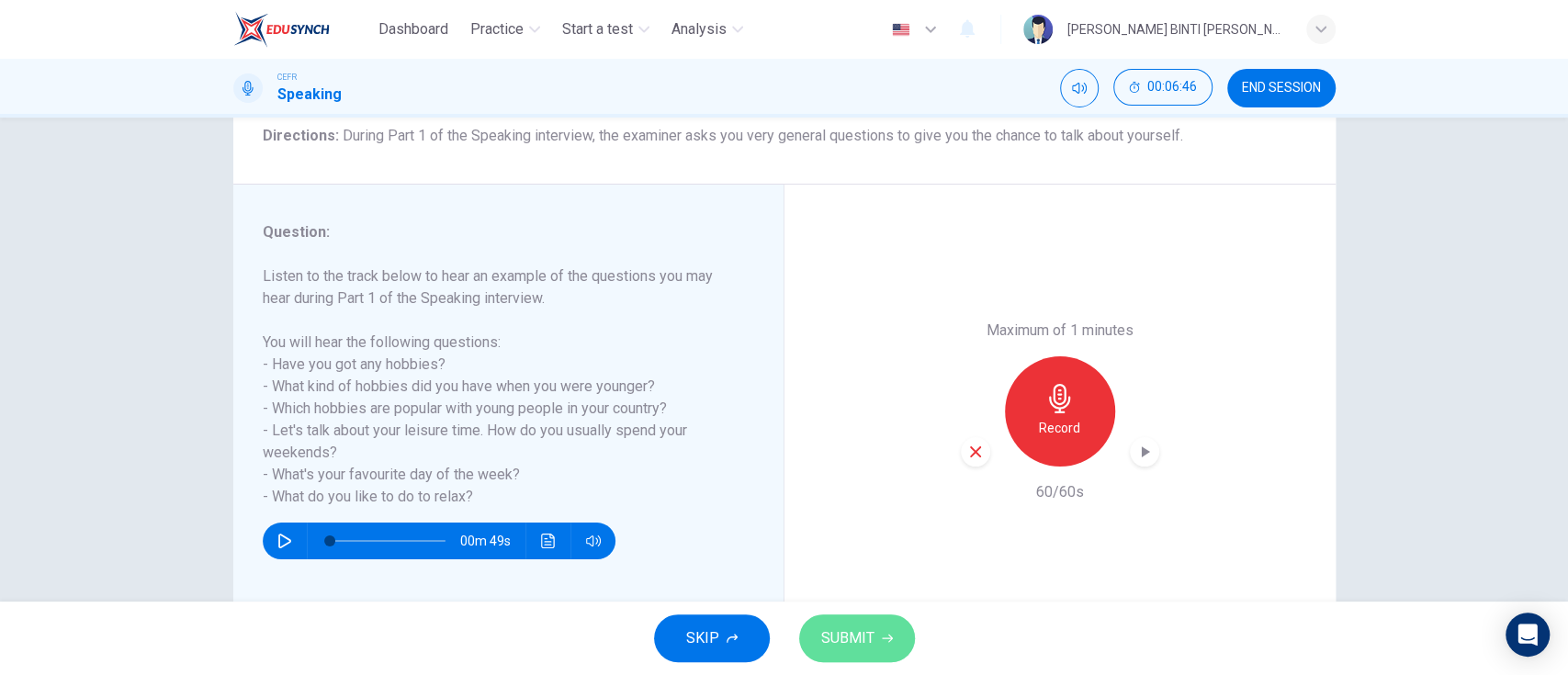 click on "SUBMIT" at bounding box center [857, 638] 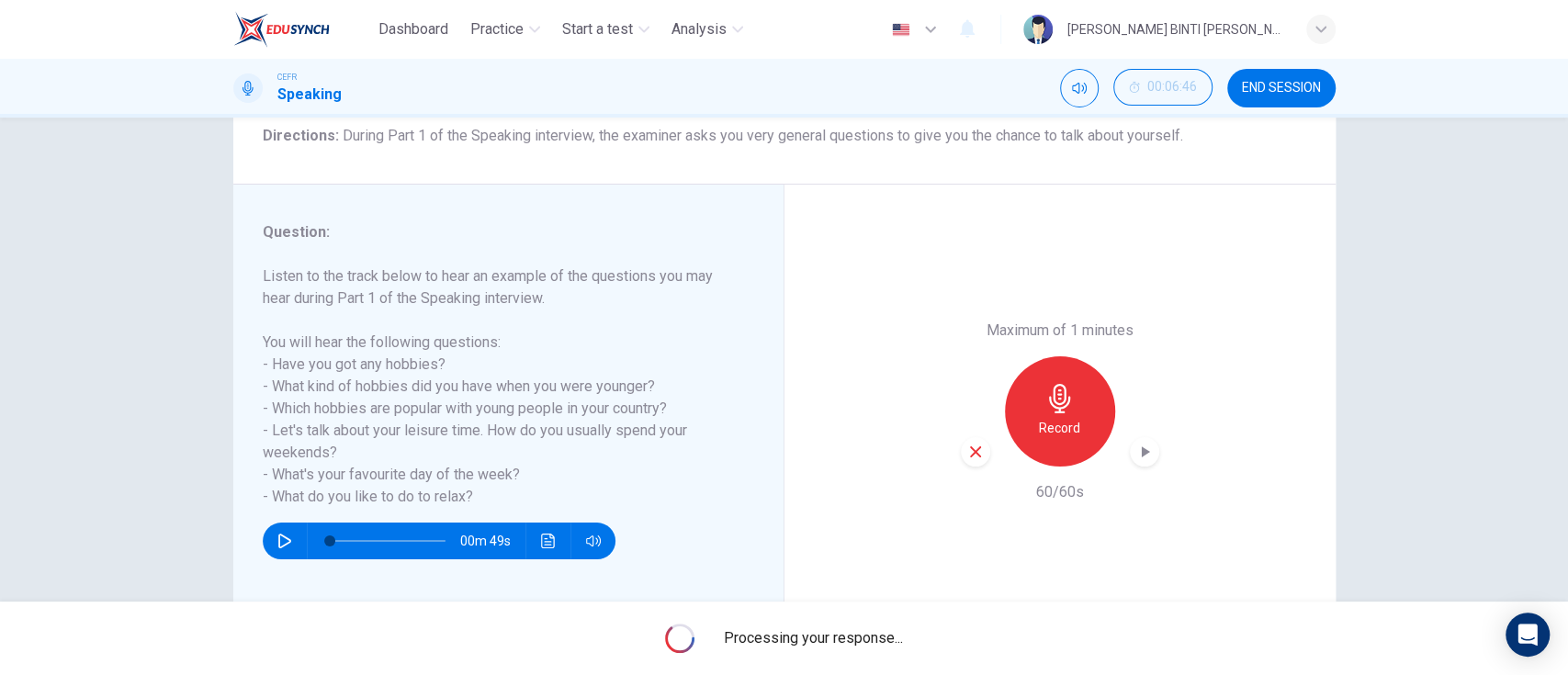 scroll, scrollTop: 228, scrollLeft: 0, axis: vertical 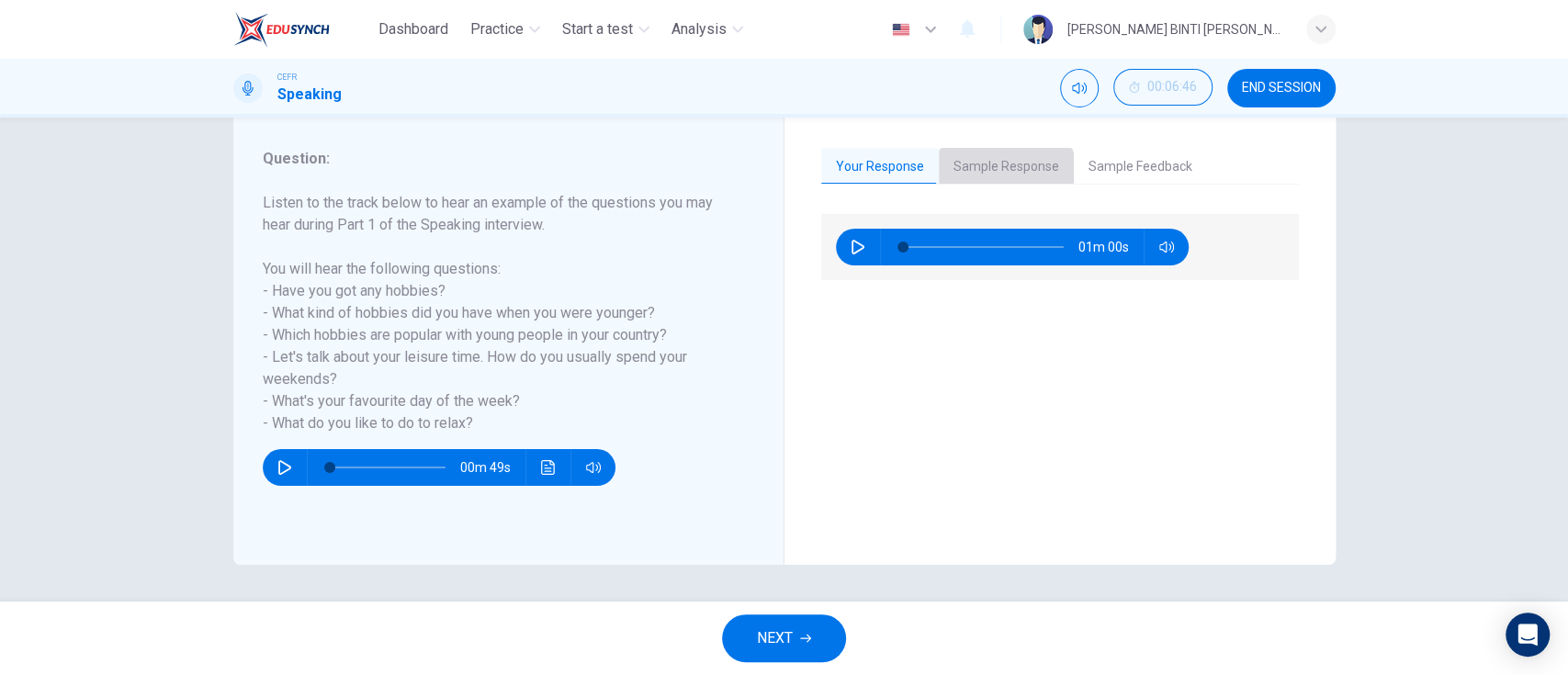 click on "Sample Response" at bounding box center [1006, 167] 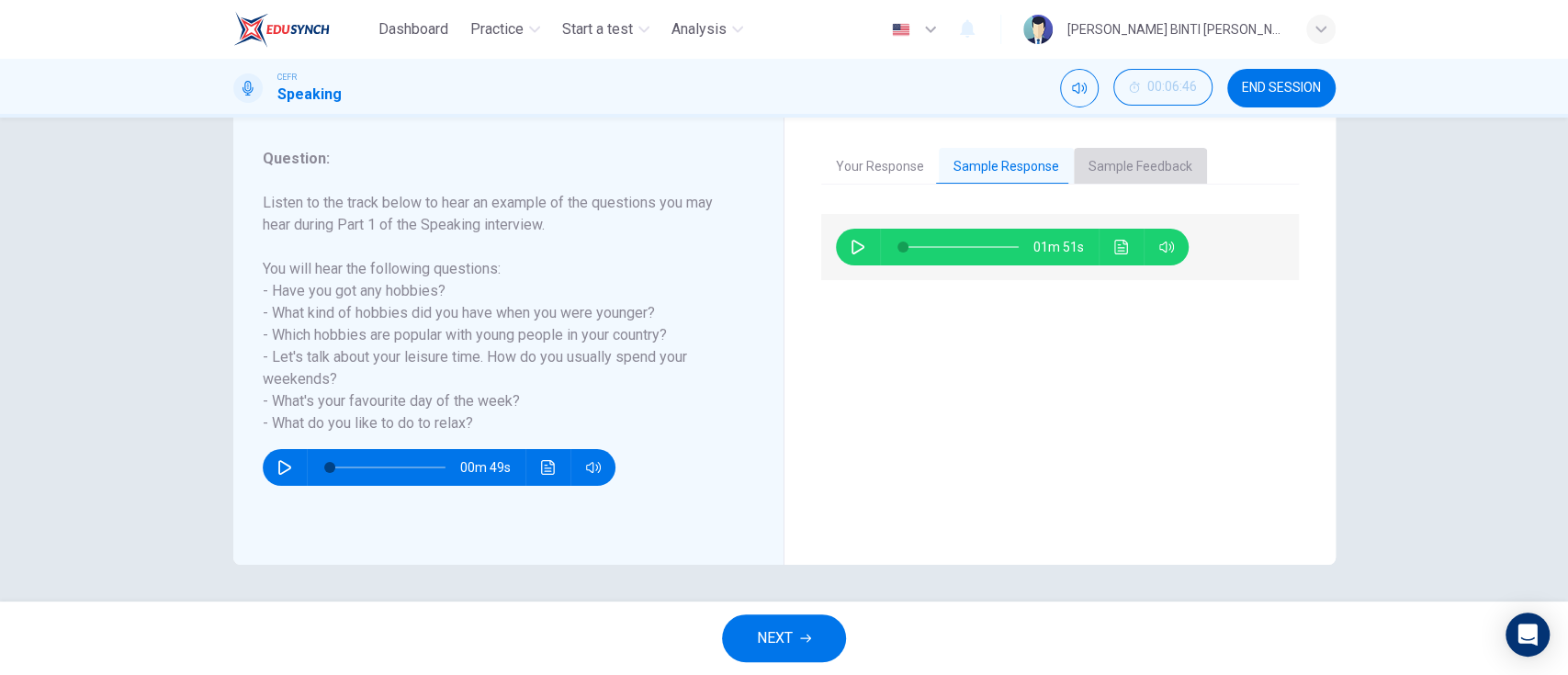 click on "Sample Feedback" at bounding box center (1140, 167) 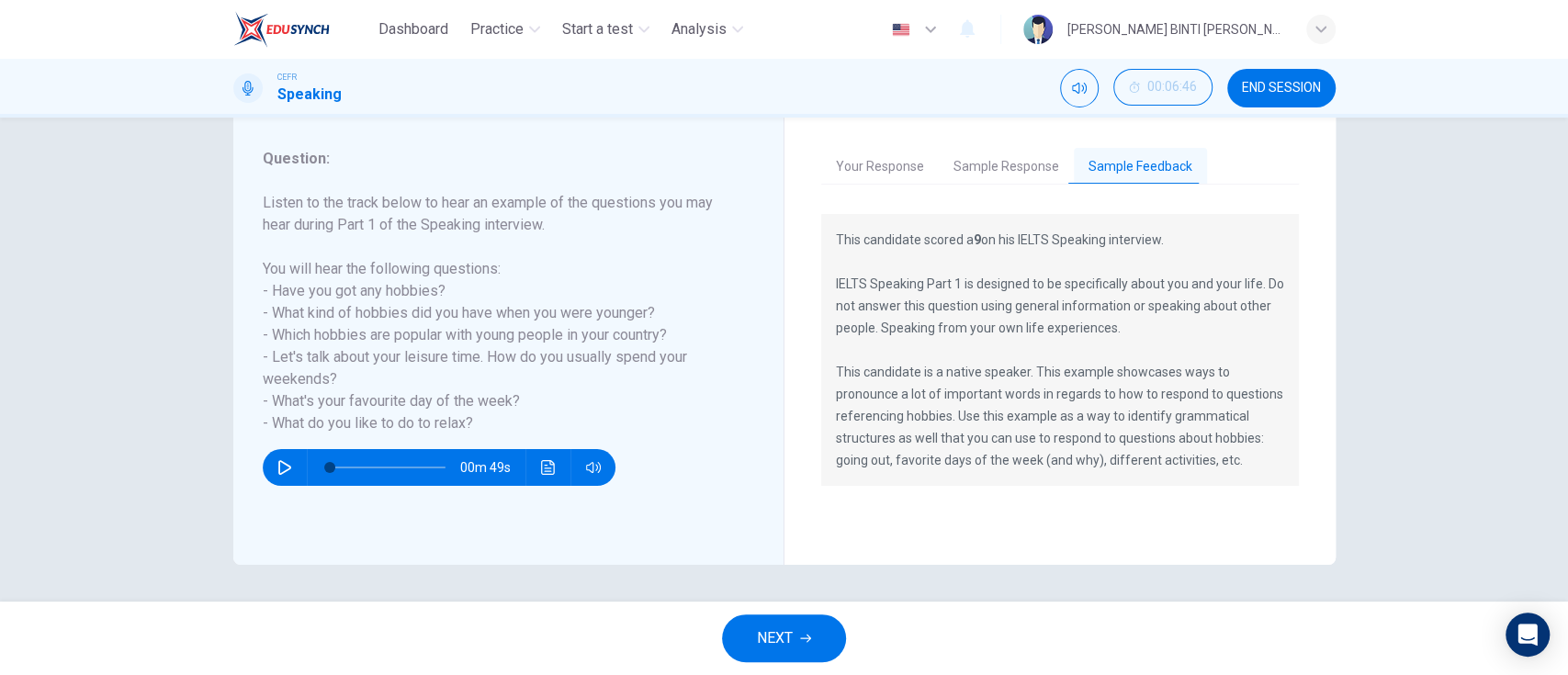 click on "NEXT" at bounding box center (774, 638) 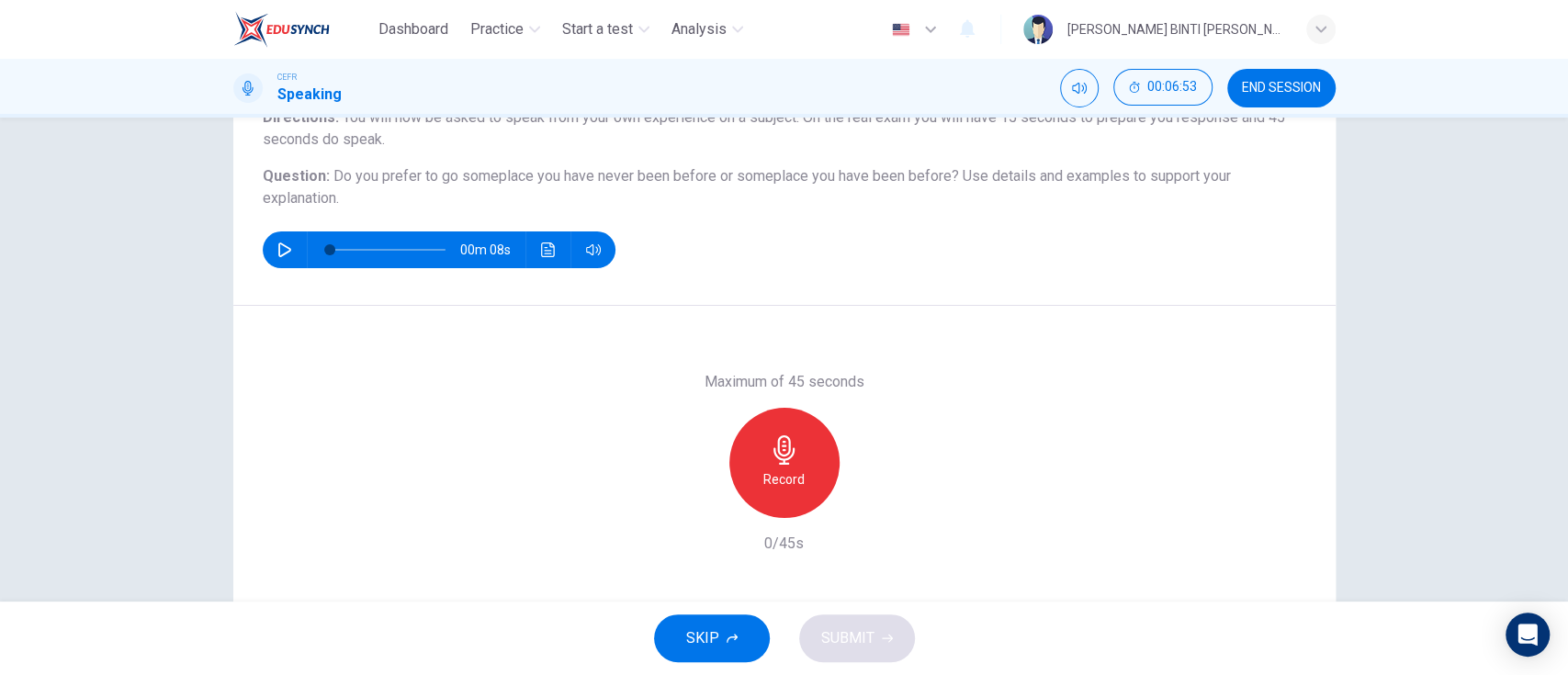 scroll, scrollTop: 174, scrollLeft: 0, axis: vertical 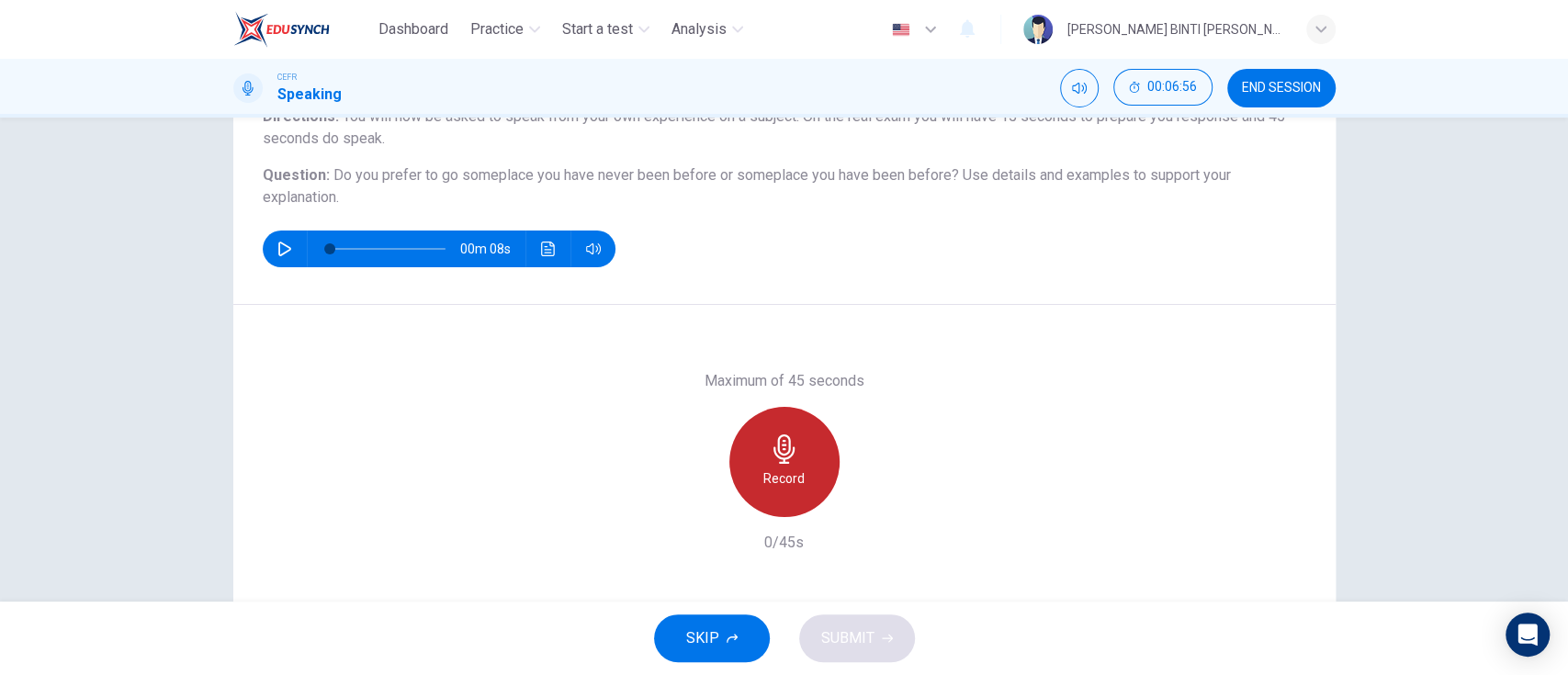 click on "Record" at bounding box center (784, 478) 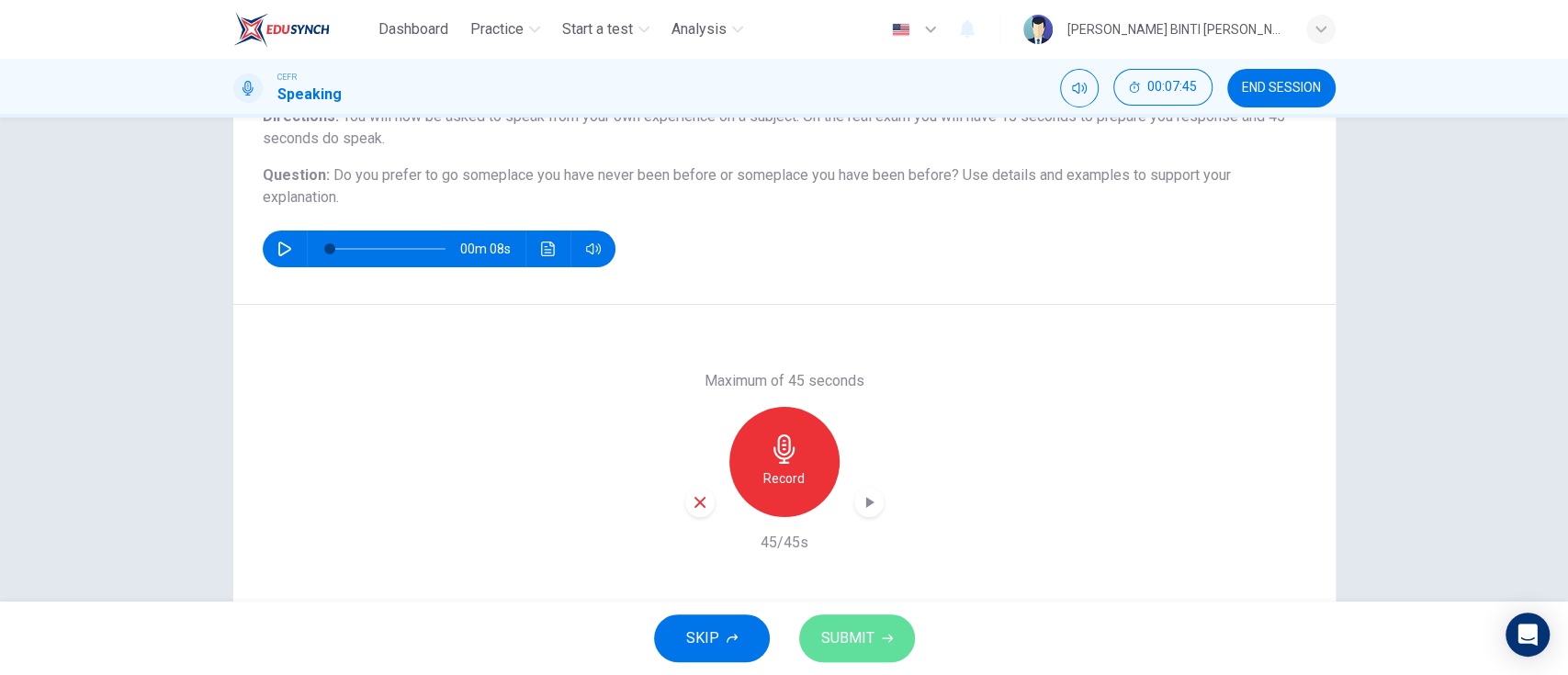 click on "SUBMIT" at bounding box center [857, 638] 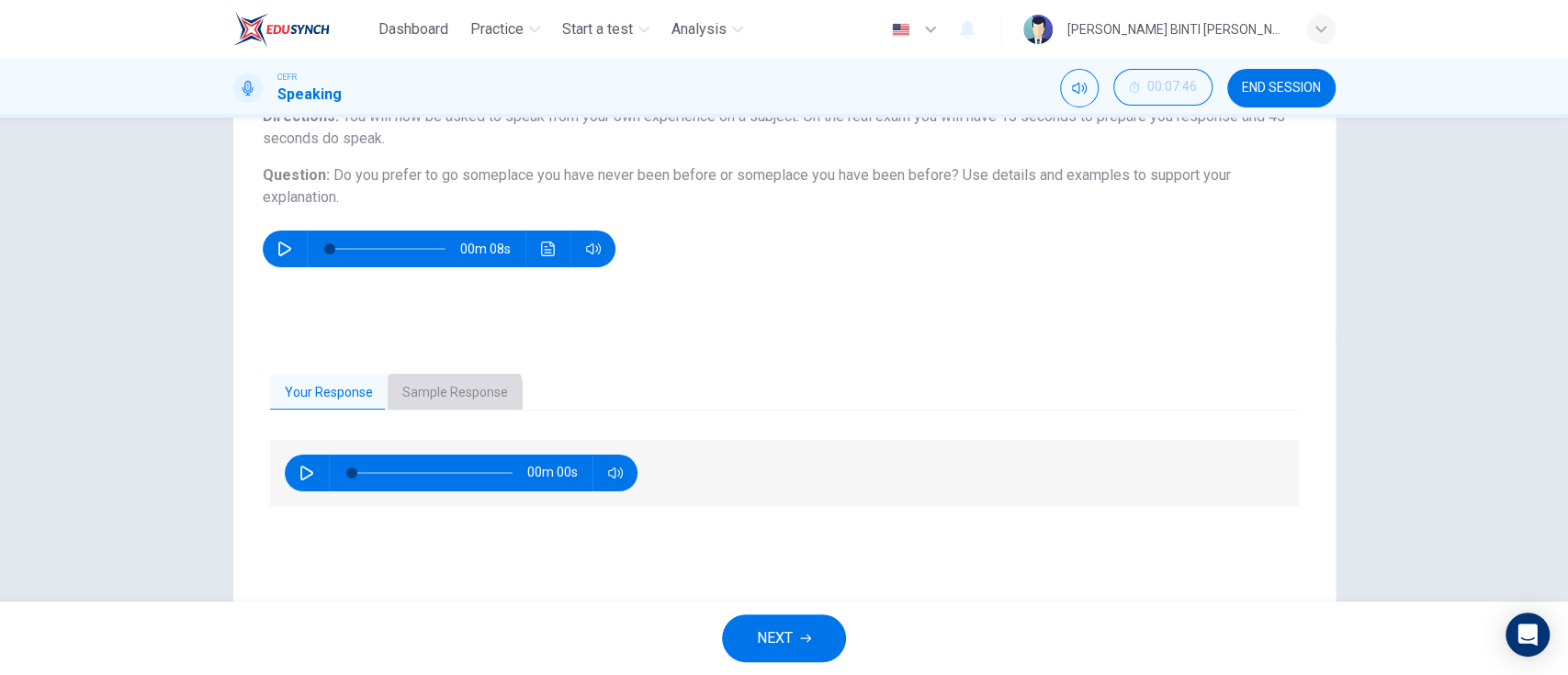 click on "Sample Response" at bounding box center [455, 393] 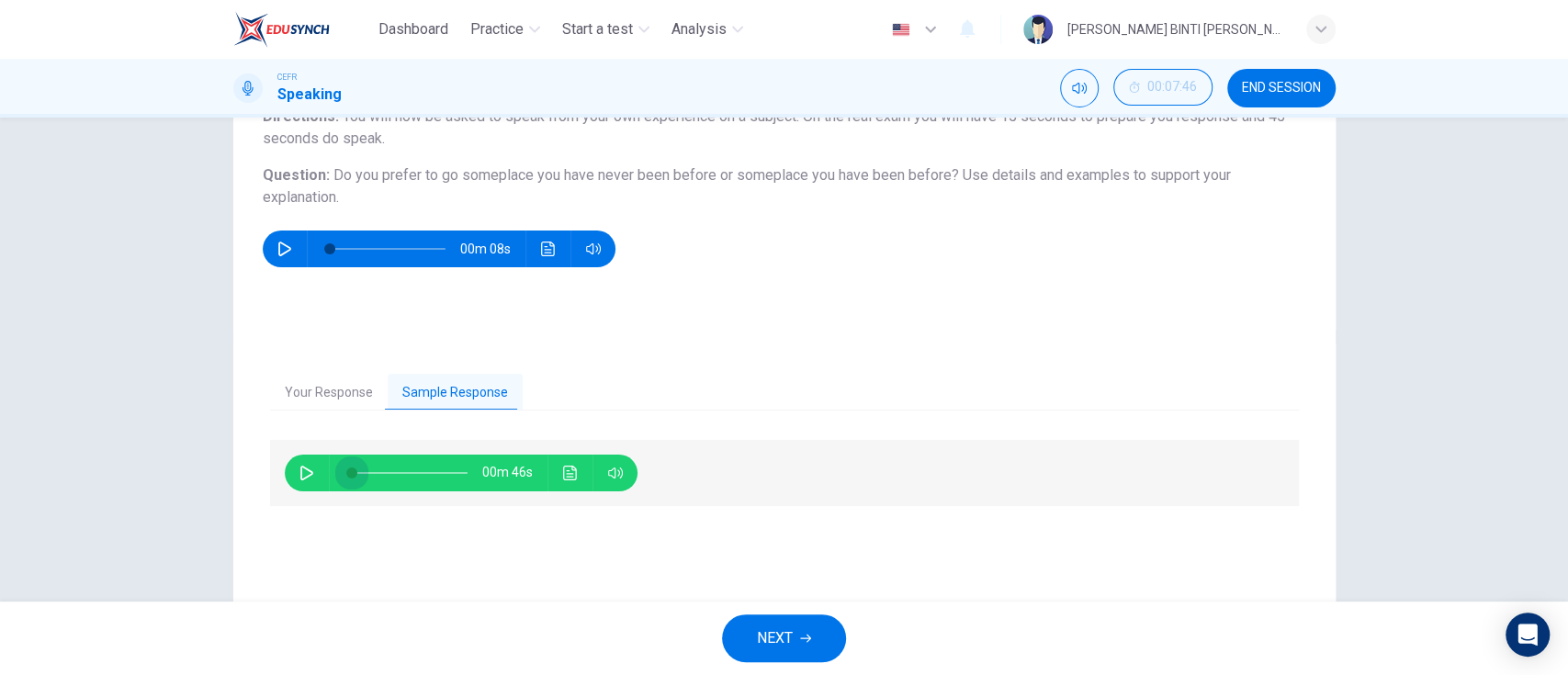 click at bounding box center (352, 473) 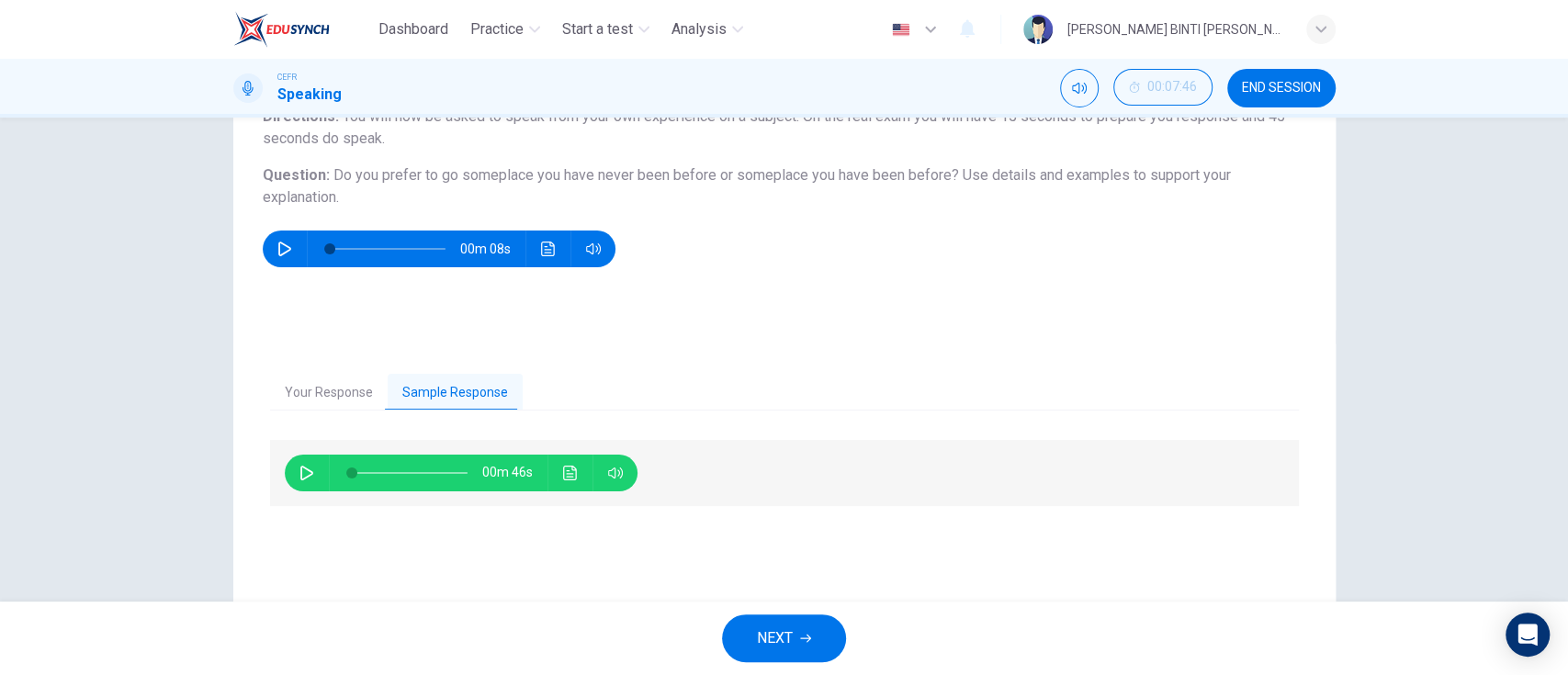 click on "00m 46s" at bounding box center [461, 473] 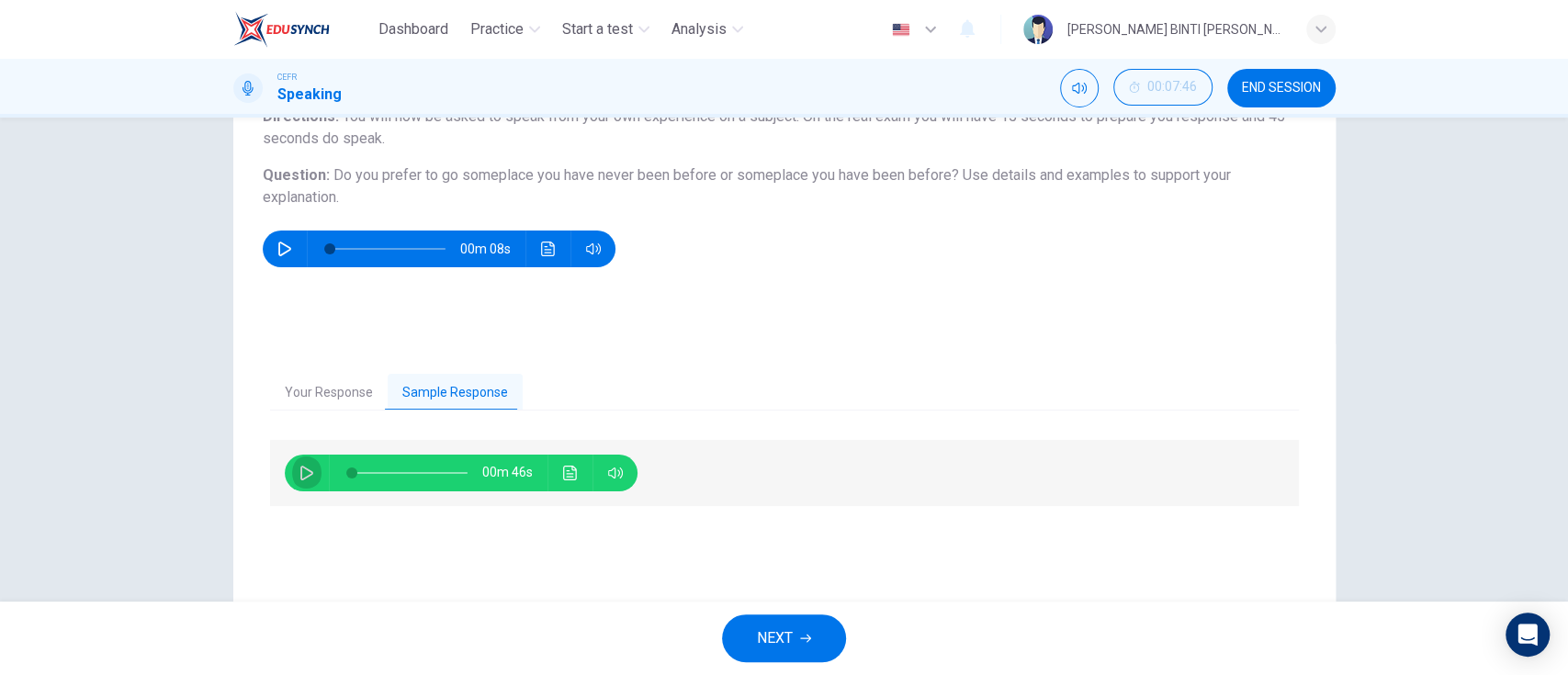 click at bounding box center (307, 473) 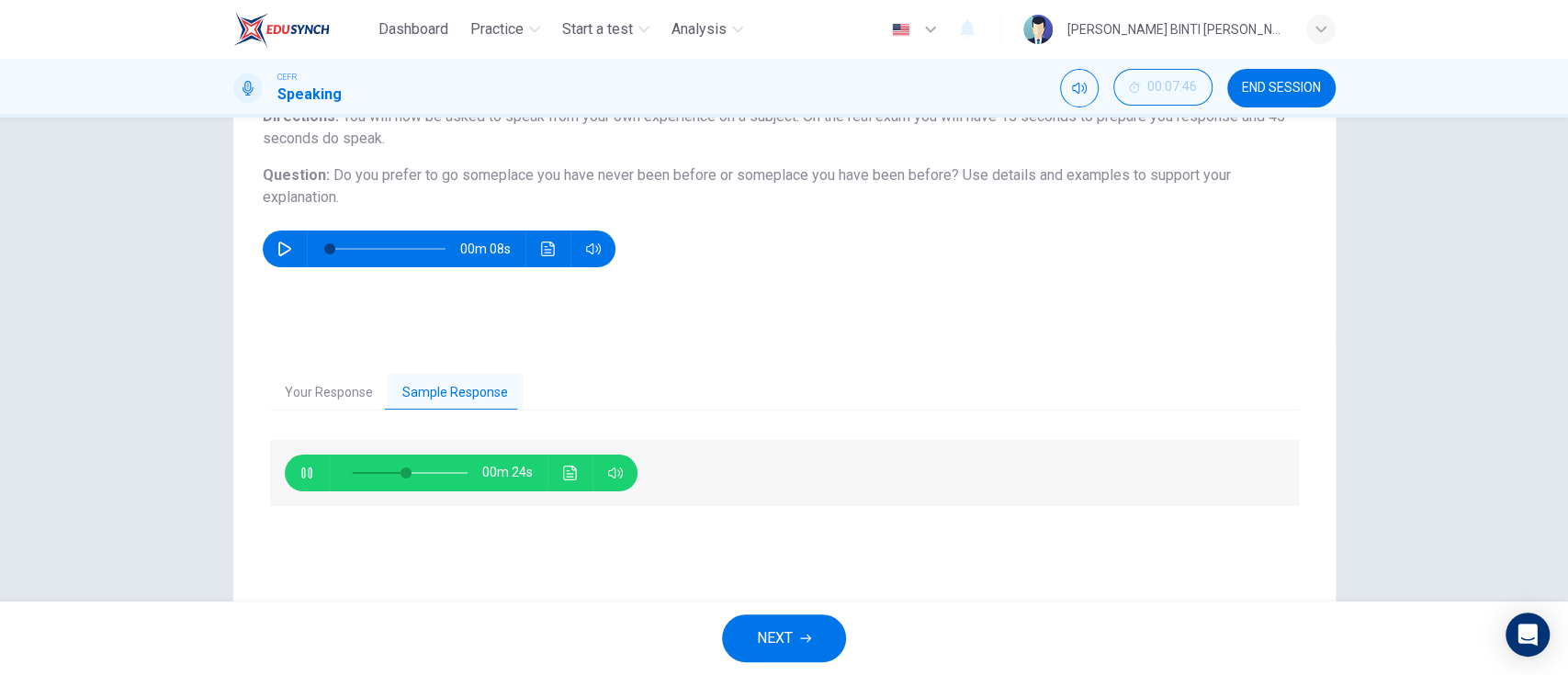 type on "50" 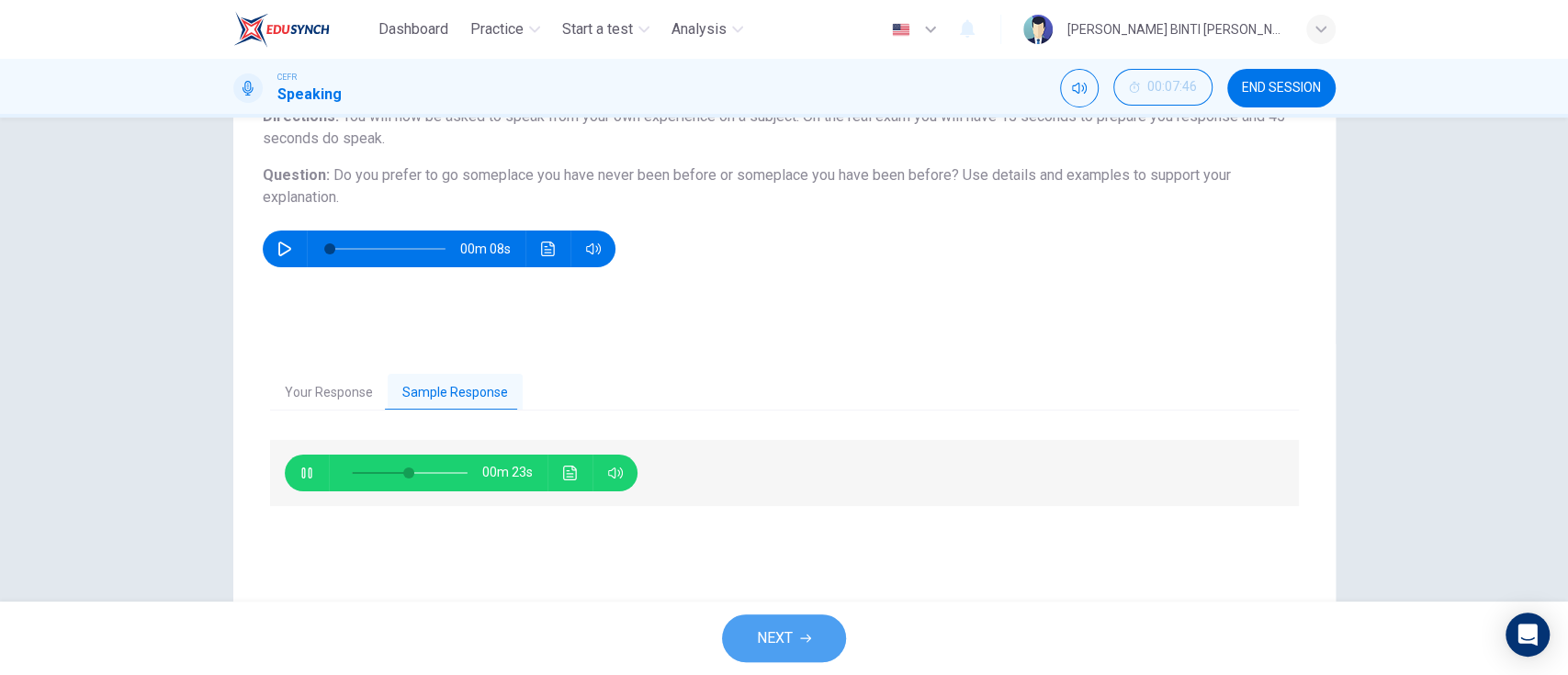 click on "NEXT" at bounding box center [774, 638] 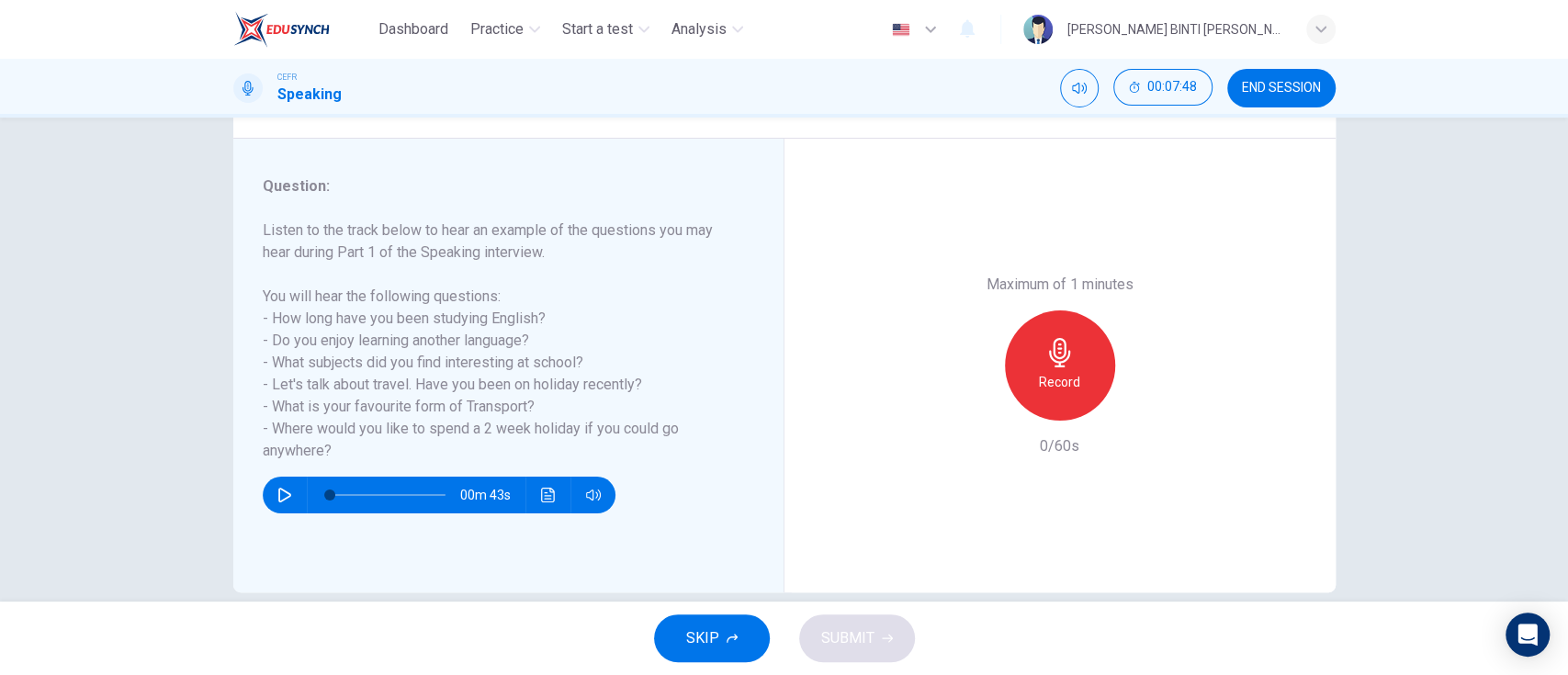 scroll, scrollTop: 199, scrollLeft: 0, axis: vertical 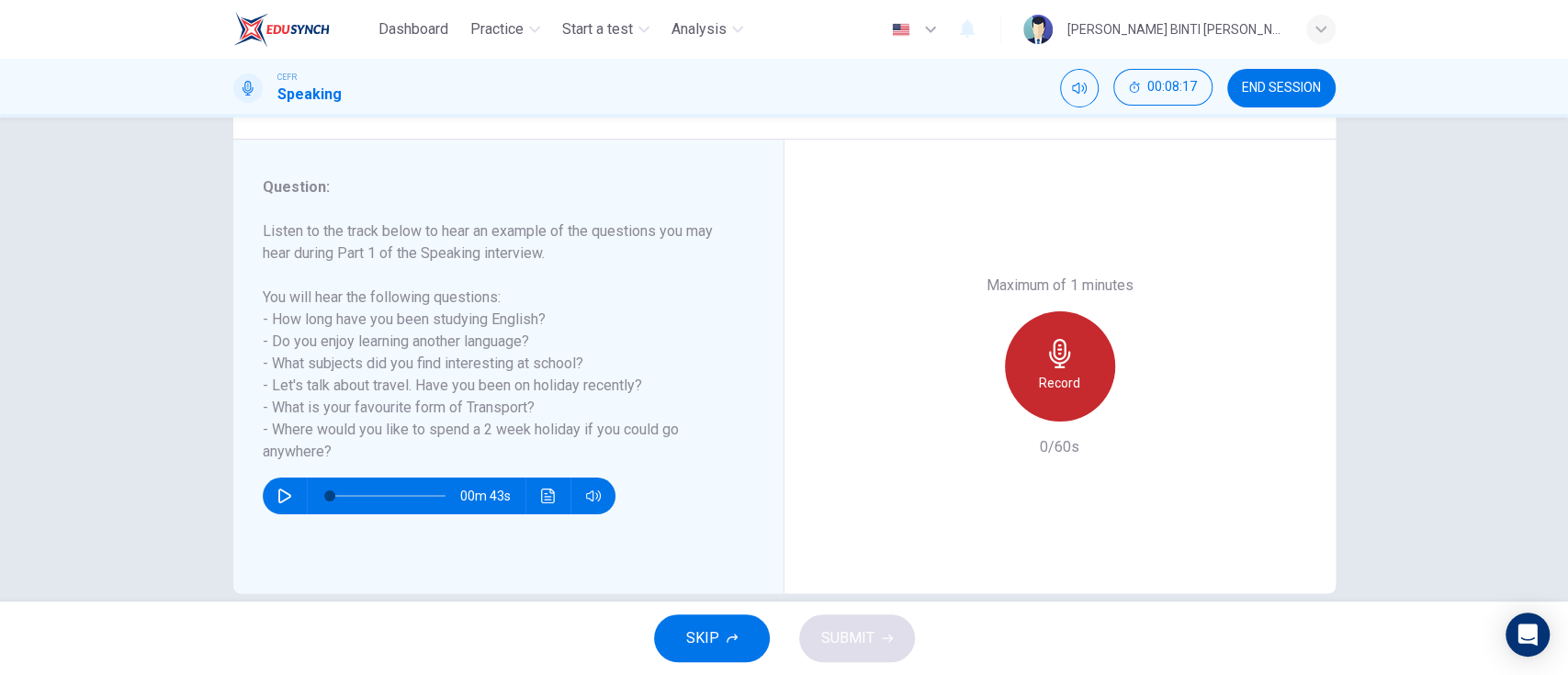 click 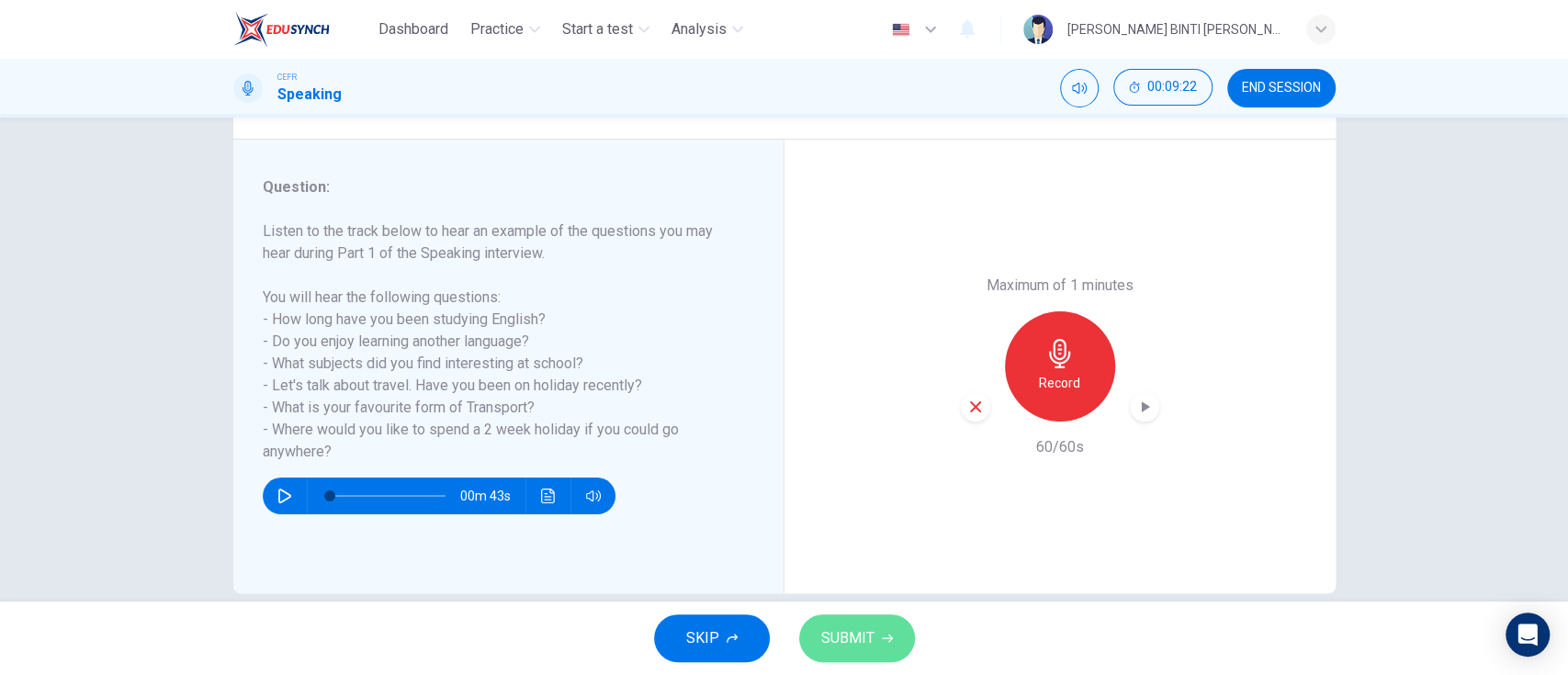 click on "SUBMIT" at bounding box center [848, 638] 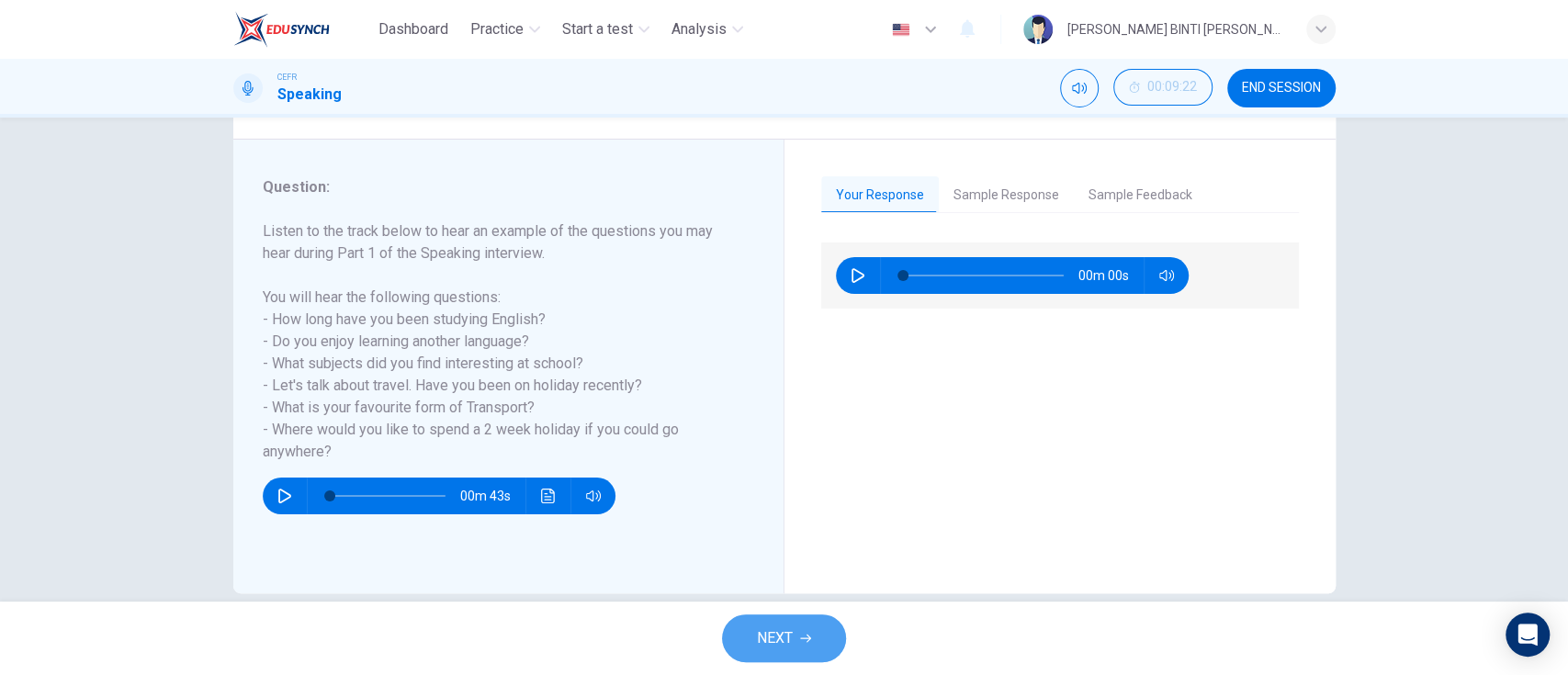 click 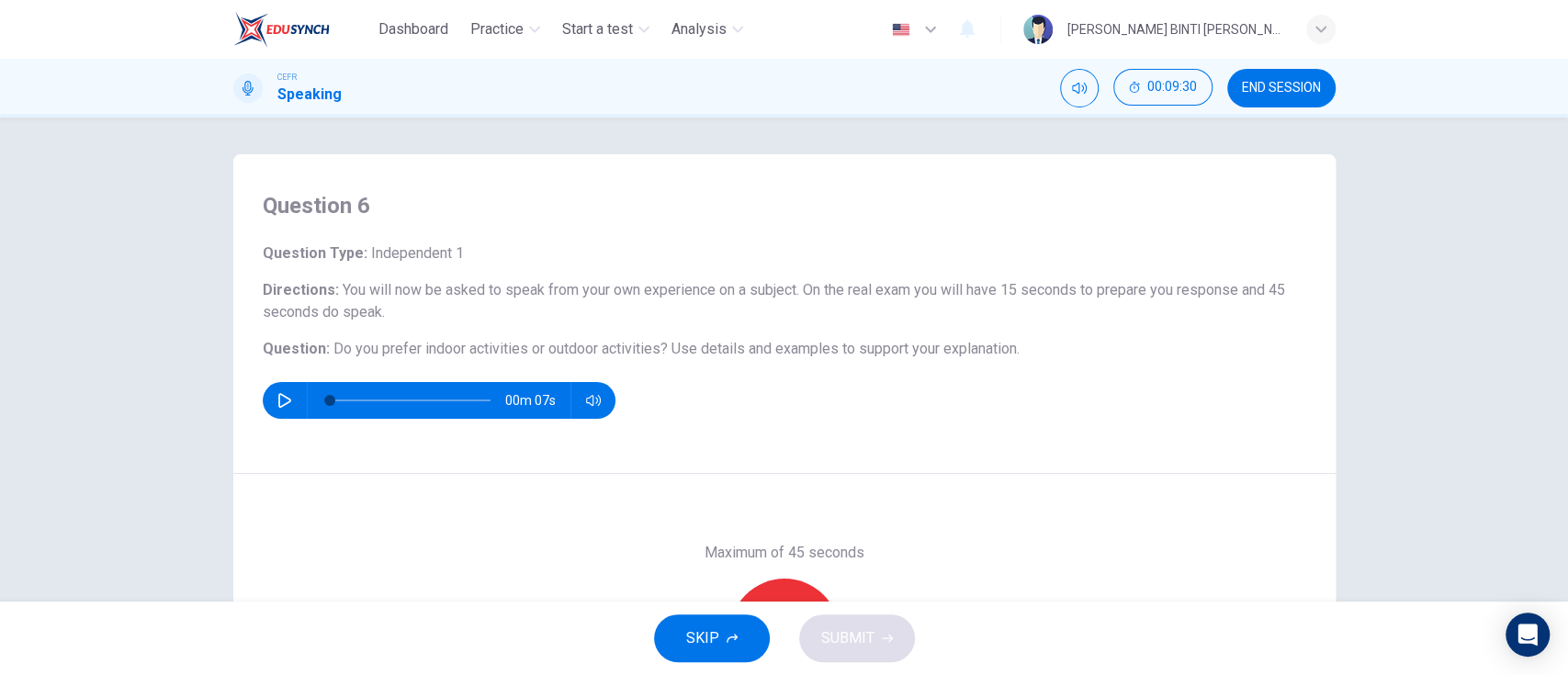 scroll, scrollTop: 161, scrollLeft: 0, axis: vertical 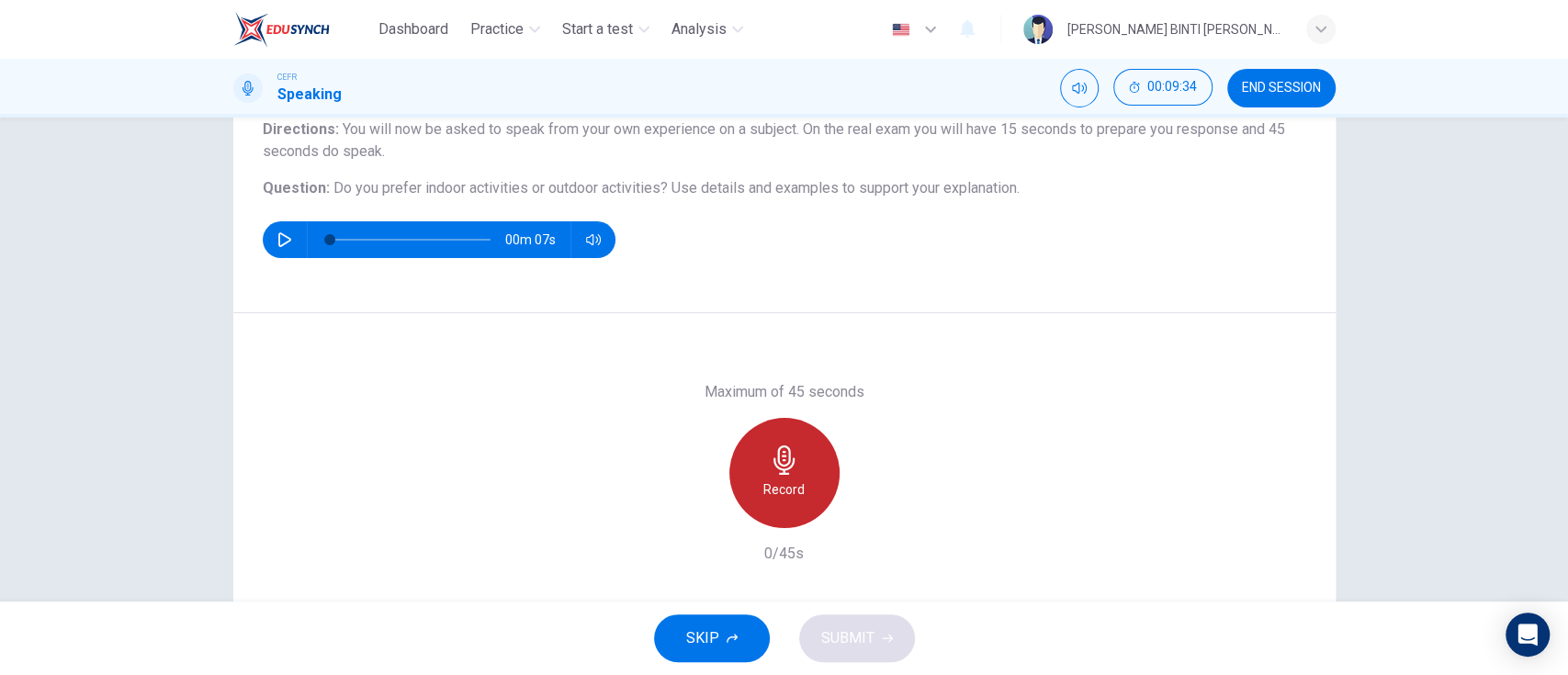 click on "Record" at bounding box center [784, 473] 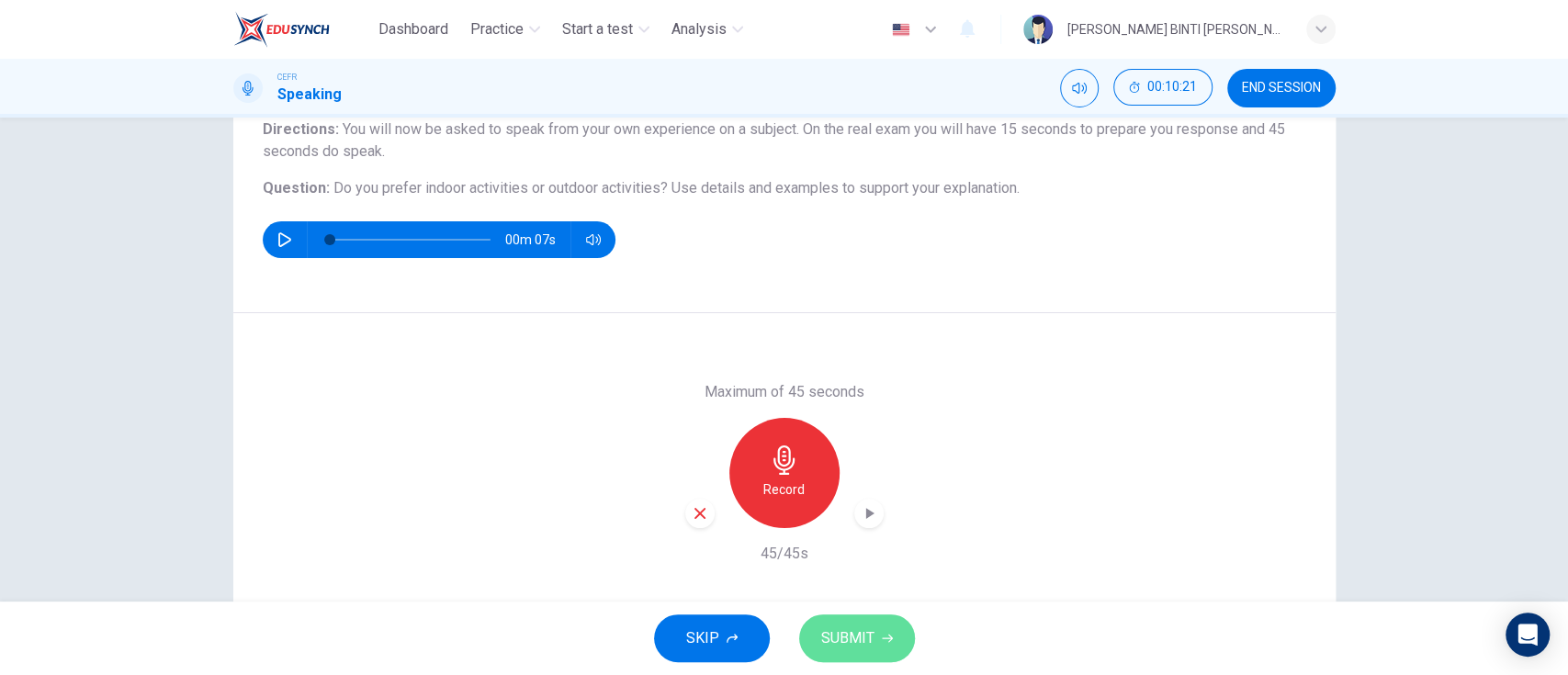 click on "SUBMIT" at bounding box center [857, 638] 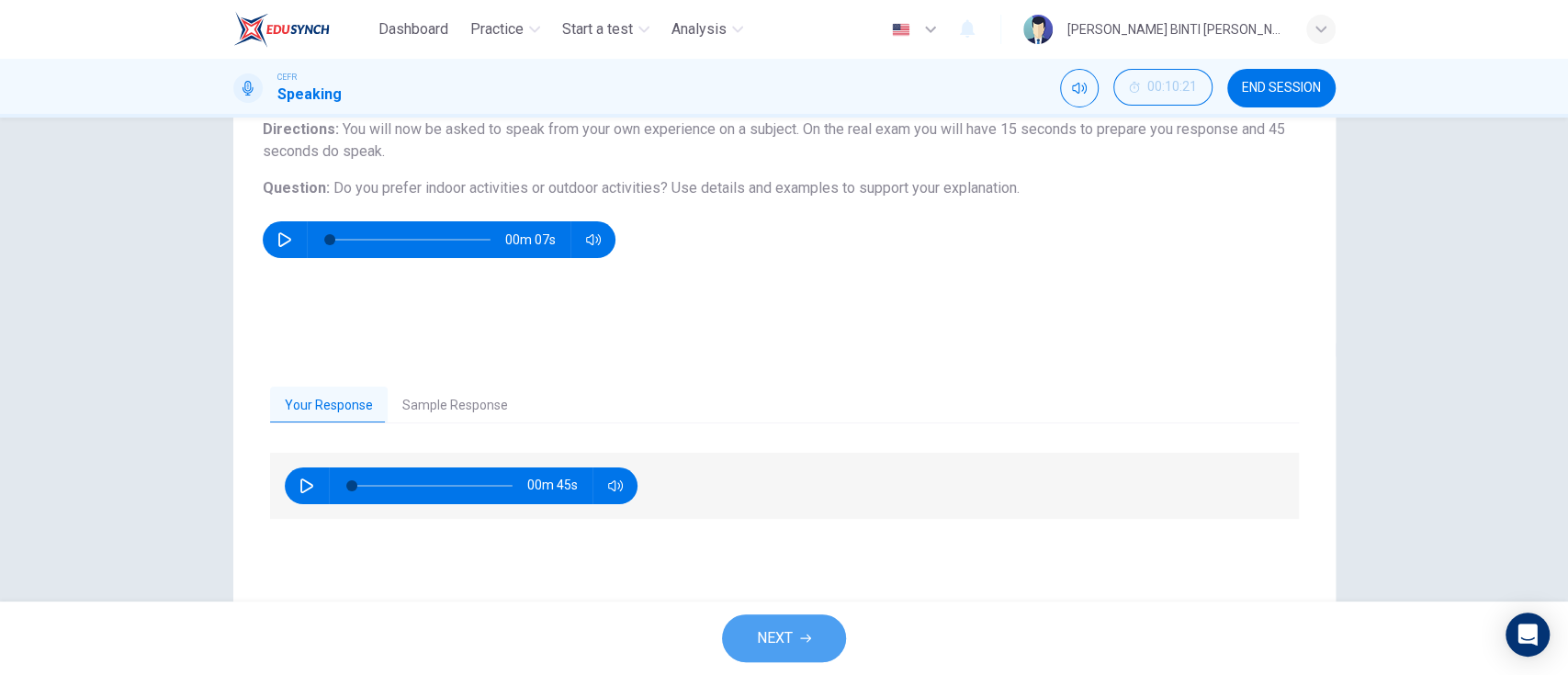 click on "NEXT" at bounding box center [784, 638] 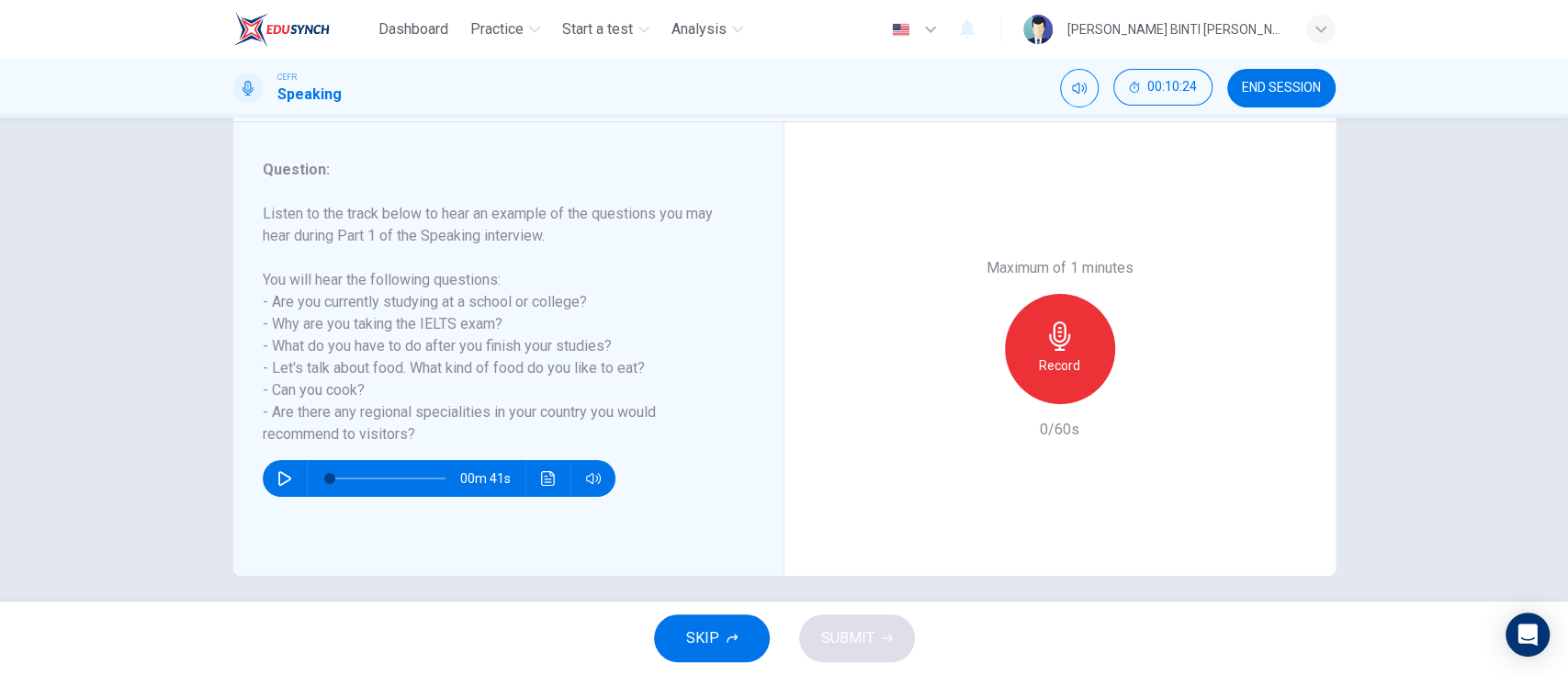 scroll, scrollTop: 218, scrollLeft: 0, axis: vertical 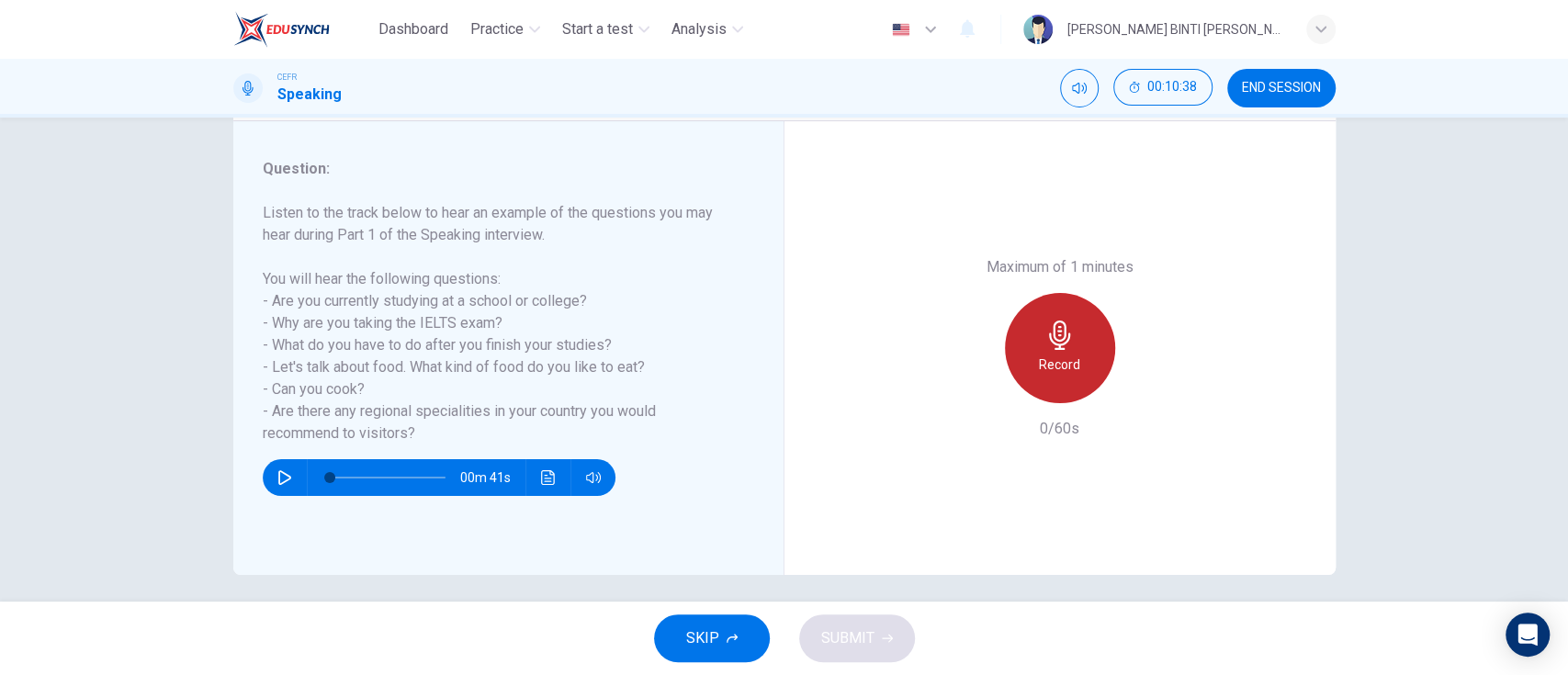 click on "Record" at bounding box center (1060, 348) 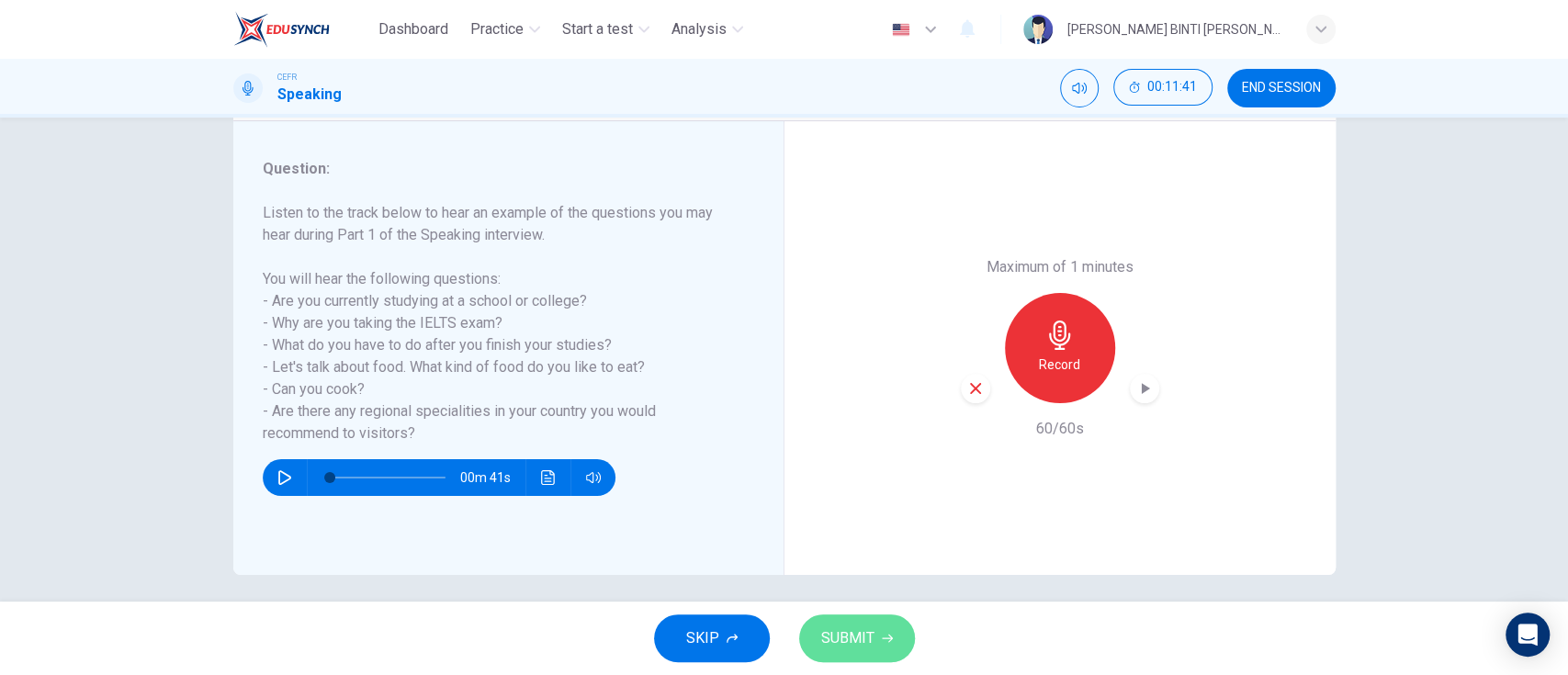 click on "SUBMIT" at bounding box center [857, 638] 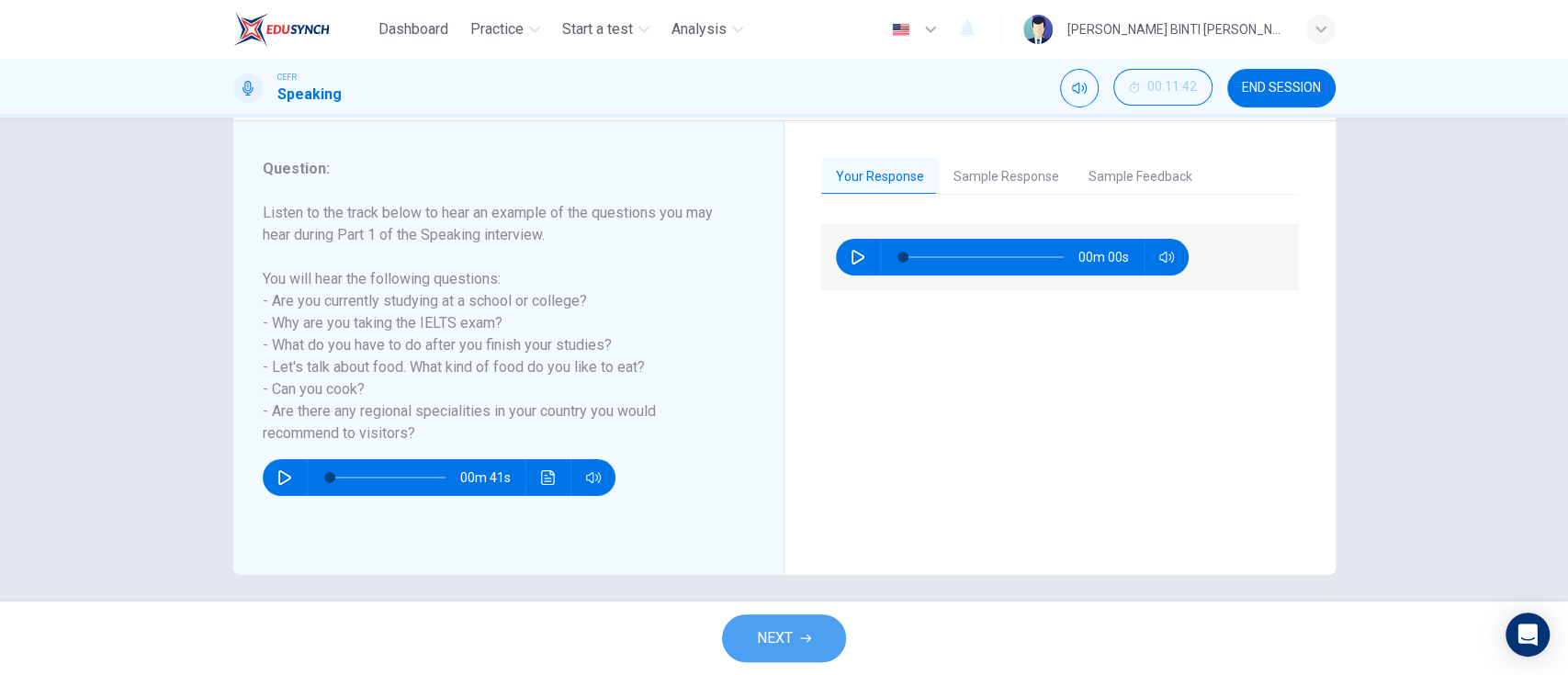 click on "NEXT" at bounding box center [784, 638] 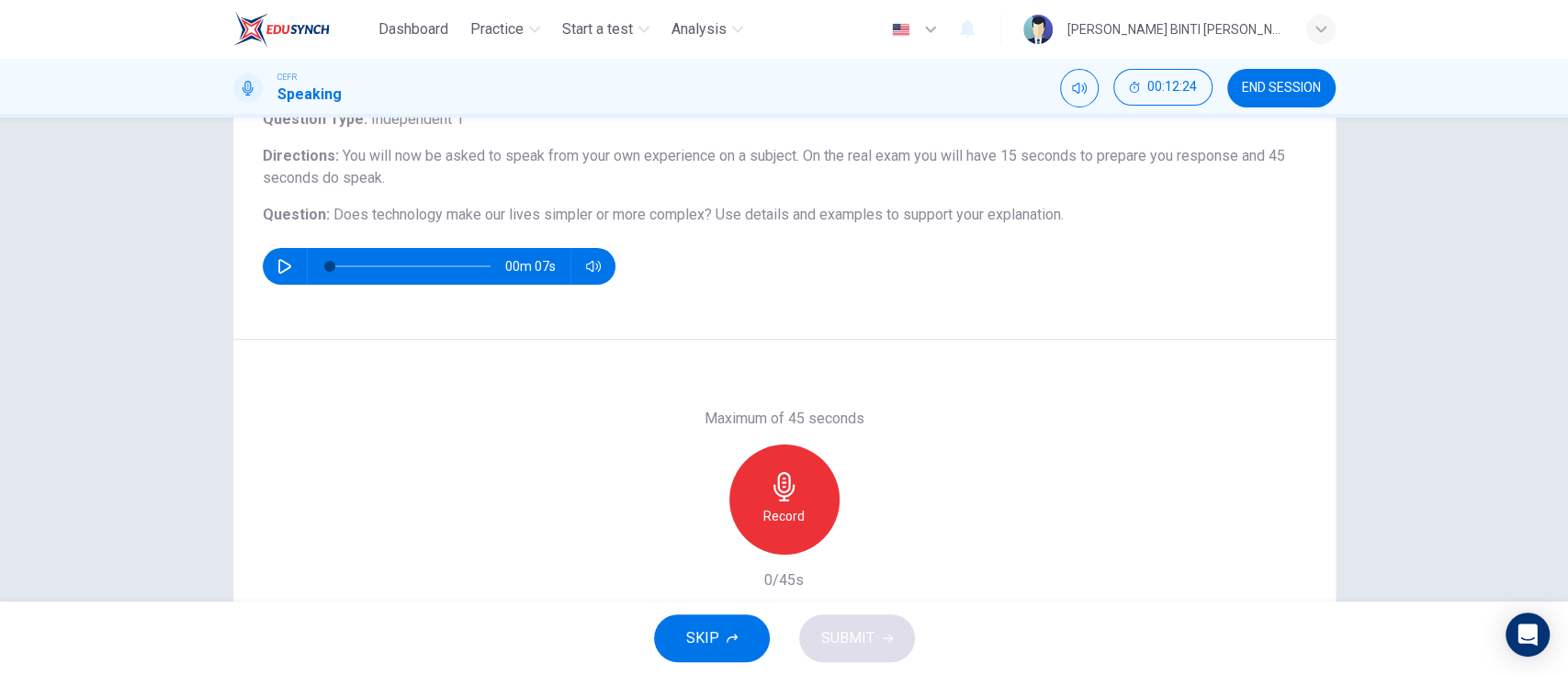 scroll, scrollTop: 141, scrollLeft: 0, axis: vertical 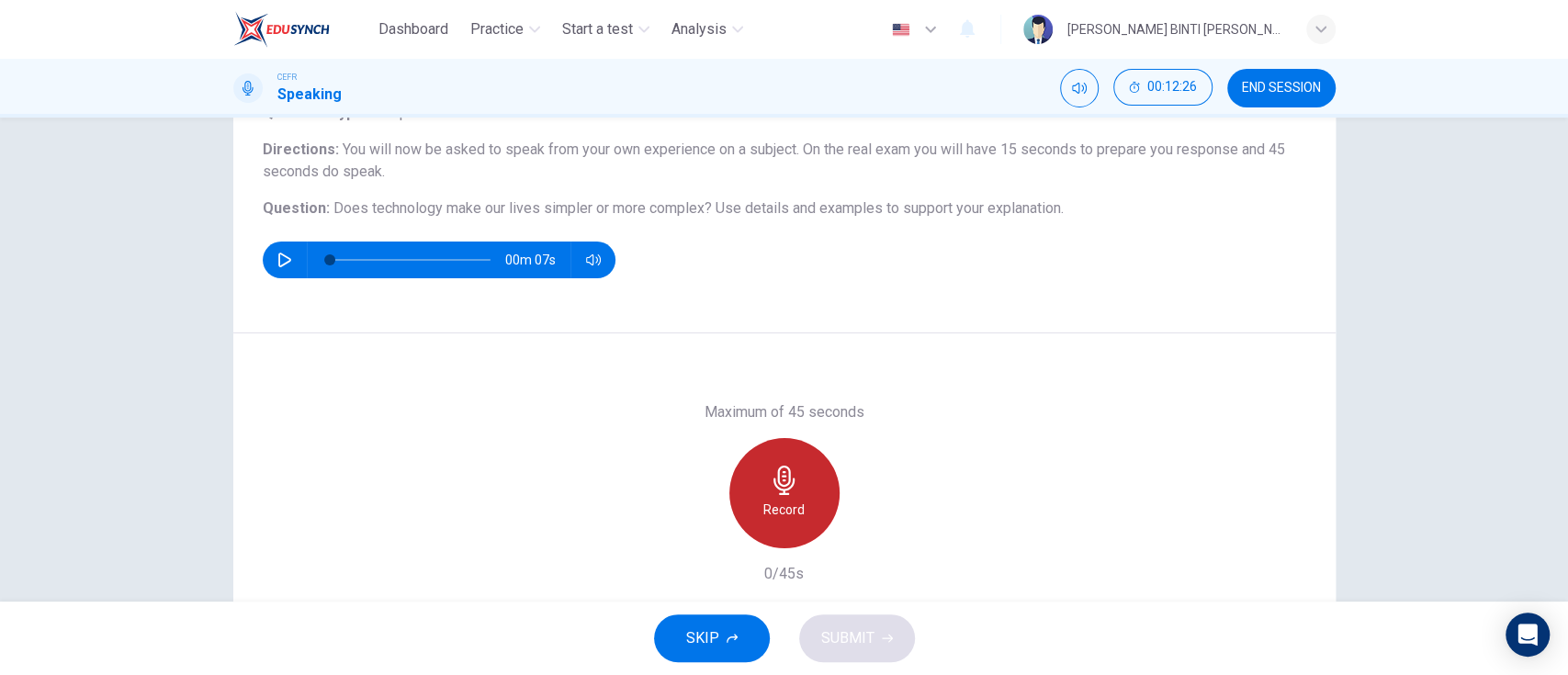 click on "Record" at bounding box center [784, 493] 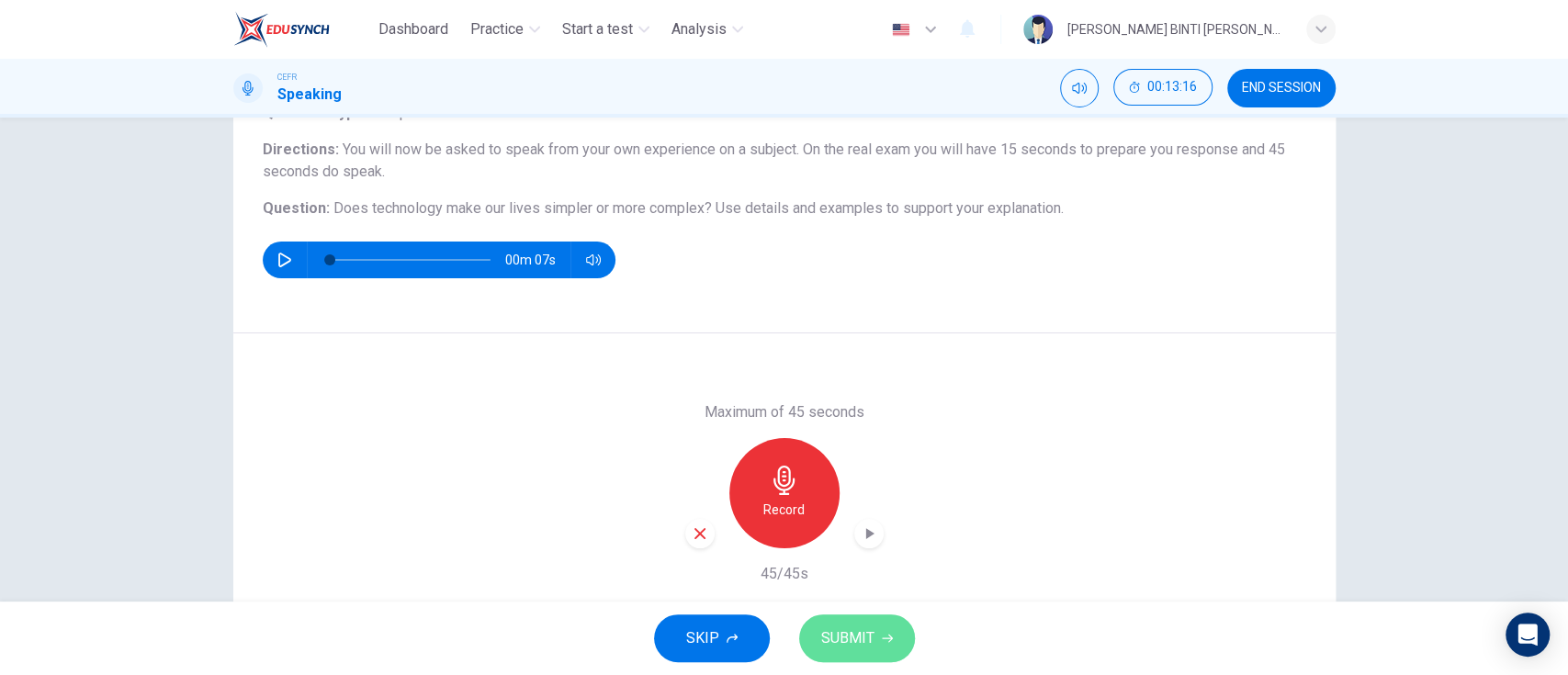 click on "SUBMIT" at bounding box center (848, 638) 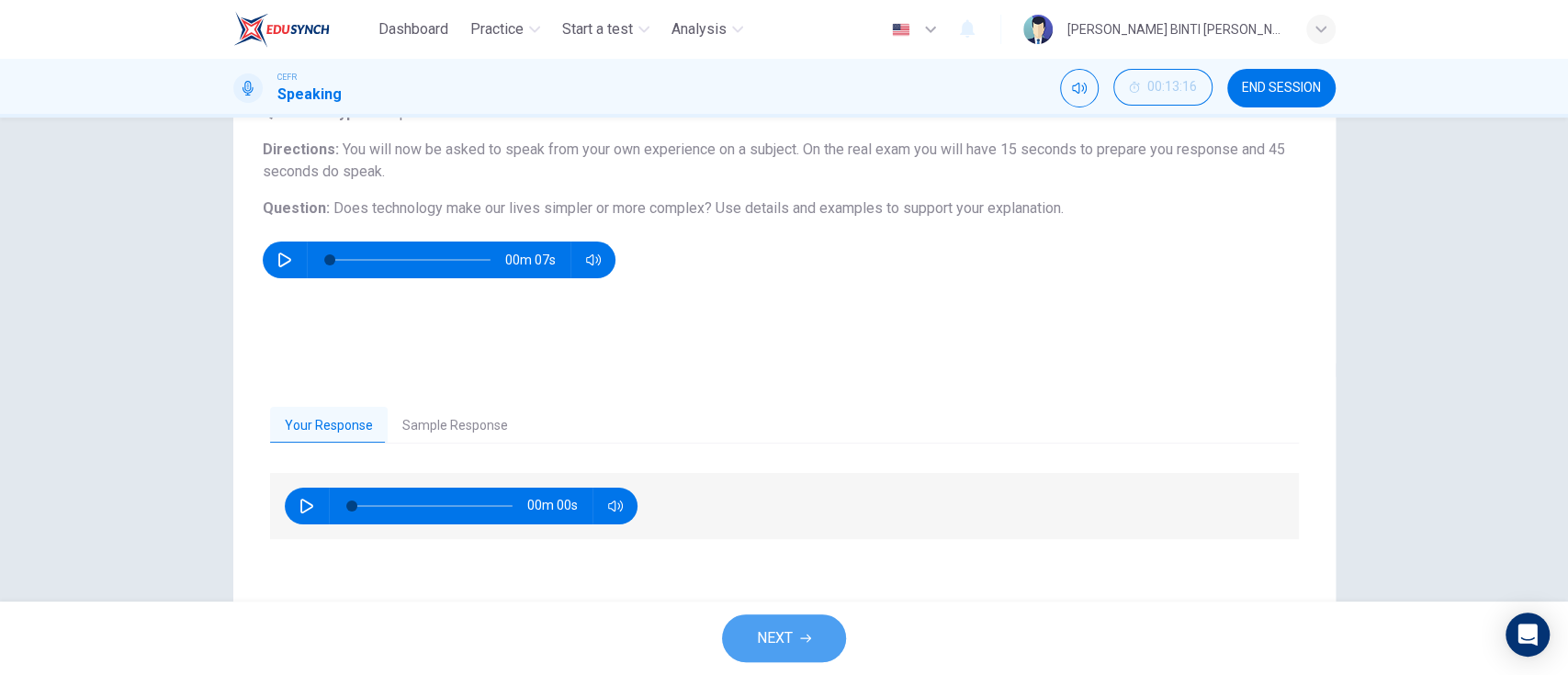 click on "NEXT" at bounding box center [774, 638] 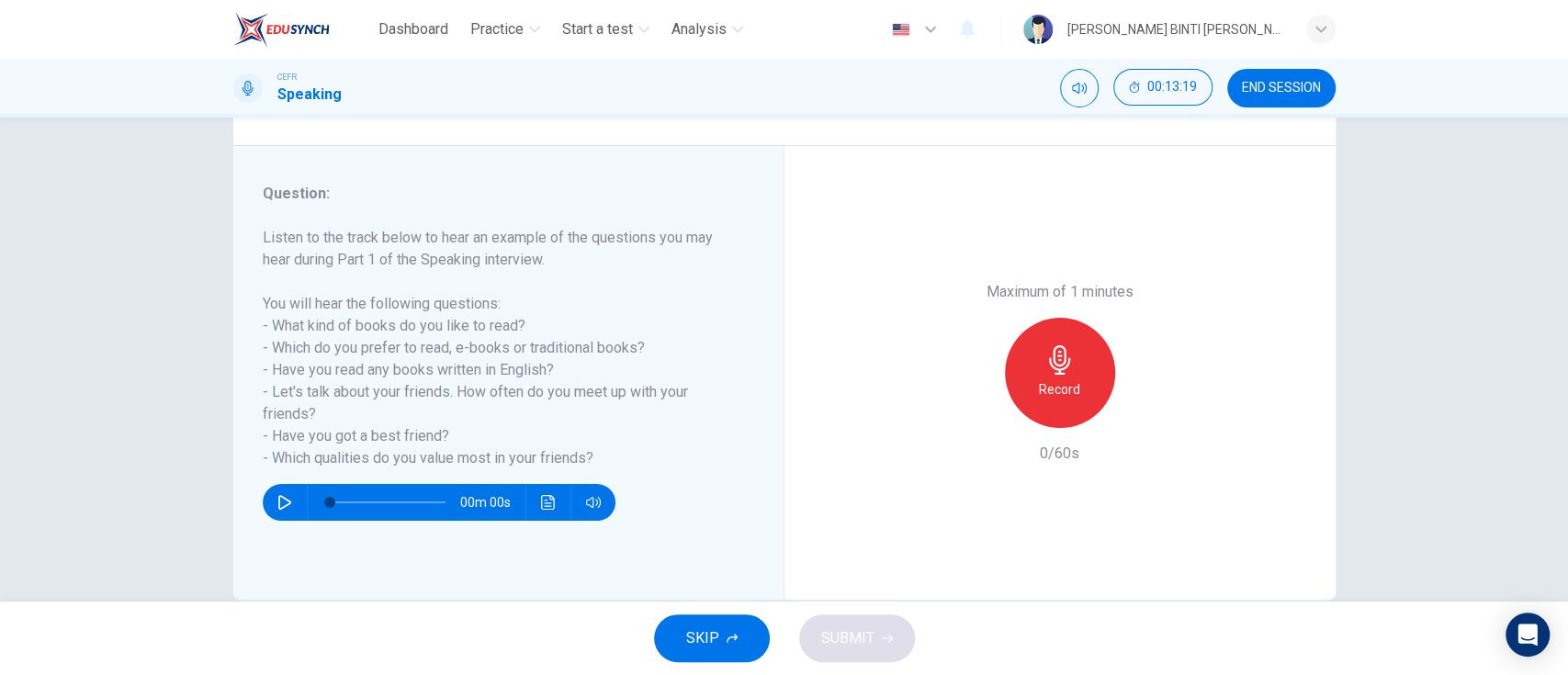 scroll, scrollTop: 220, scrollLeft: 0, axis: vertical 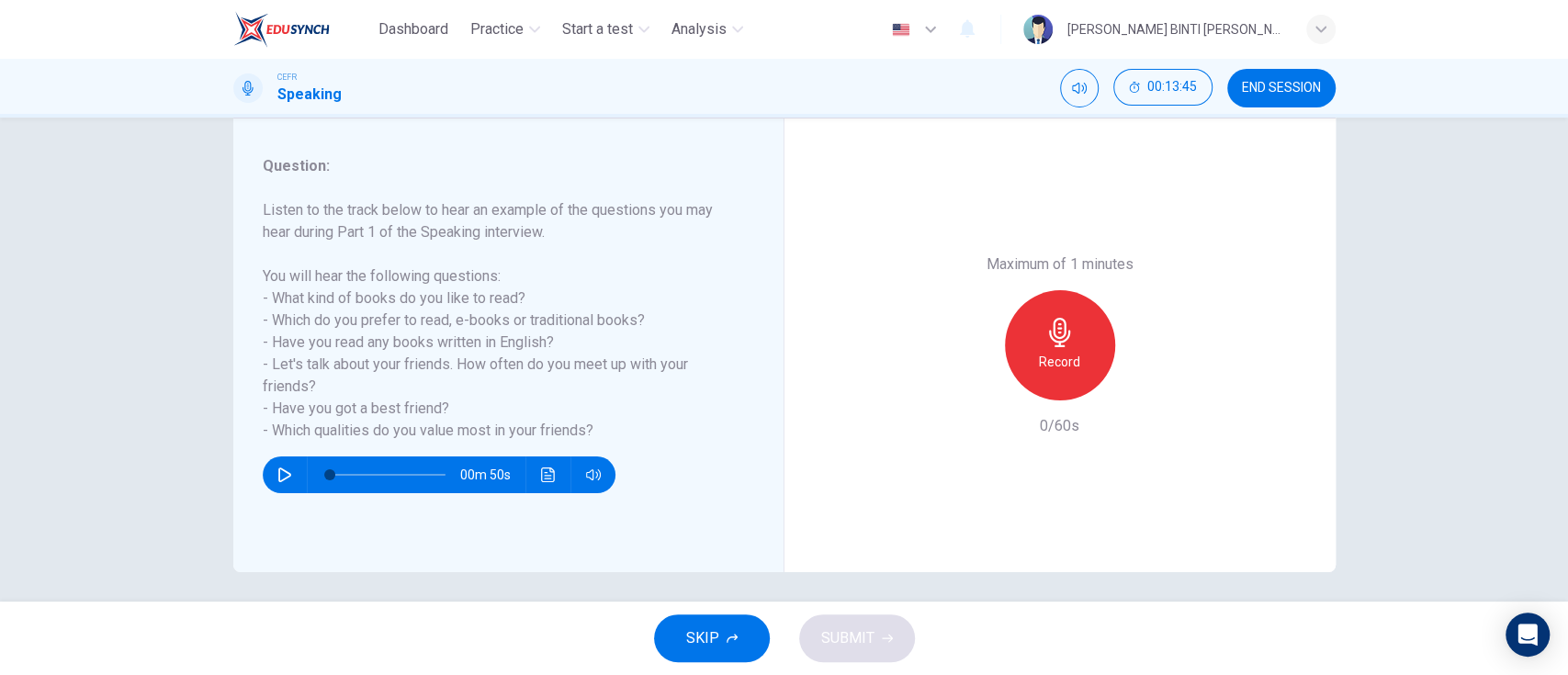 click on "Record" at bounding box center [1059, 362] 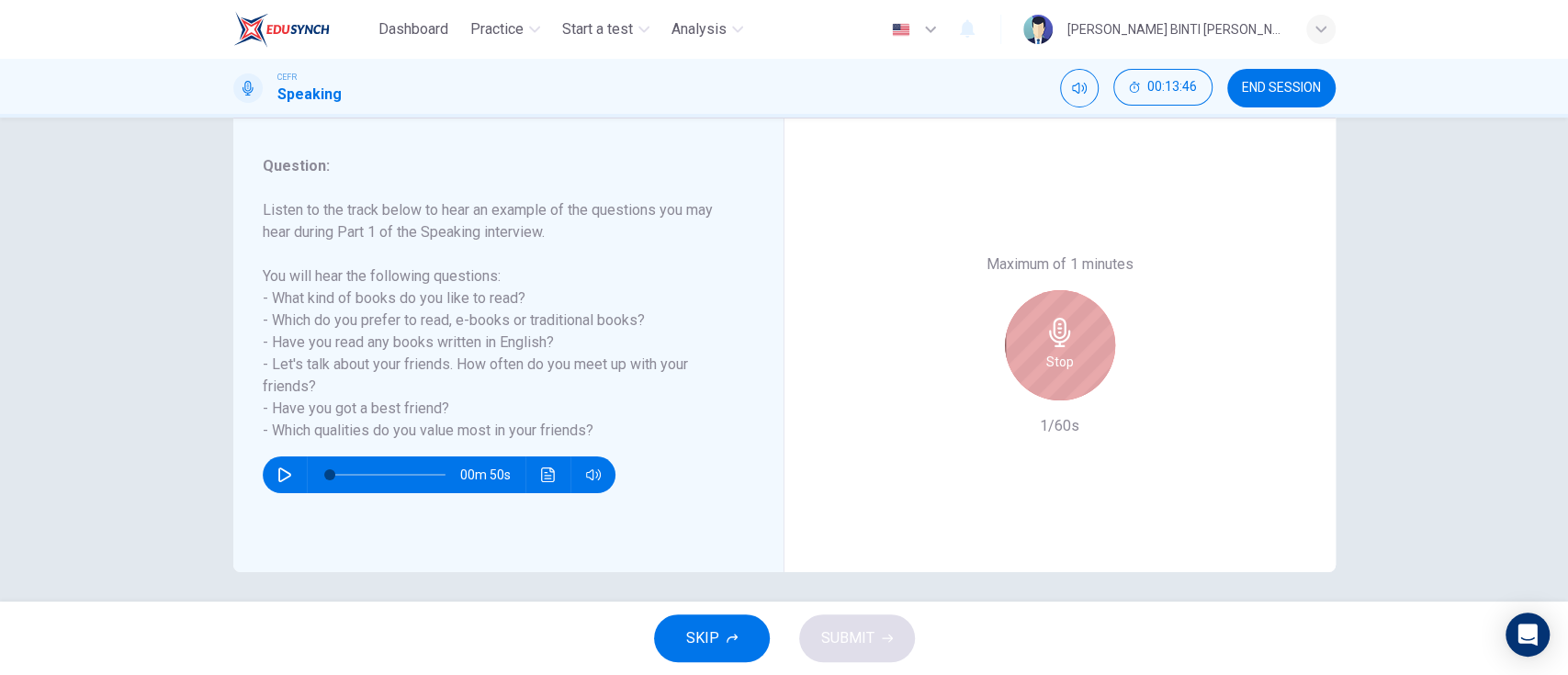 click on "Stop" at bounding box center [1060, 345] 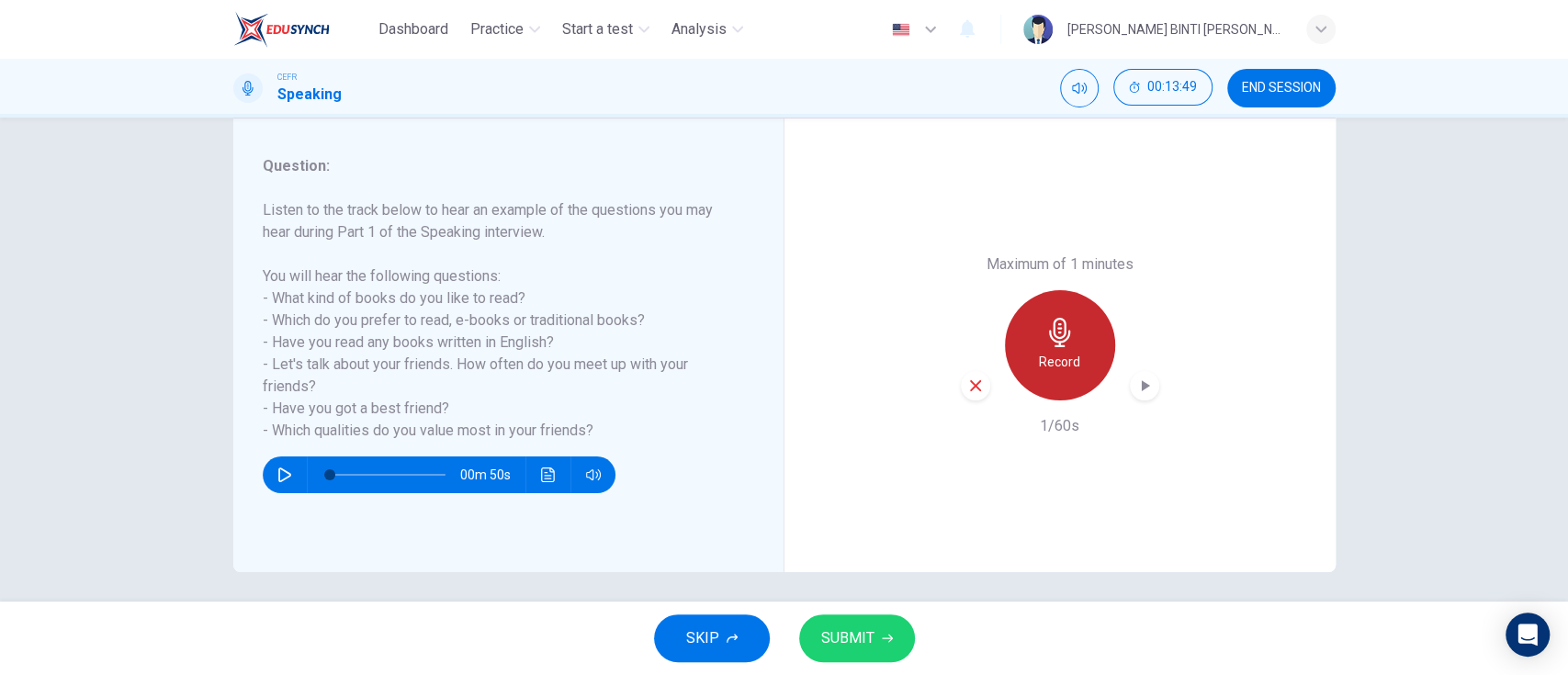 click on "Record" at bounding box center (1059, 362) 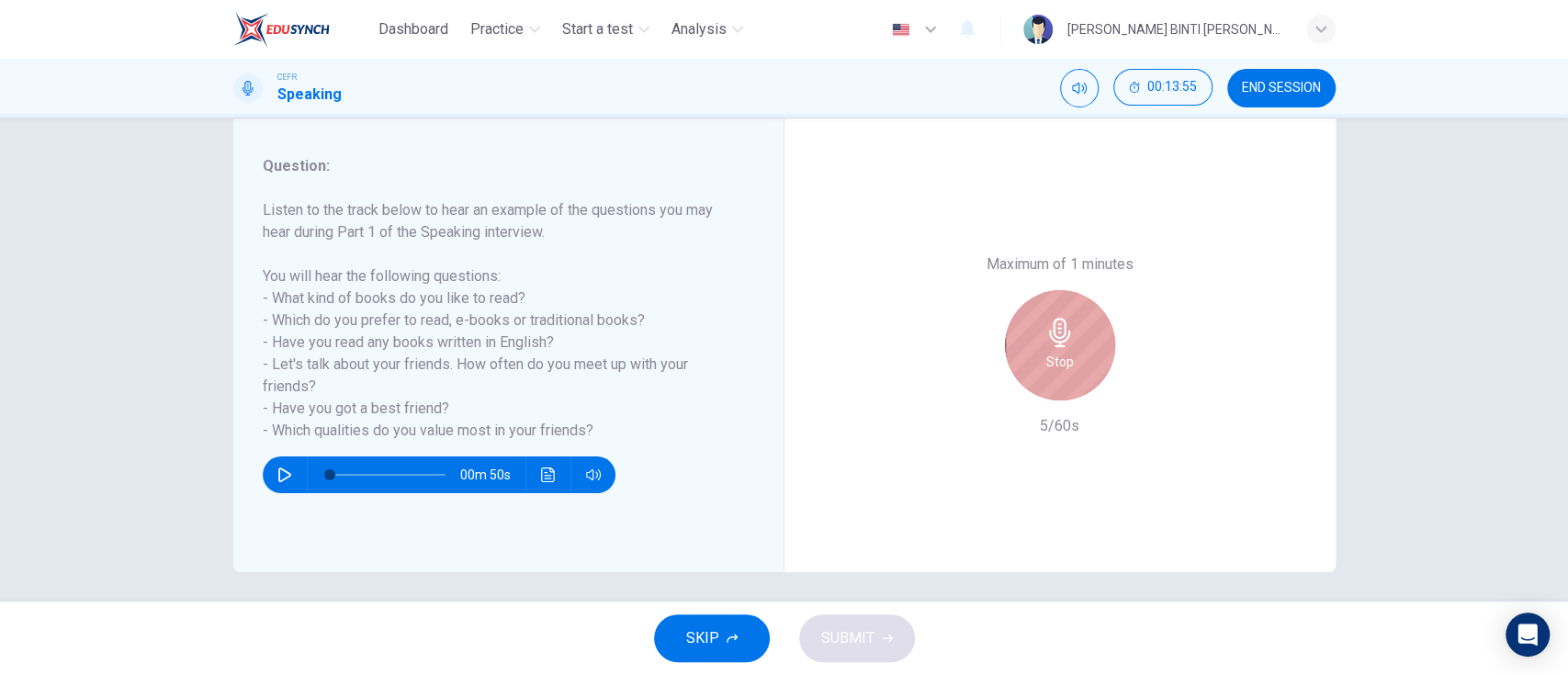 click on "Stop" at bounding box center [1060, 345] 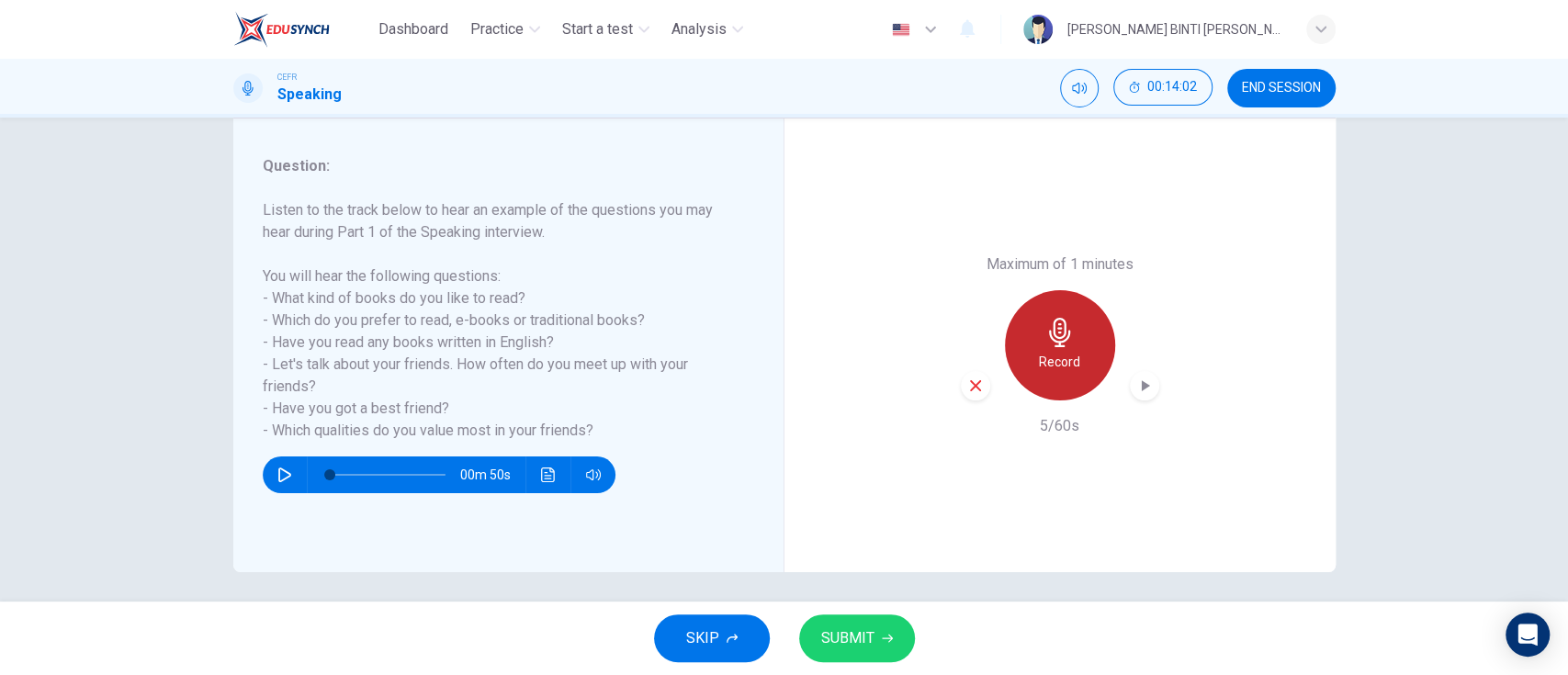 click on "Record" at bounding box center [1059, 362] 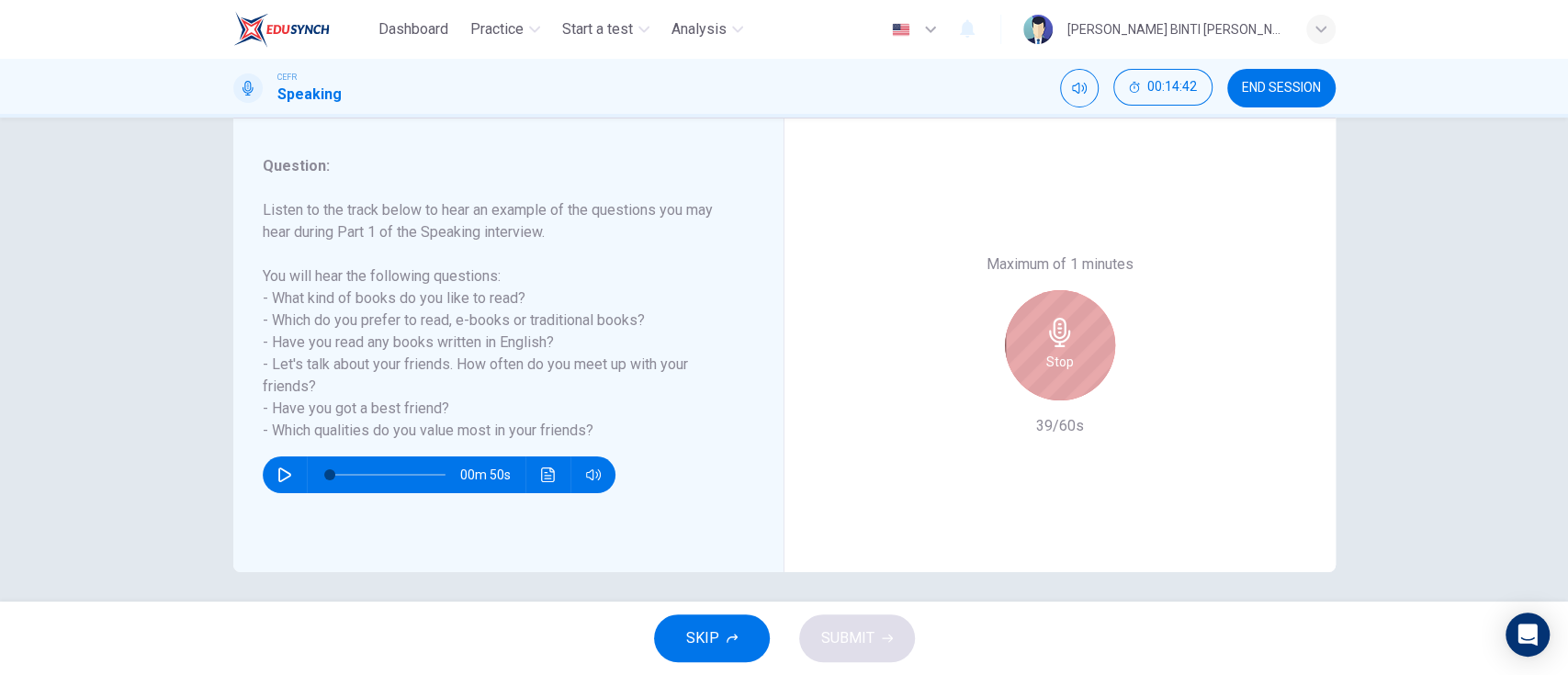 click on "Stop" at bounding box center [1060, 362] 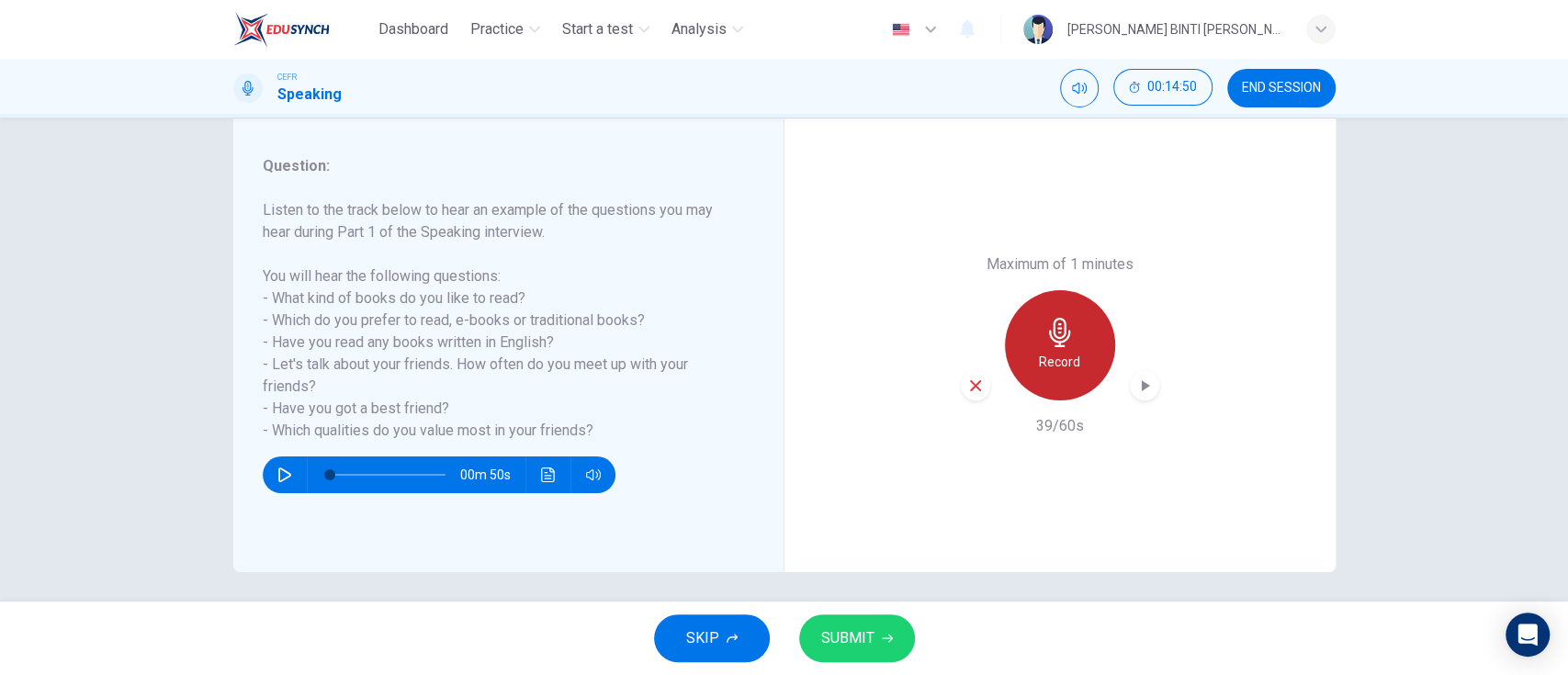 click on "Record" at bounding box center [1059, 362] 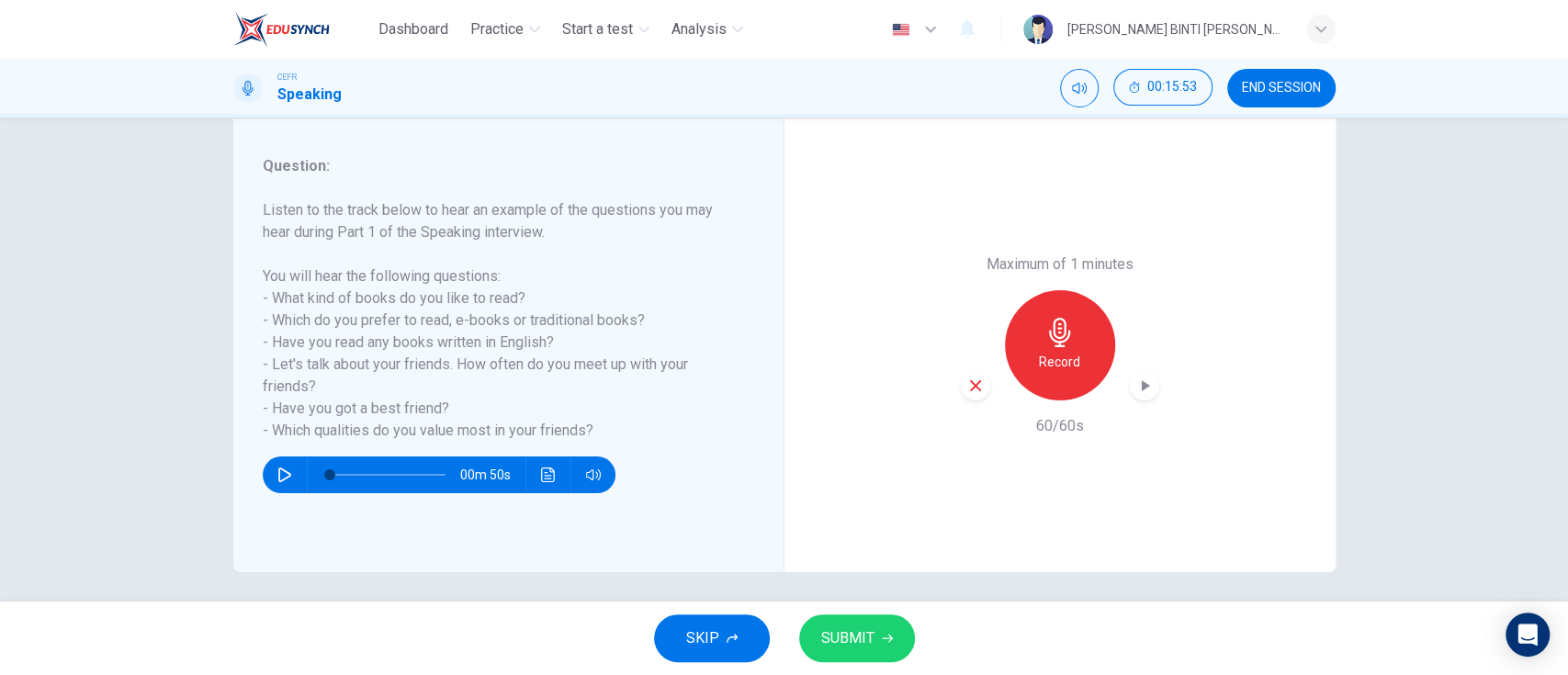 click on "SKIP SUBMIT" at bounding box center (784, 638) 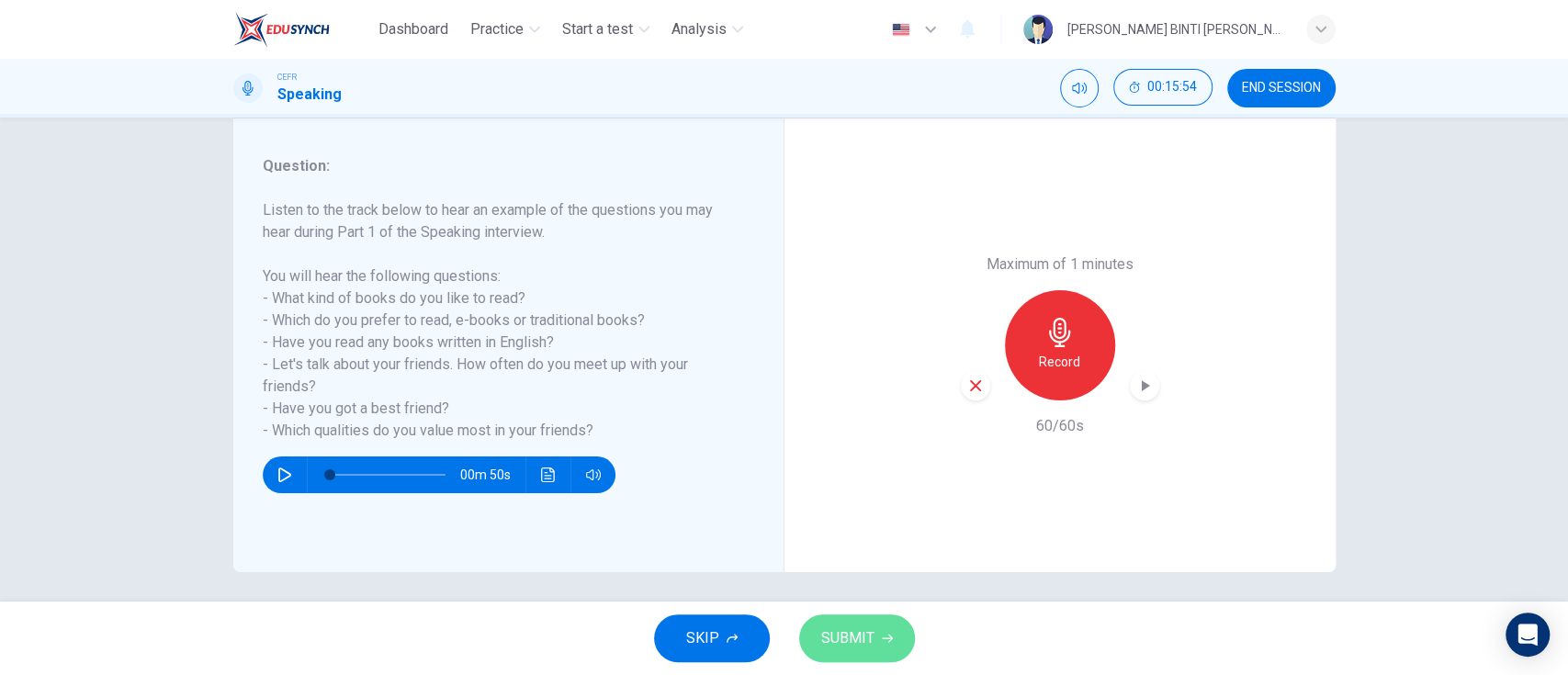 click on "SUBMIT" at bounding box center [857, 638] 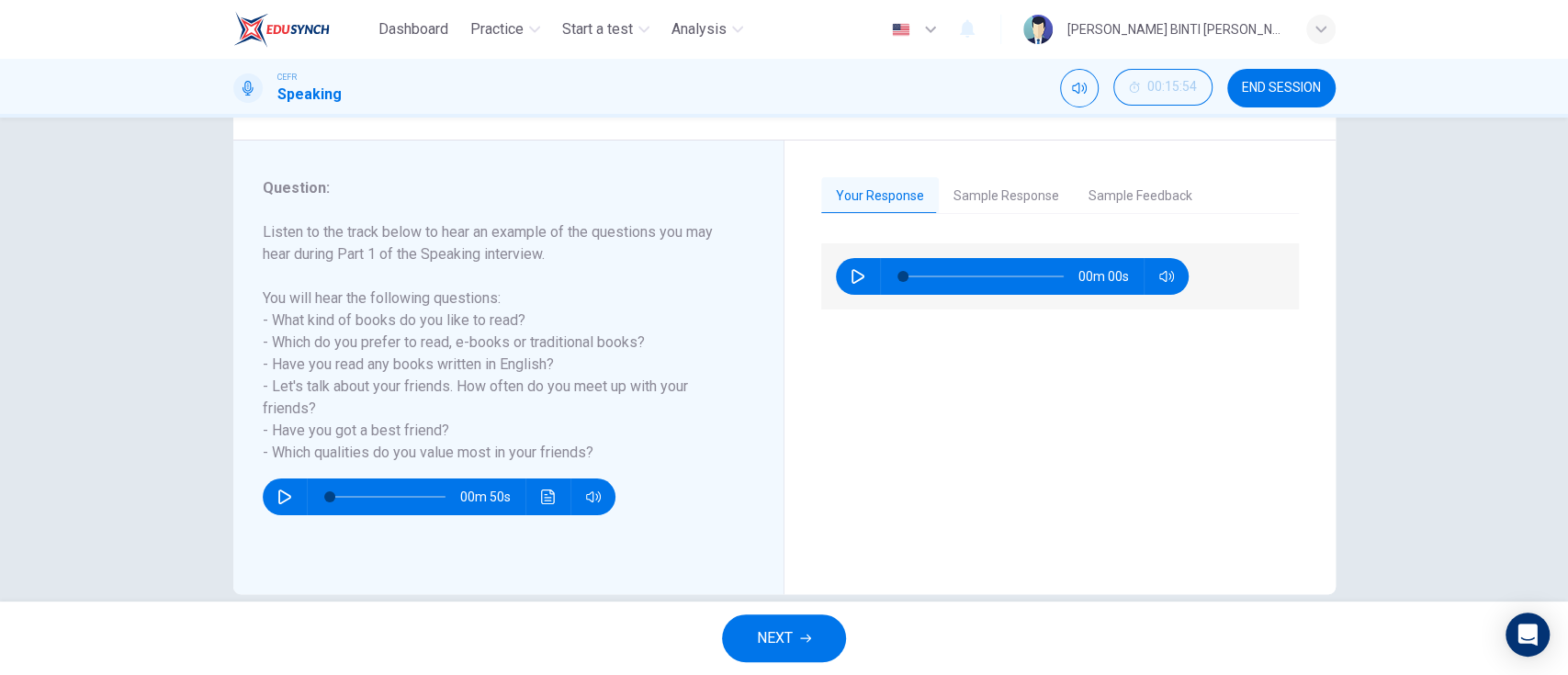 scroll, scrollTop: 197, scrollLeft: 0, axis: vertical 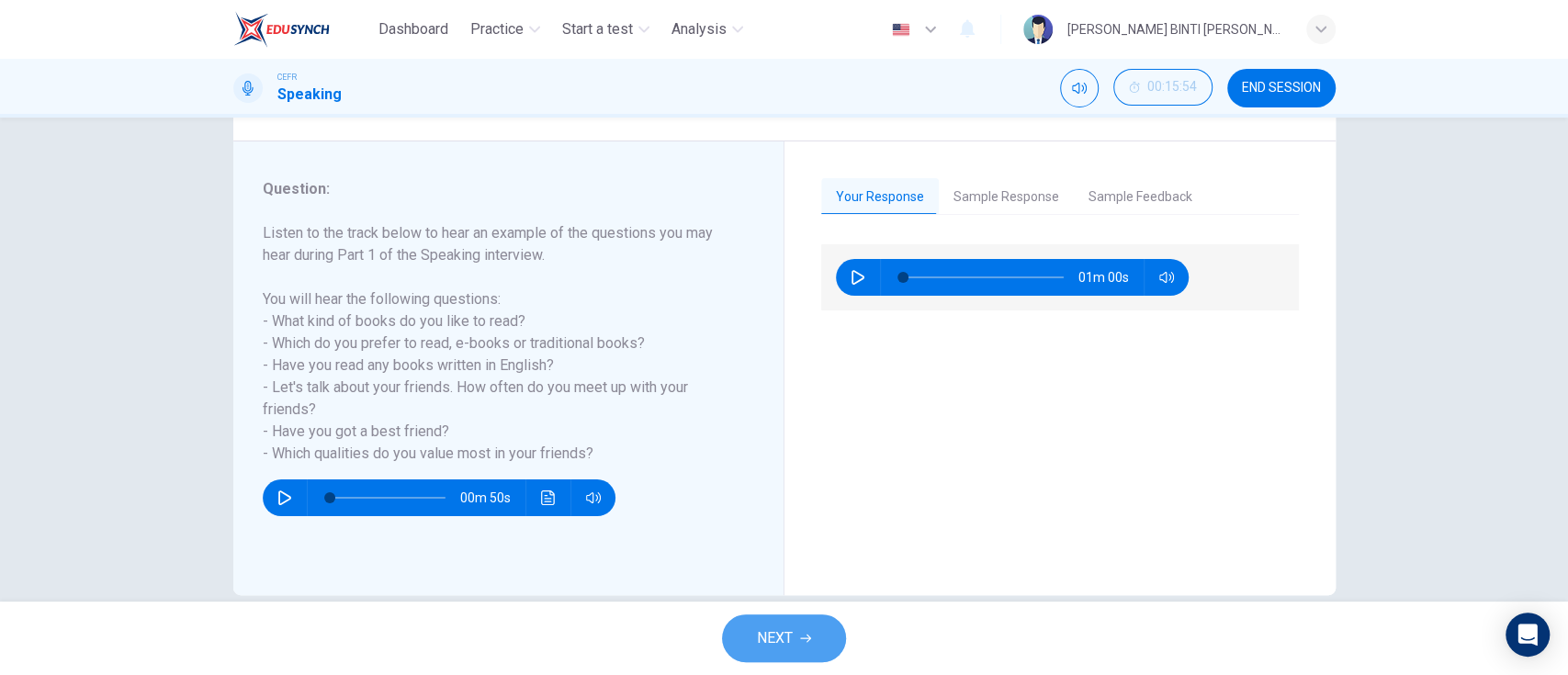 click on "NEXT" at bounding box center (774, 638) 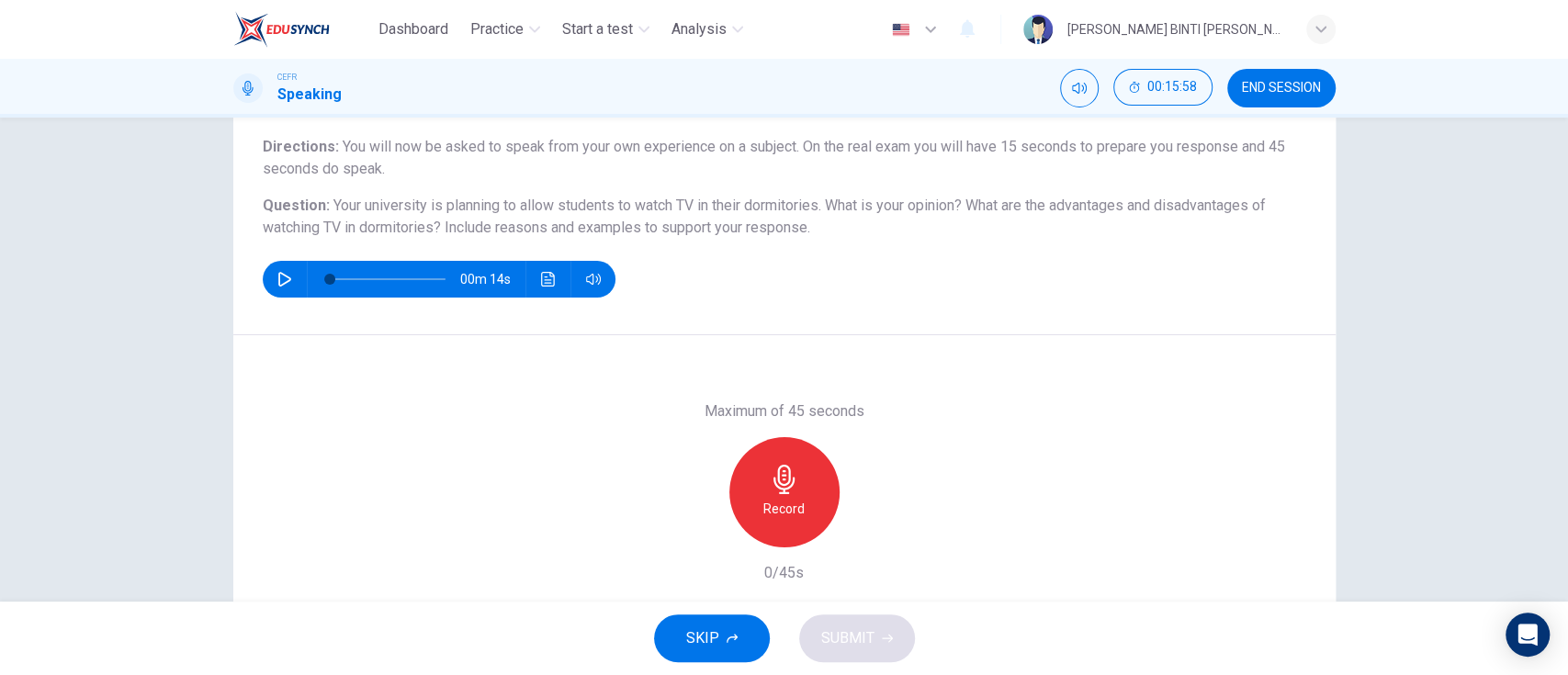 scroll, scrollTop: 144, scrollLeft: 0, axis: vertical 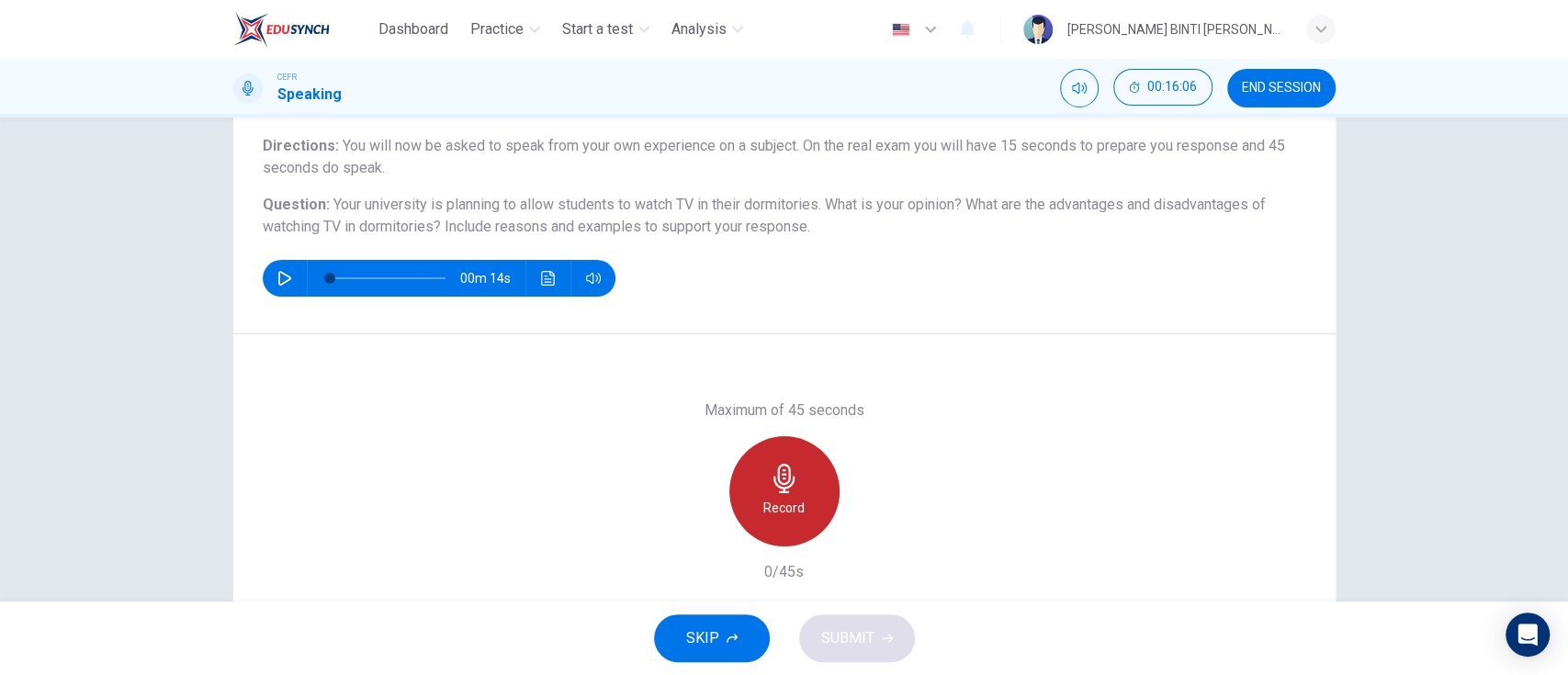 click on "Record" at bounding box center (784, 508) 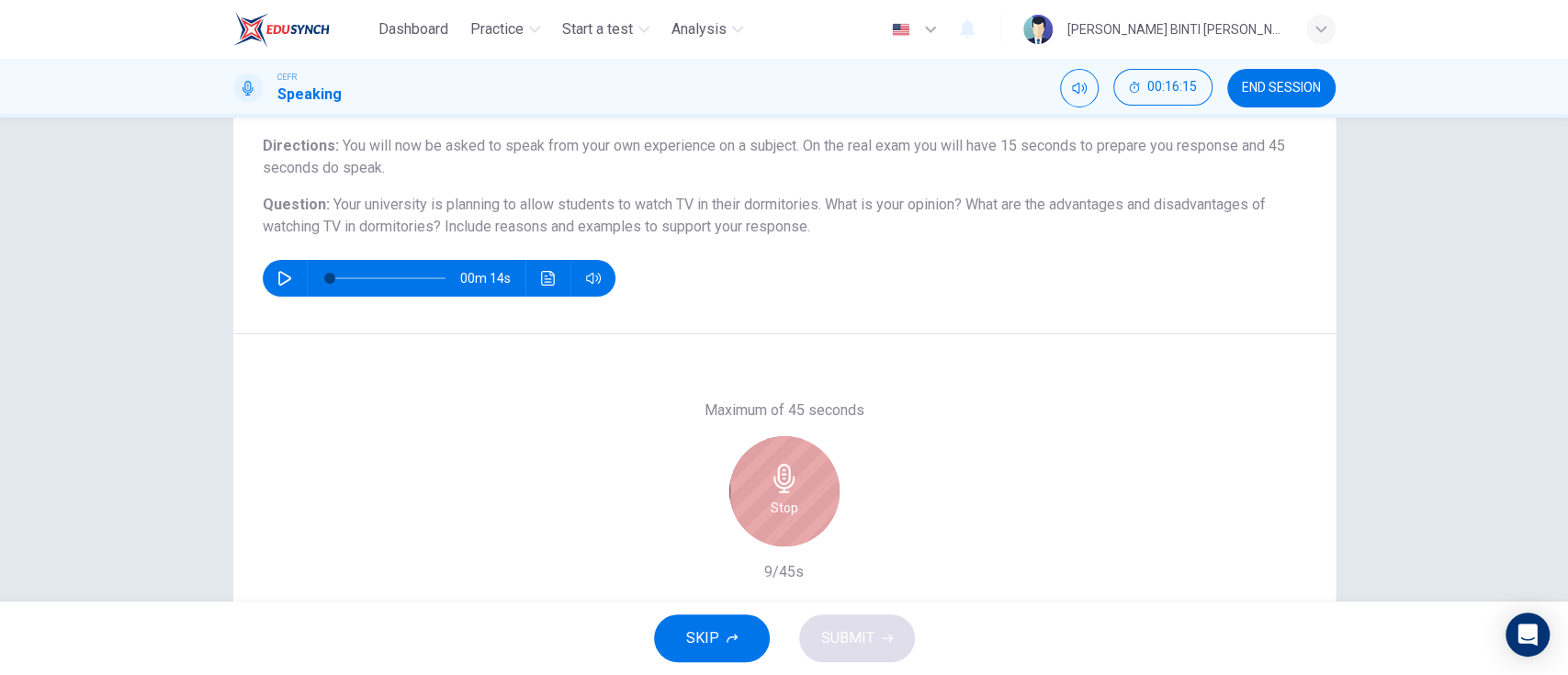 click on "Stop" at bounding box center [784, 508] 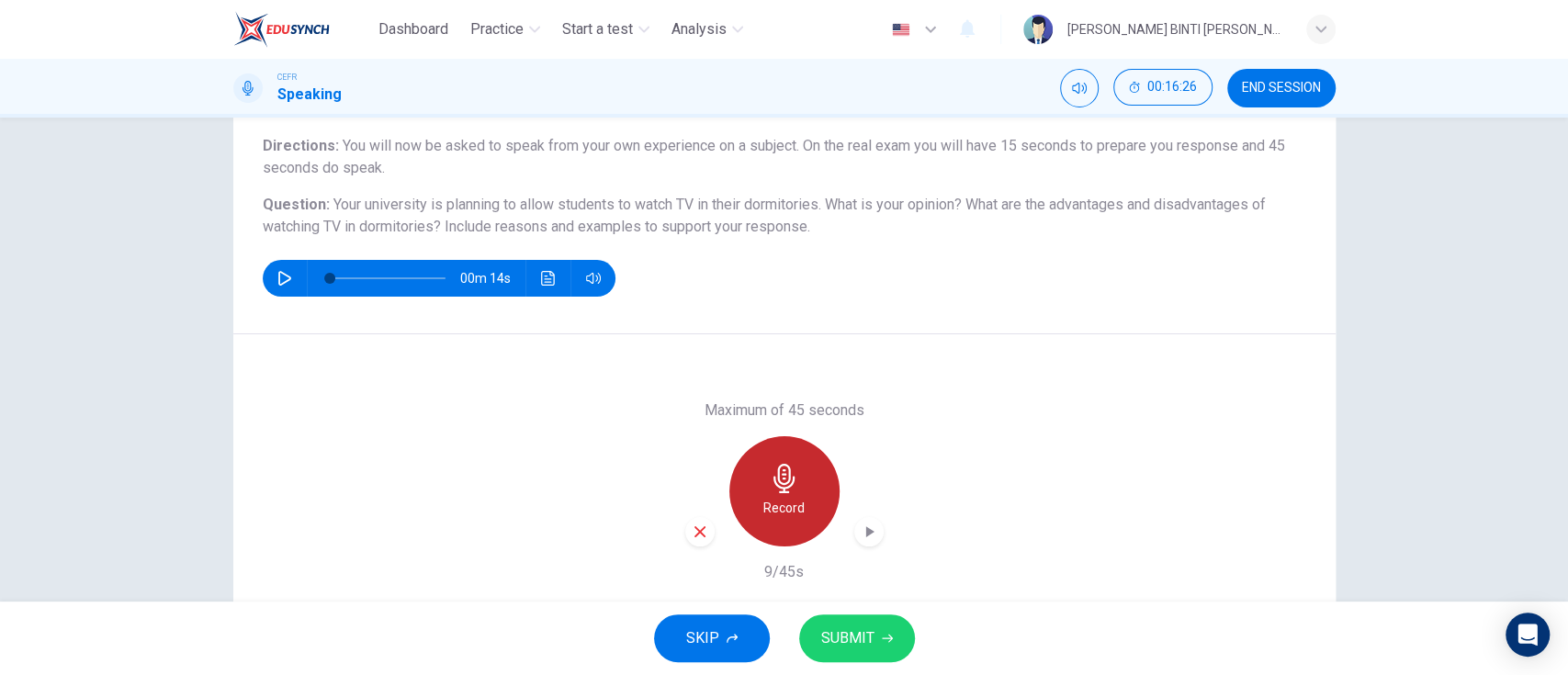 click on "Record" at bounding box center [784, 508] 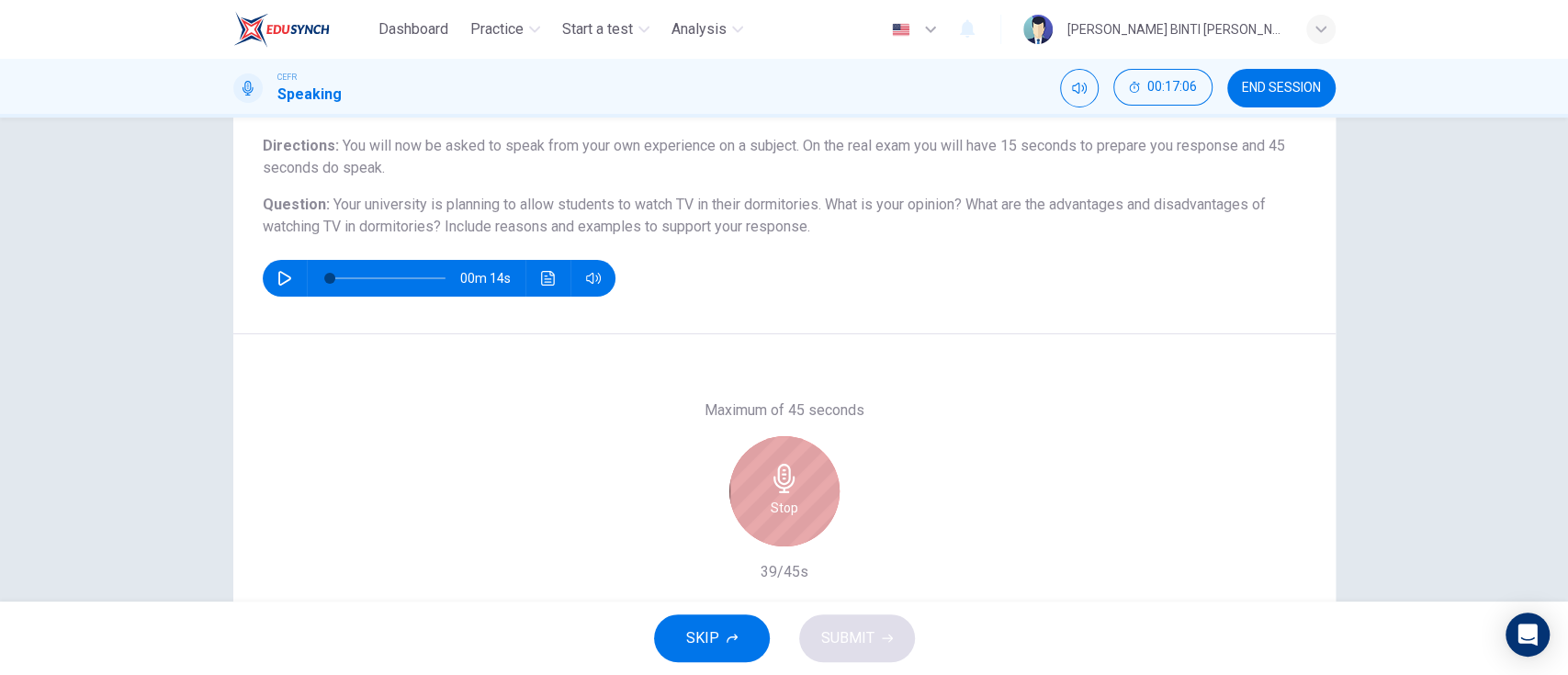 click on "Stop" at bounding box center (784, 508) 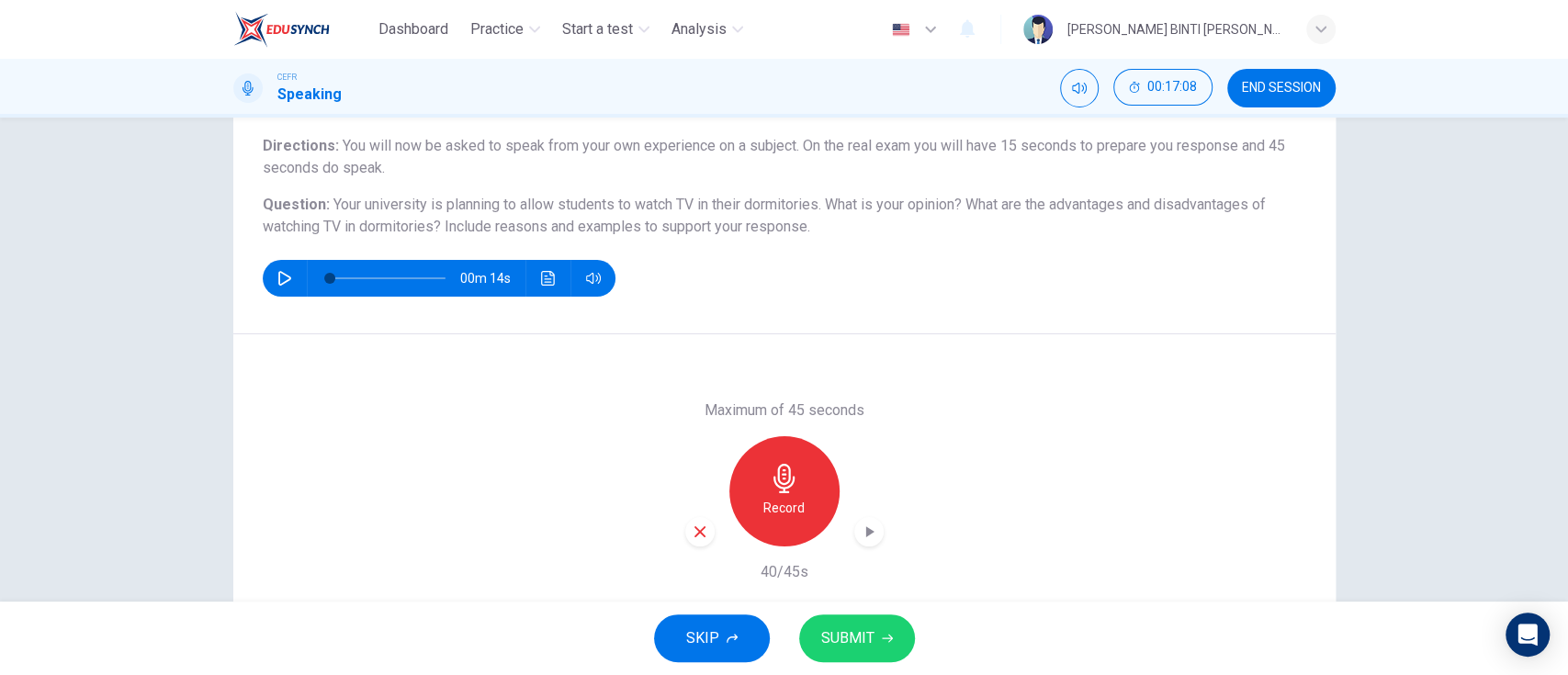 drag, startPoint x: 1288, startPoint y: 115, endPoint x: 1283, endPoint y: 85, distance: 30.41381 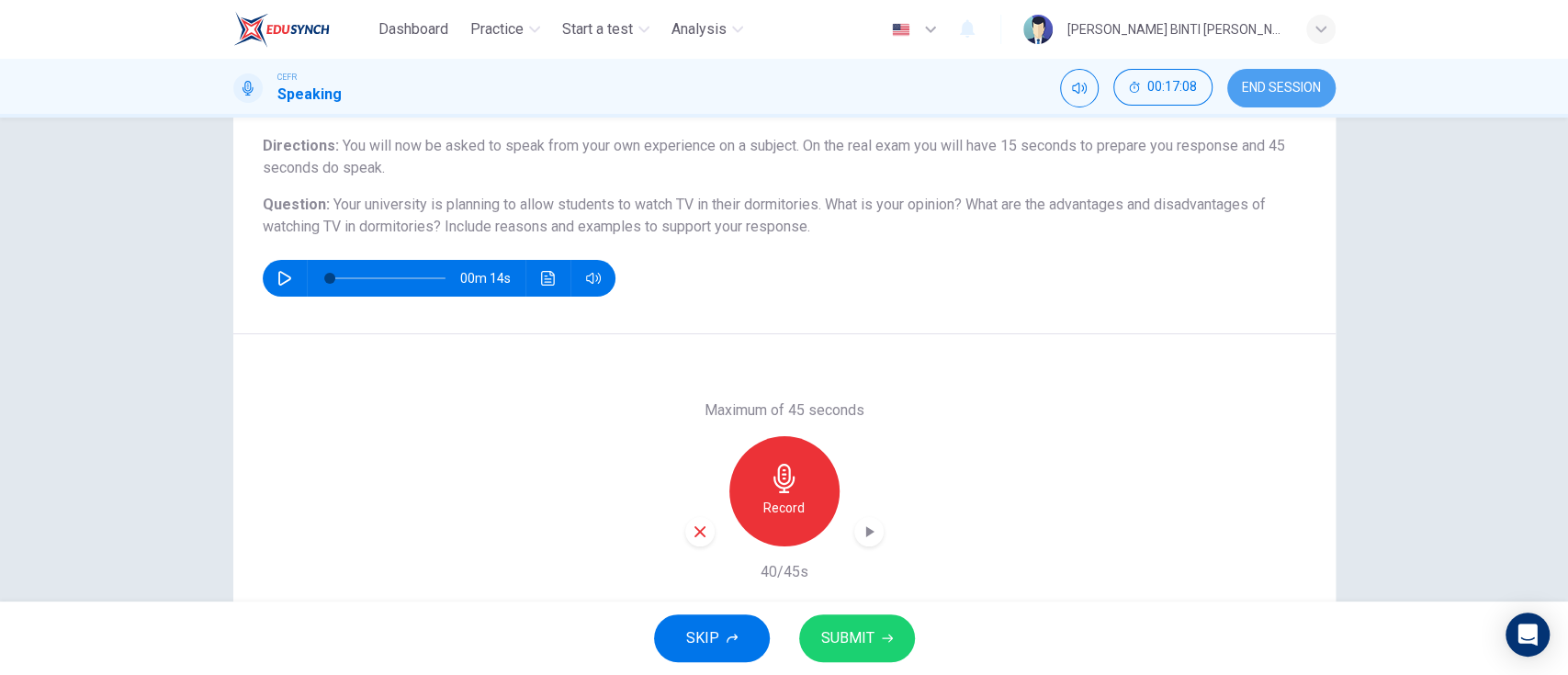 click on "END SESSION" at bounding box center (1281, 88) 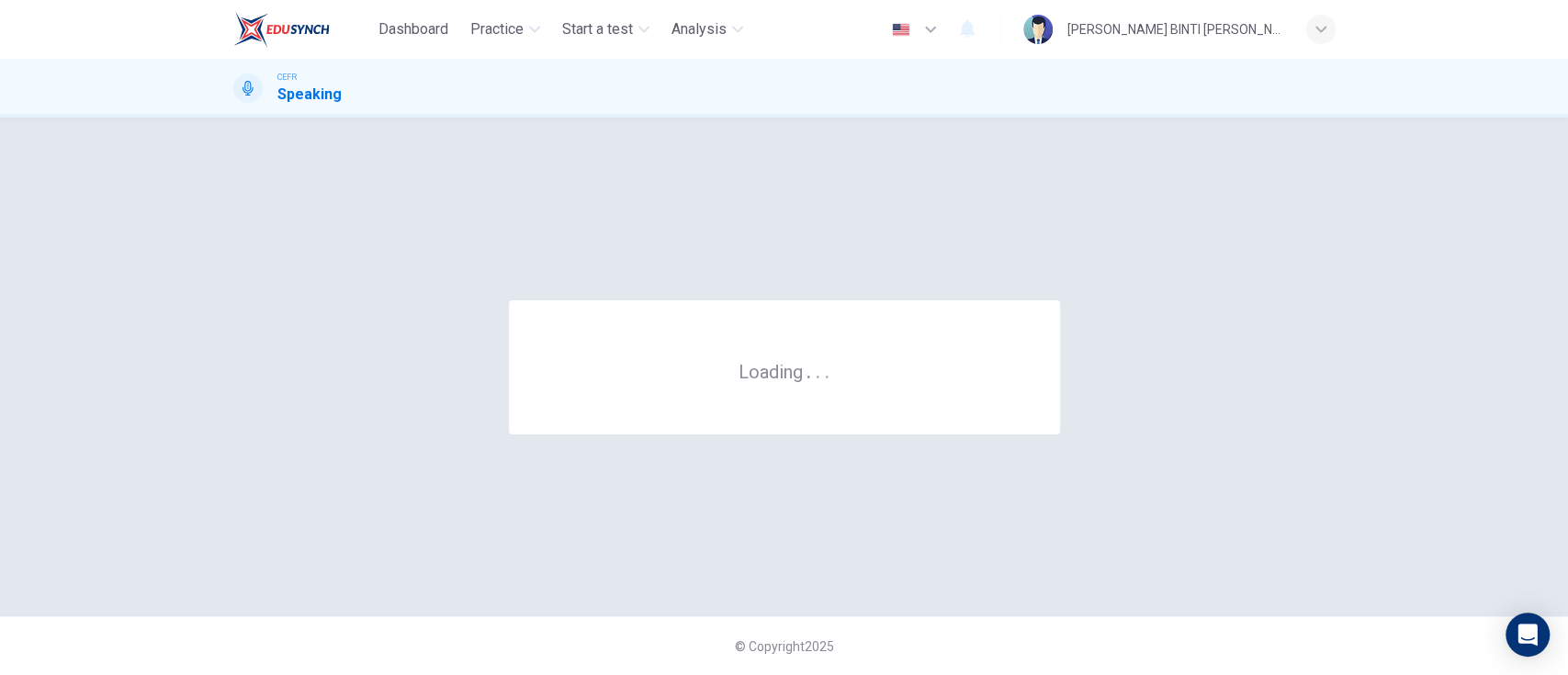 scroll, scrollTop: 0, scrollLeft: 0, axis: both 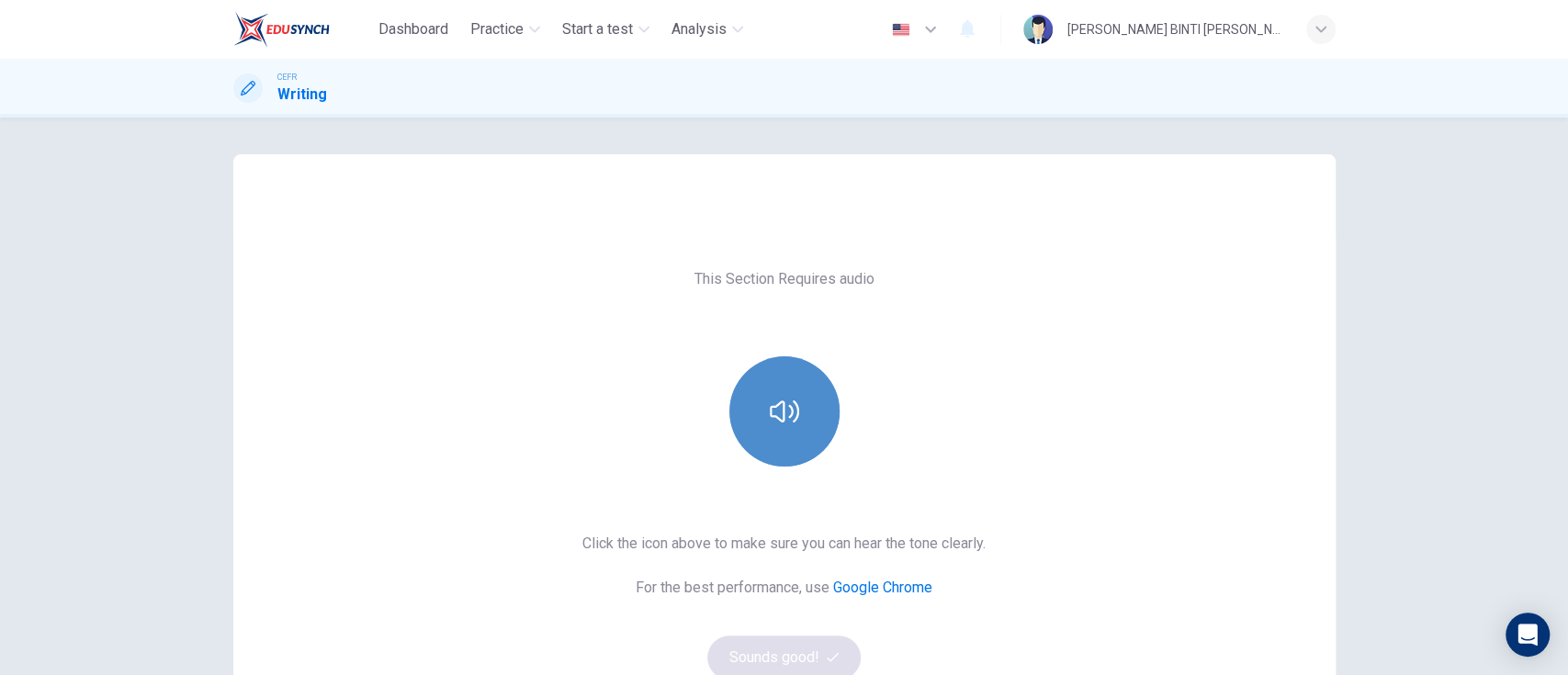 click at bounding box center [784, 411] 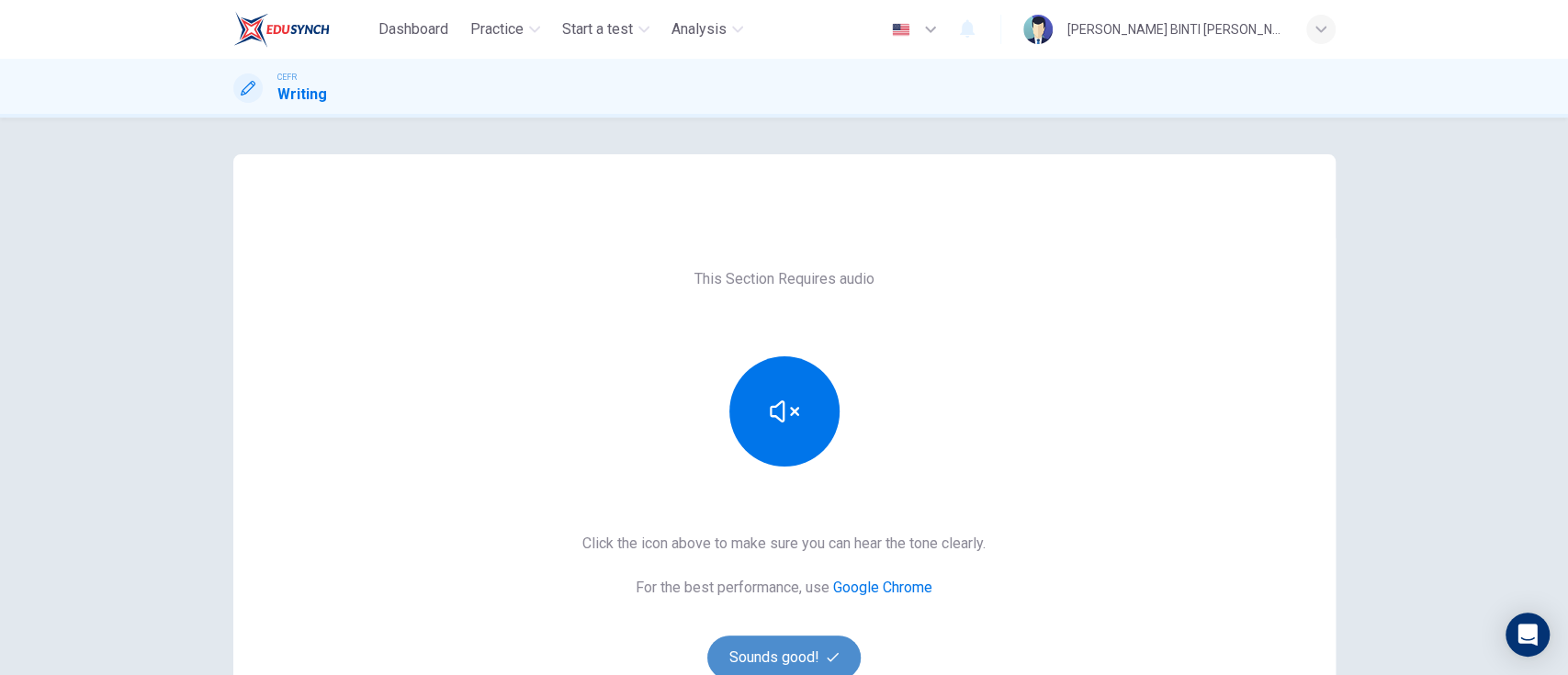 click on "Sounds good!" at bounding box center (784, 658) 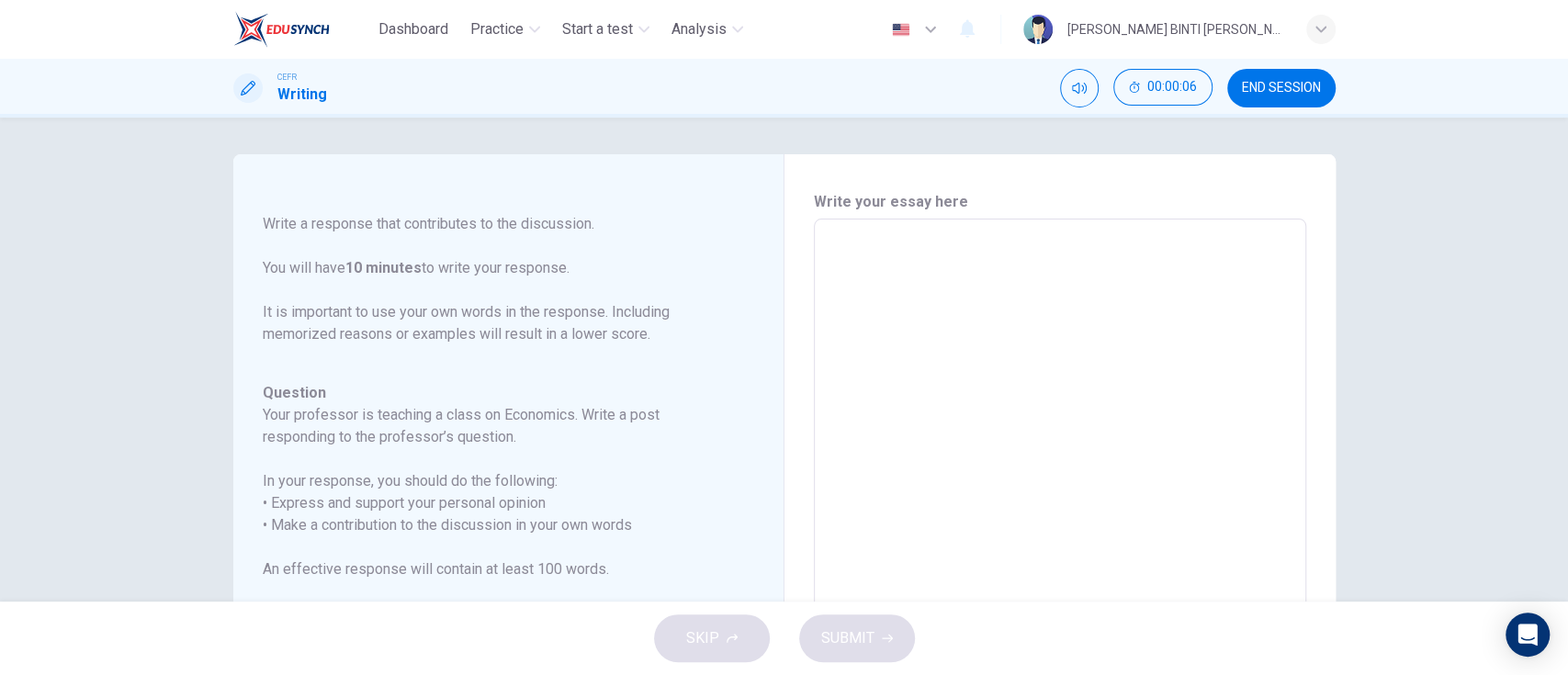 scroll, scrollTop: 226, scrollLeft: 0, axis: vertical 